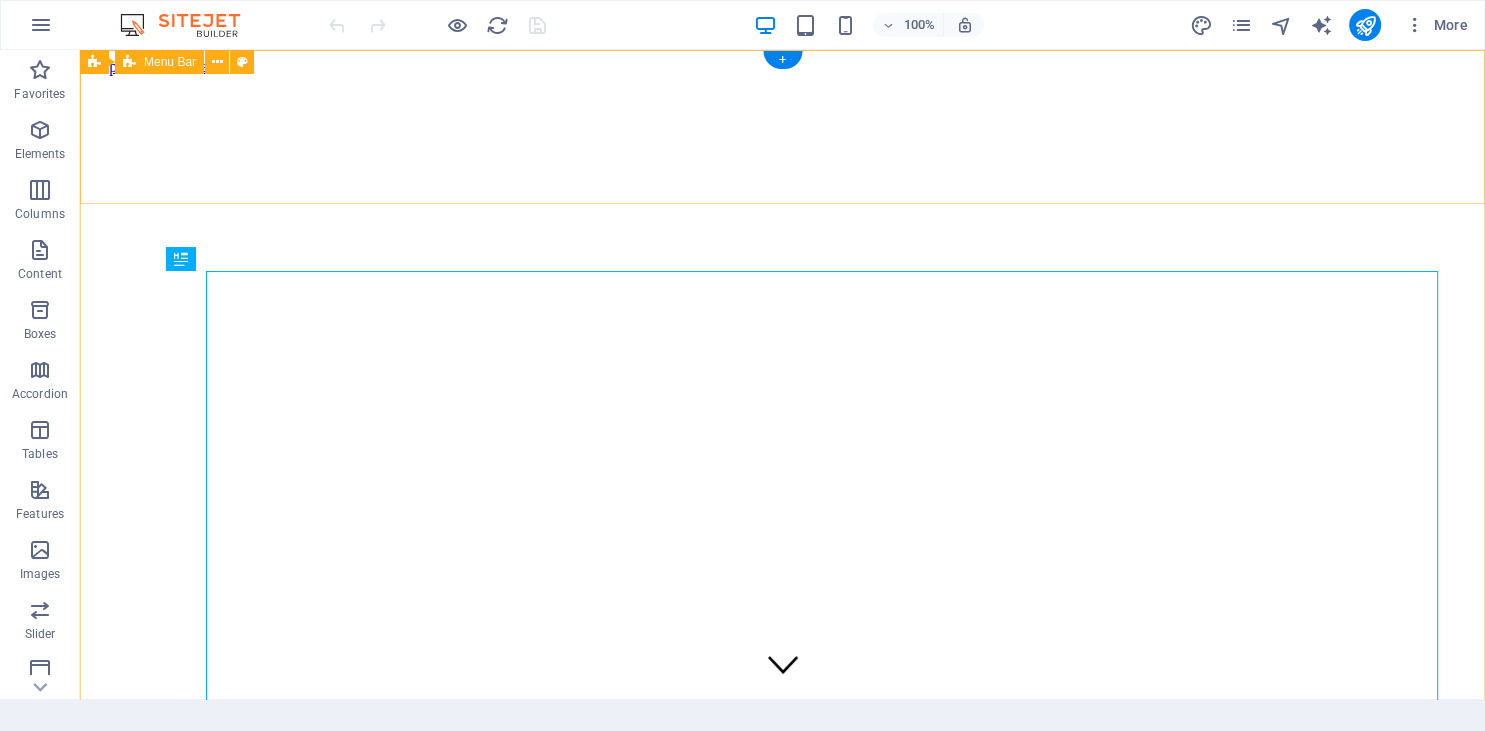scroll, scrollTop: 0, scrollLeft: 0, axis: both 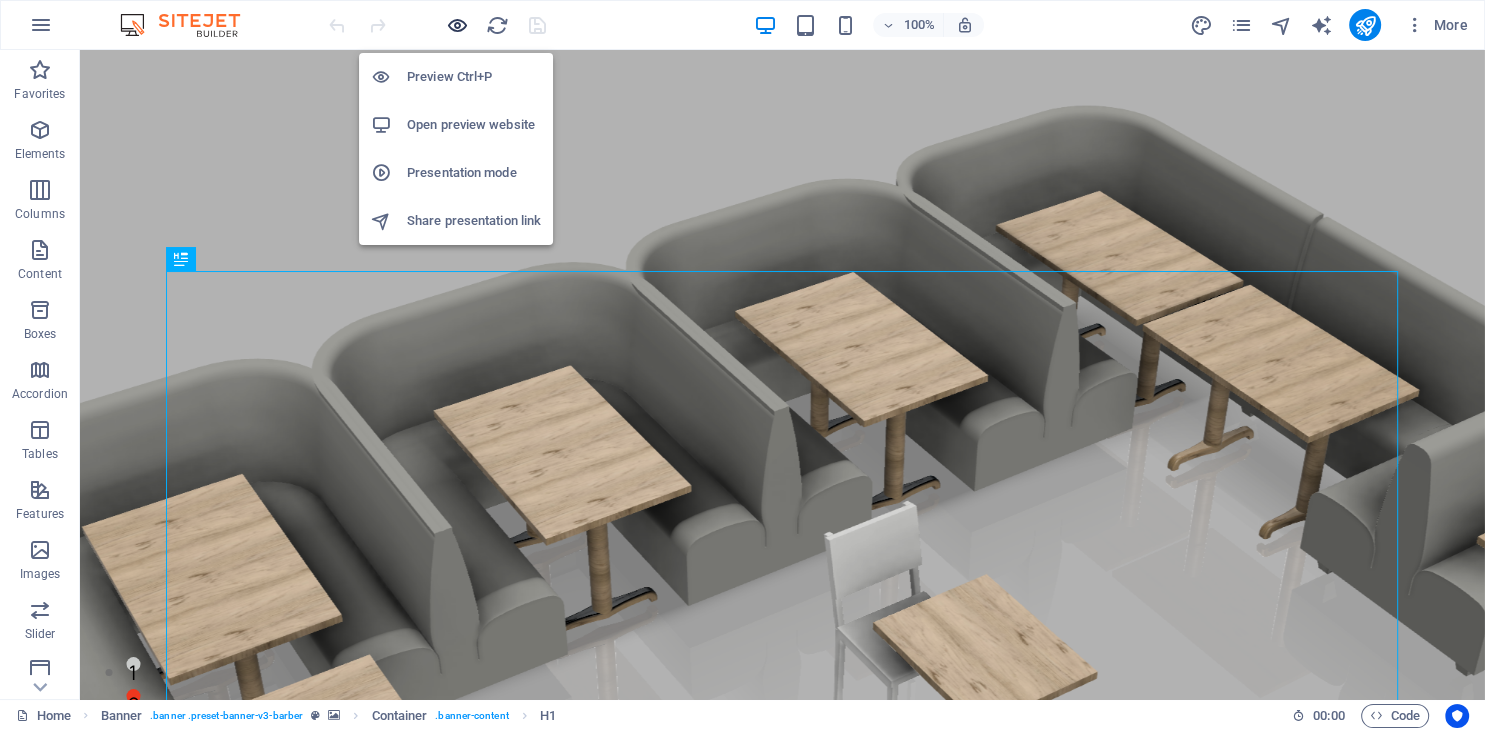 click at bounding box center [457, 25] 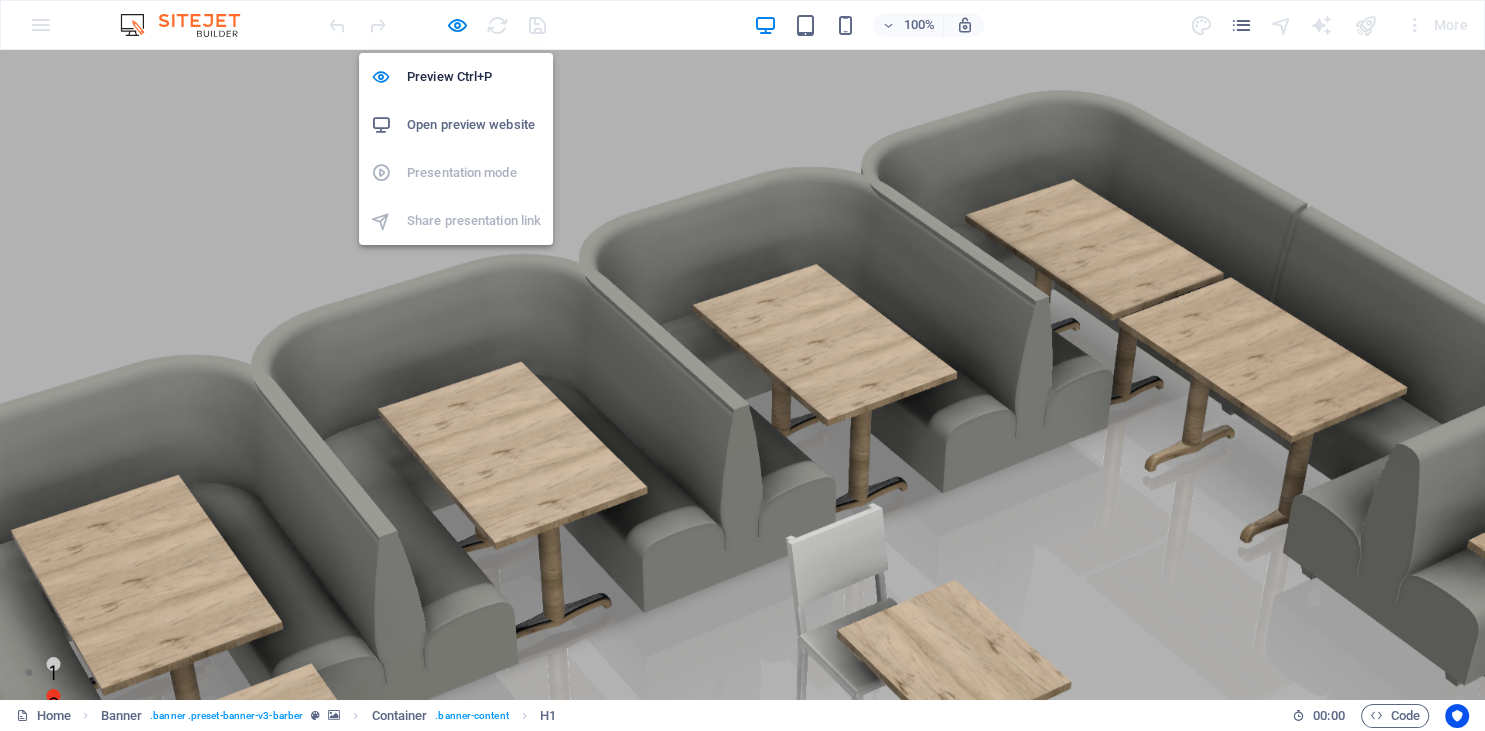 click on "Preview Ctrl+P Open preview website Presentation mode Share presentation link" at bounding box center (456, 149) 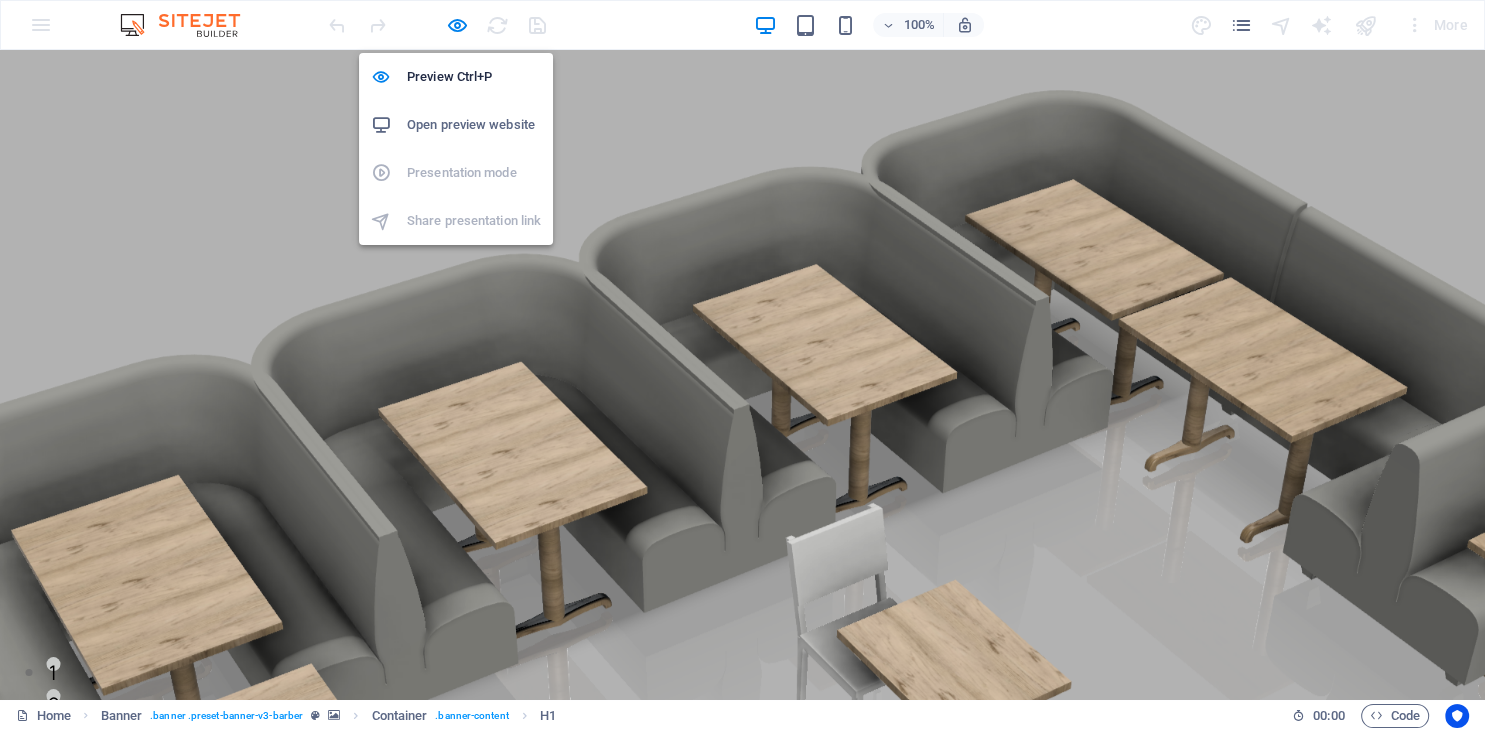 click on "Open preview website" at bounding box center (474, 125) 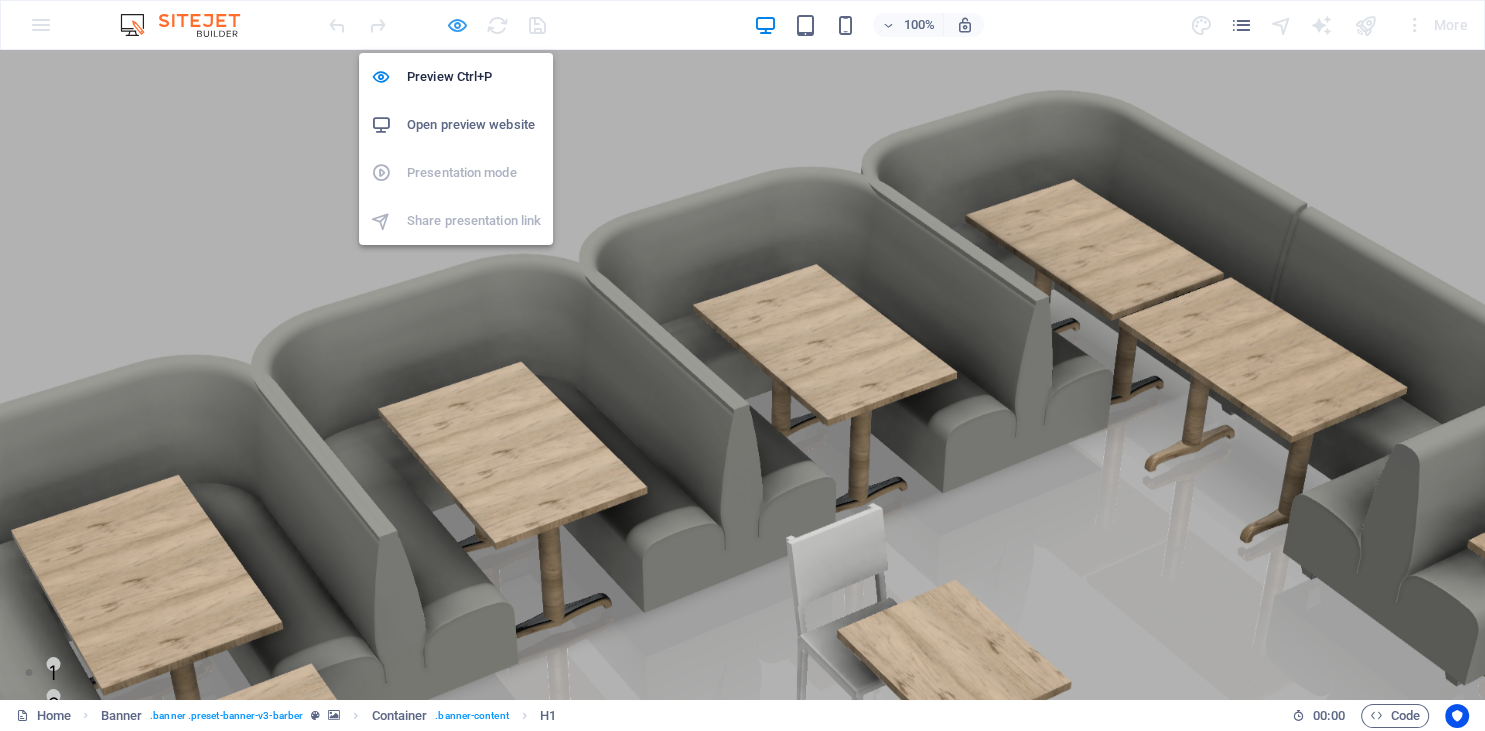 click at bounding box center (457, 25) 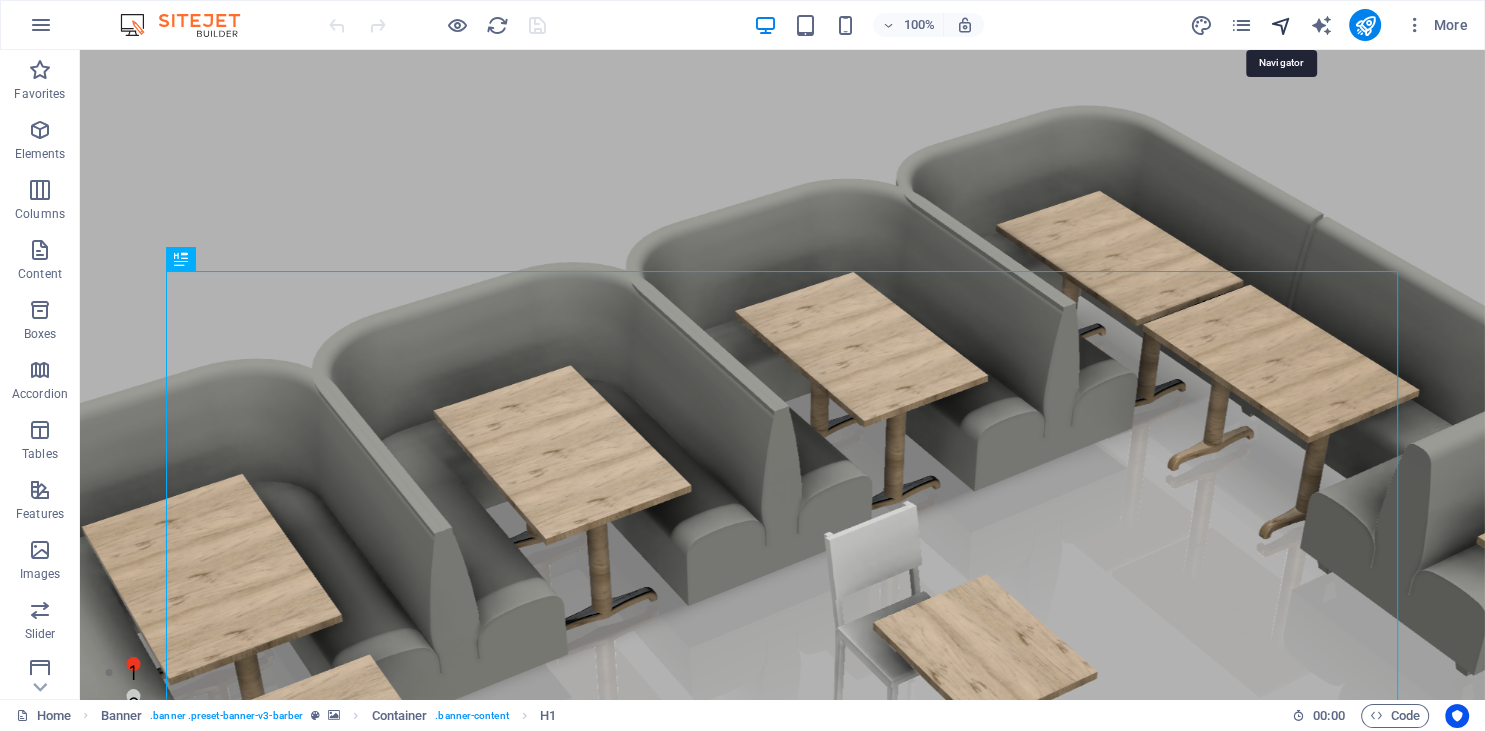 click at bounding box center (1280, 25) 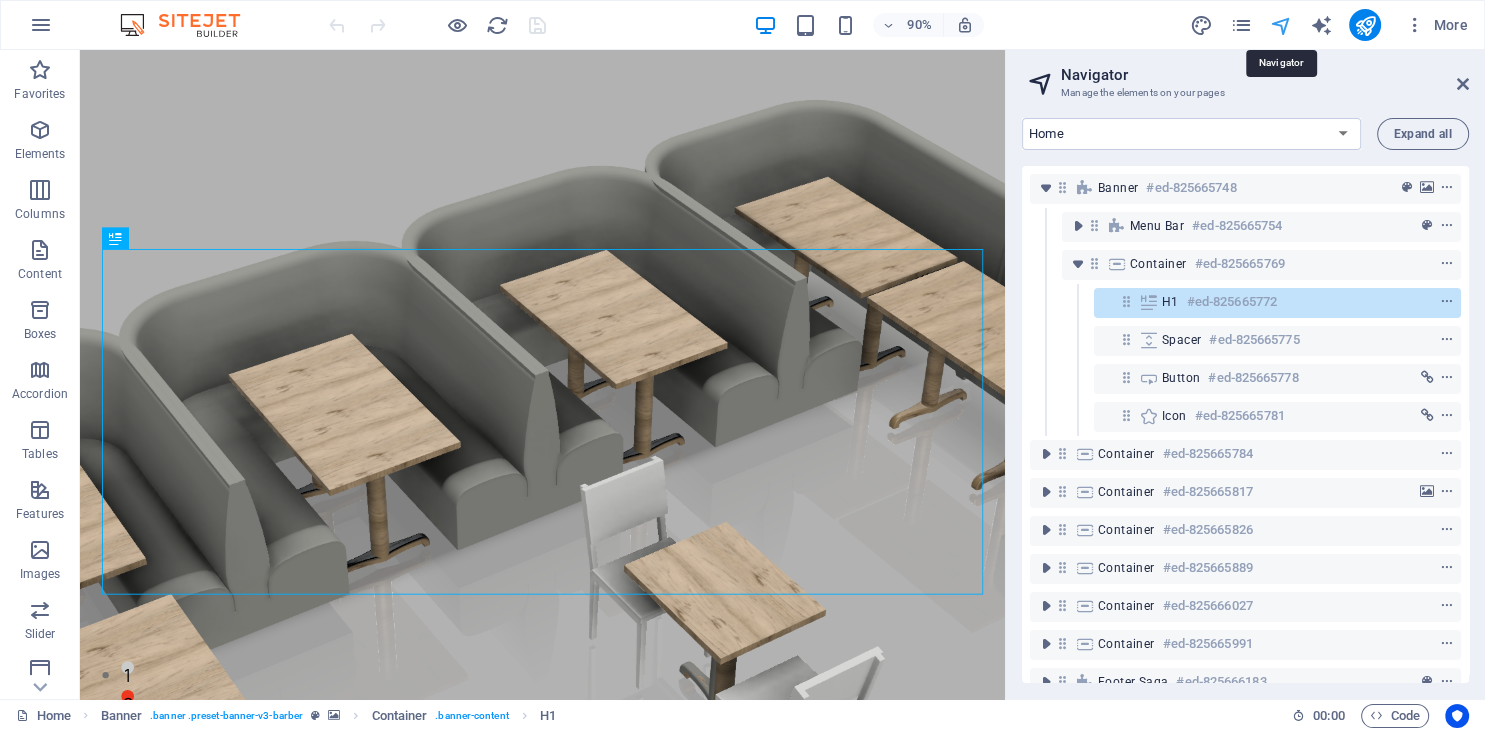 click at bounding box center [1280, 25] 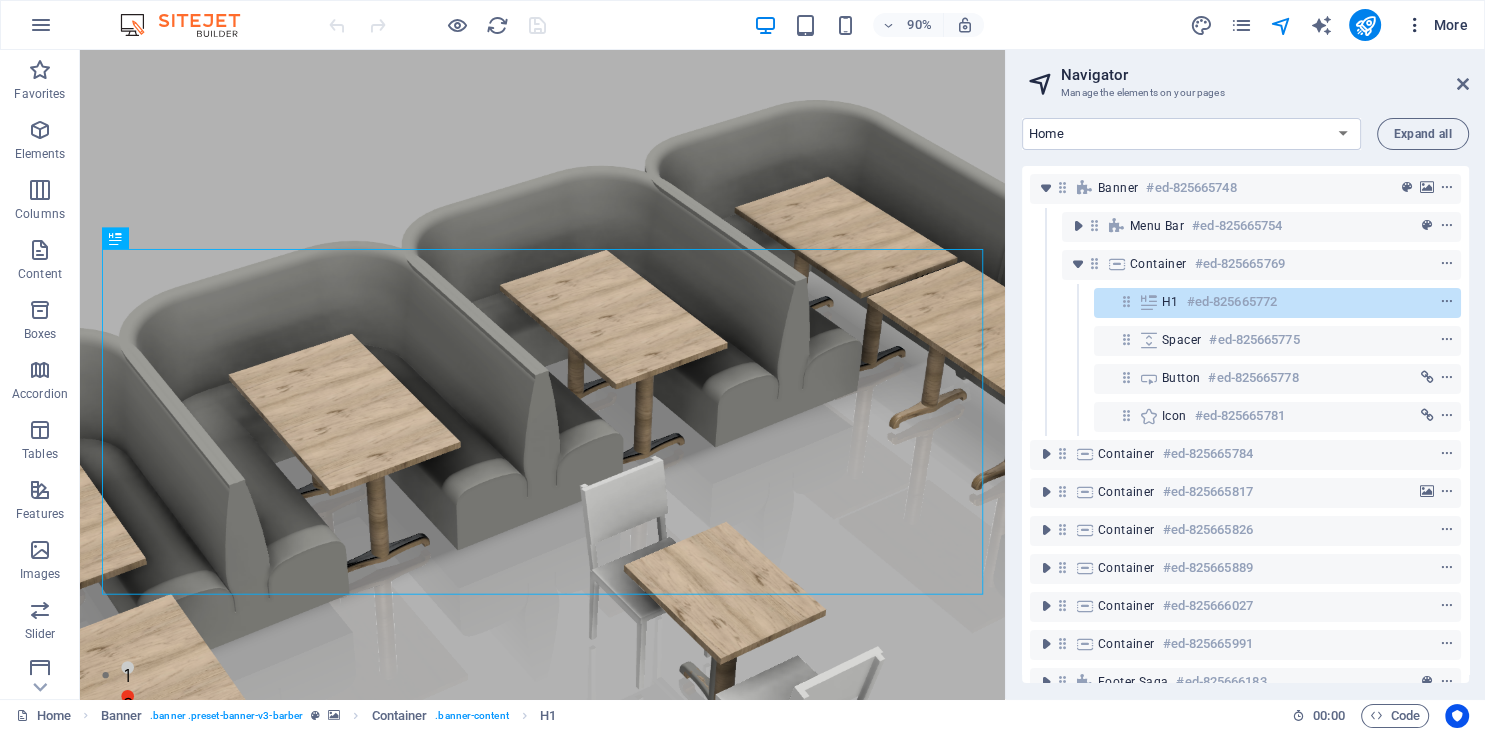 click on "More" at bounding box center [1436, 25] 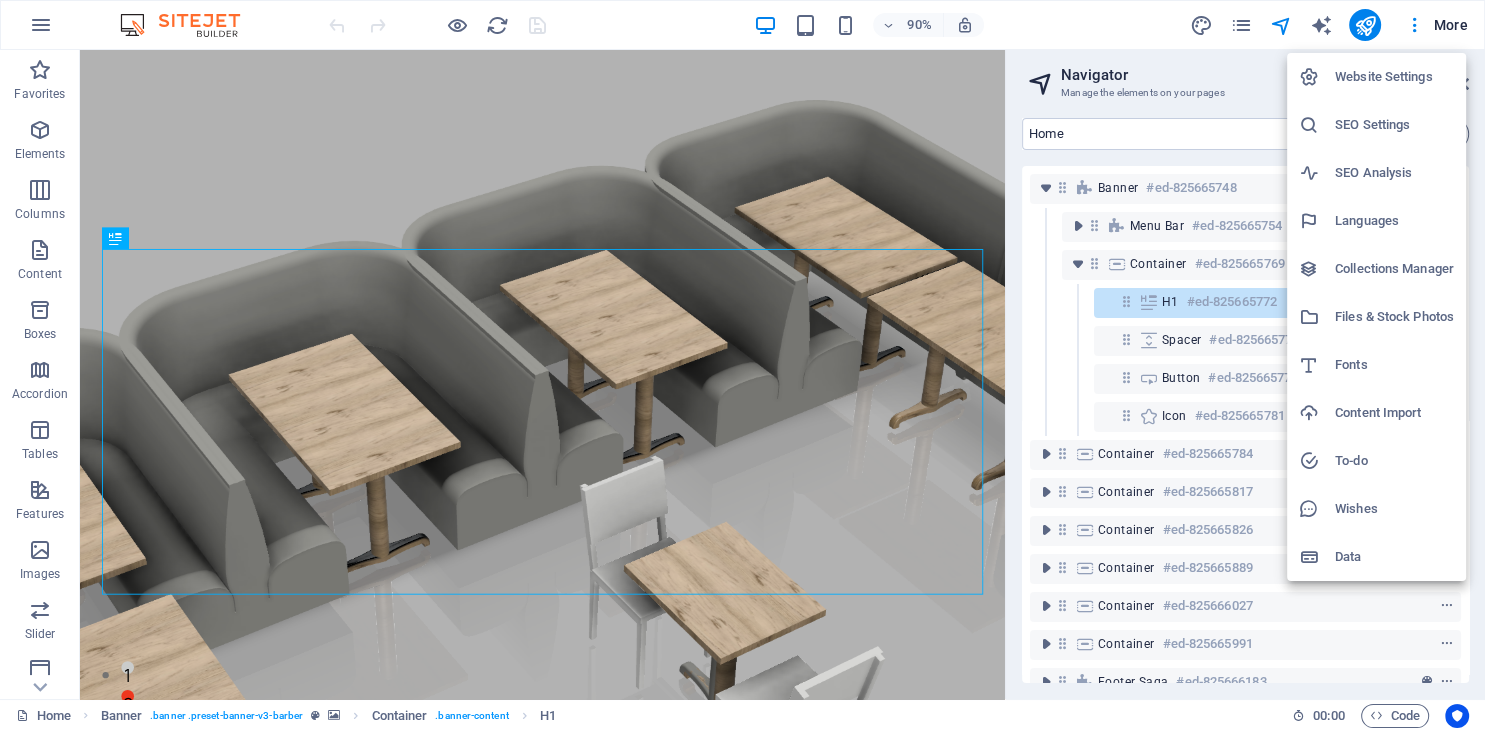 click at bounding box center (742, 365) 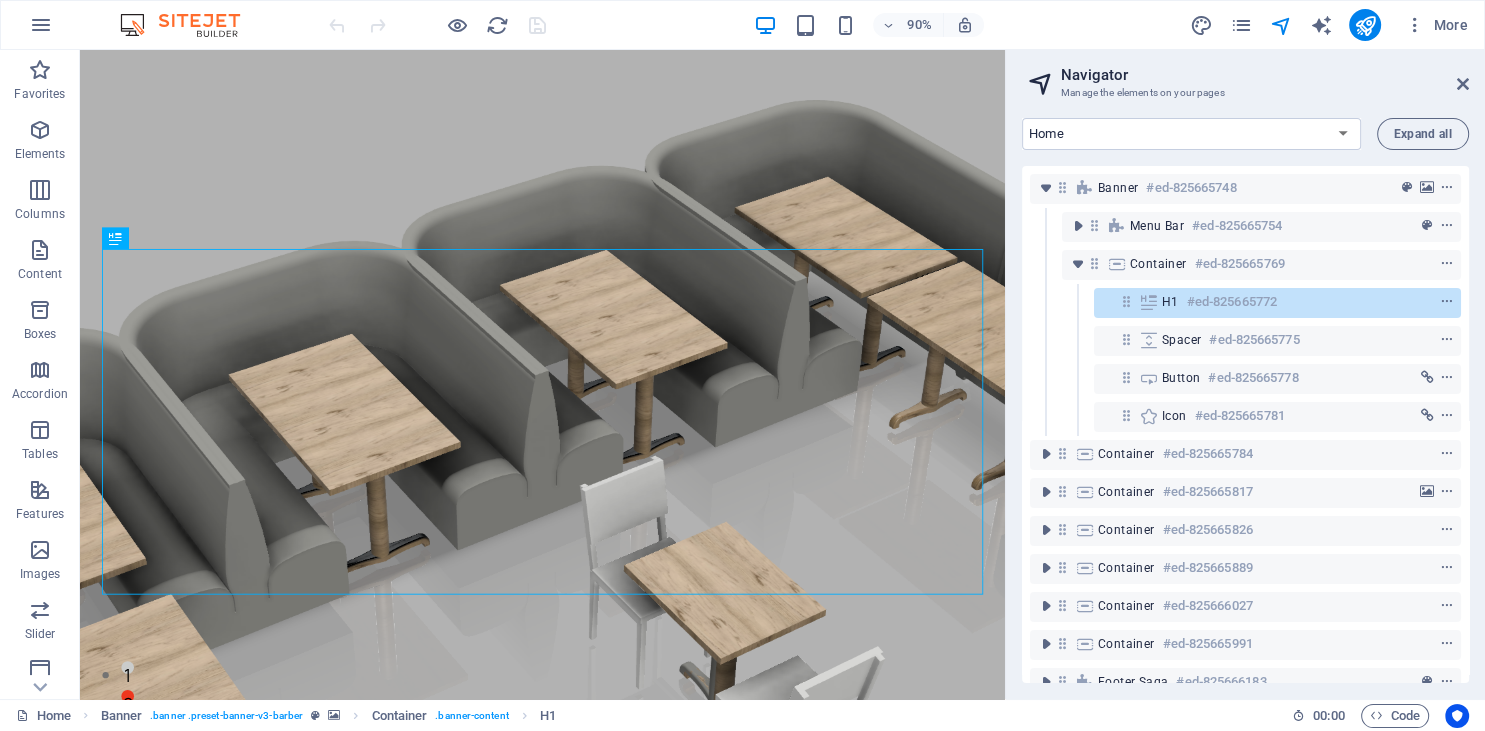click on "Website Settings SEO Settings SEO Analysis Languages Collections Manager Files & Stock Photos Fonts Content Import To-do Wishes Data" at bounding box center [742, 371] 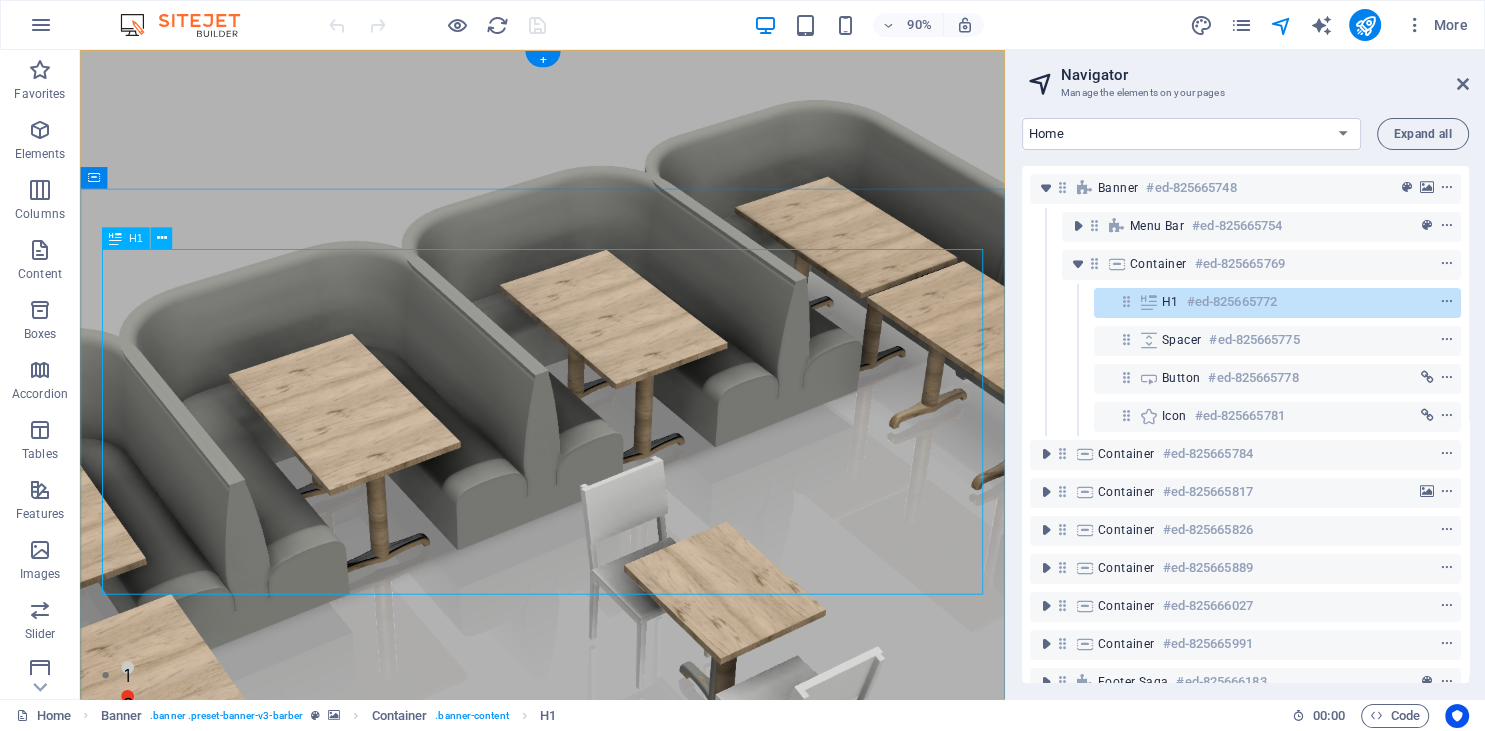 click on "Restaurant & Residential Repair  All, Onsite!" at bounding box center [594, 1295] 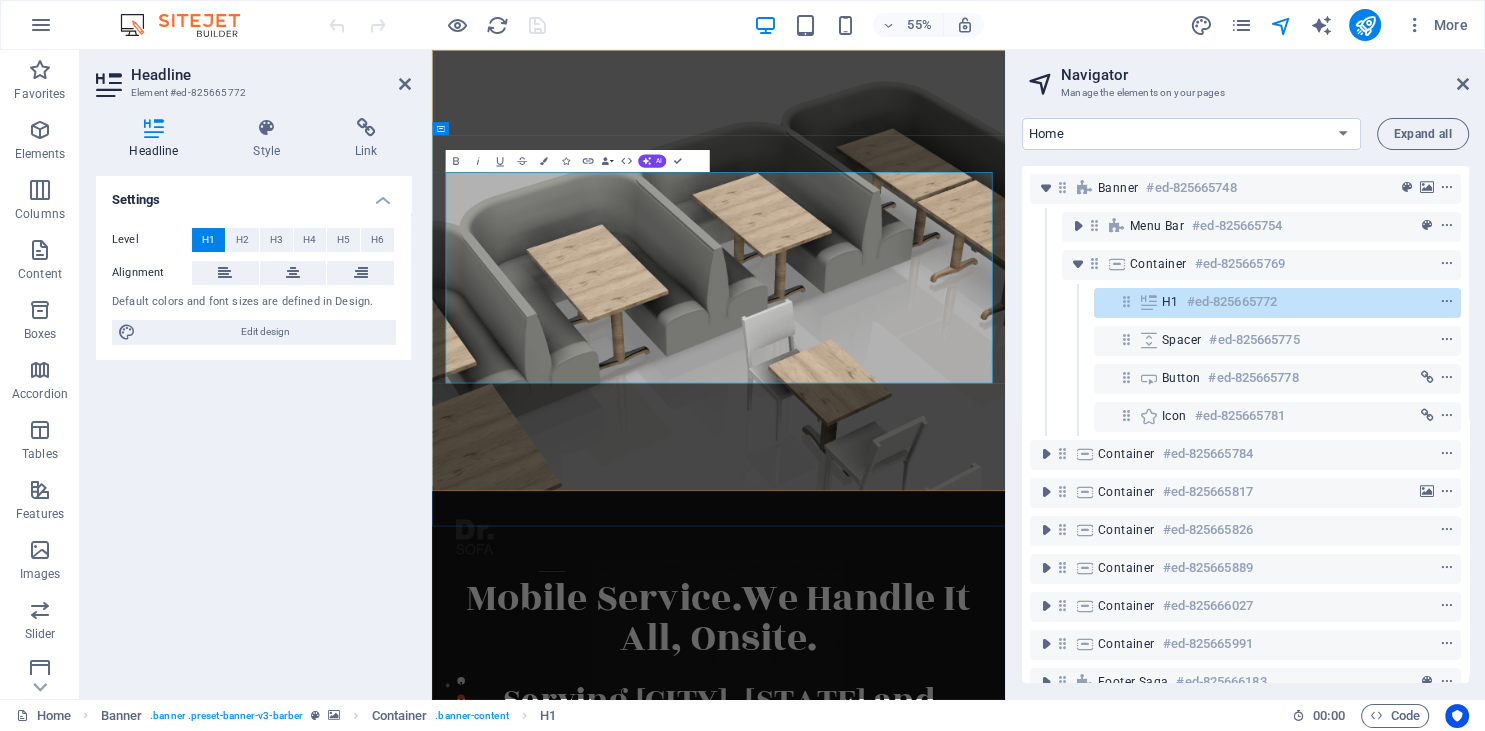 click on "Restaurant & Residential Repair All, Onsite!" at bounding box center (953, 1295) 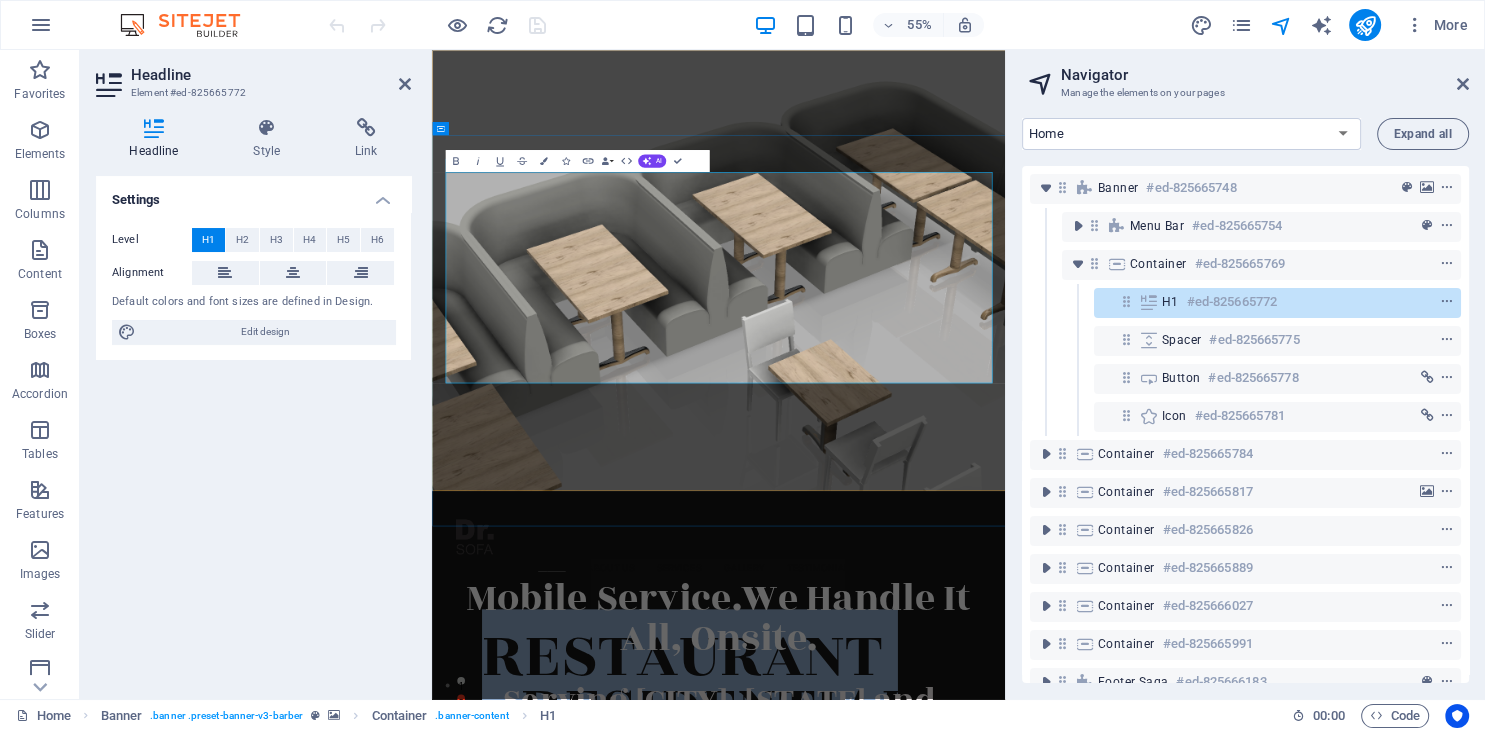 drag, startPoint x: 1265, startPoint y: 292, endPoint x: 556, endPoint y: 273, distance: 709.2545 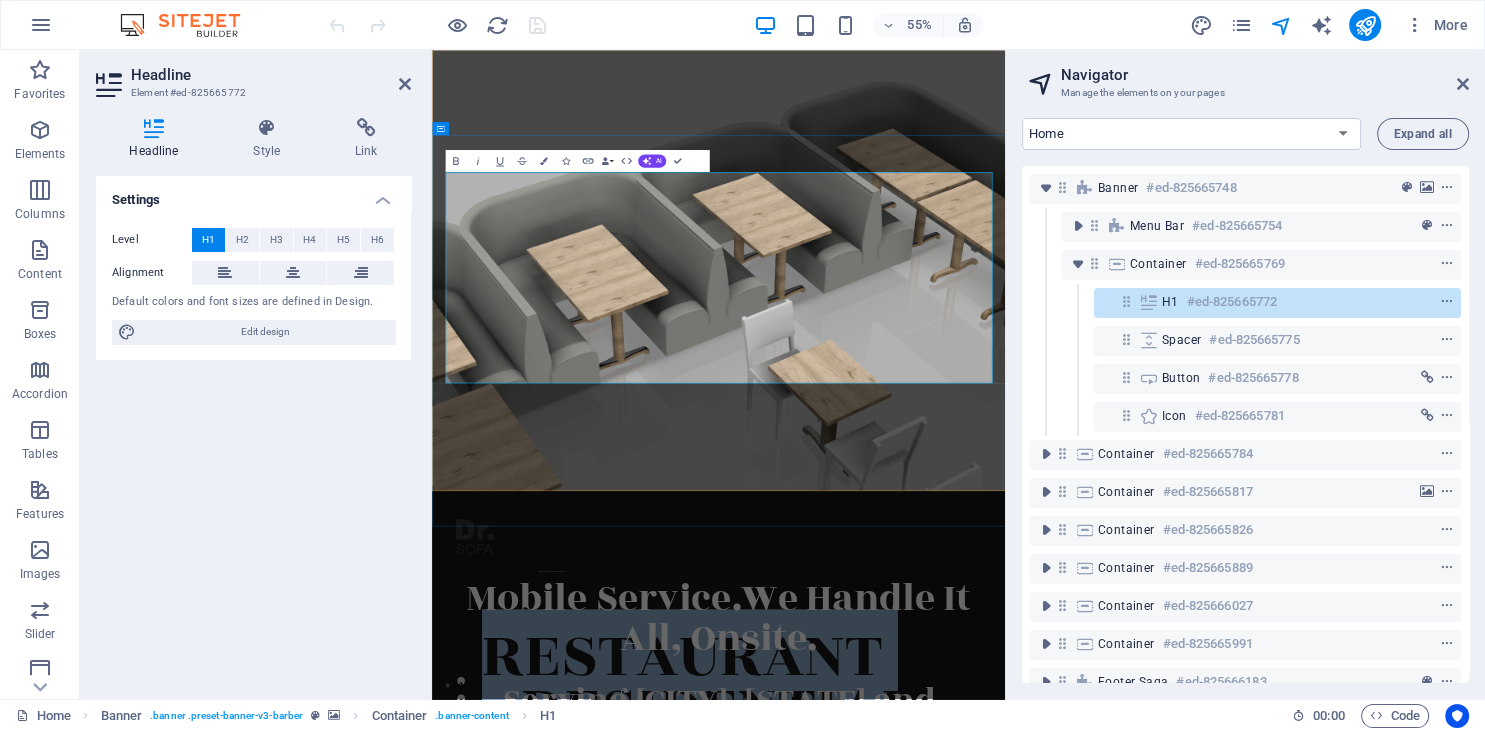 type 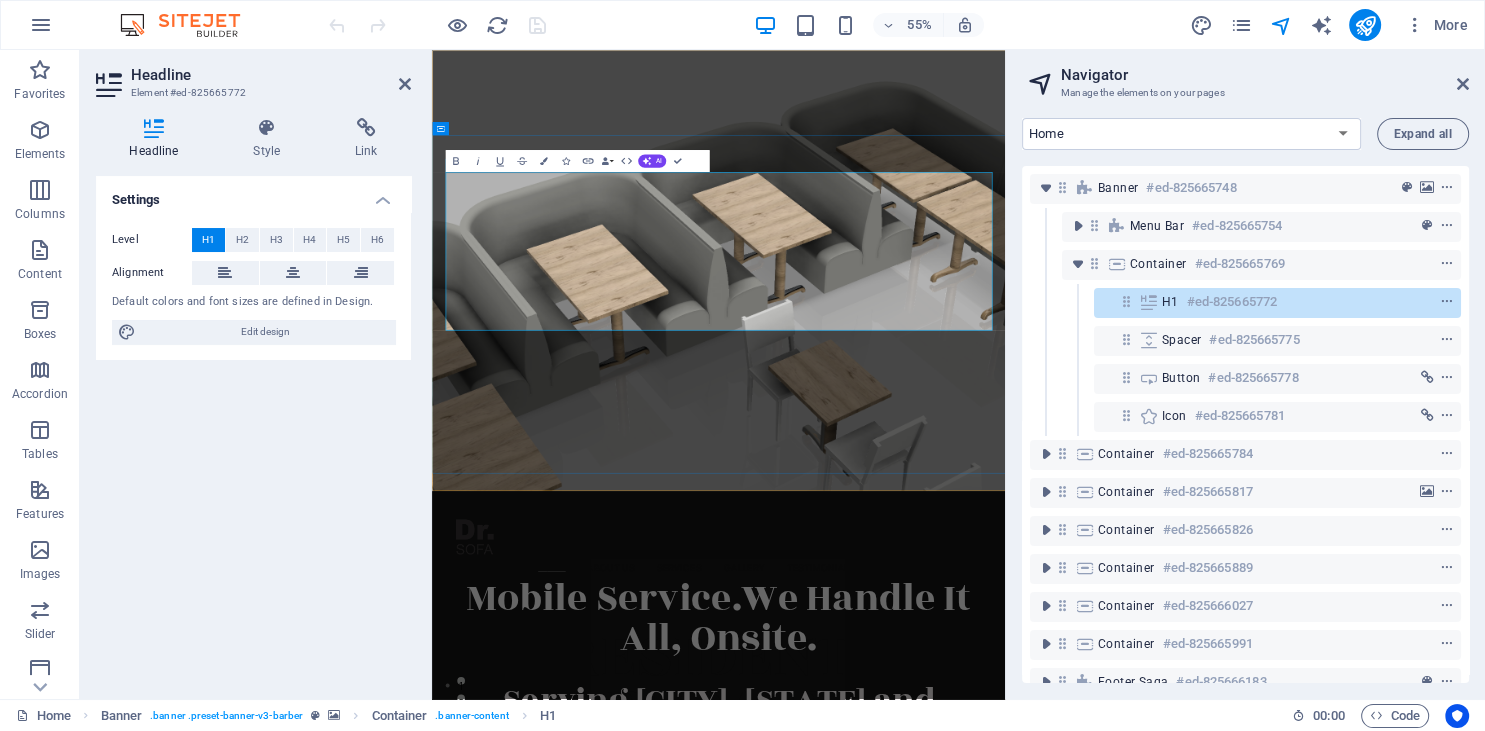 click on "& Residential Repair All, Onsite!" at bounding box center [953, 1247] 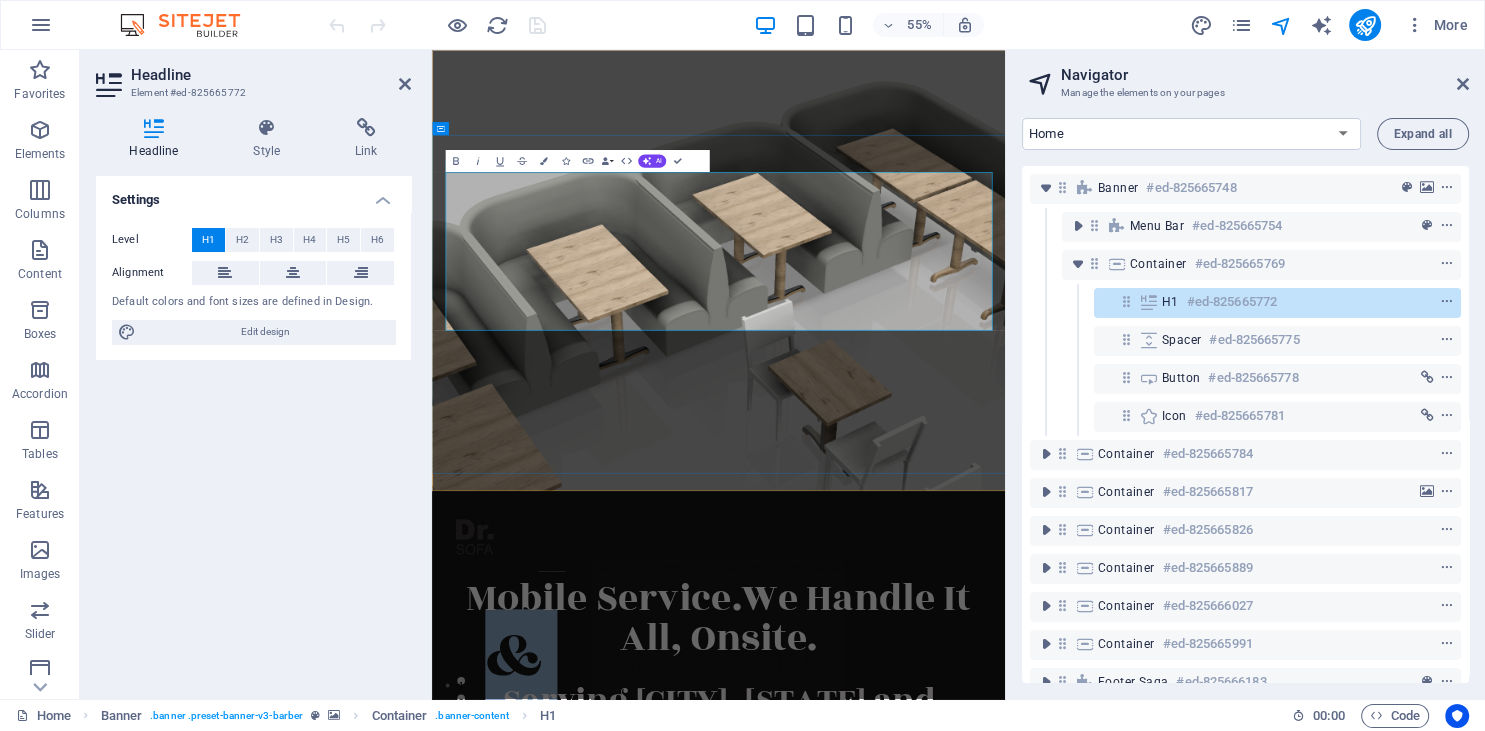 click on "& Residential Repair All, Onsite!" at bounding box center (953, 1247) 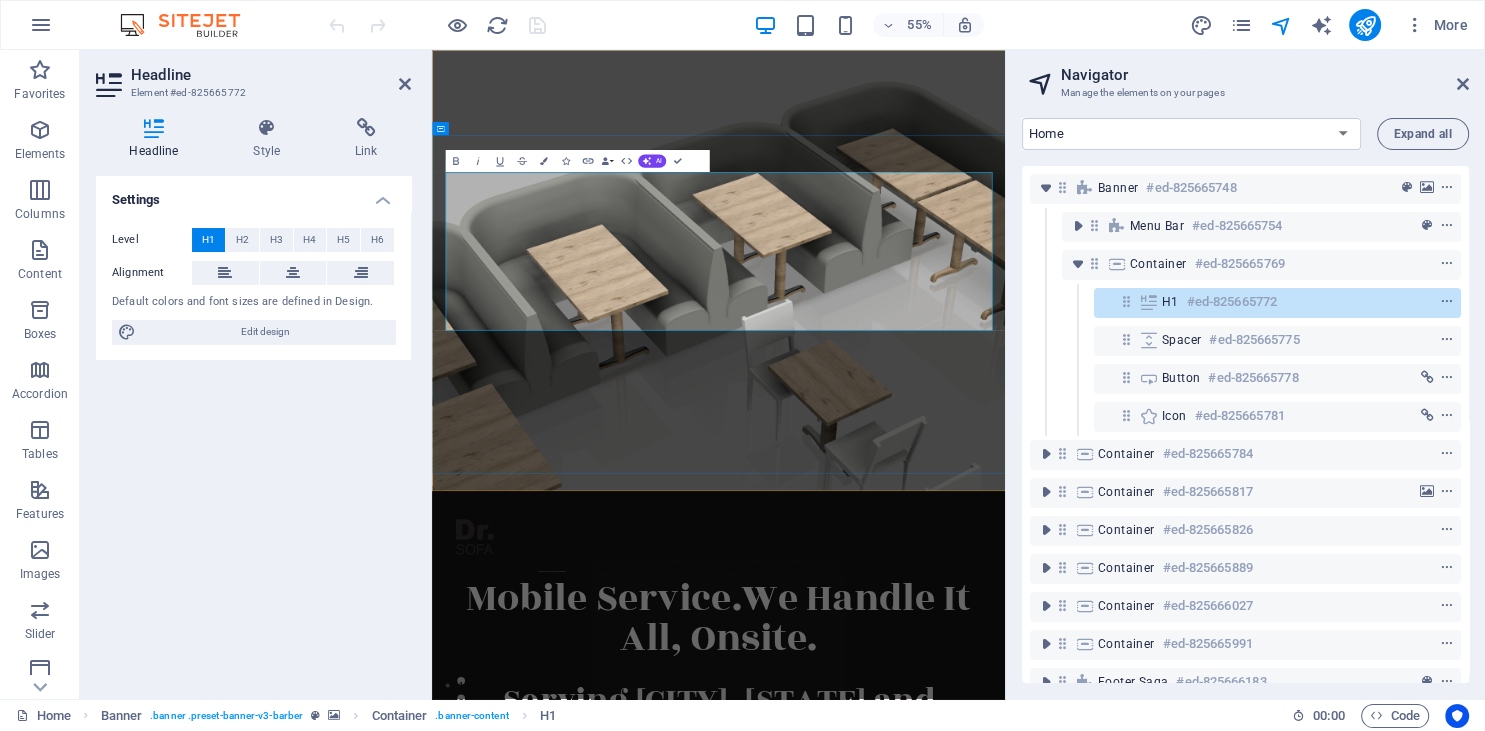 click on "Residential Repair All, Onsite!" at bounding box center (953, 1247) 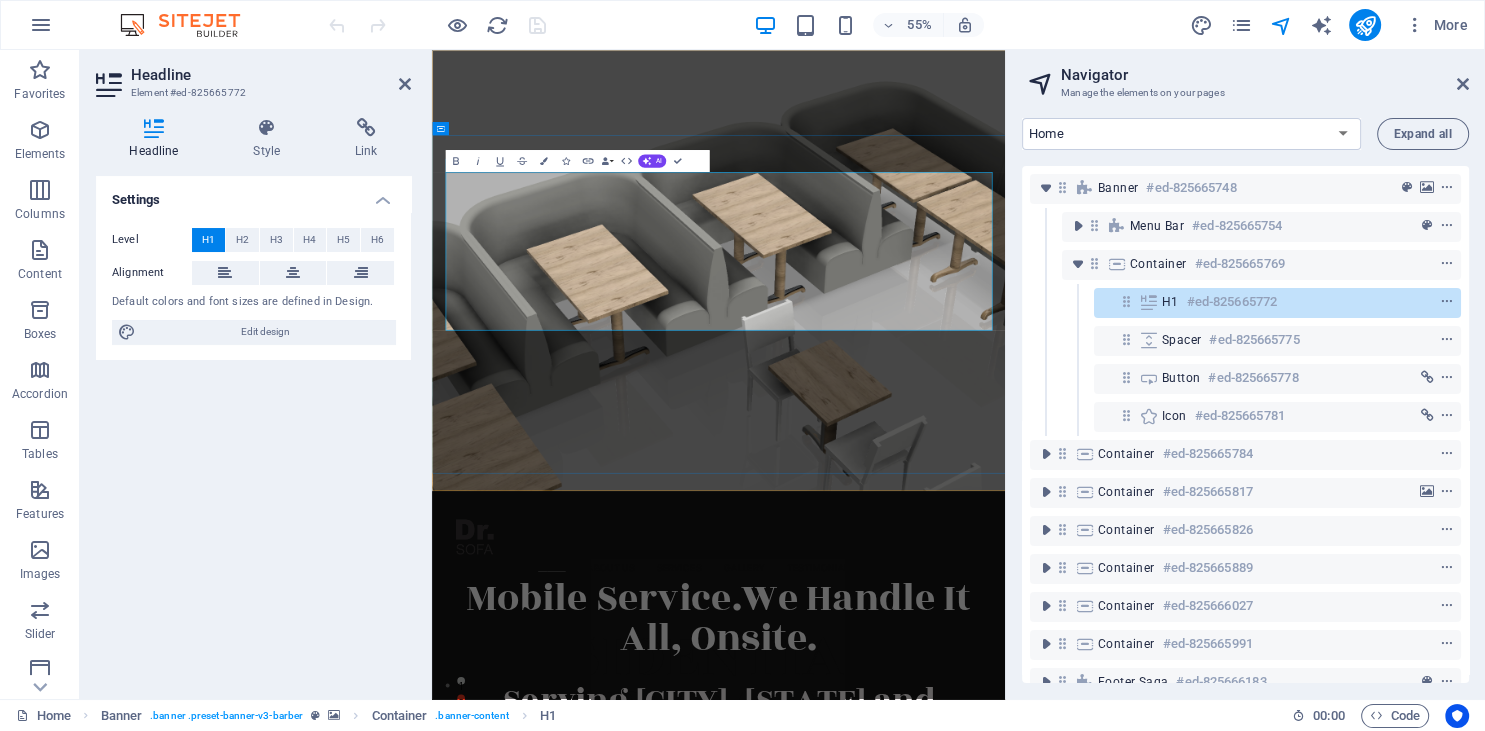 click on "Residential & ‌Repair All, Onsite!" at bounding box center (953, 1247) 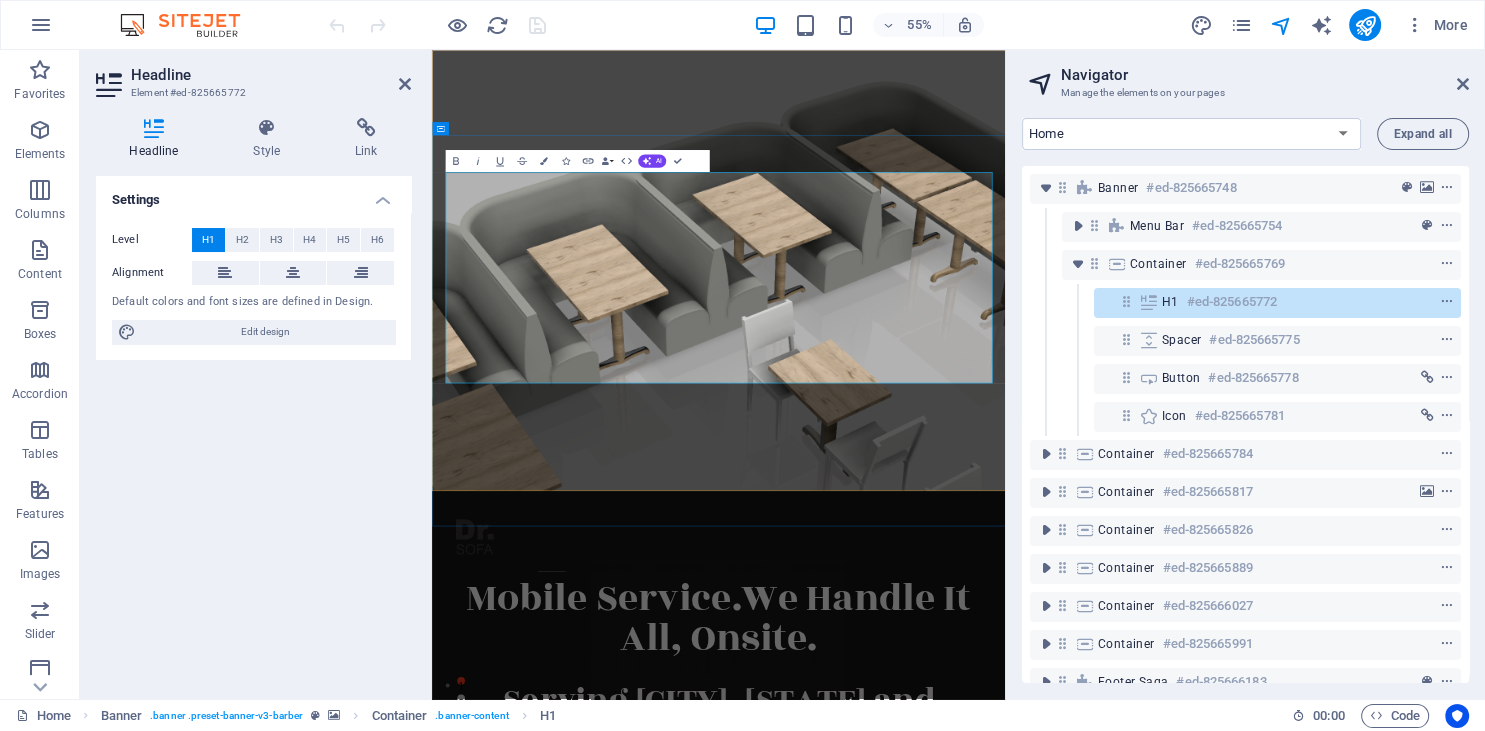 click on "Residential & Commercial ‌Repair All, Onsite!" at bounding box center [953, 1295] 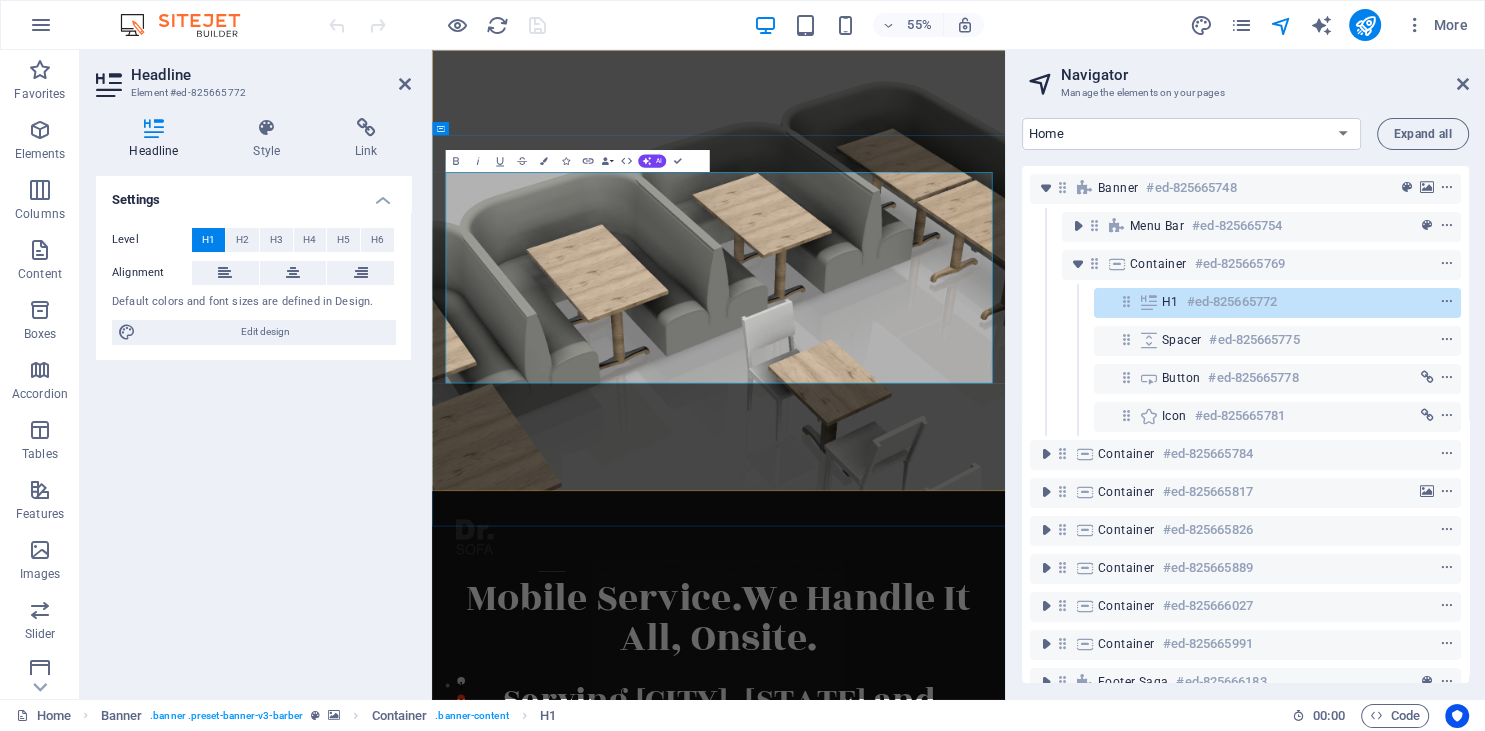 click on "Residential  ‌& Commercial ‌Repair All, Onsite!" at bounding box center (953, 1295) 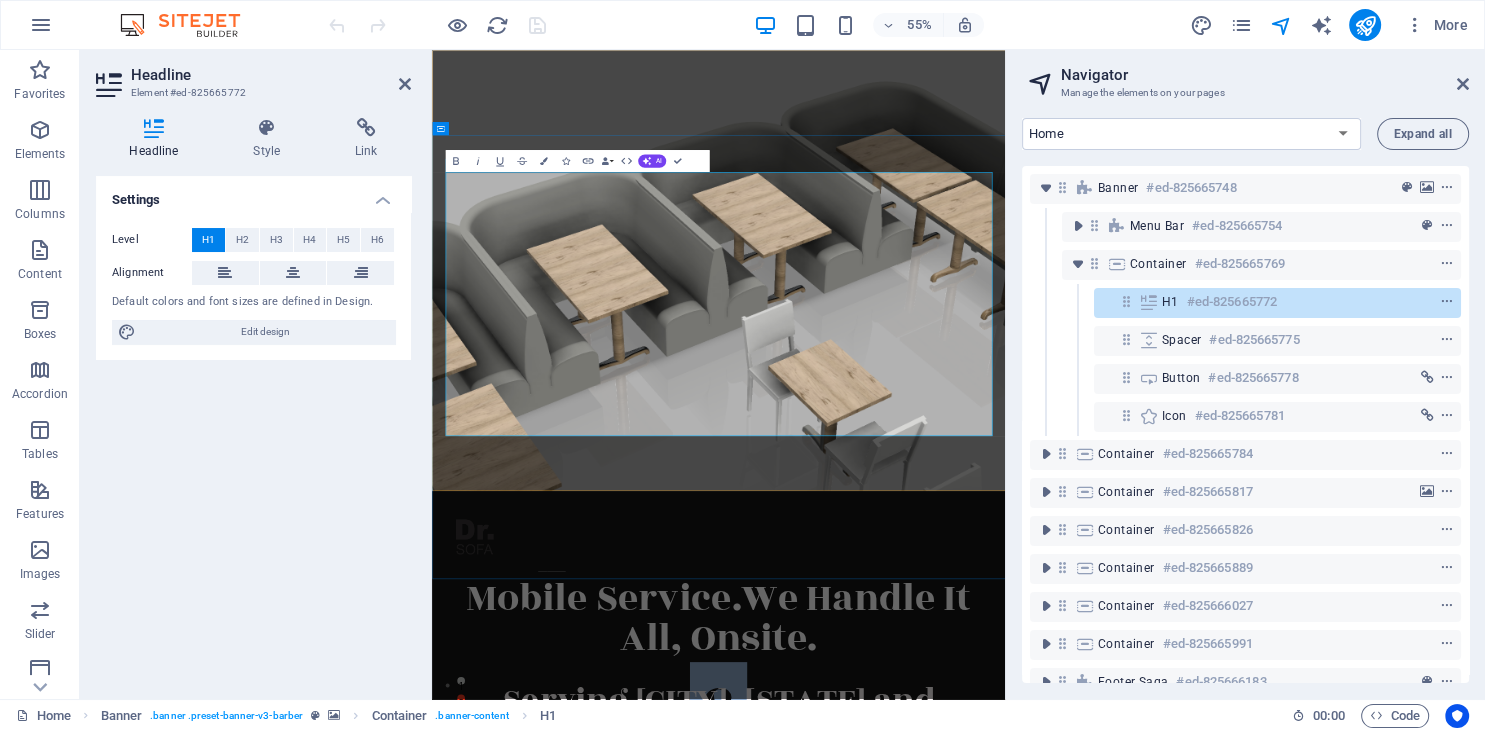 drag, startPoint x: 1009, startPoint y: 414, endPoint x: 903, endPoint y: 425, distance: 106.56923 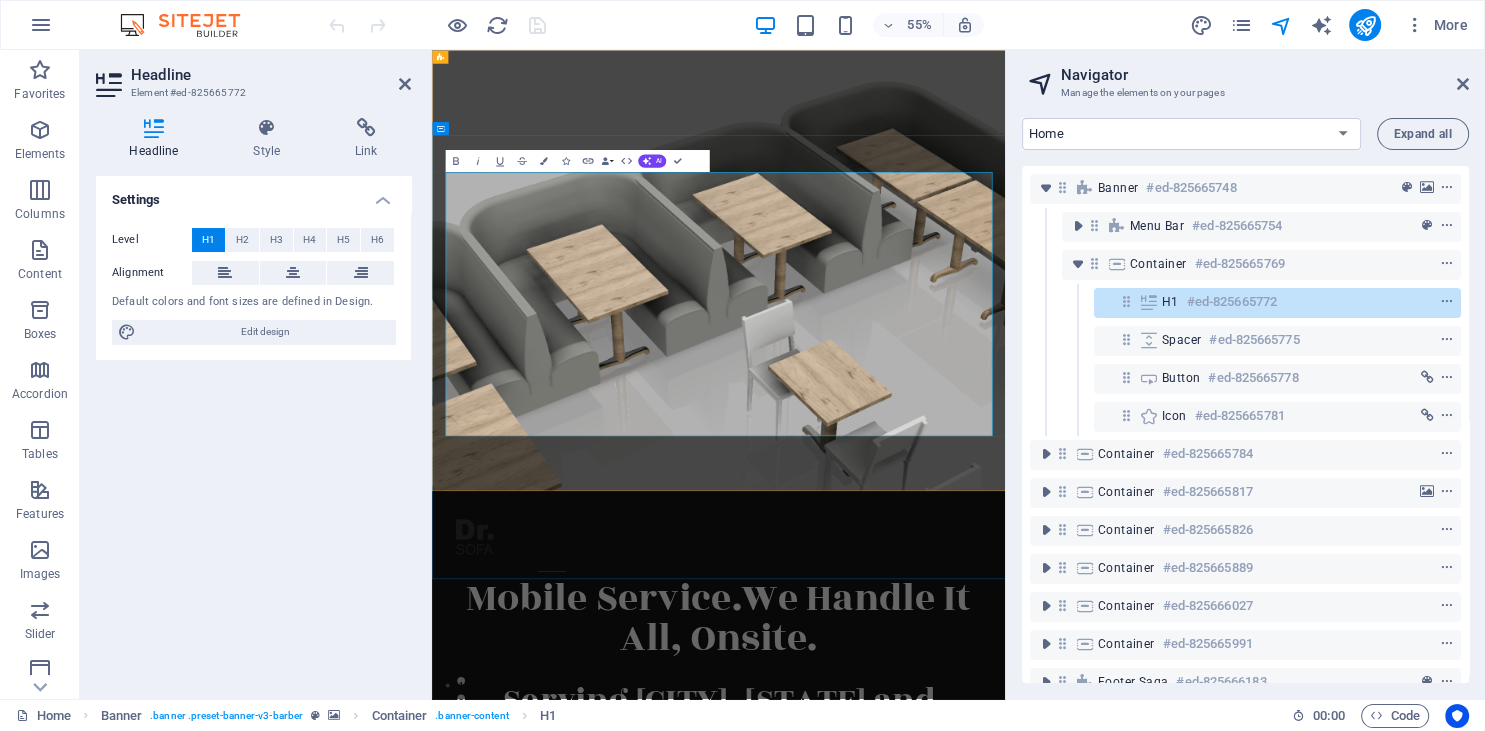 click on "Residential  ‌&  ‌Commercial ‌Repair All, Onsite!" at bounding box center (953, 1343) 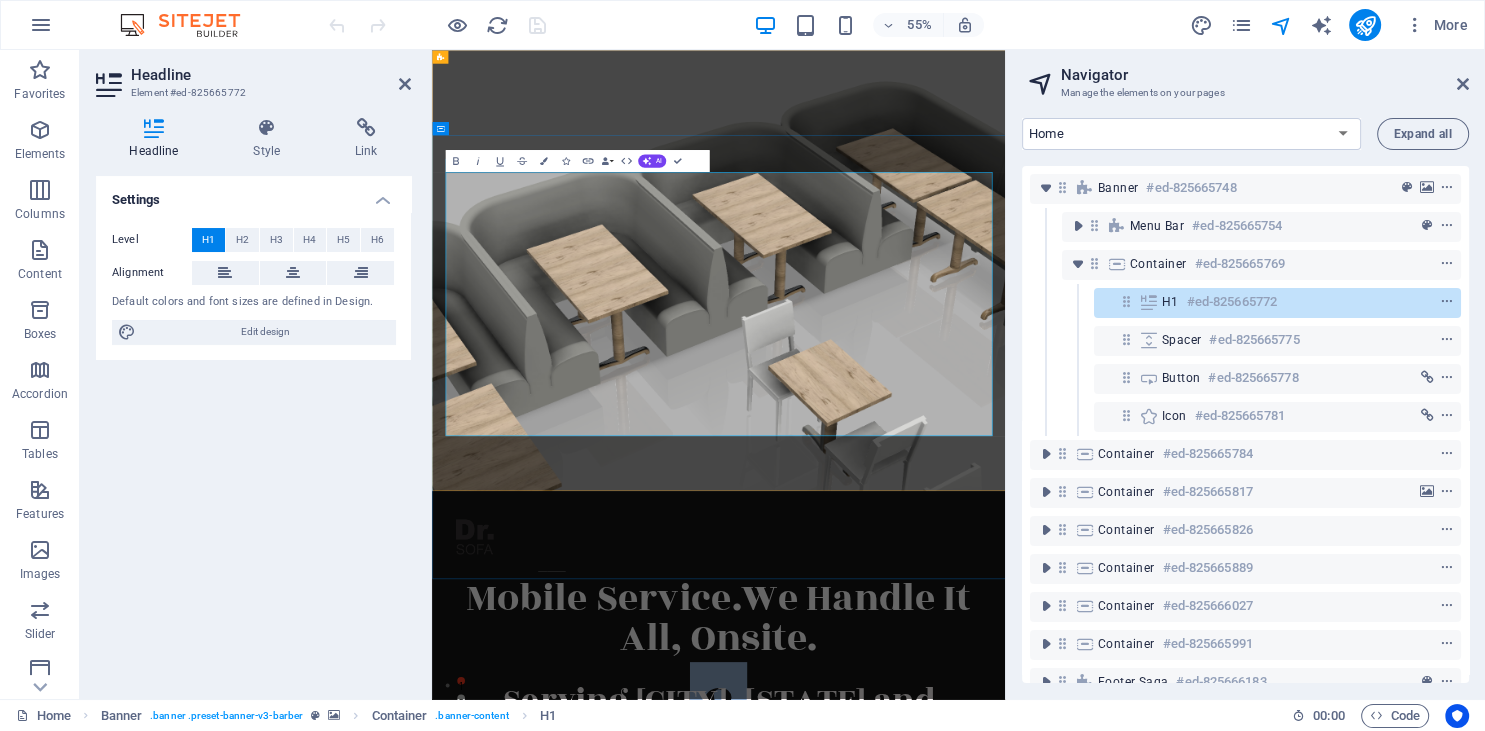 drag, startPoint x: 1004, startPoint y: 419, endPoint x: 855, endPoint y: 409, distance: 149.33519 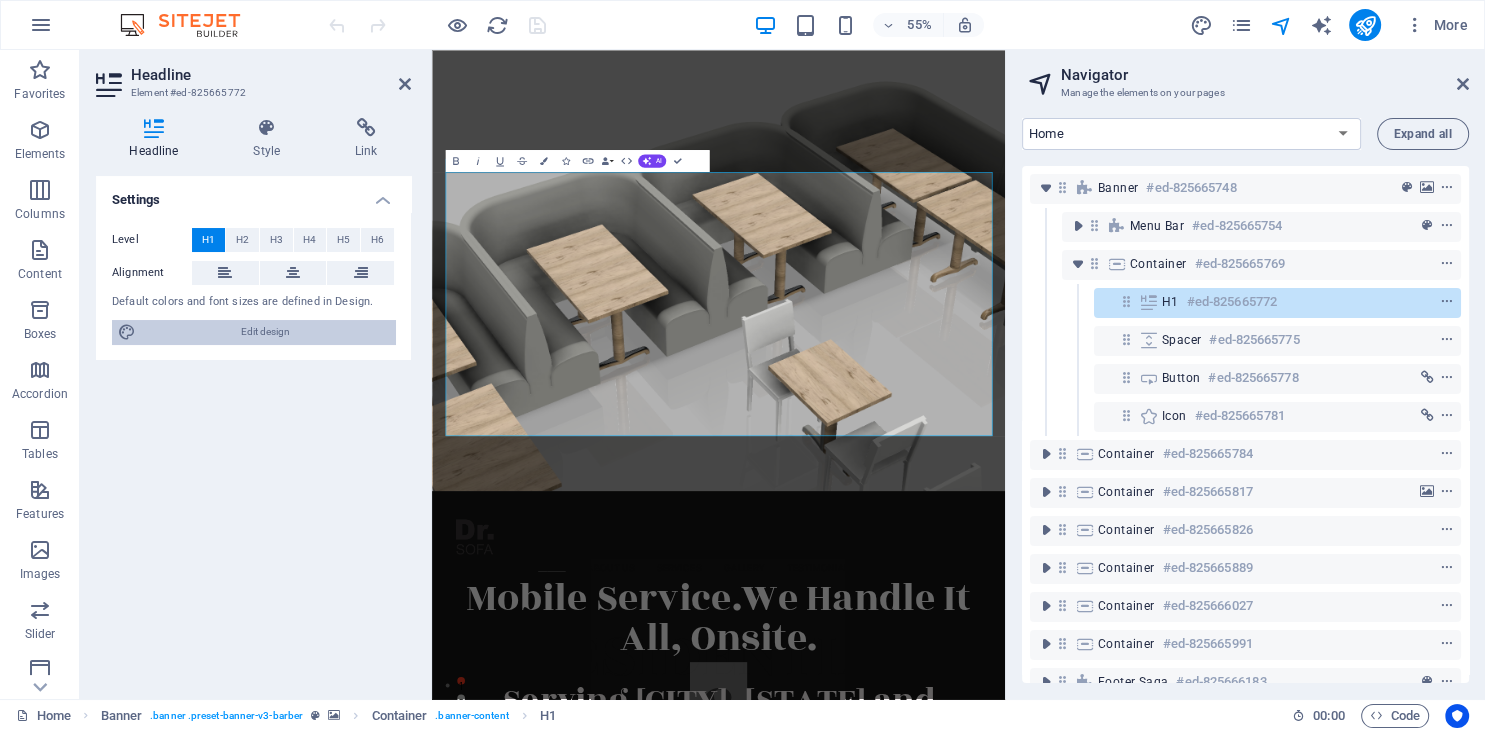 click on "Edit design" at bounding box center [265, 332] 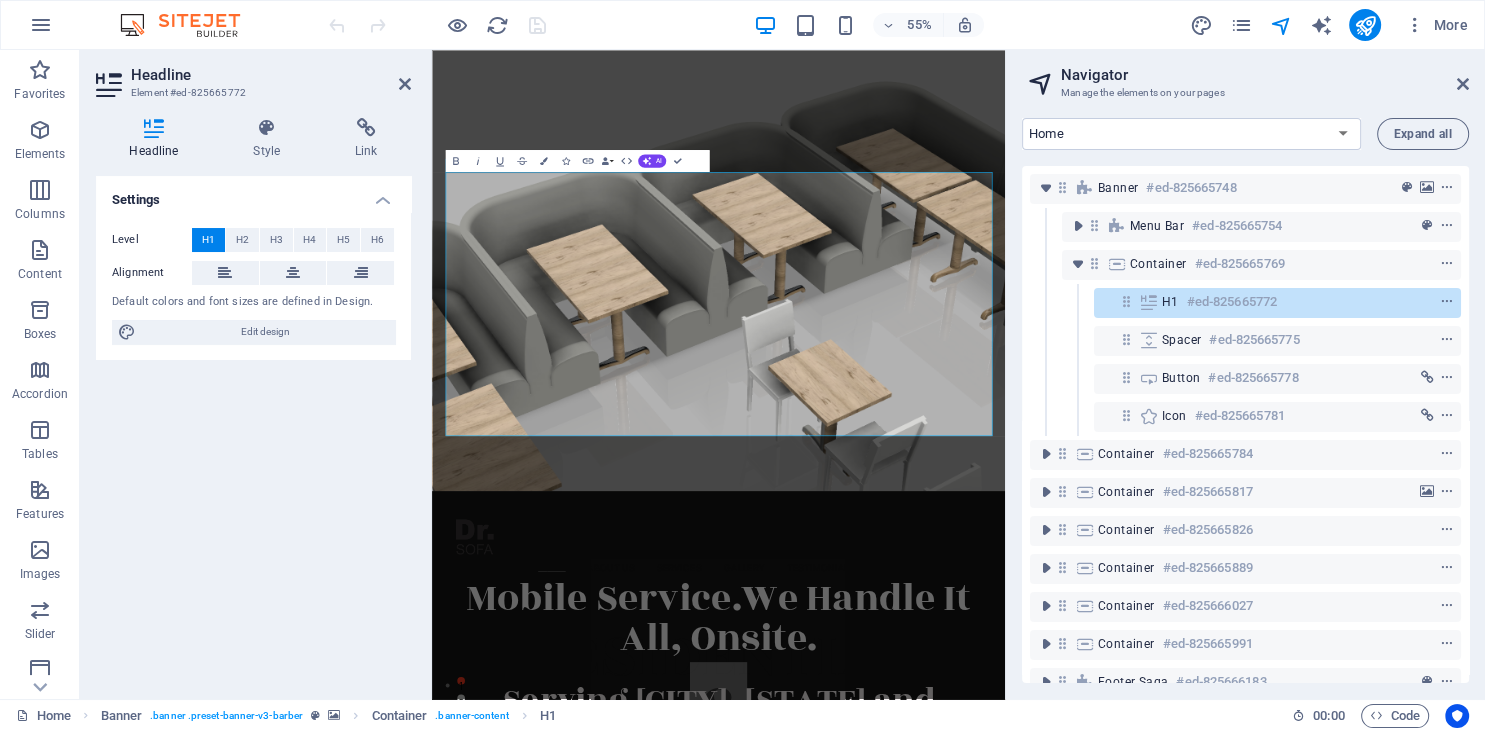 select on "px" 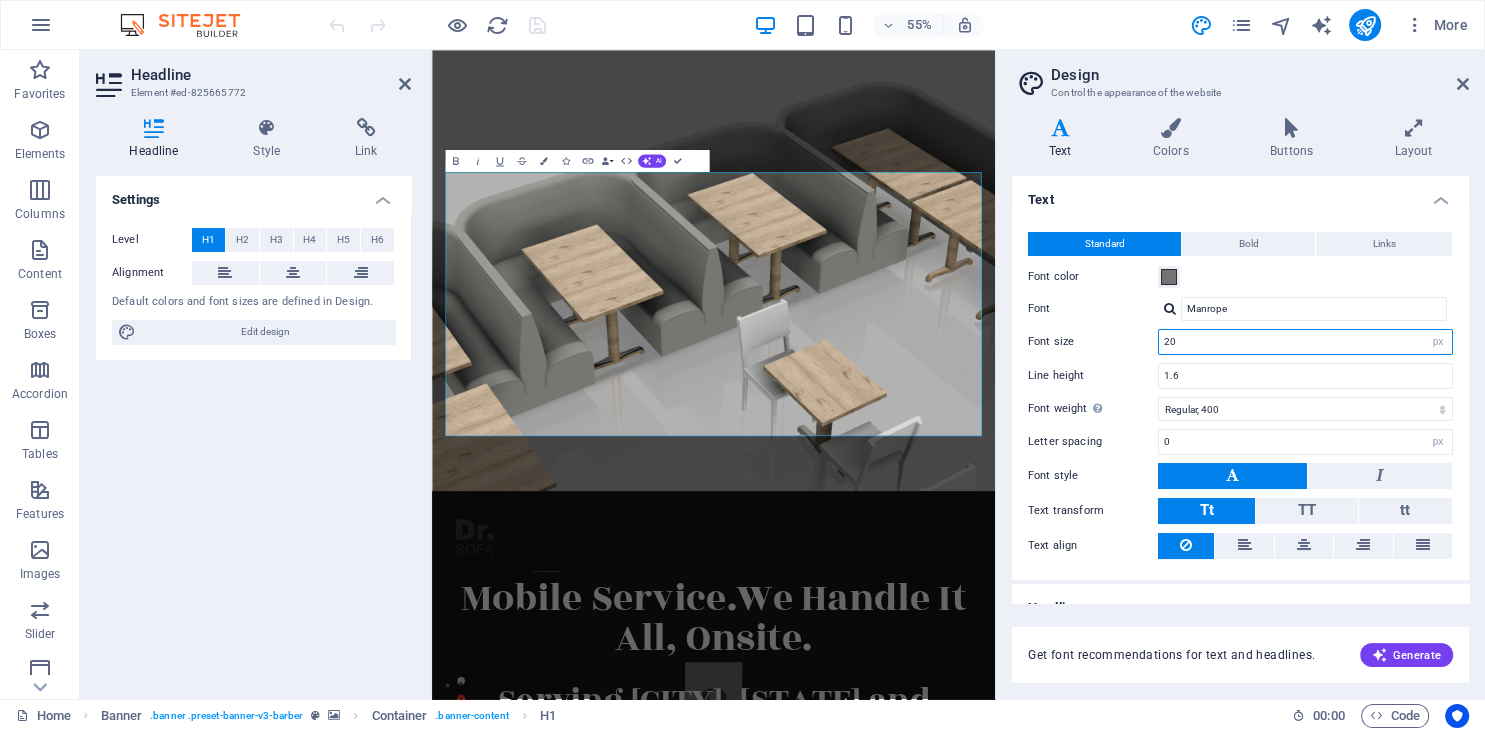 drag, startPoint x: 1181, startPoint y: 344, endPoint x: 1156, endPoint y: 338, distance: 25.70992 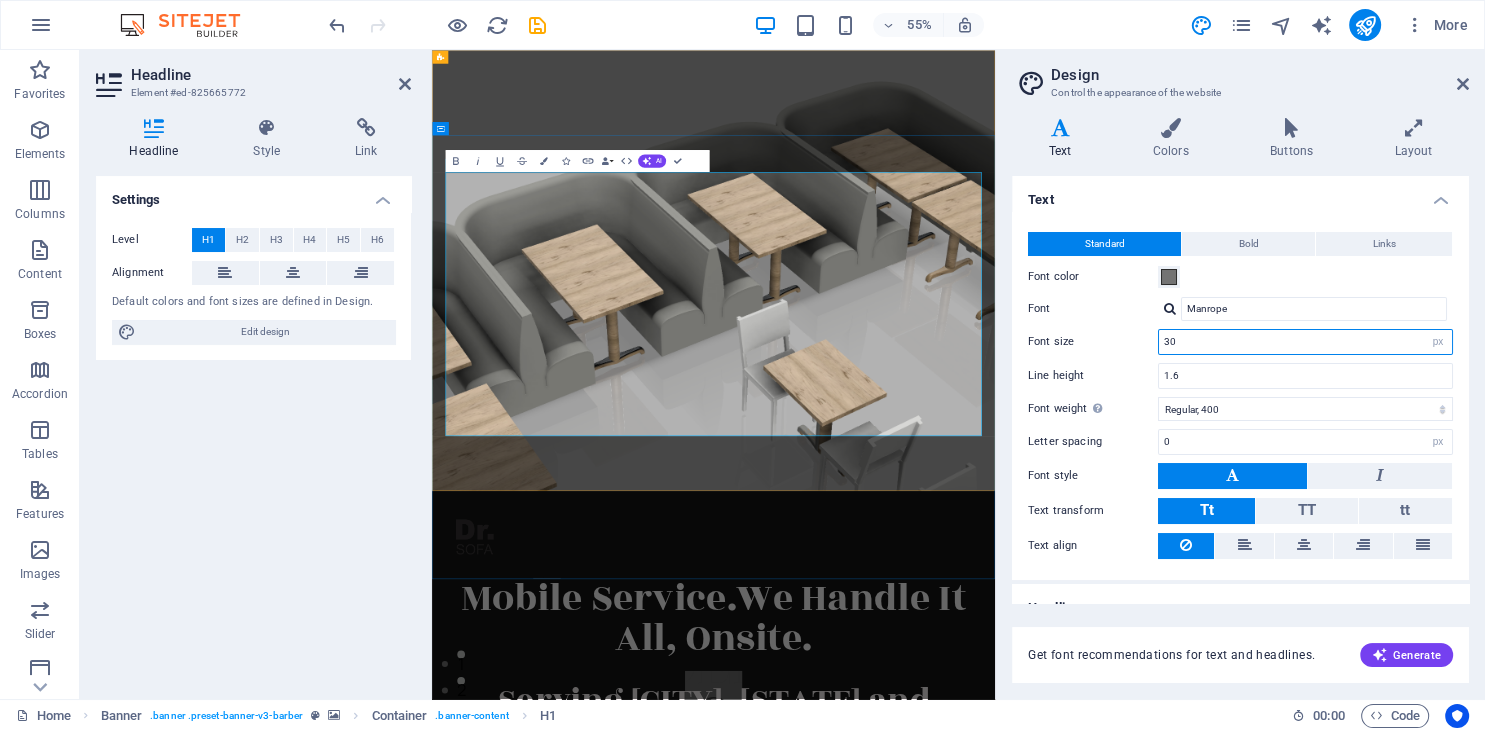 type on "30" 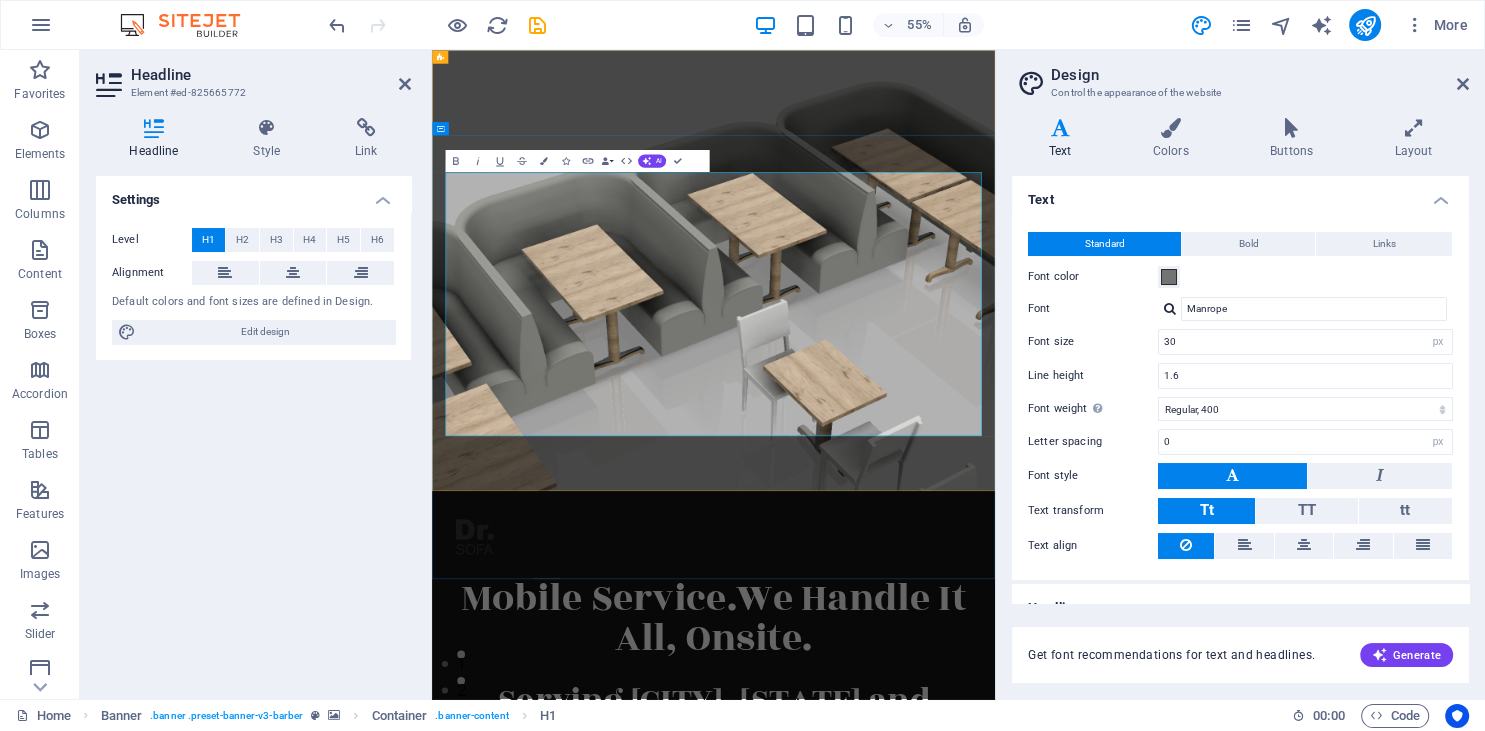 click on "Residential  ‌&  ‌Commercial ‌Repair All, Onsite!" at bounding box center (944, 1359) 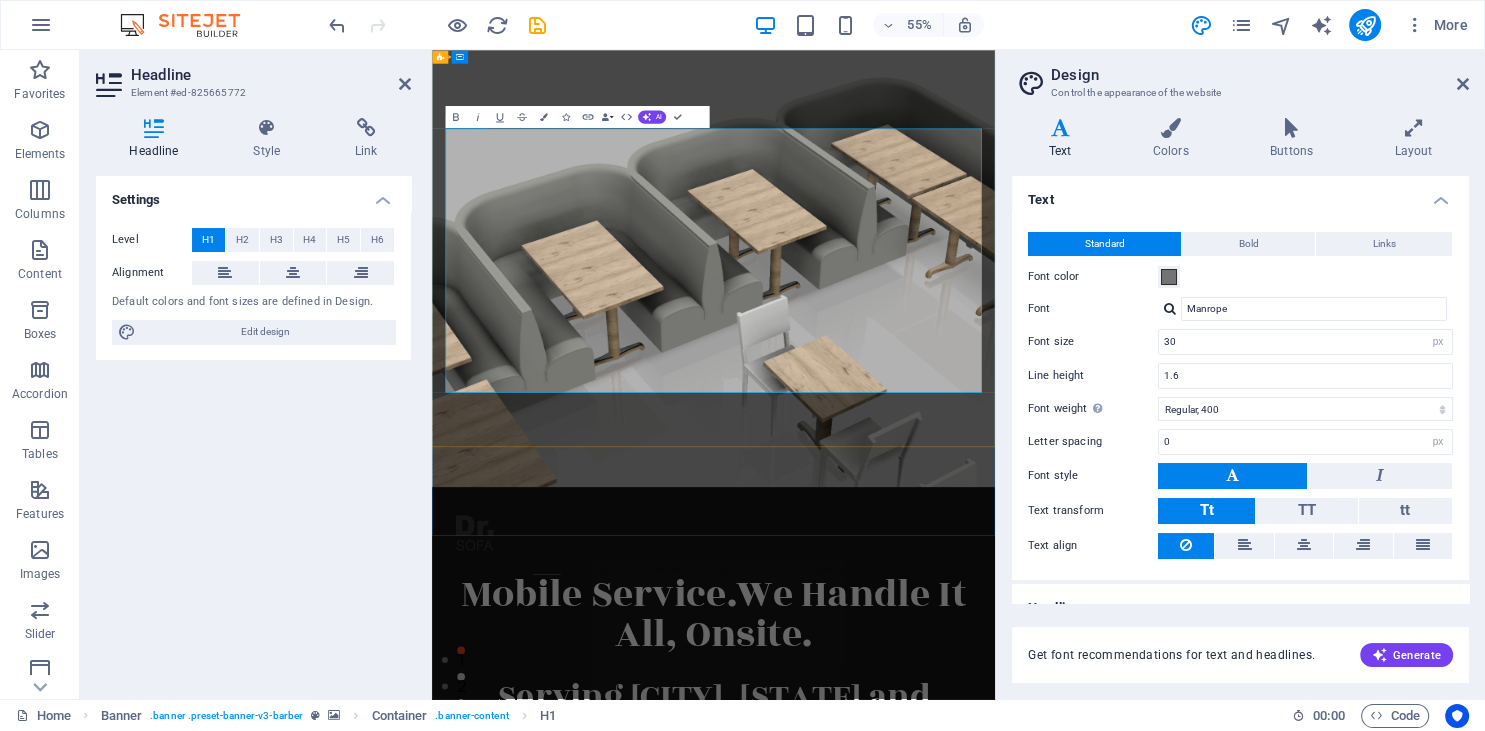 scroll, scrollTop: 0, scrollLeft: 0, axis: both 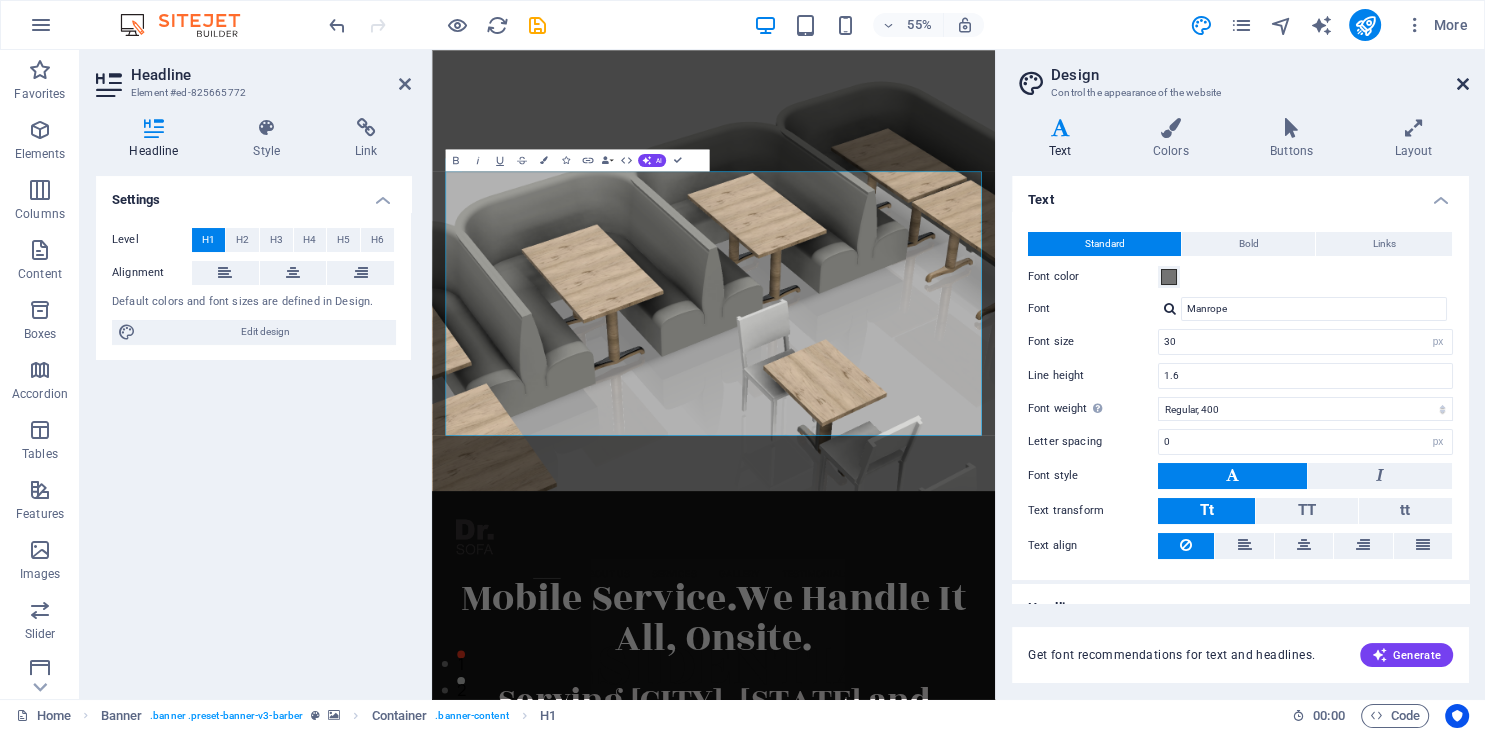 click at bounding box center [1463, 84] 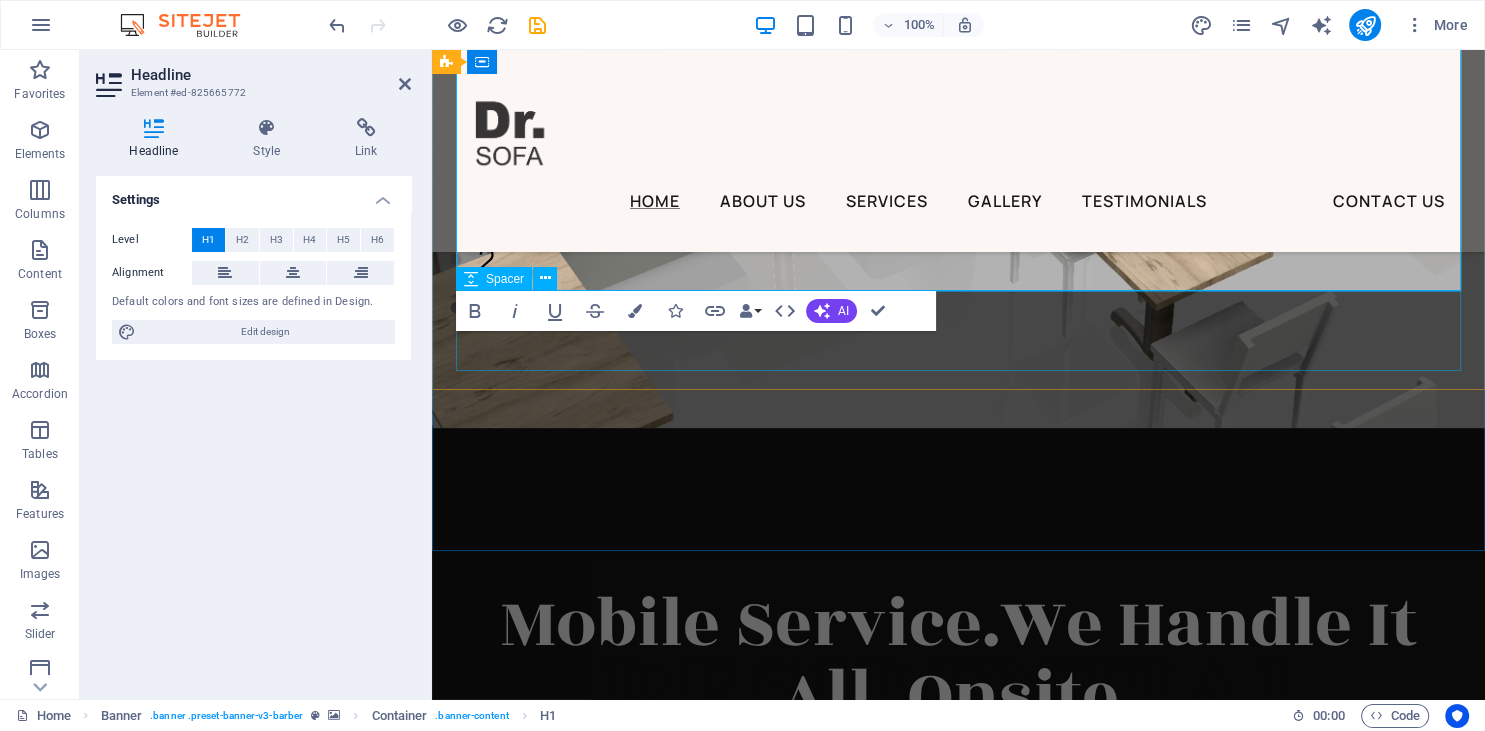 scroll, scrollTop: 739, scrollLeft: 0, axis: vertical 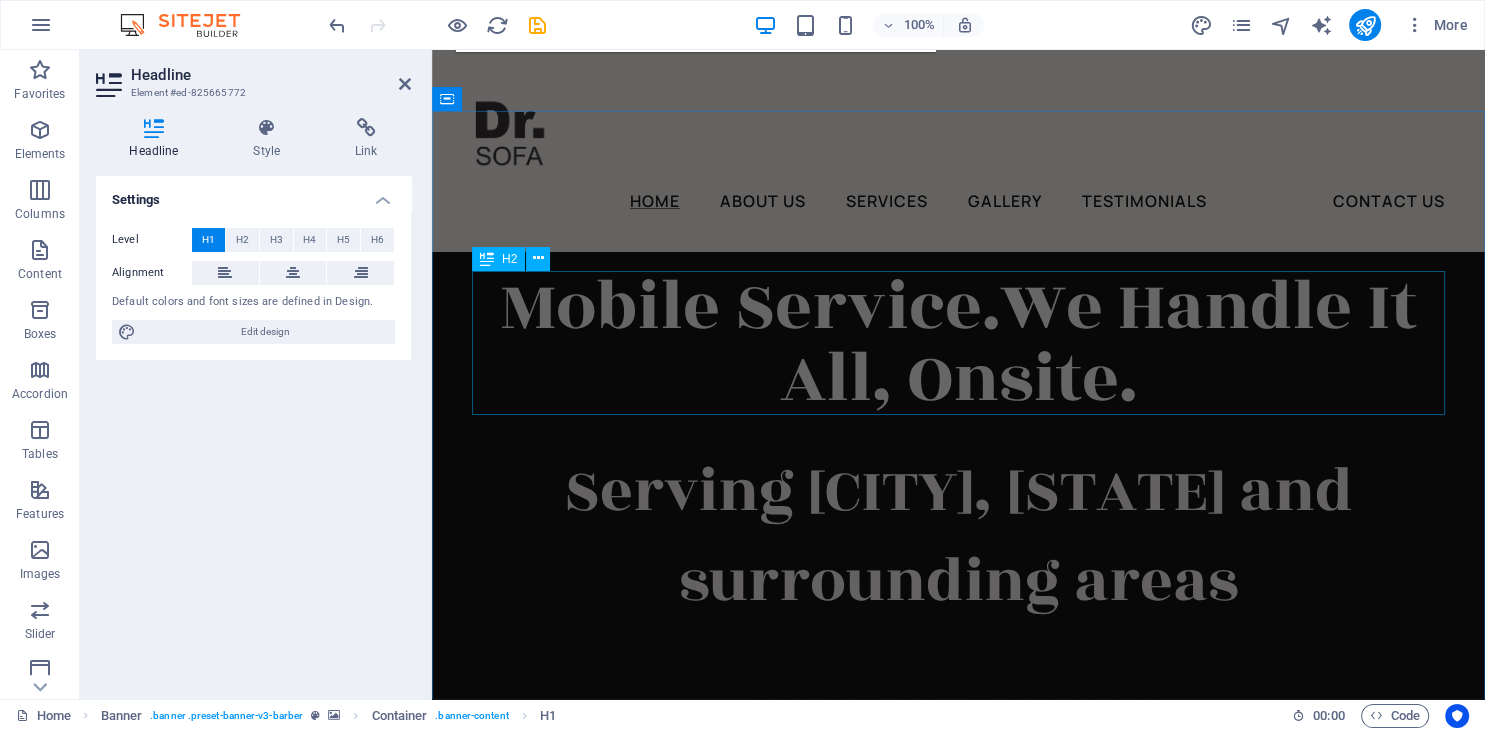 click on "Mobile Service.We Handle It All, Onsite." at bounding box center [958, 343] 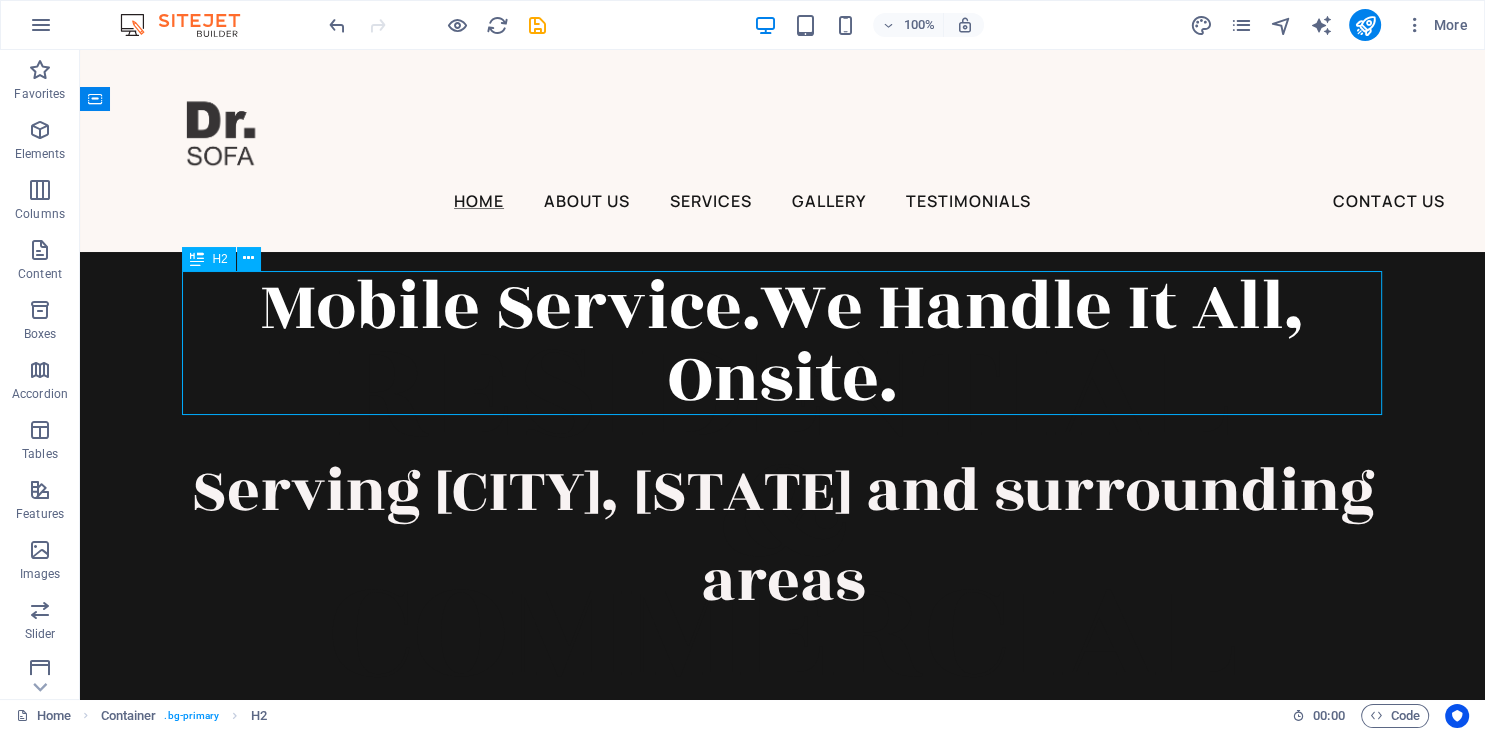 click on "Mobile Service.We Handle It All, Onsite." at bounding box center [783, 343] 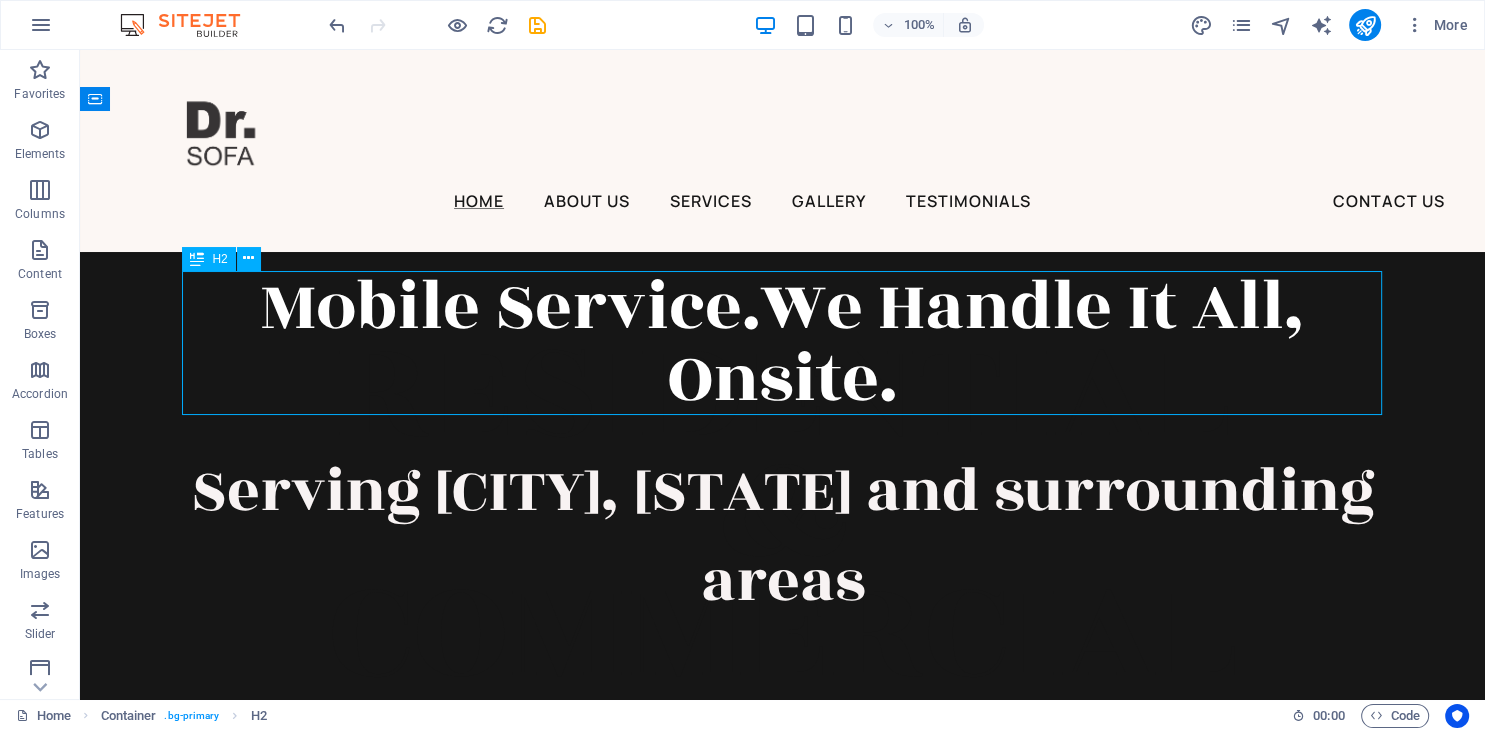click on "Mobile Service.We Handle It All, Onsite." at bounding box center (783, 343) 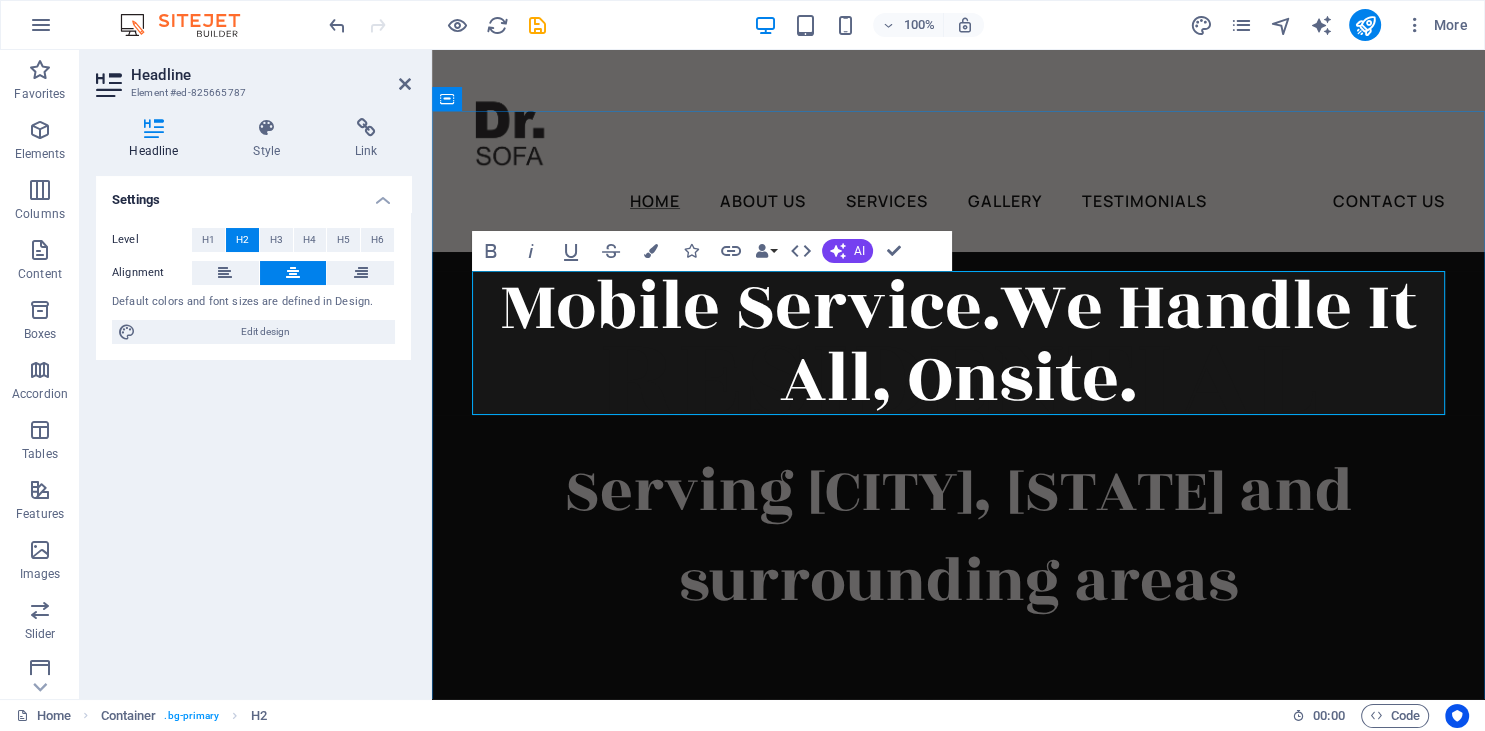 click on "Mobile Service.We Handle It All, Onsite." at bounding box center (958, 343) 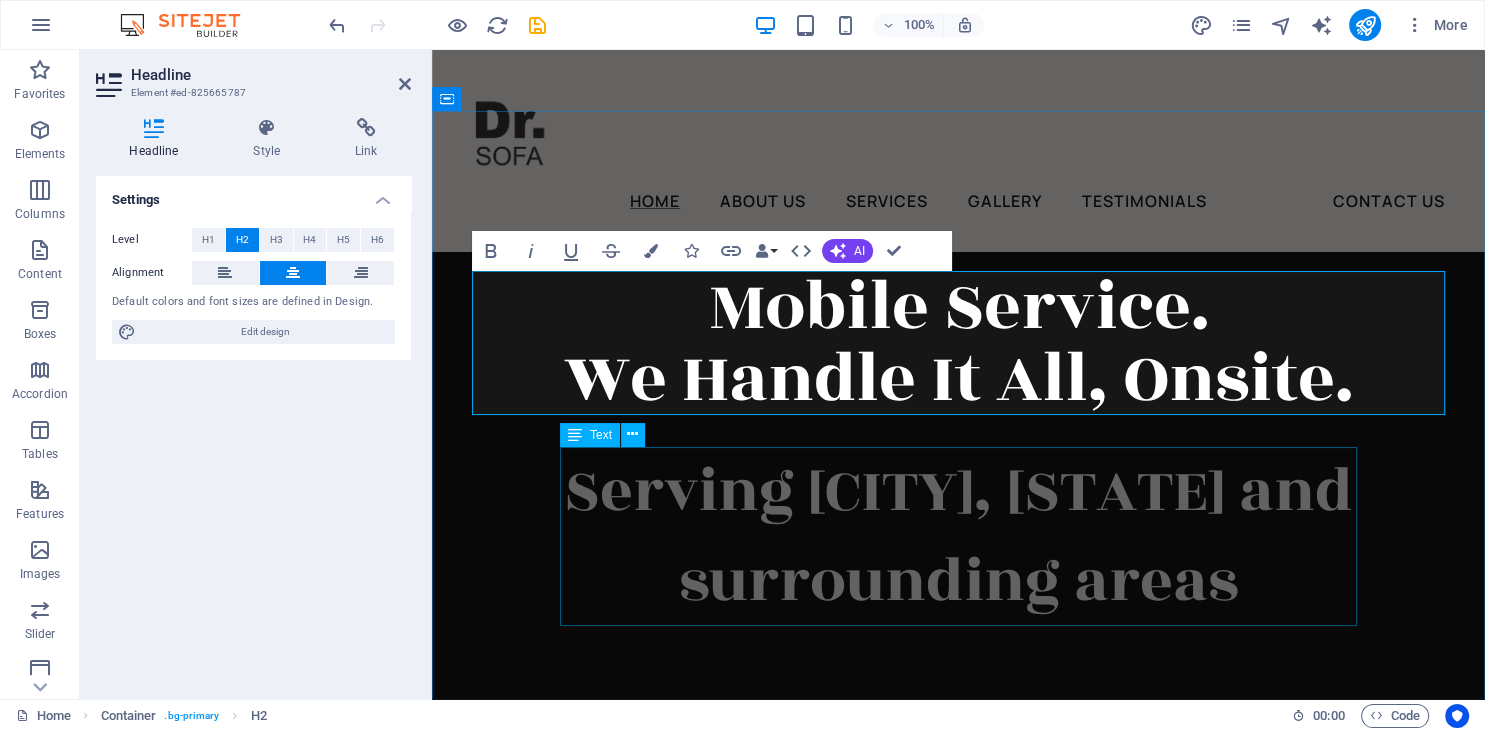 click on "Serving [CITY], [STATE] and surrounding areas" at bounding box center [958, 536] 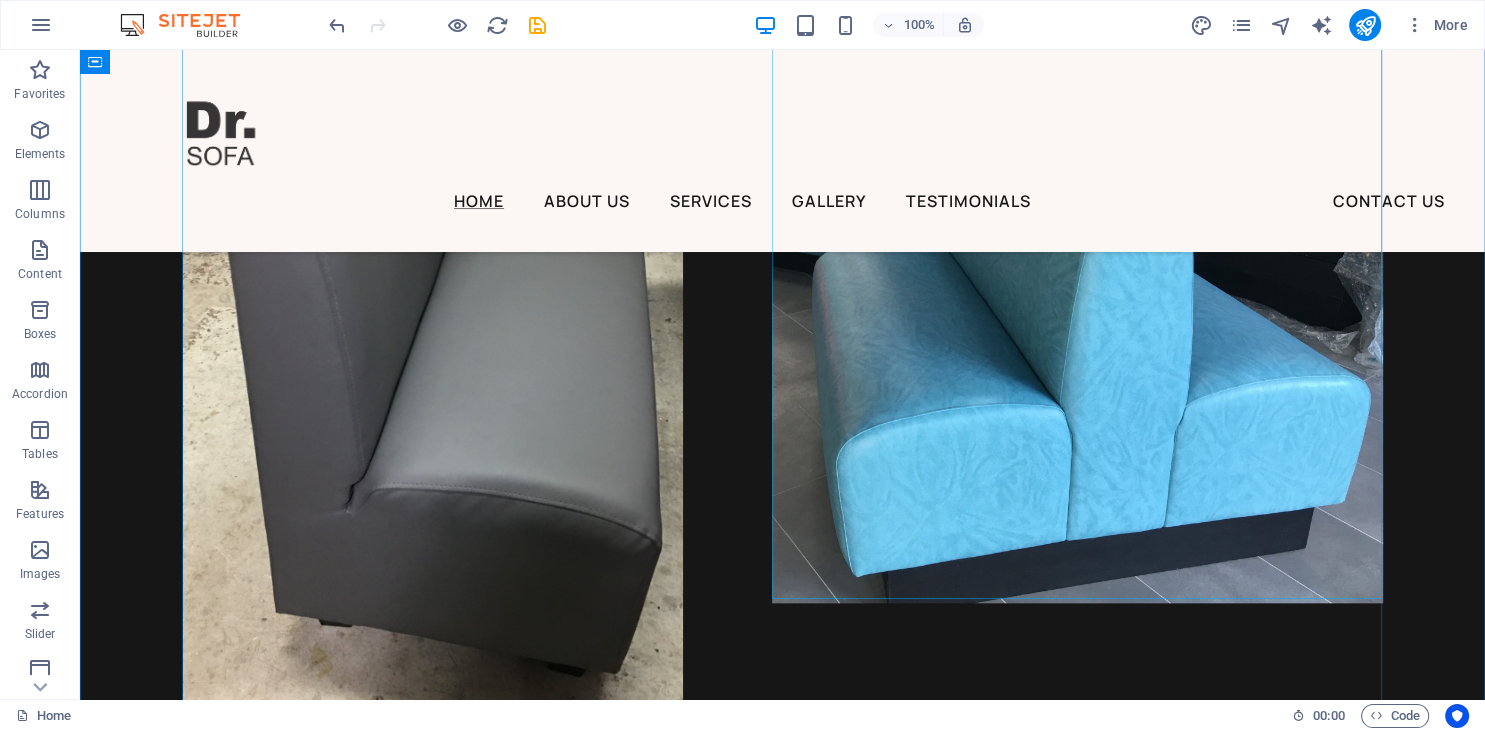 scroll, scrollTop: 2006, scrollLeft: 0, axis: vertical 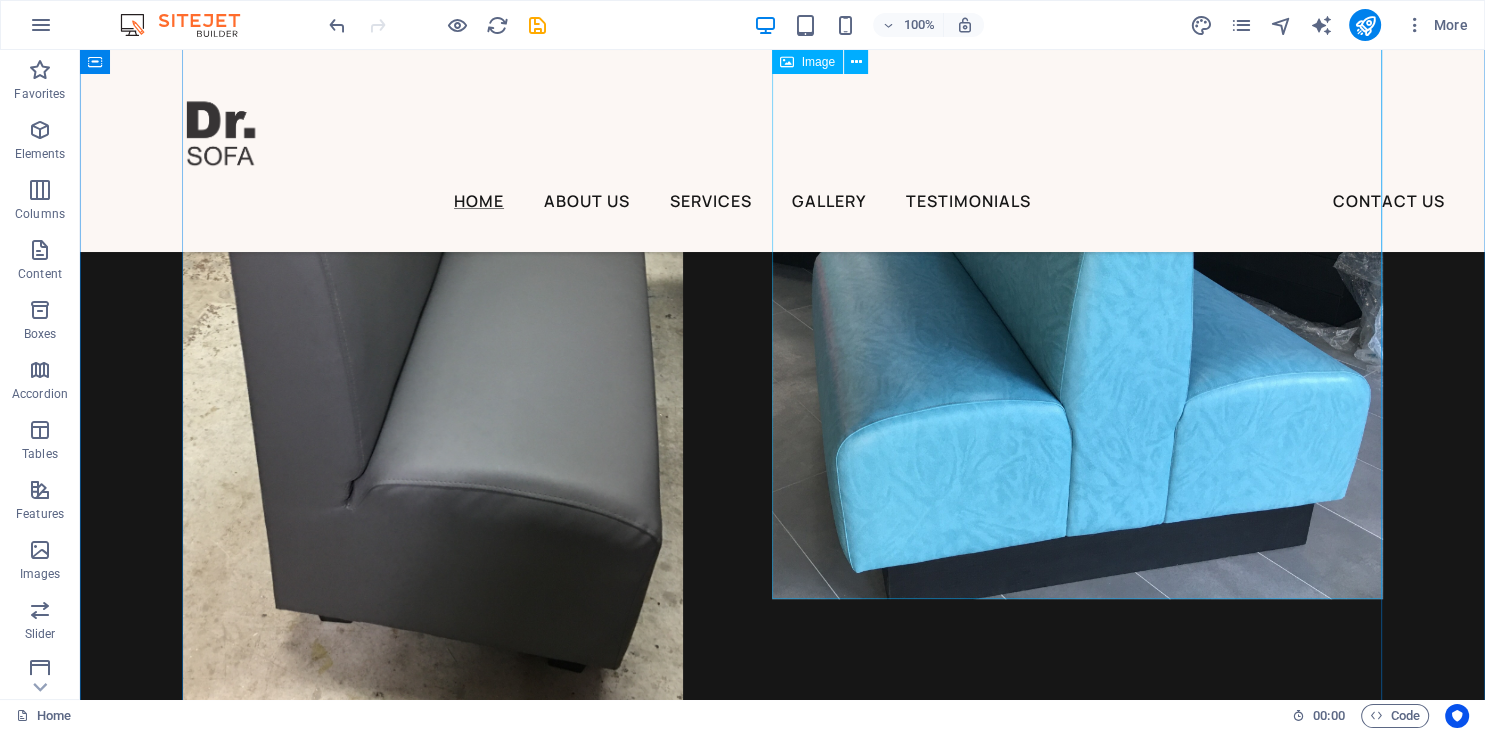 click at bounding box center (1077, 299) 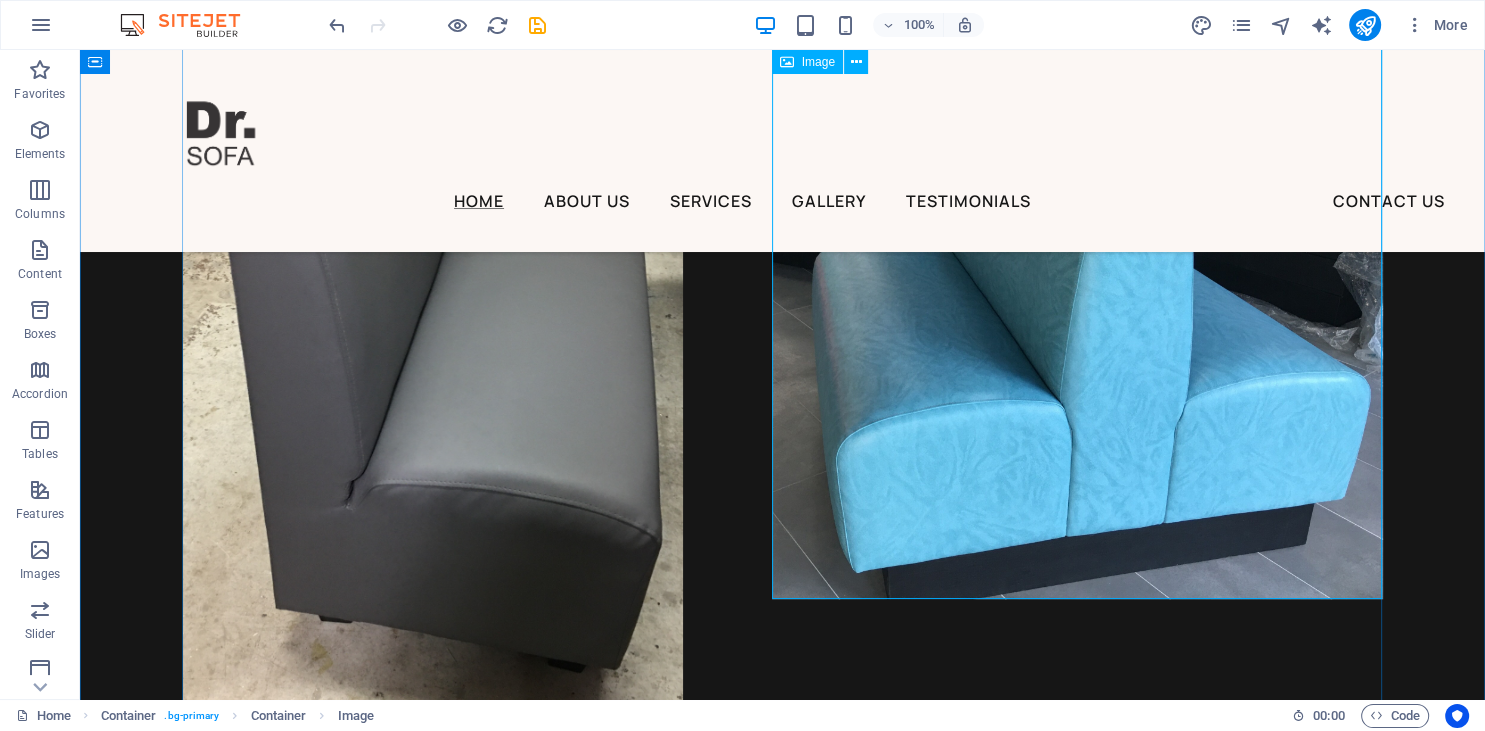 click at bounding box center (1077, 299) 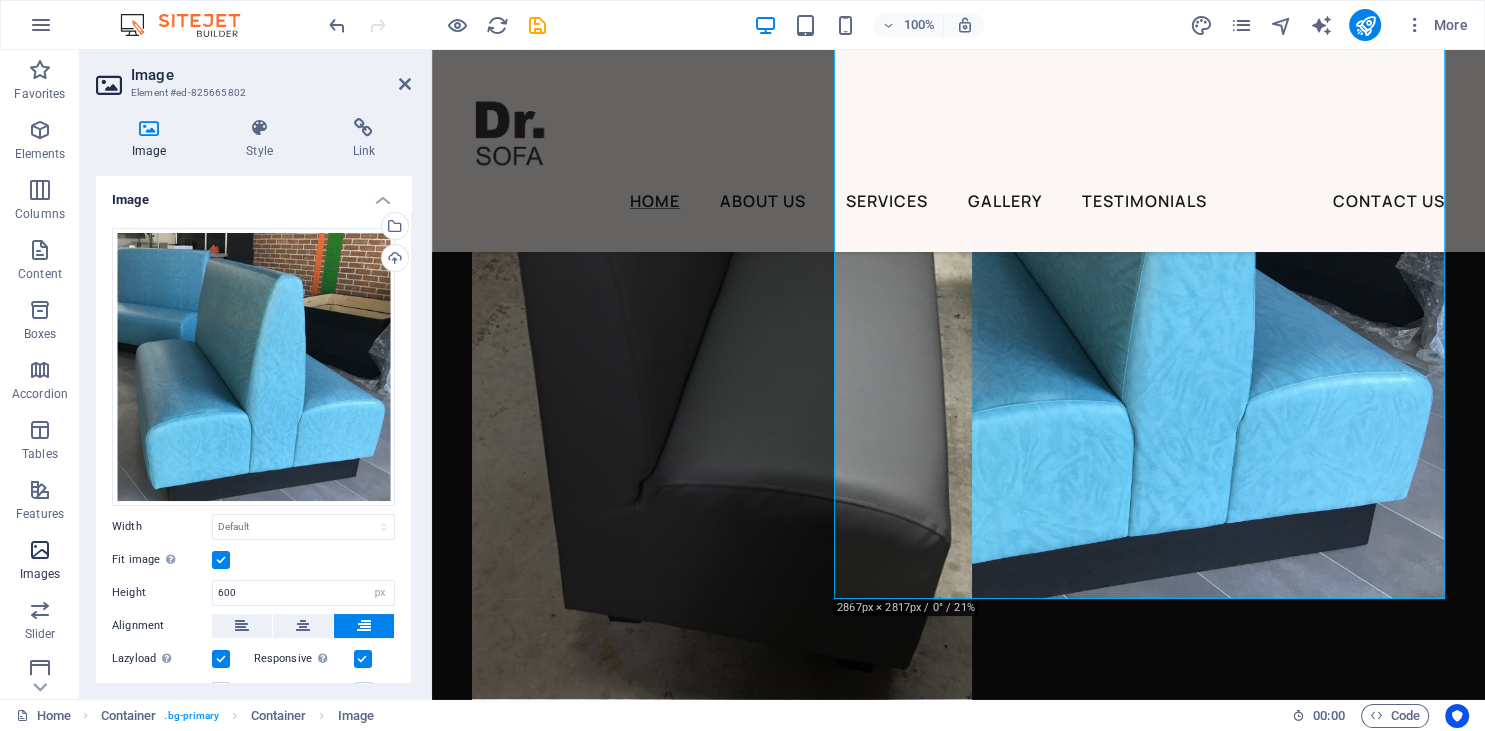 click at bounding box center (40, 550) 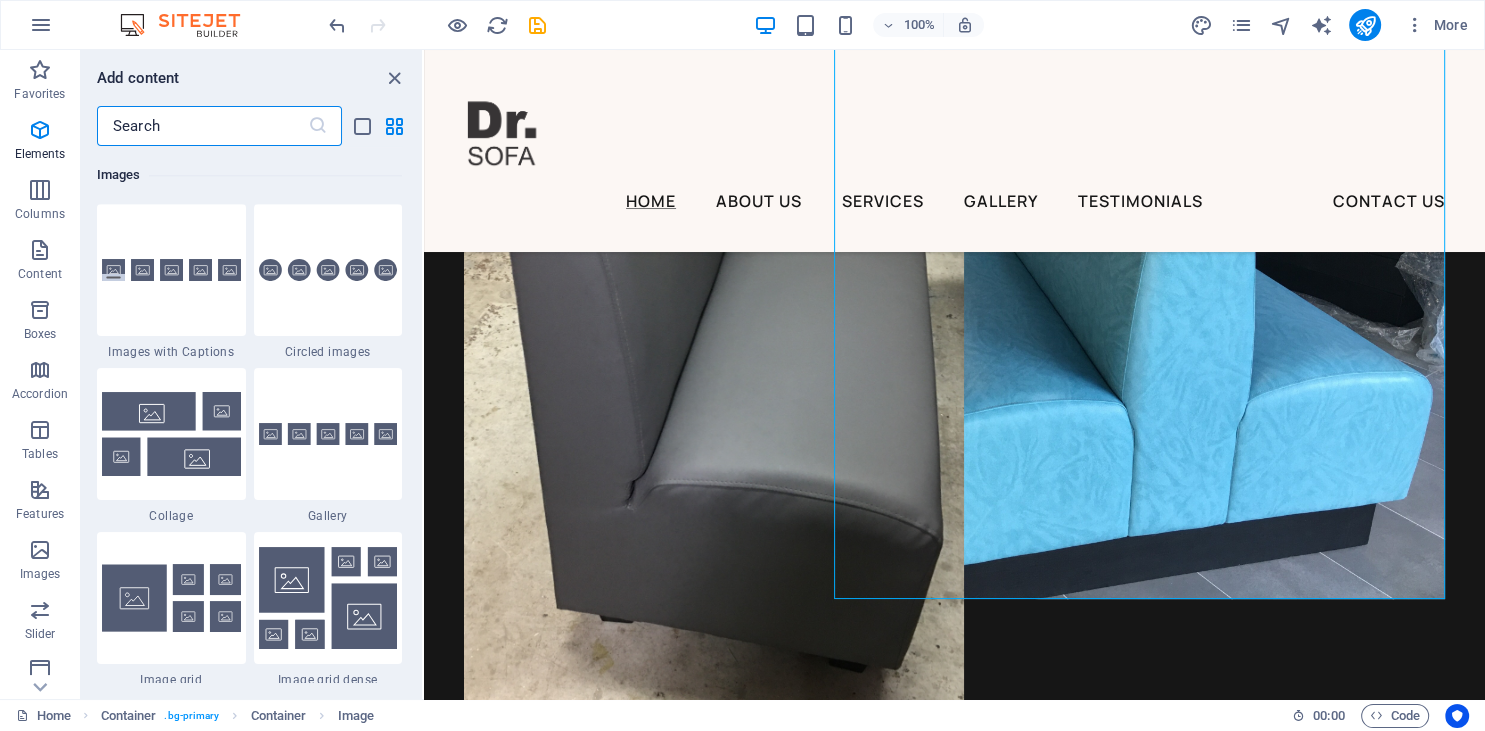 scroll, scrollTop: 10140, scrollLeft: 0, axis: vertical 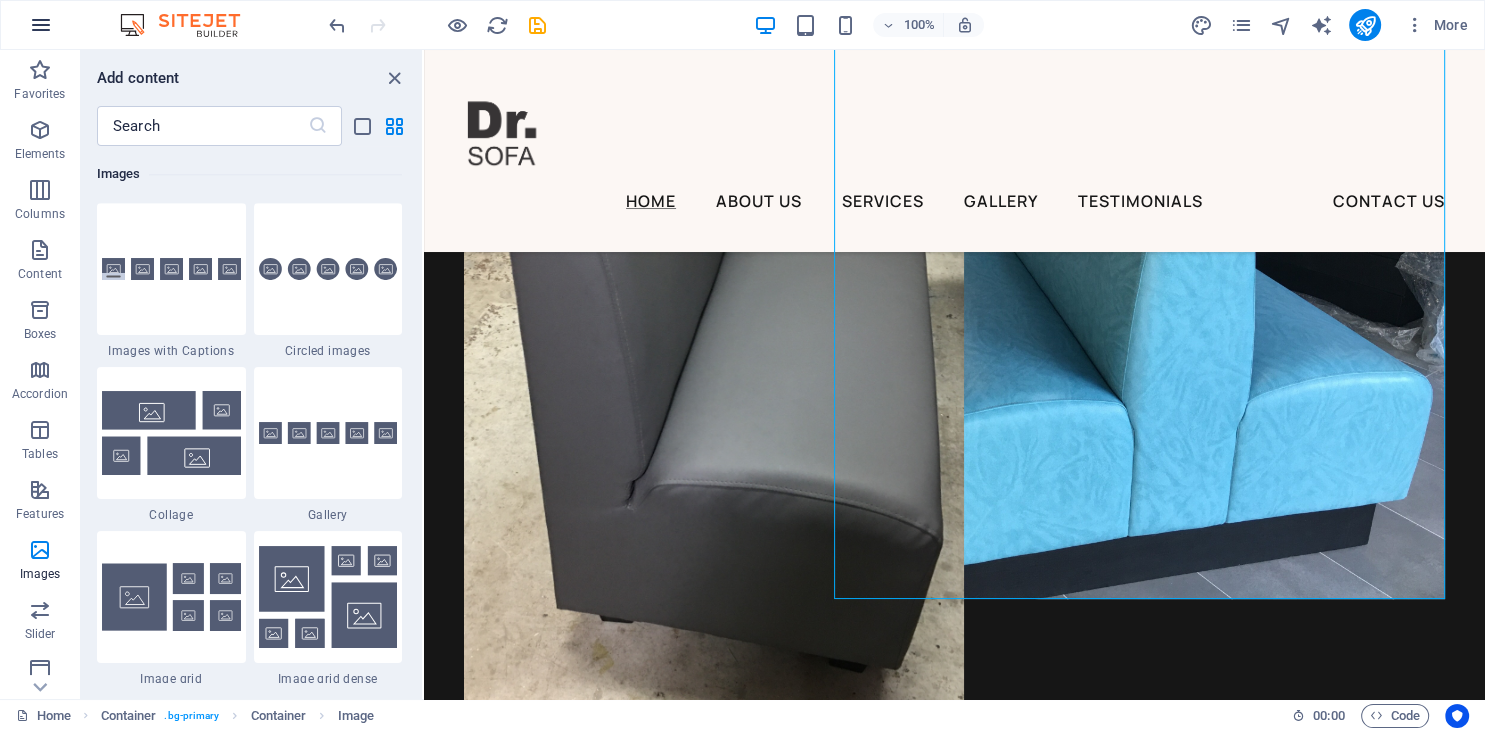 click at bounding box center (41, 25) 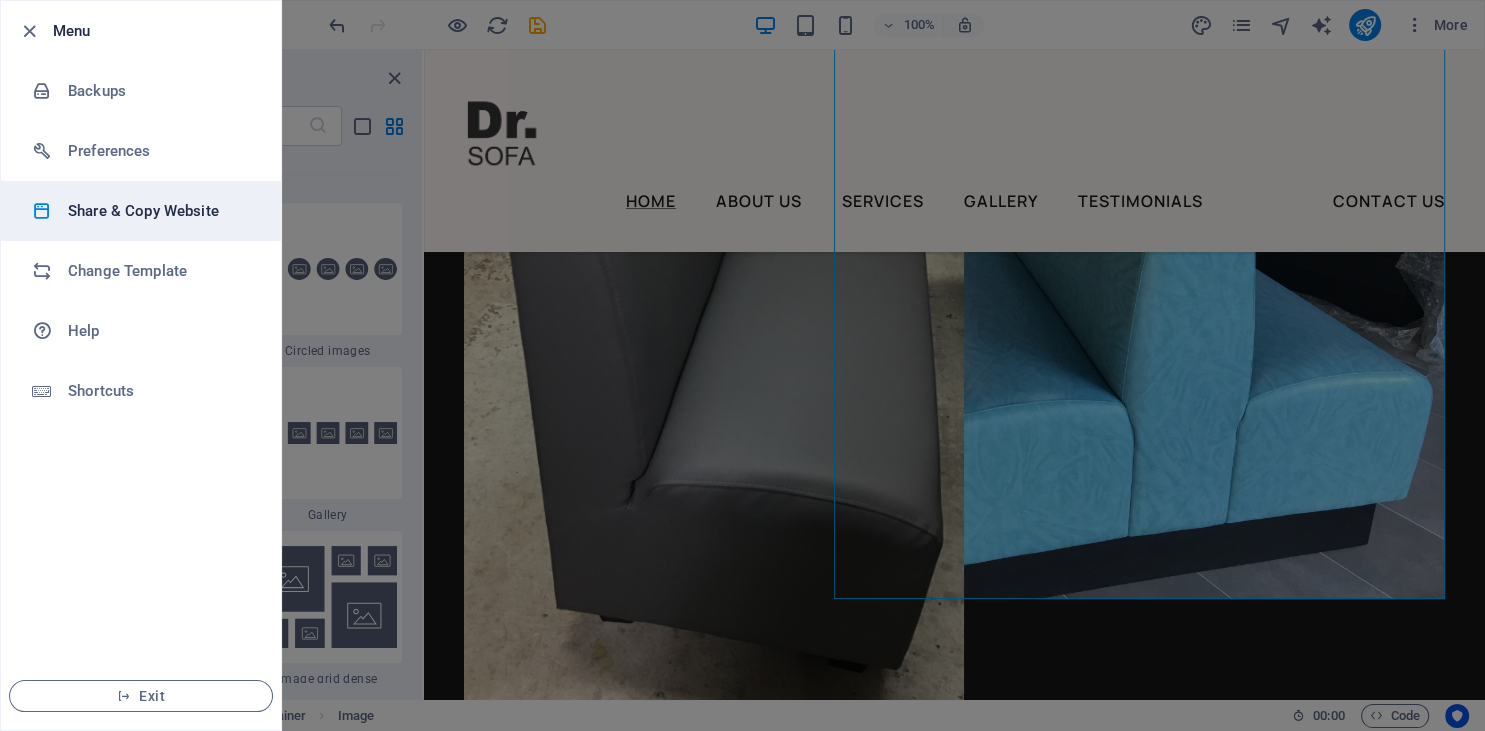 click on "Share & Copy Website" at bounding box center (160, 211) 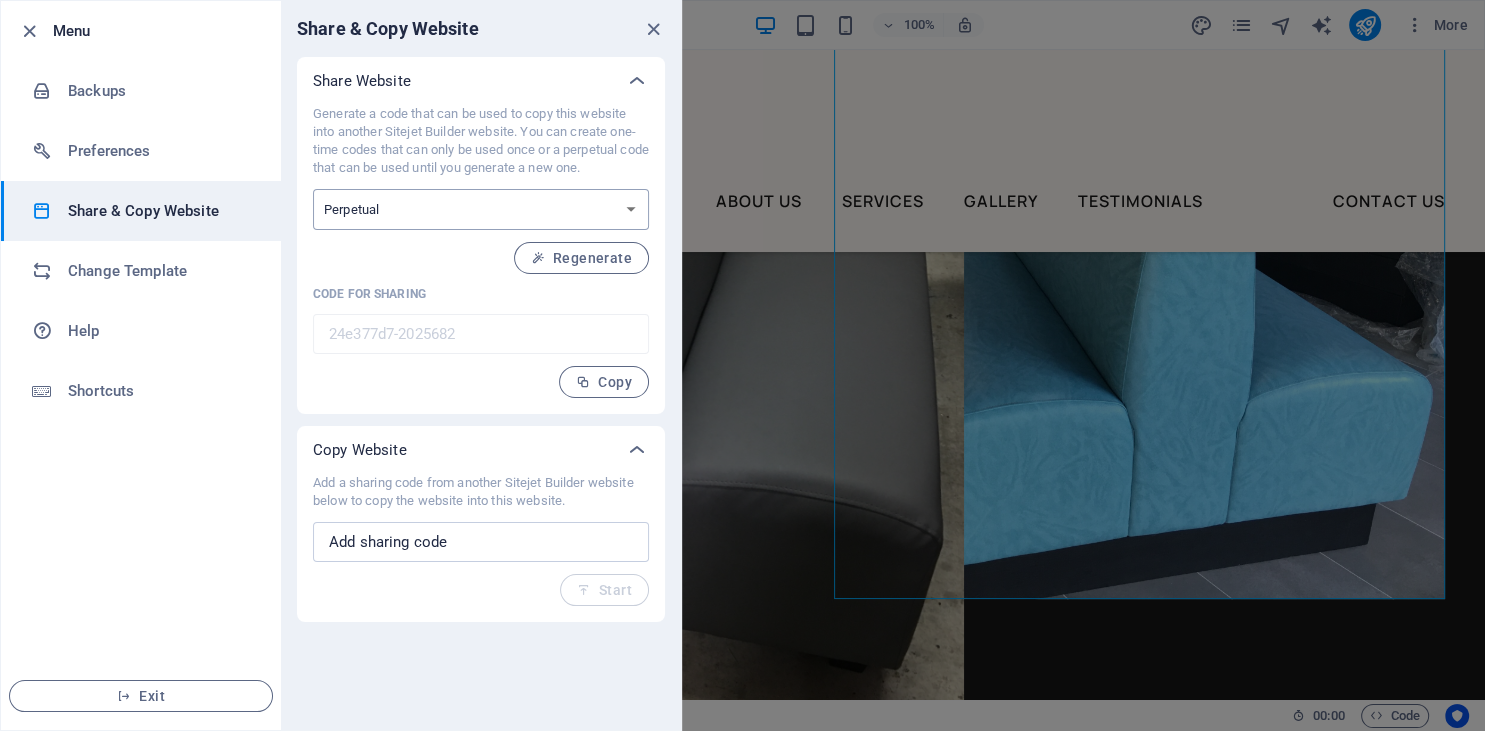 click on "One-time Perpetual" at bounding box center (481, 209) 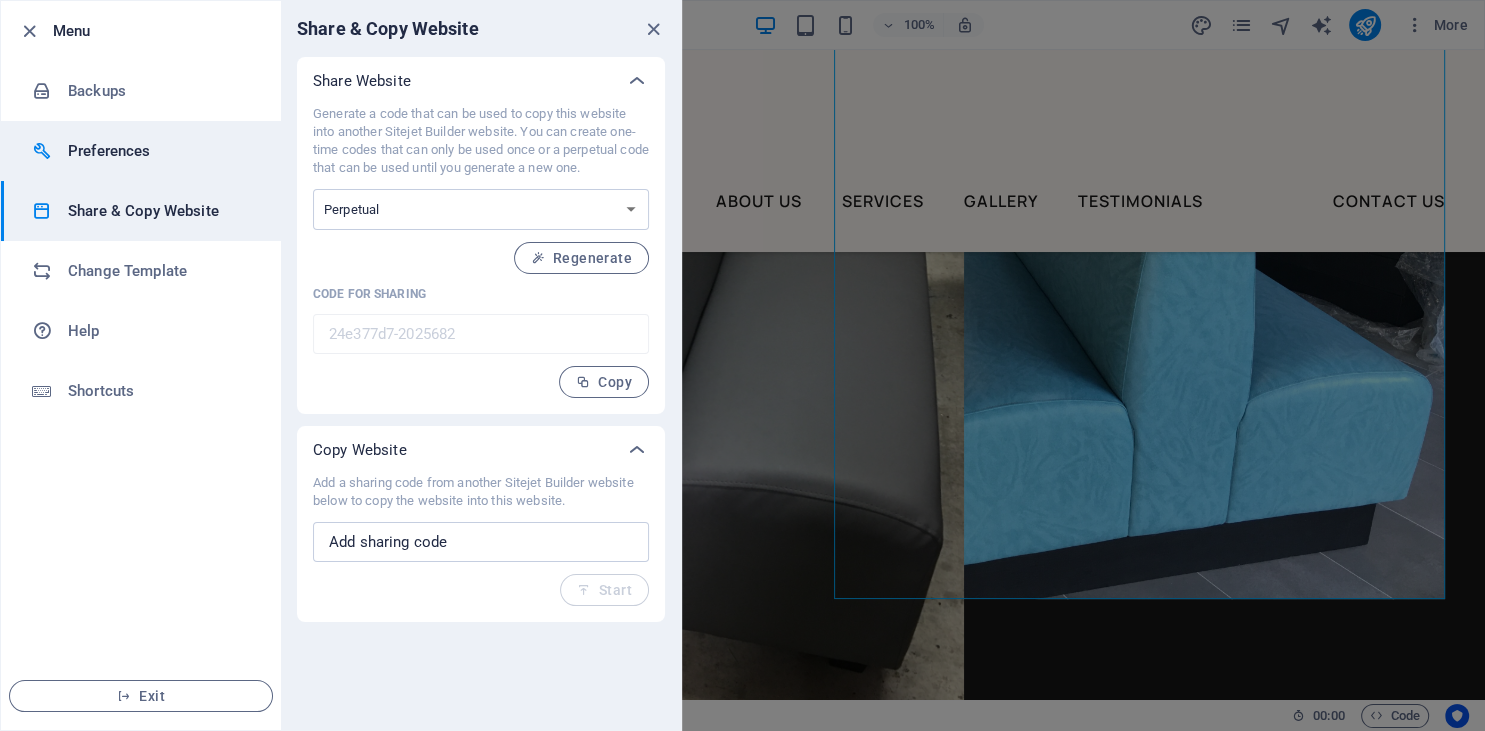click on "Preferences" at bounding box center [160, 151] 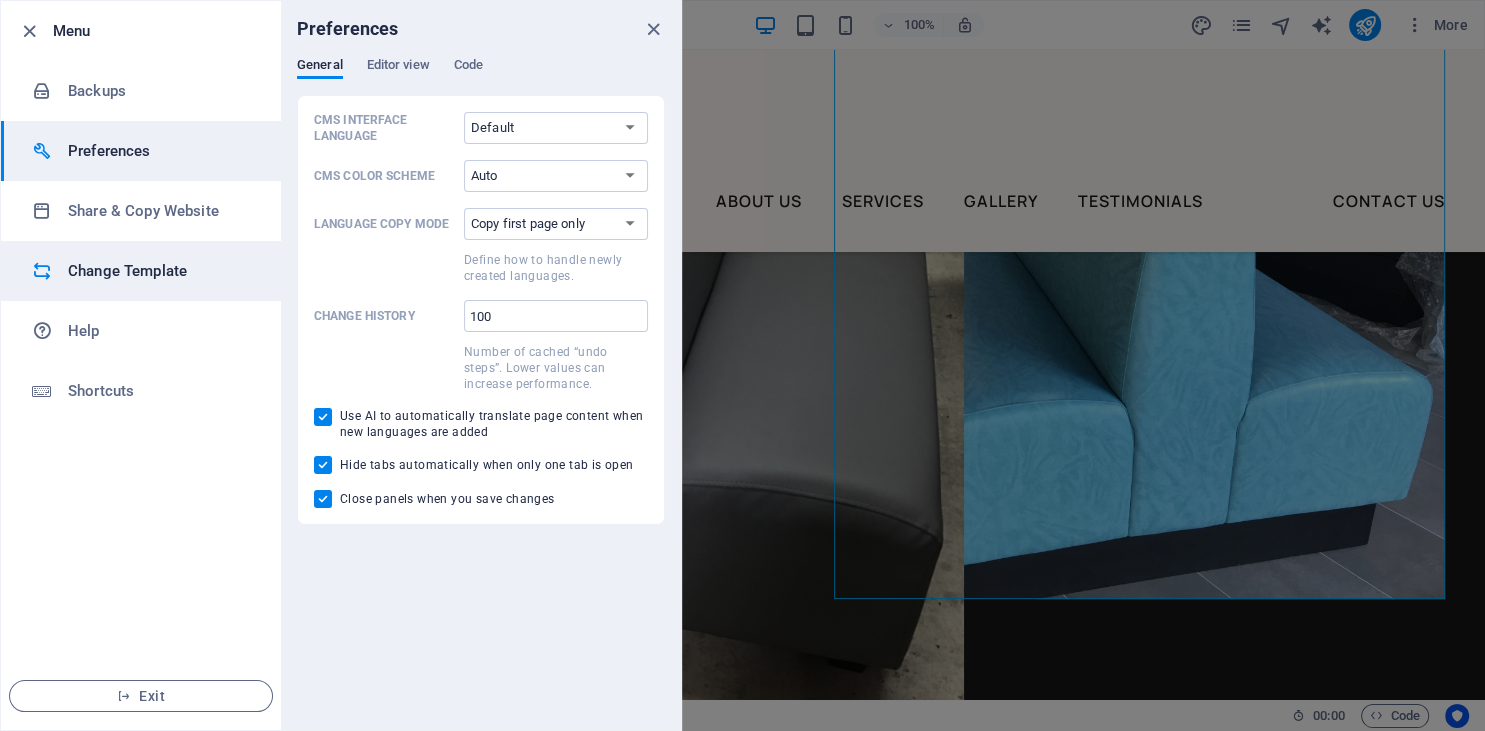click on "Change Template" at bounding box center (160, 271) 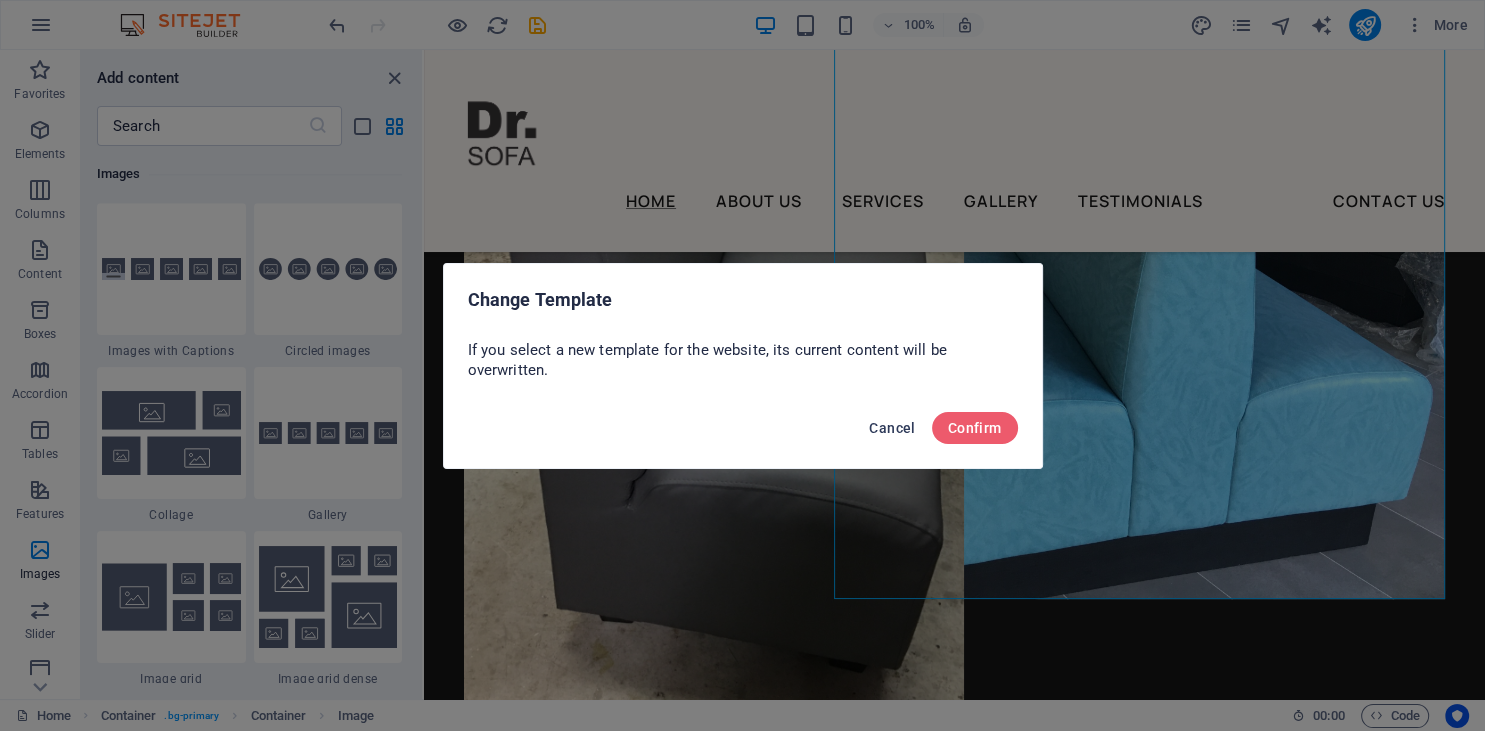 click on "Cancel" at bounding box center [892, 428] 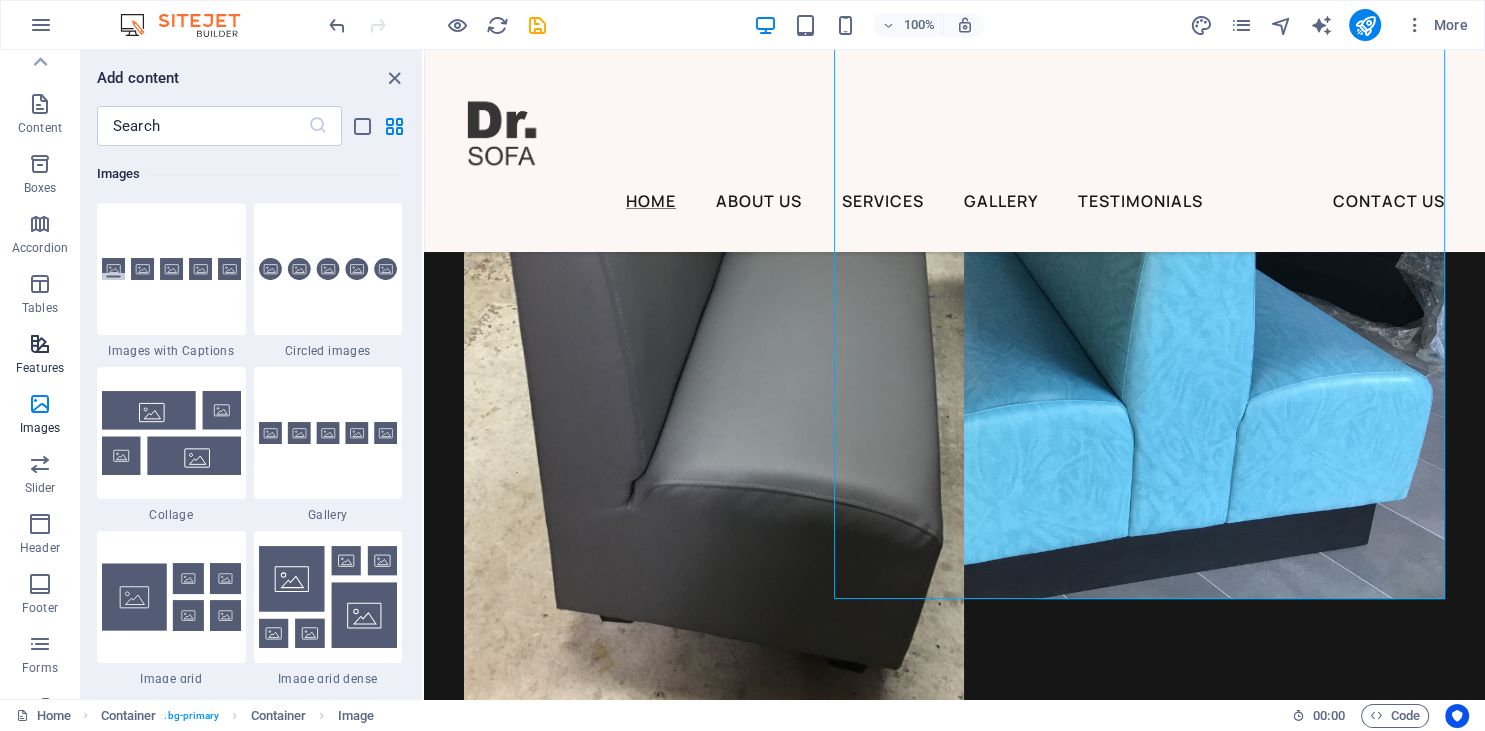 scroll, scrollTop: 0, scrollLeft: 0, axis: both 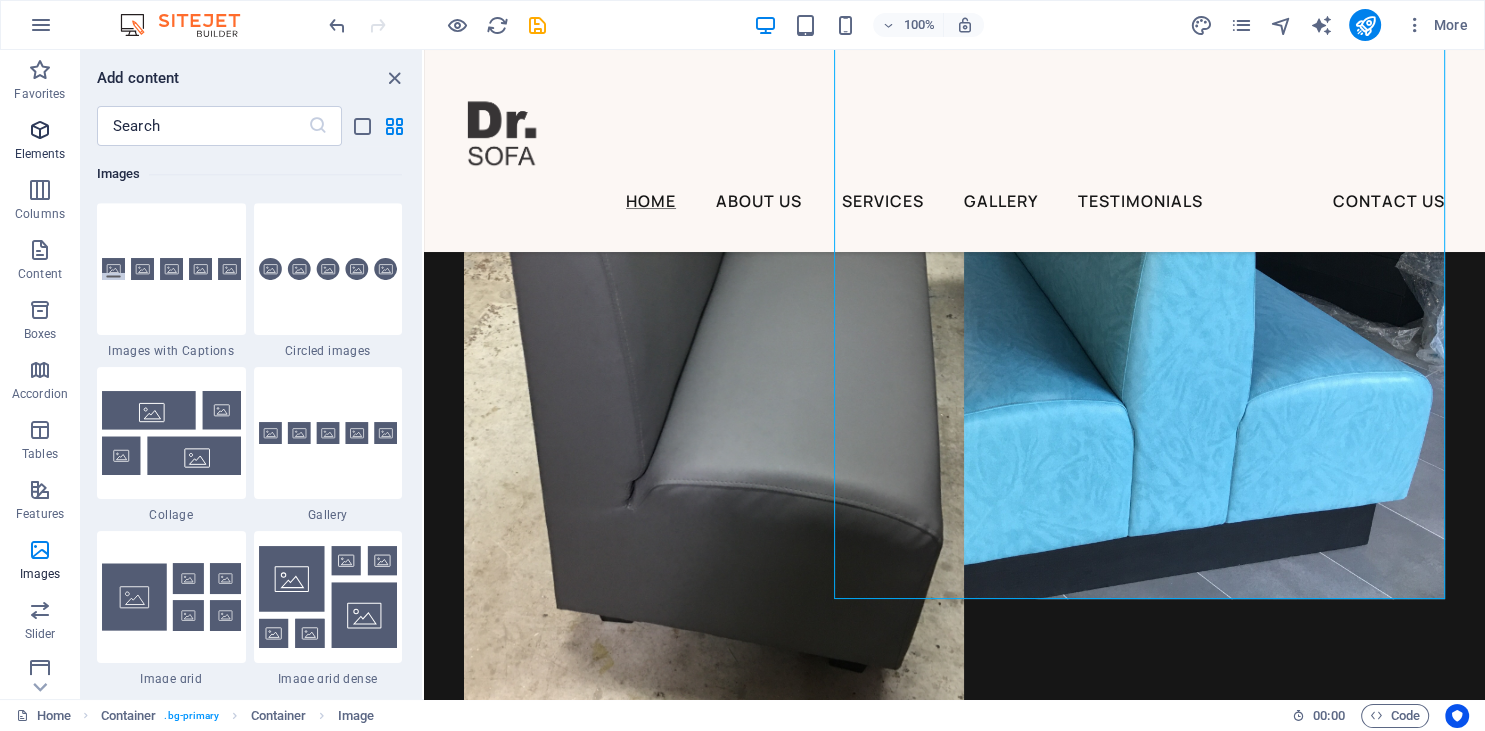 click on "Elements" at bounding box center [40, 140] 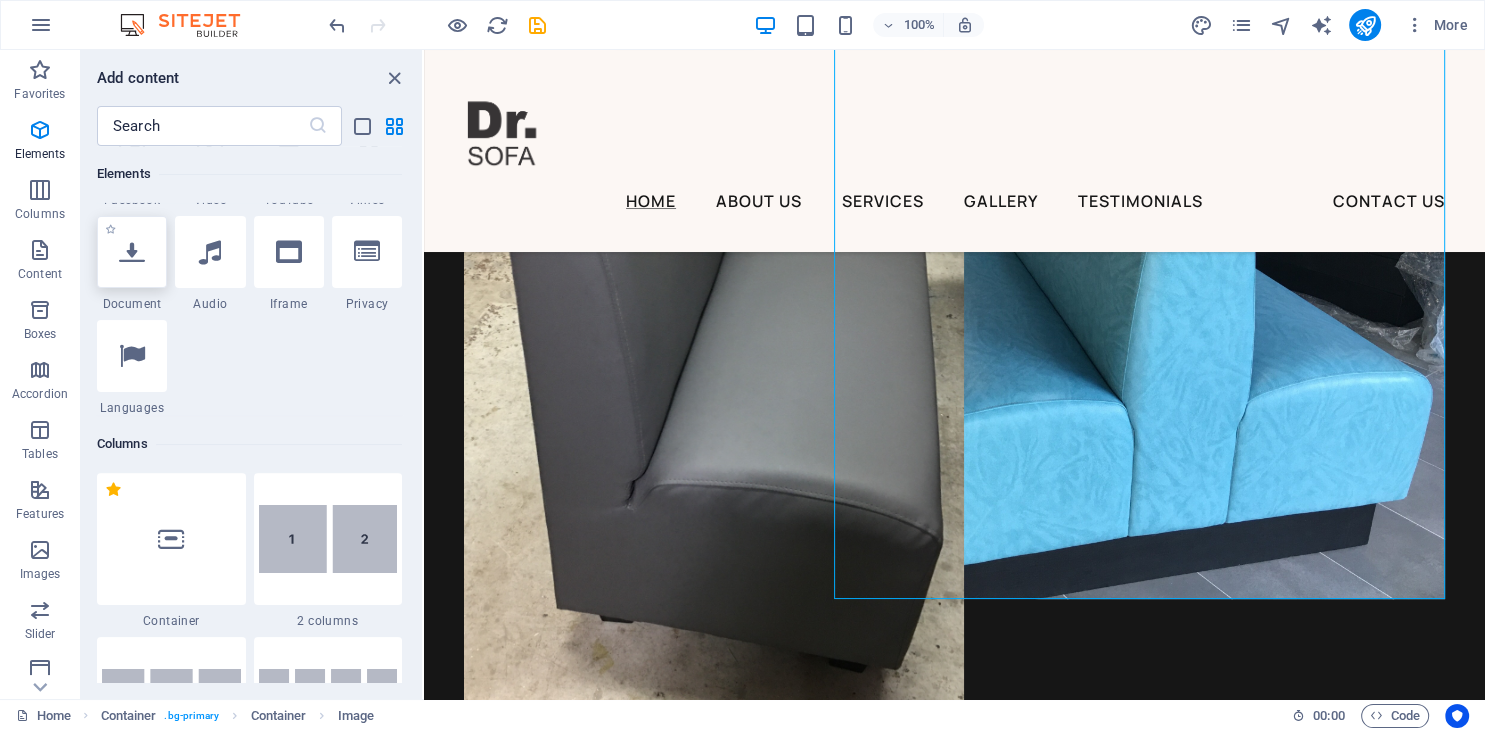 scroll, scrollTop: 668, scrollLeft: 0, axis: vertical 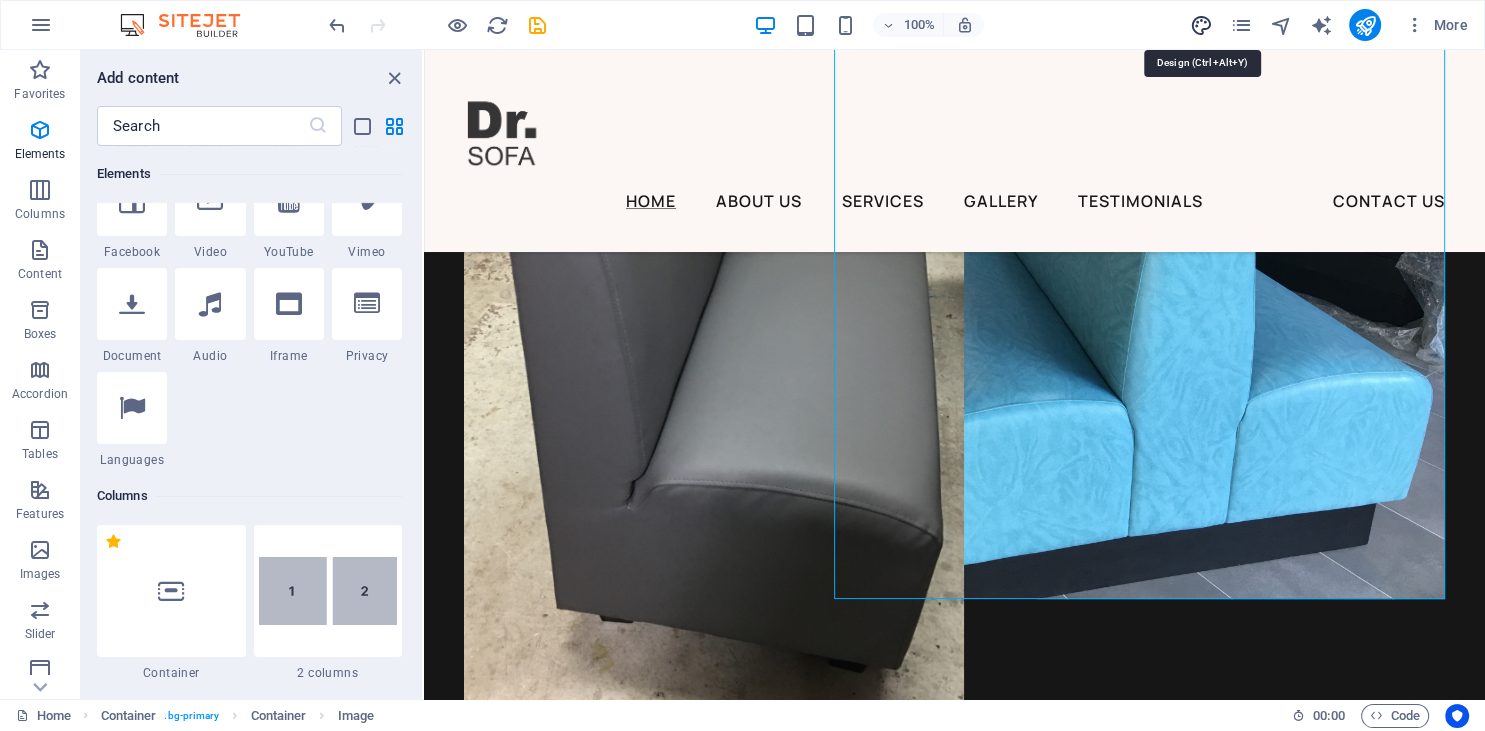 click at bounding box center (1200, 25) 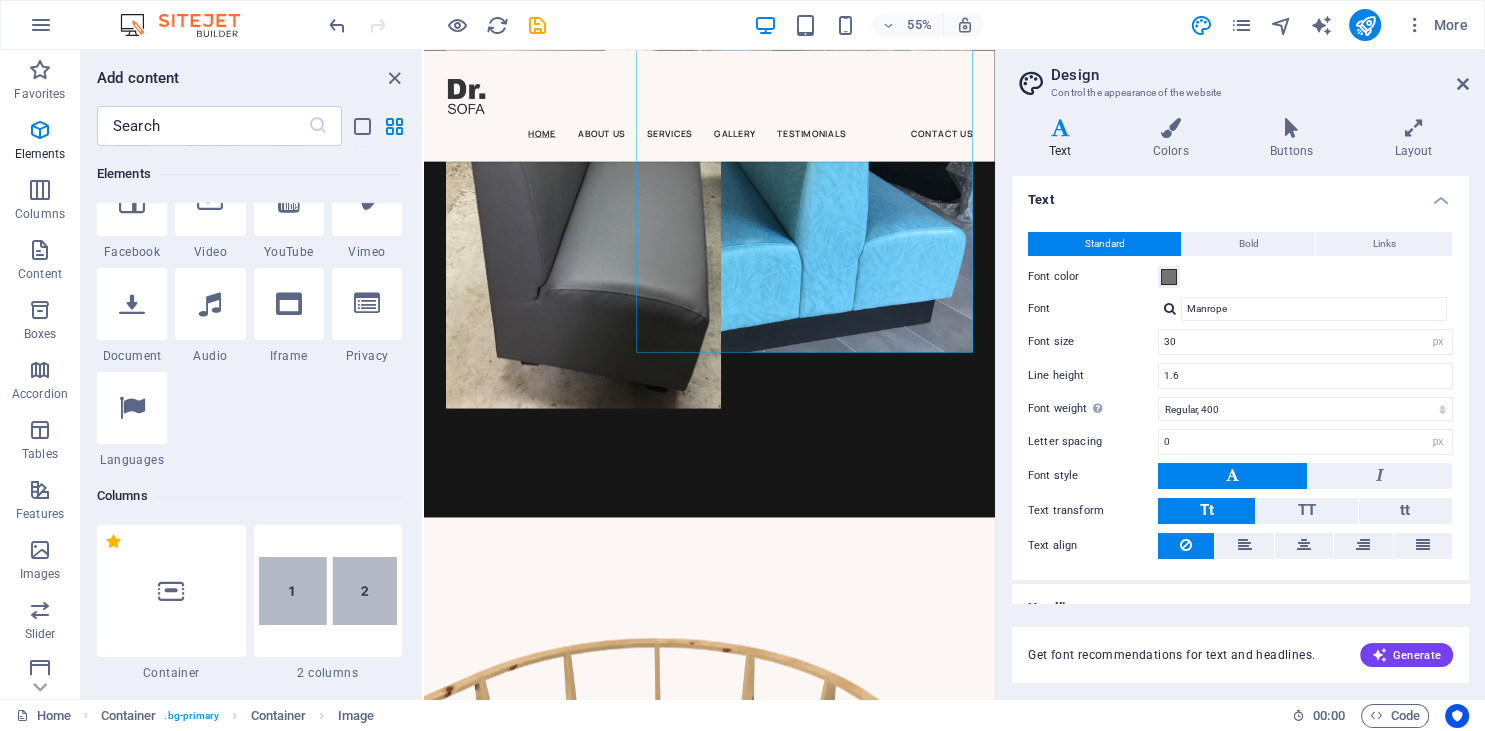 click on "Design" at bounding box center [1260, 75] 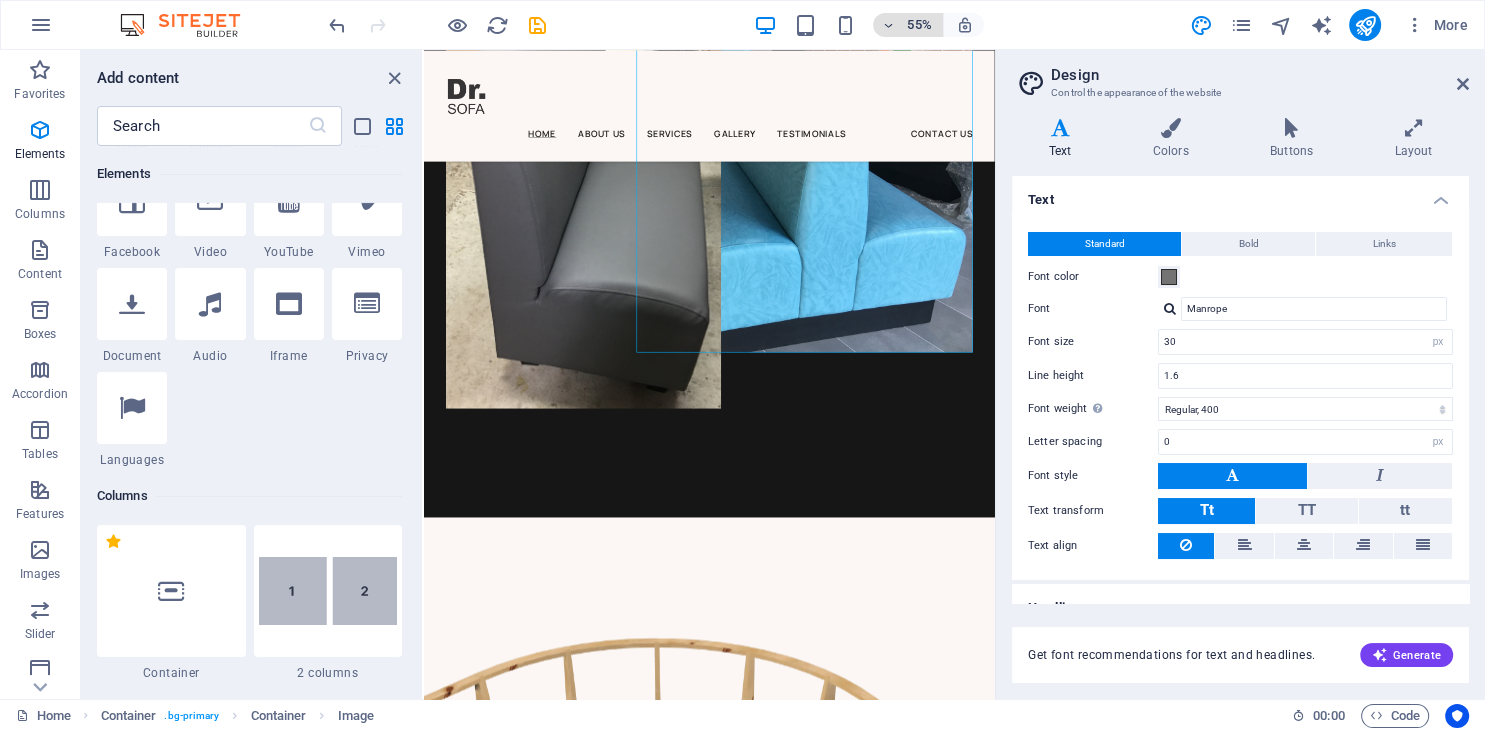 click on "55%" at bounding box center [919, 25] 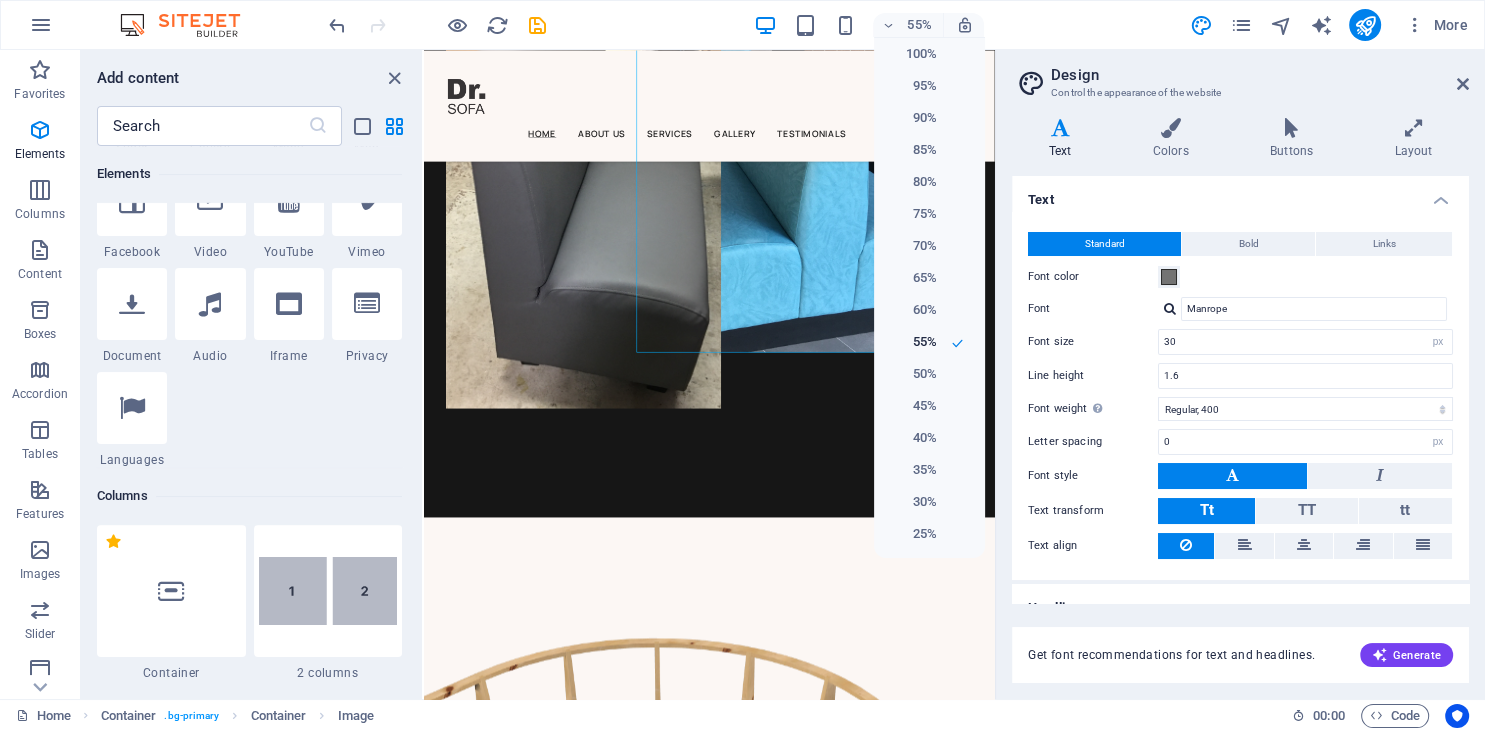 click at bounding box center (742, 365) 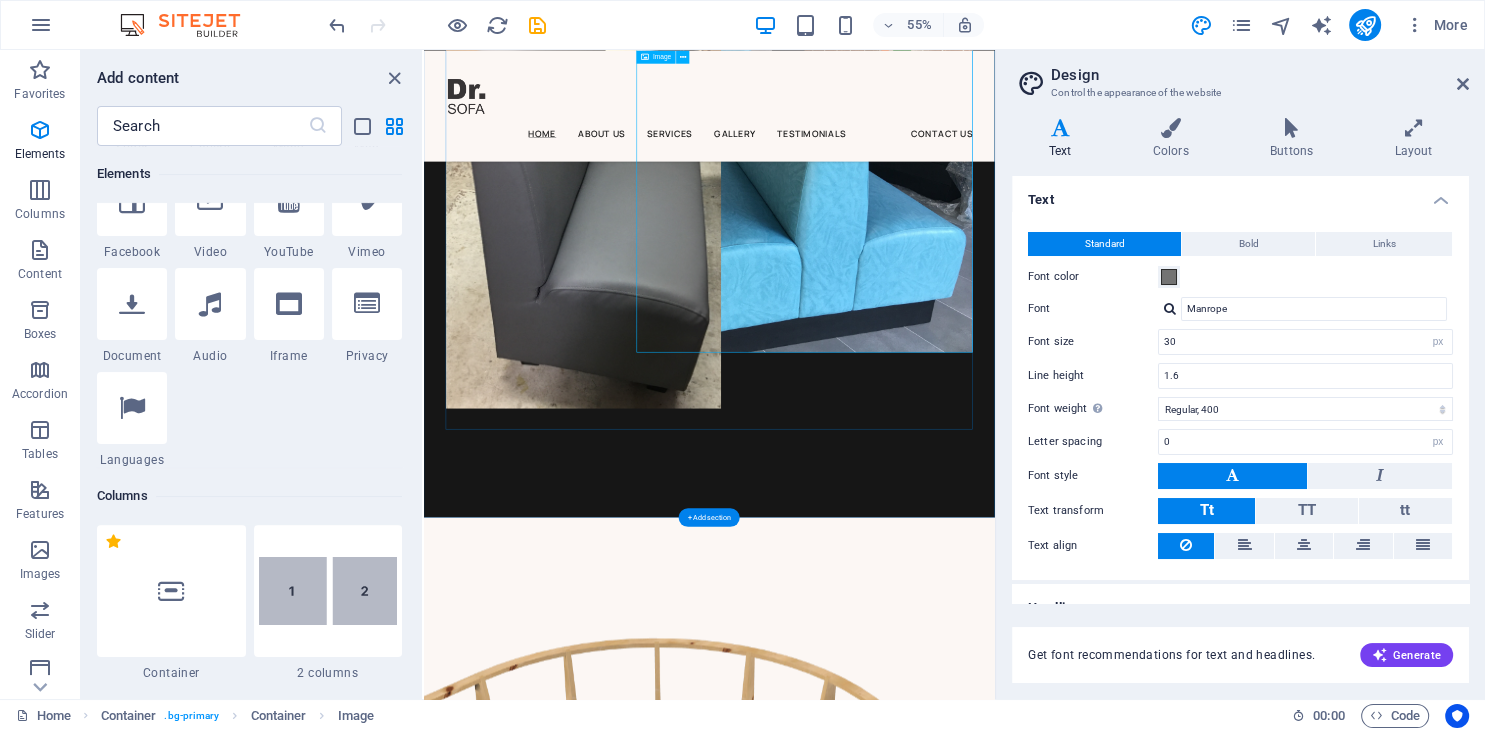 click at bounding box center [1116, 299] 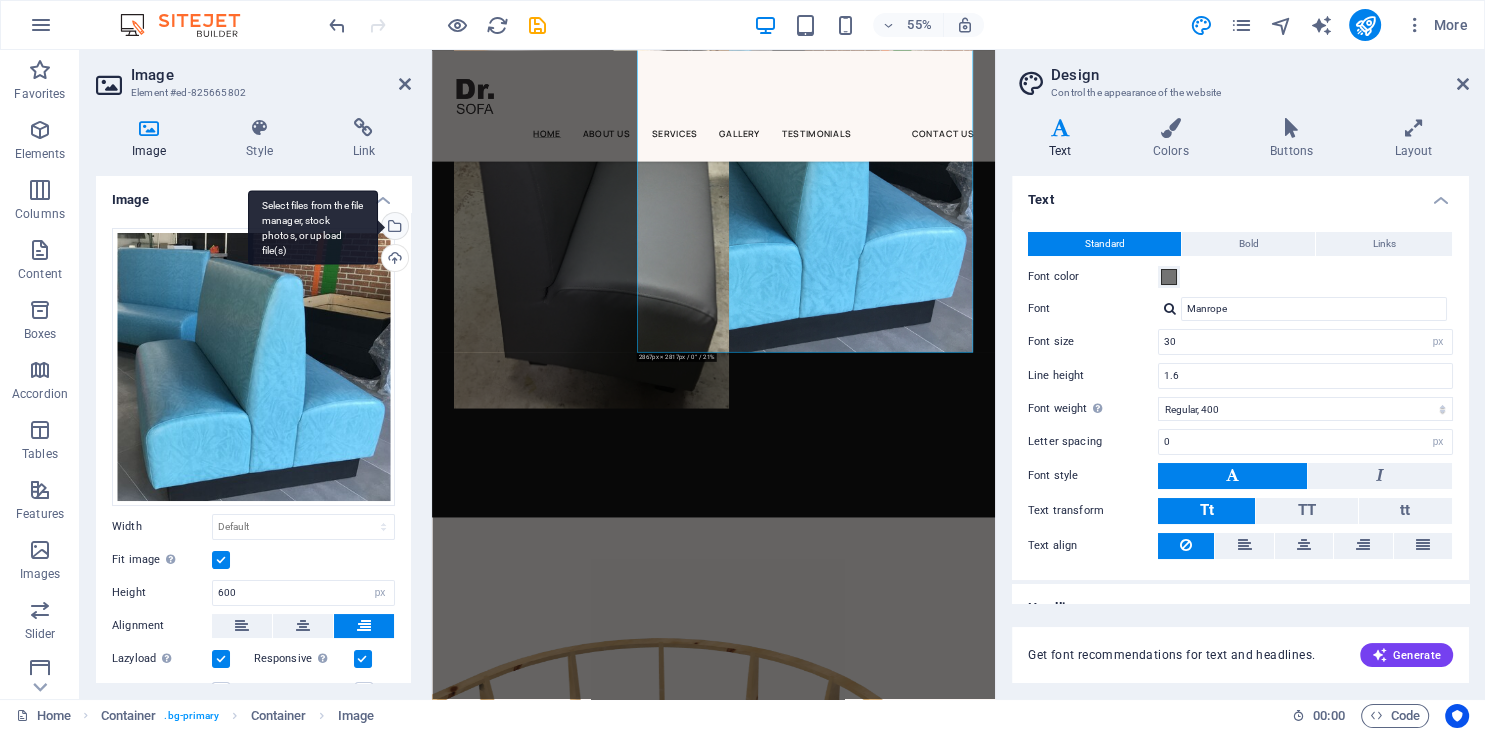 click on "Select files from the file manager, stock photos, or upload file(s)" at bounding box center (393, 228) 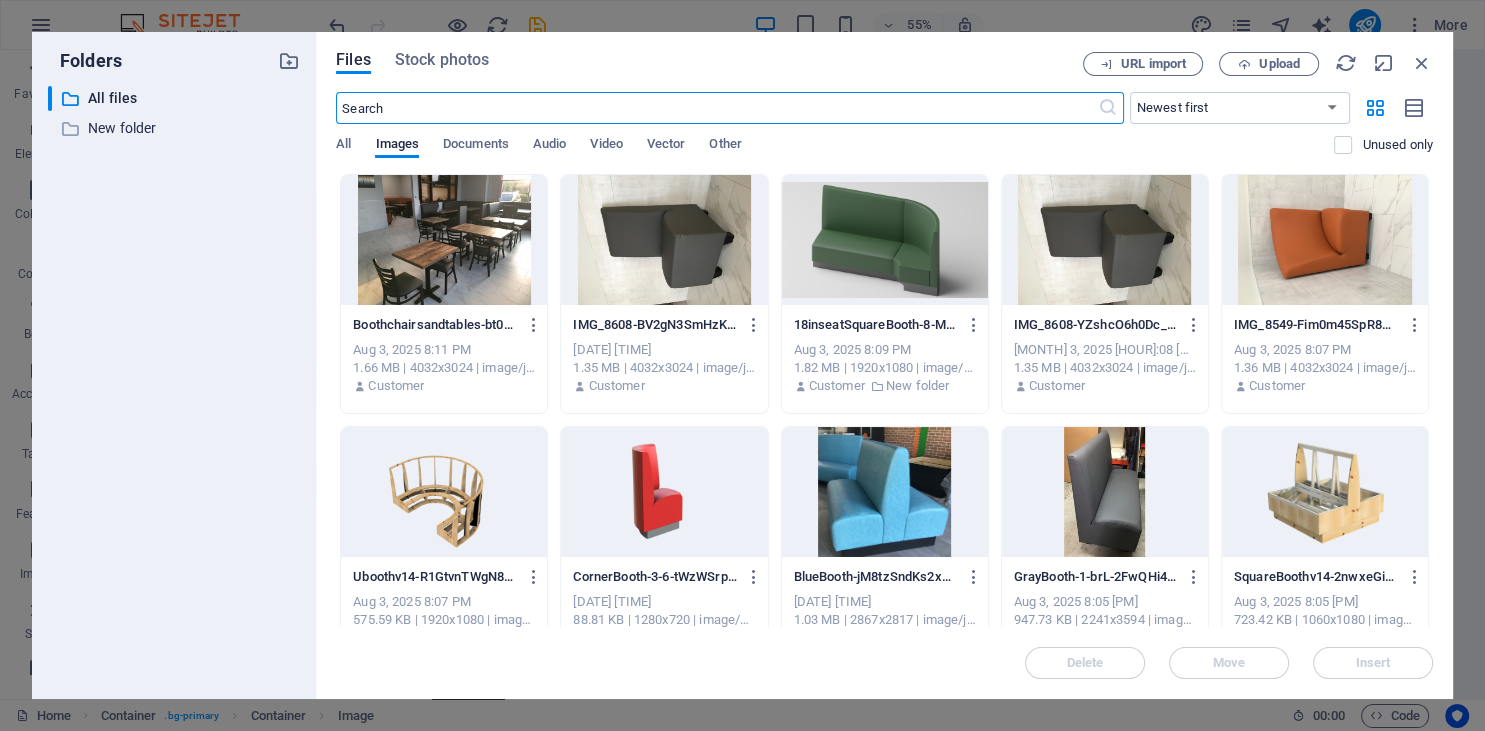 scroll, scrollTop: 1184, scrollLeft: 0, axis: vertical 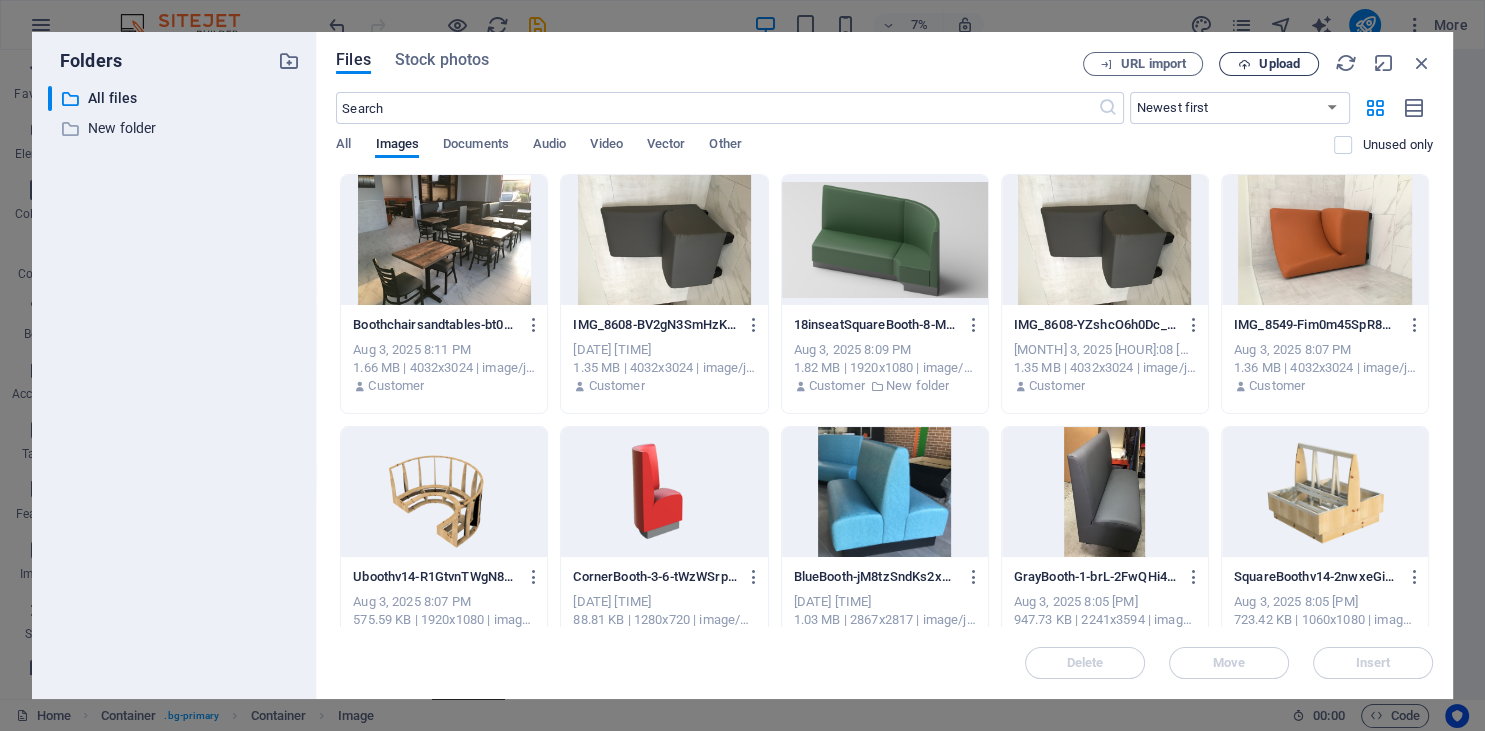 click on "Upload" at bounding box center [1279, 64] 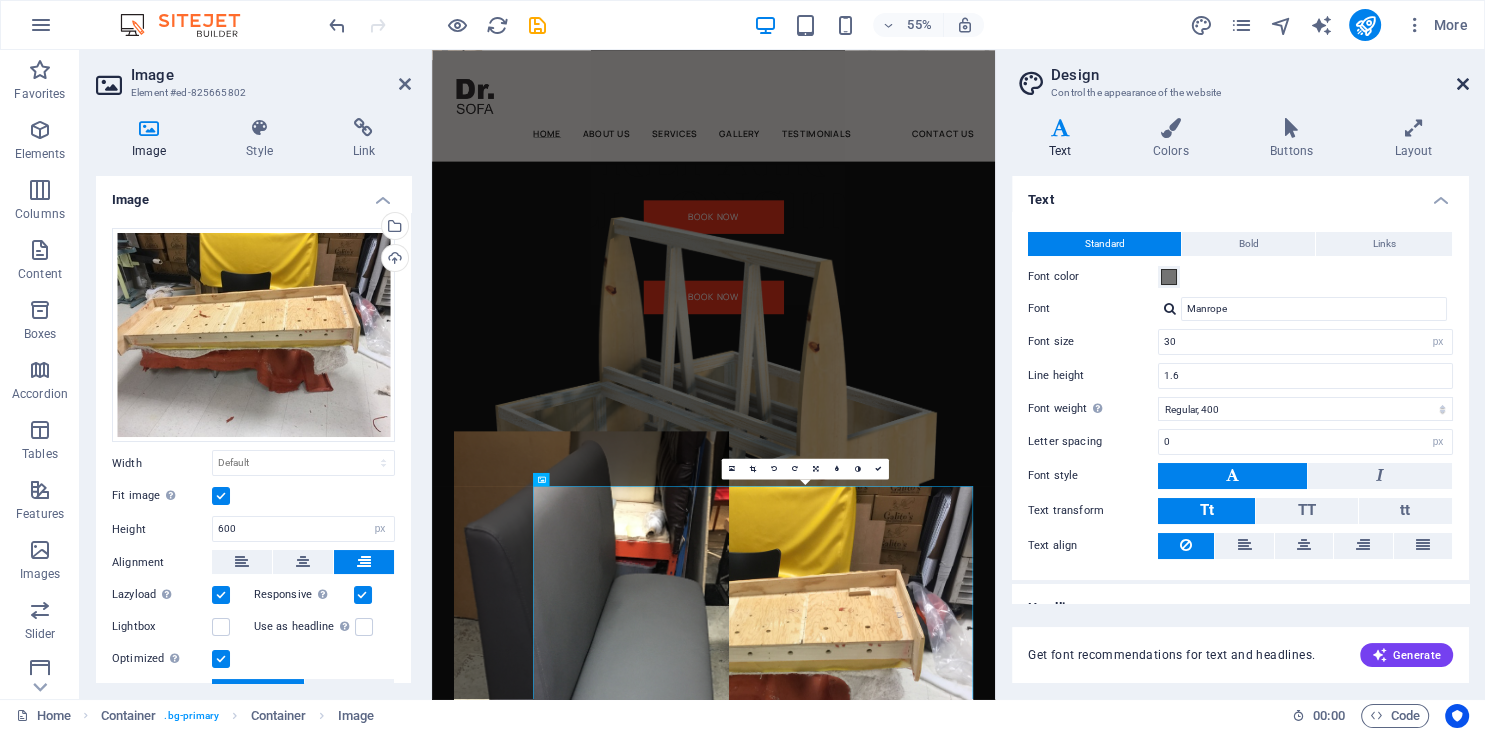 click at bounding box center [1463, 84] 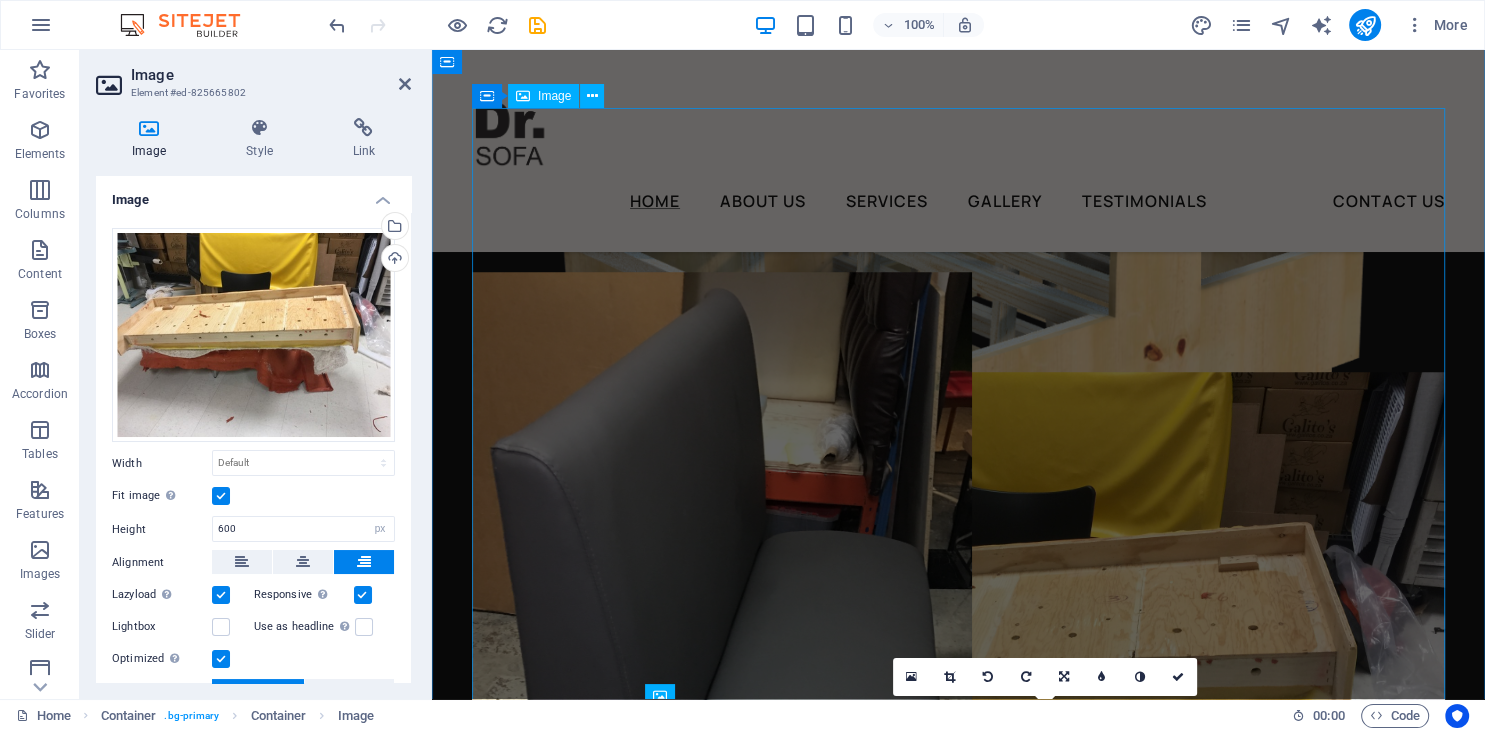 scroll, scrollTop: 1824, scrollLeft: 0, axis: vertical 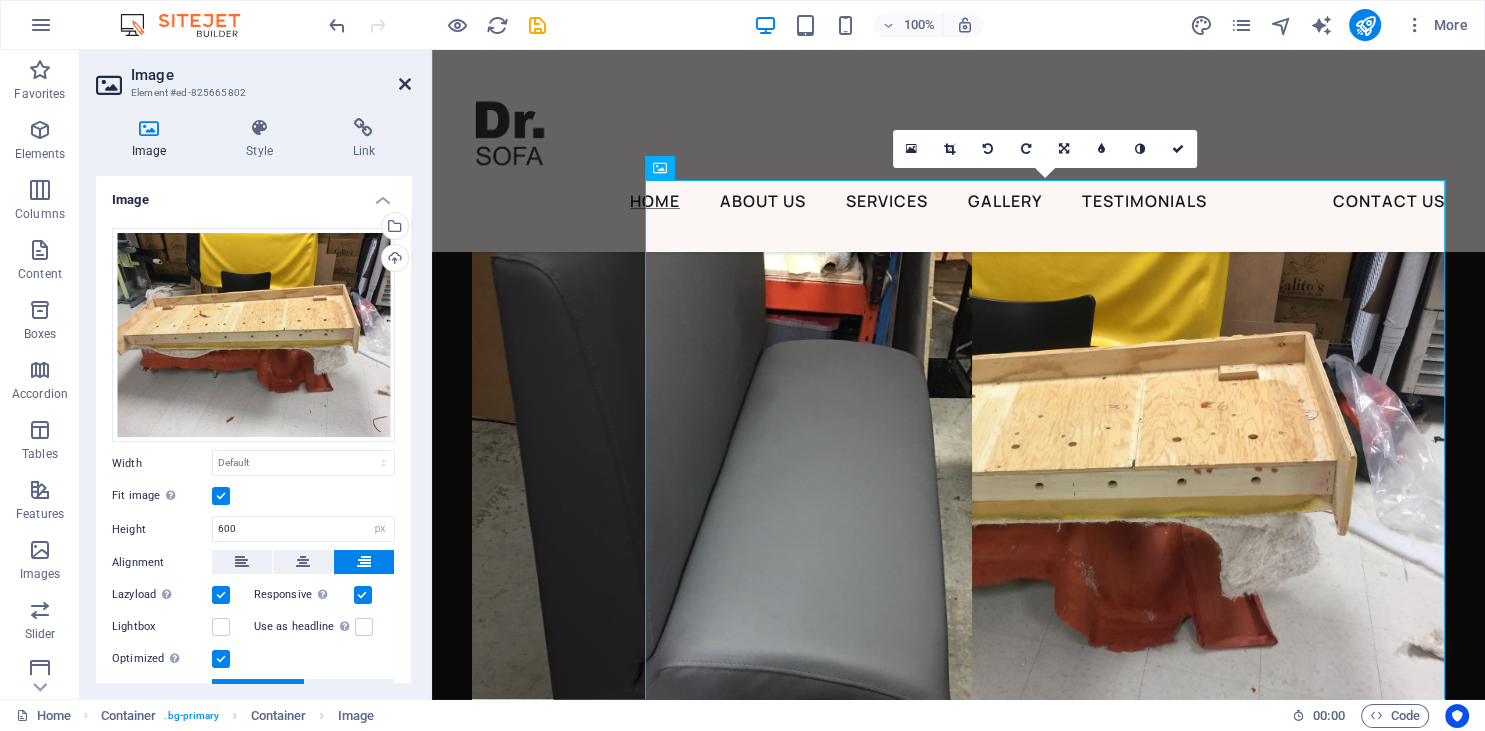 click at bounding box center (405, 84) 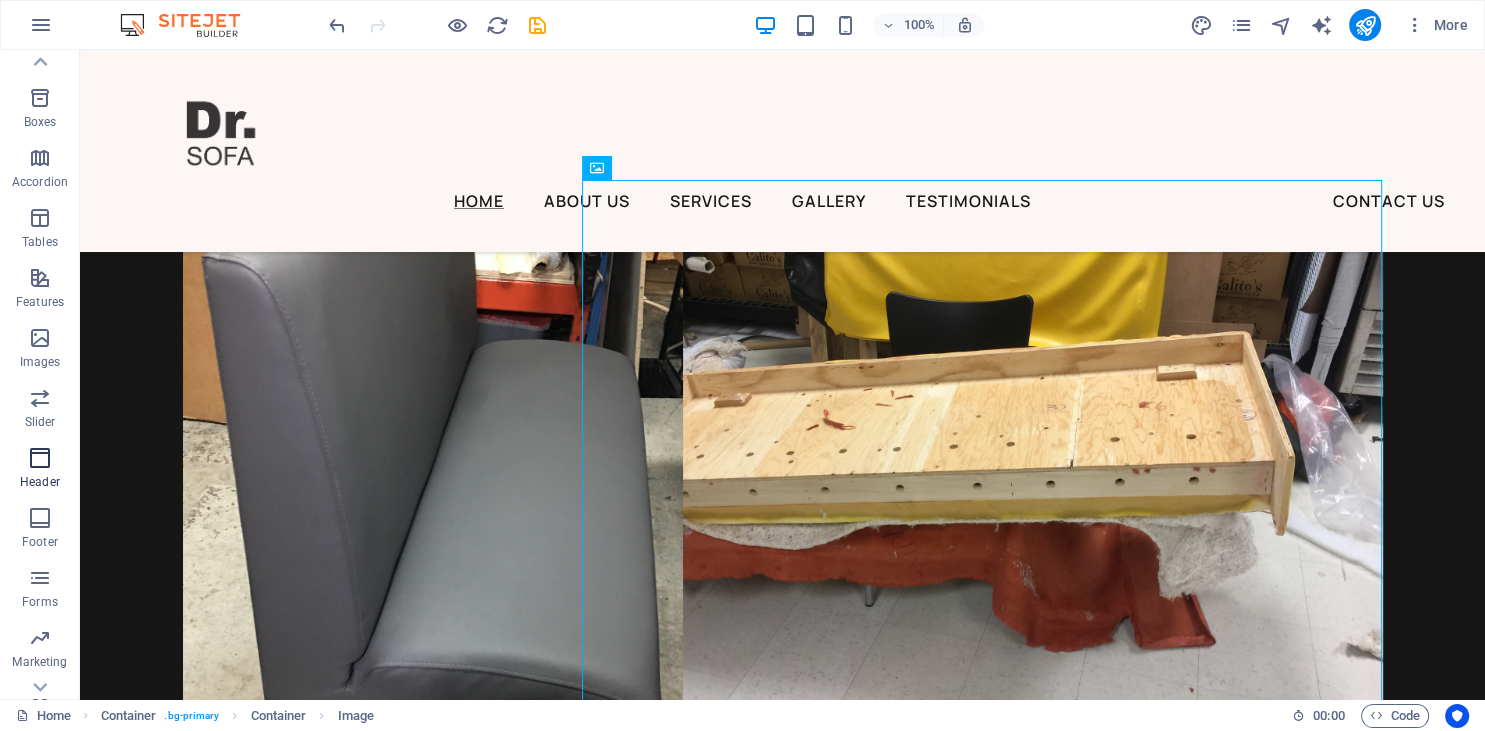 scroll, scrollTop: 251, scrollLeft: 0, axis: vertical 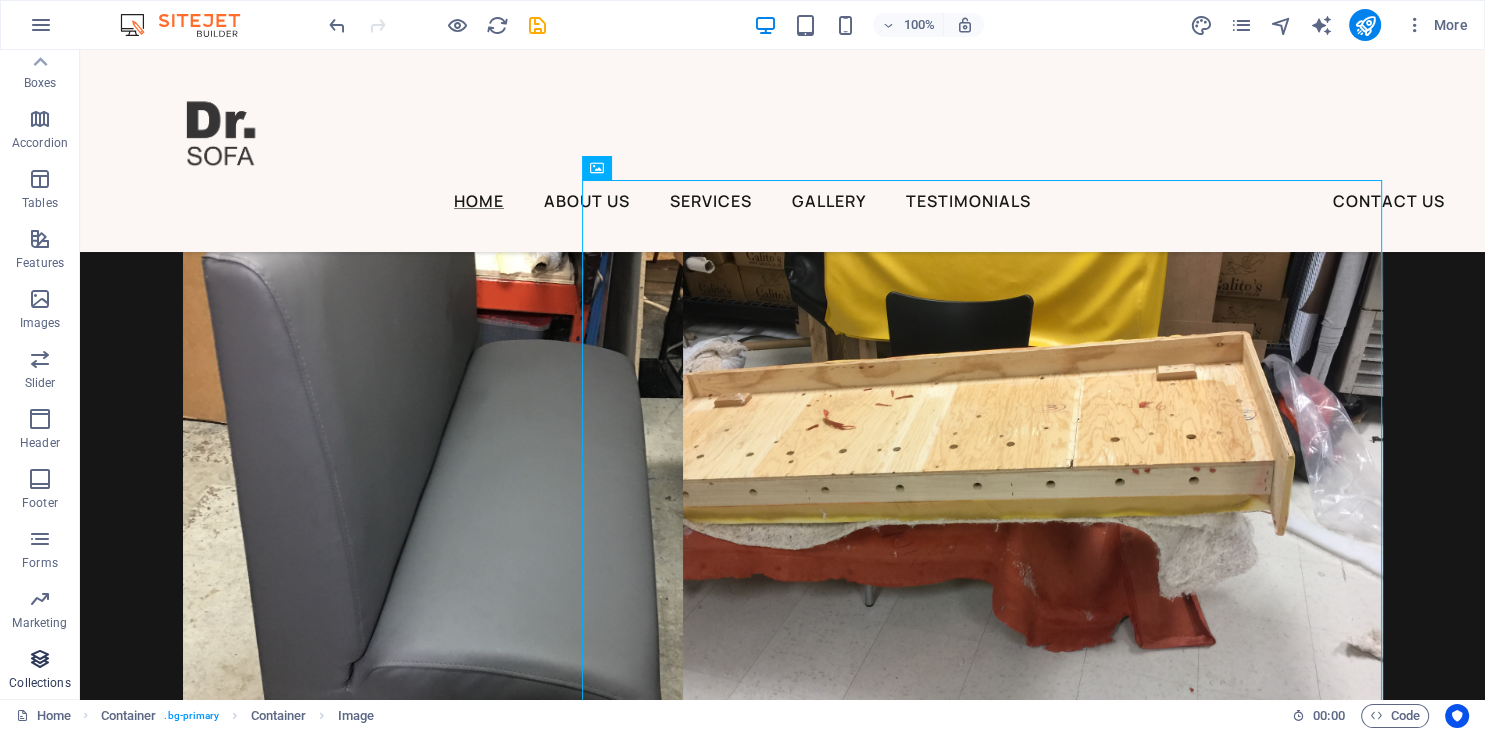 click at bounding box center (40, 659) 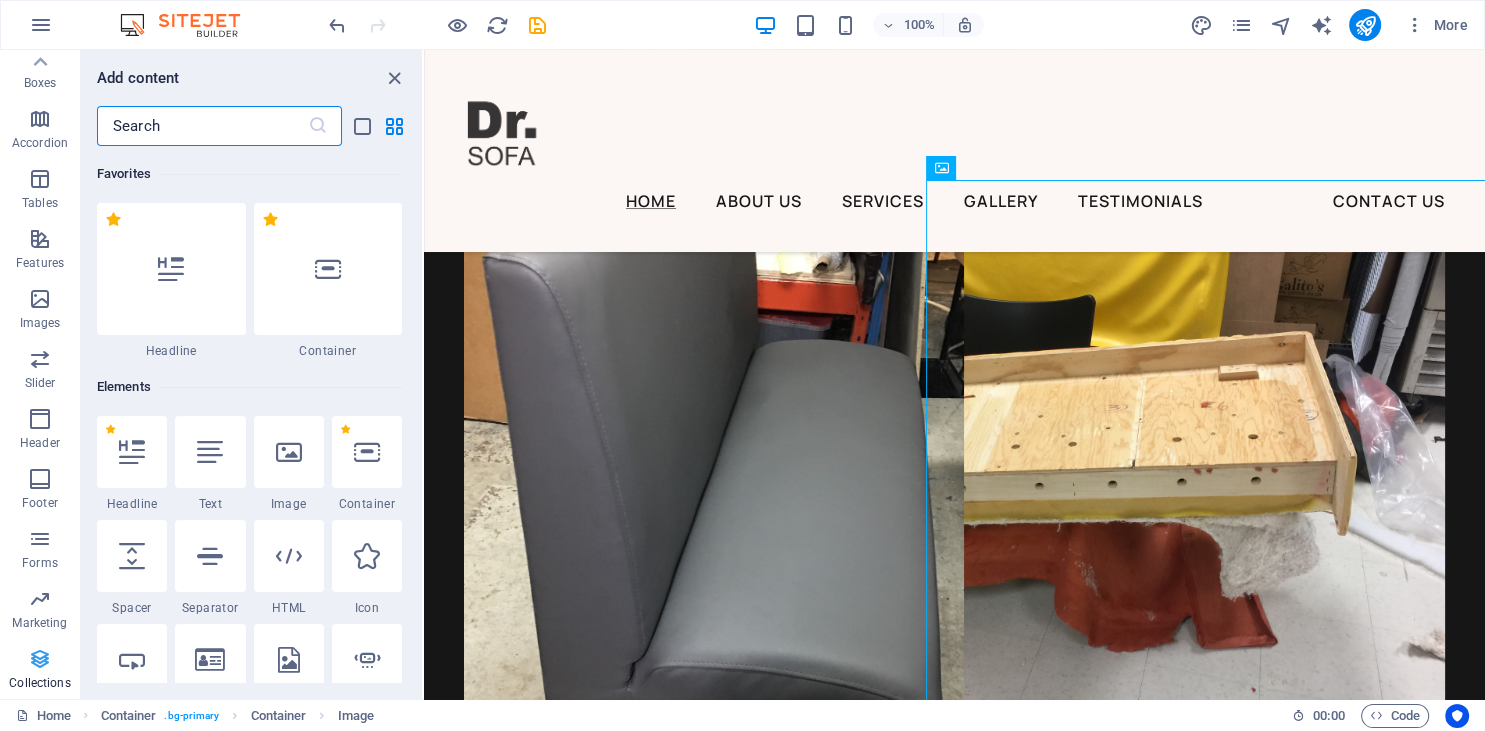 scroll, scrollTop: 251, scrollLeft: 0, axis: vertical 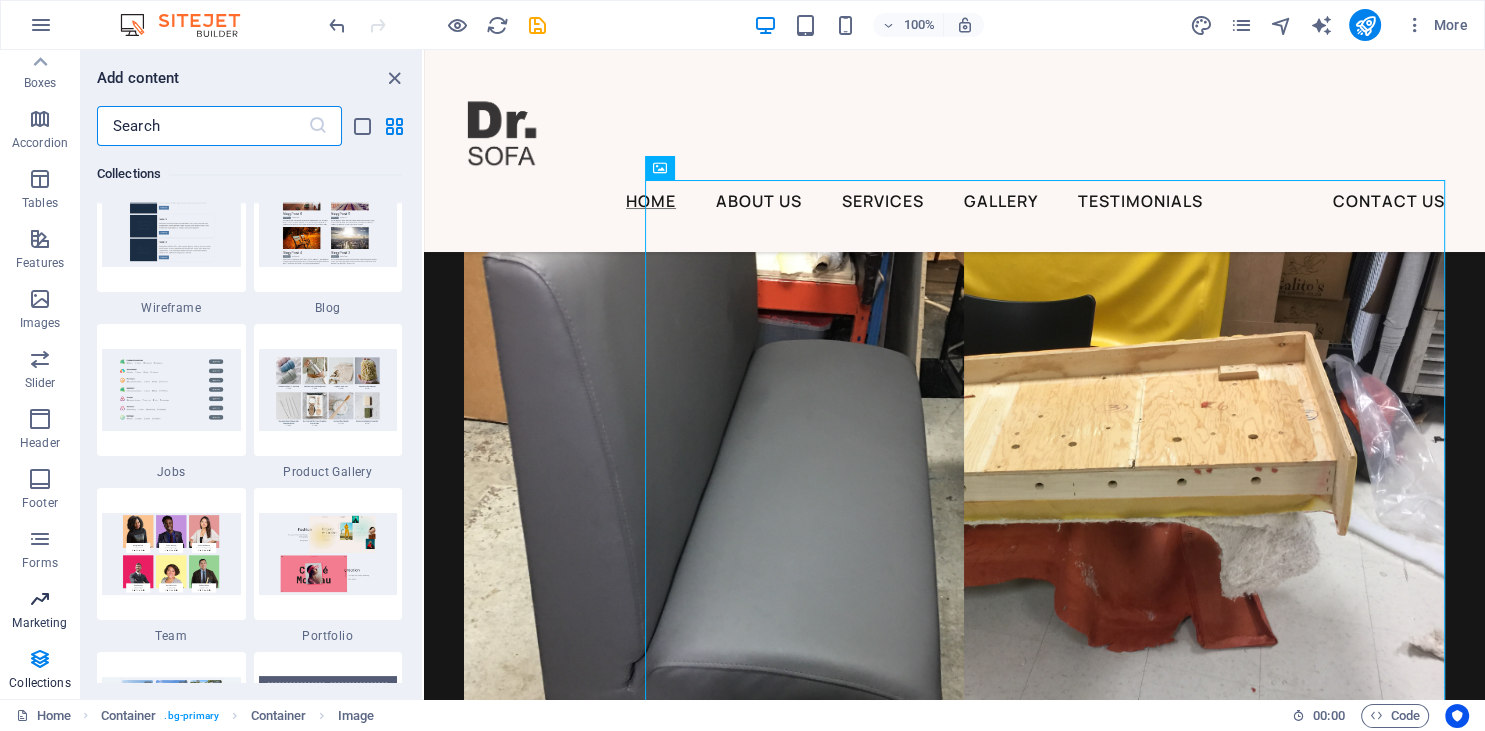 click at bounding box center (40, 599) 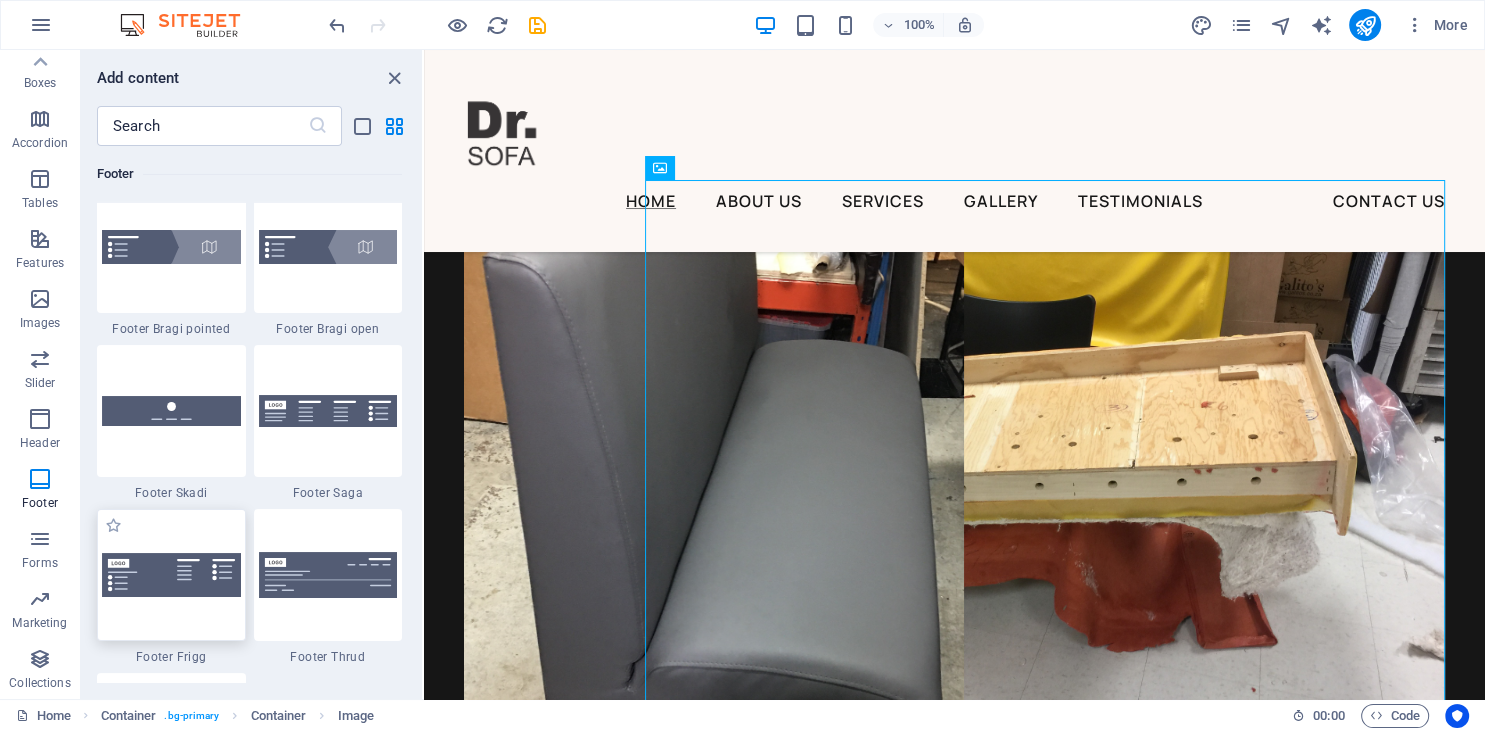 scroll, scrollTop: 13644, scrollLeft: 0, axis: vertical 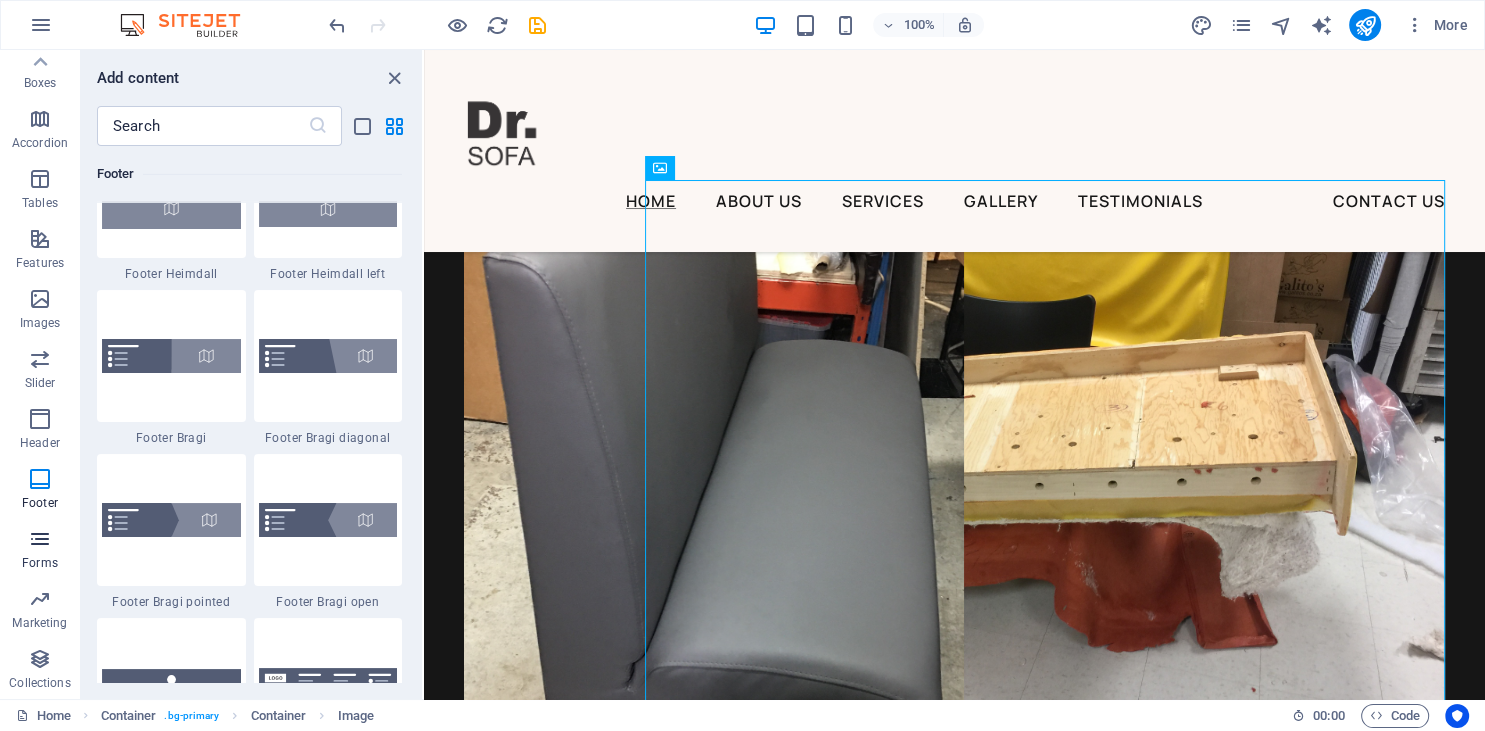 click at bounding box center (40, 539) 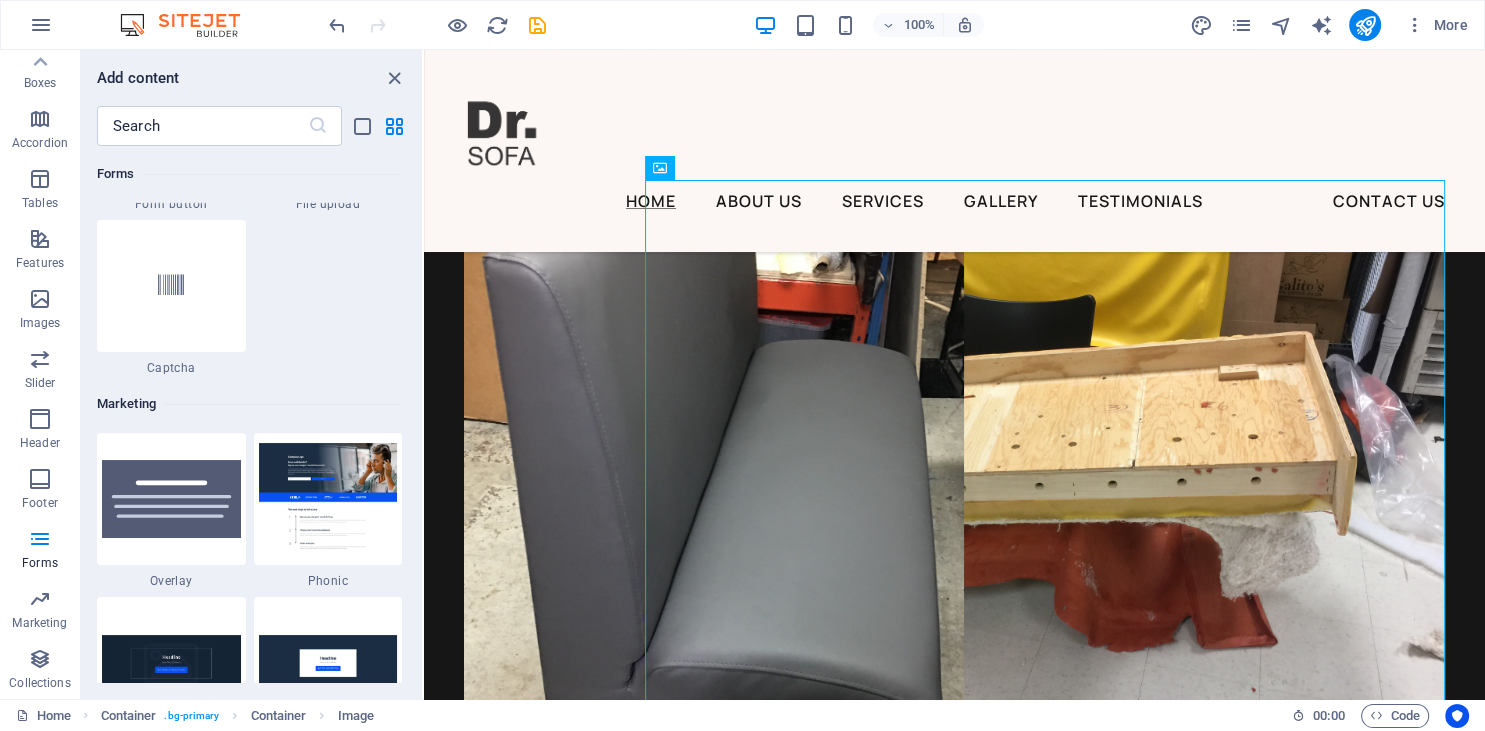 scroll, scrollTop: 16332, scrollLeft: 0, axis: vertical 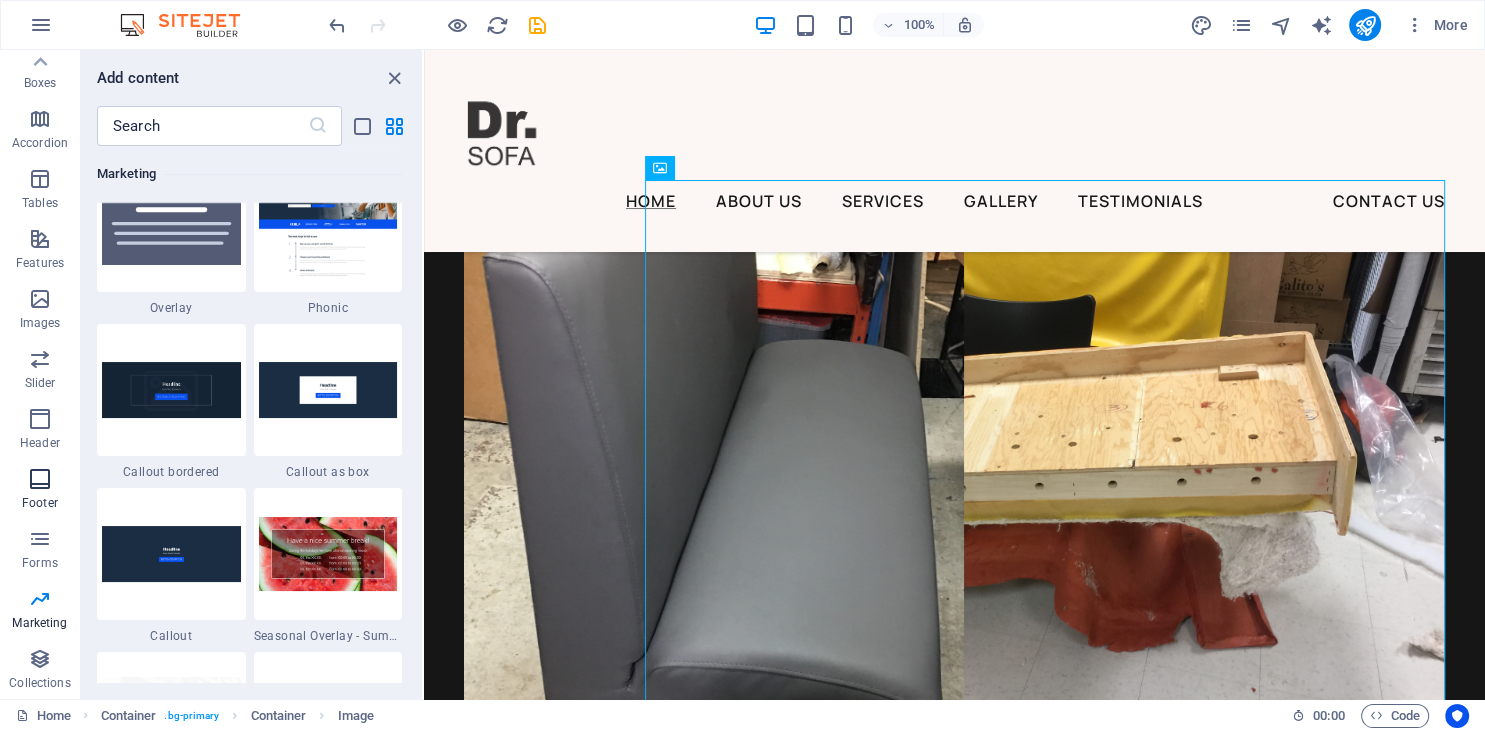 click at bounding box center [40, 479] 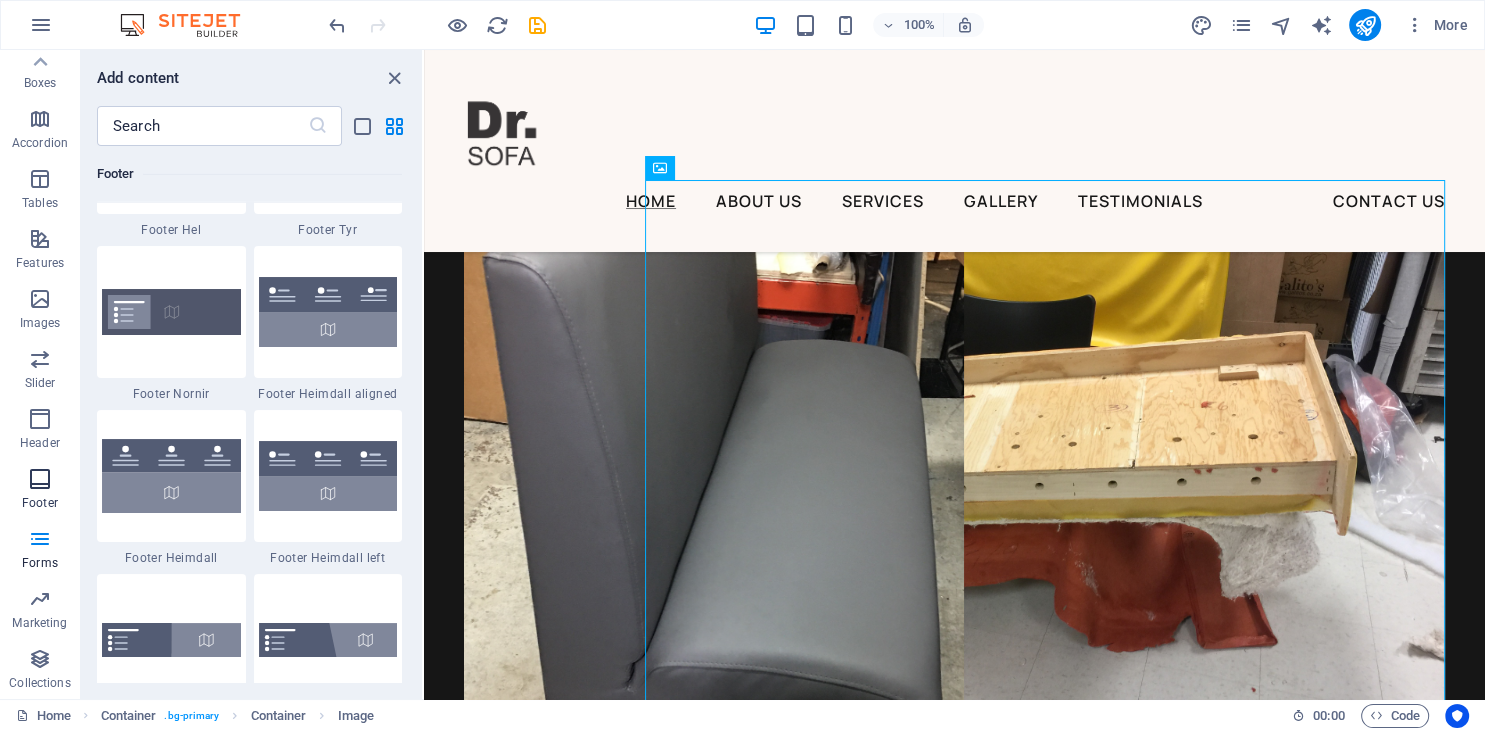 scroll, scrollTop: 13238, scrollLeft: 0, axis: vertical 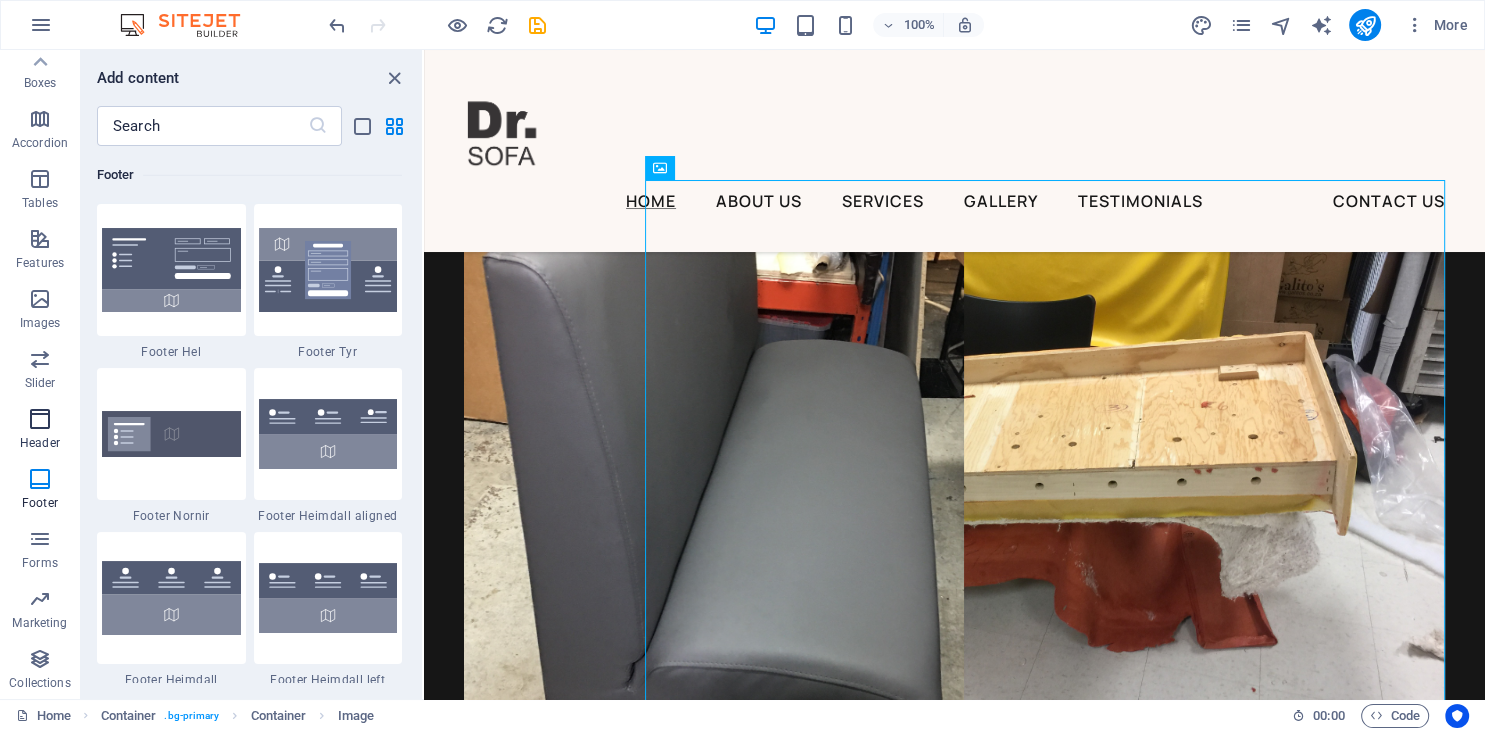 click at bounding box center (40, 419) 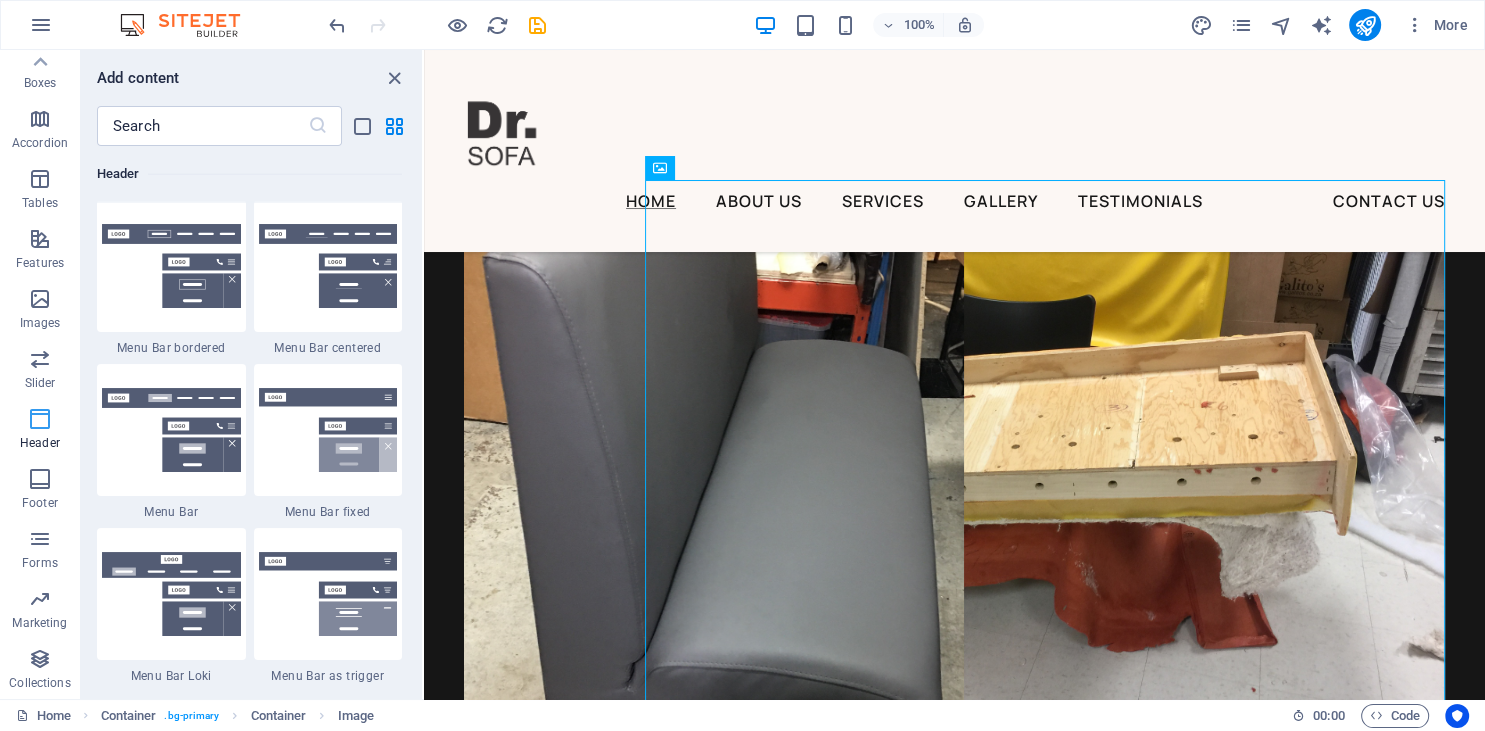 scroll, scrollTop: 12042, scrollLeft: 0, axis: vertical 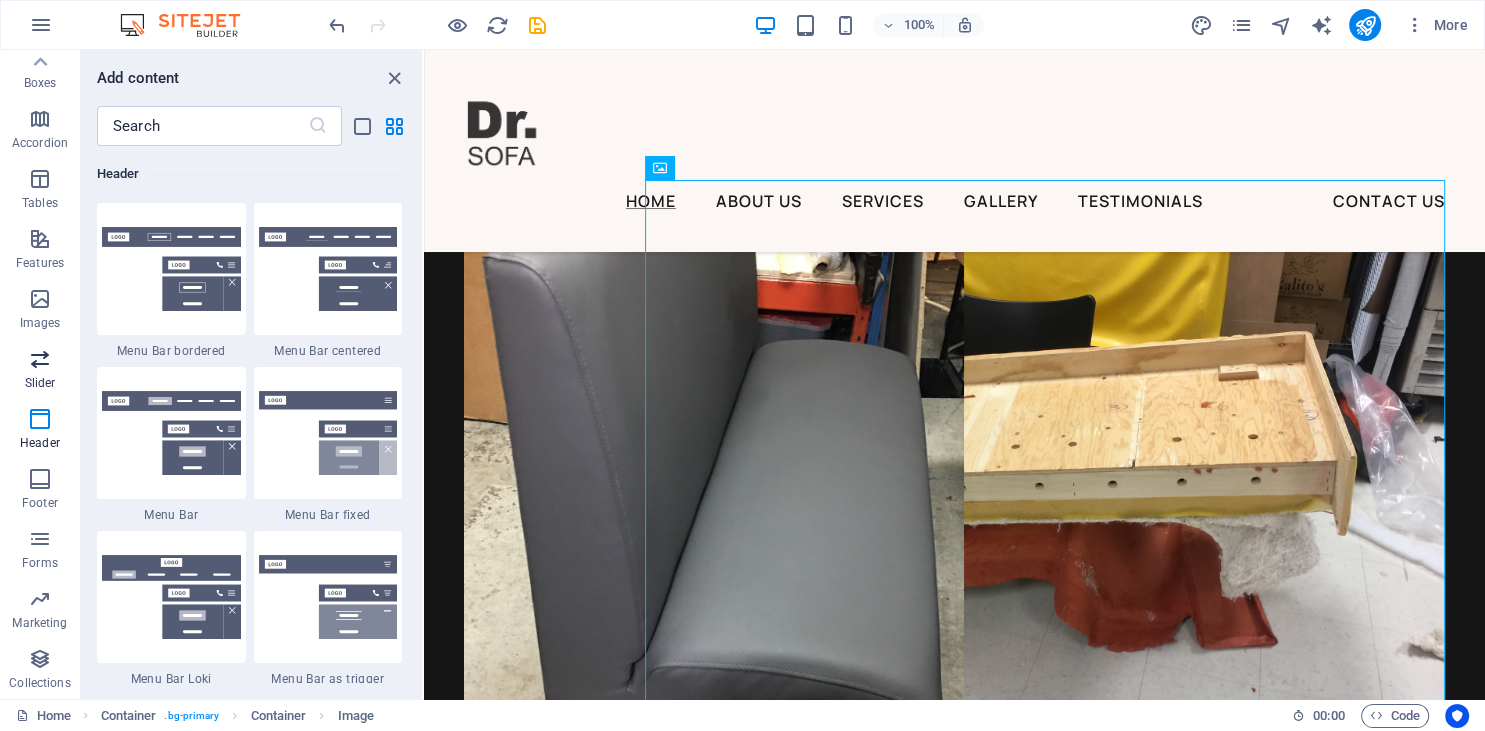 click on "Slider" at bounding box center (40, 383) 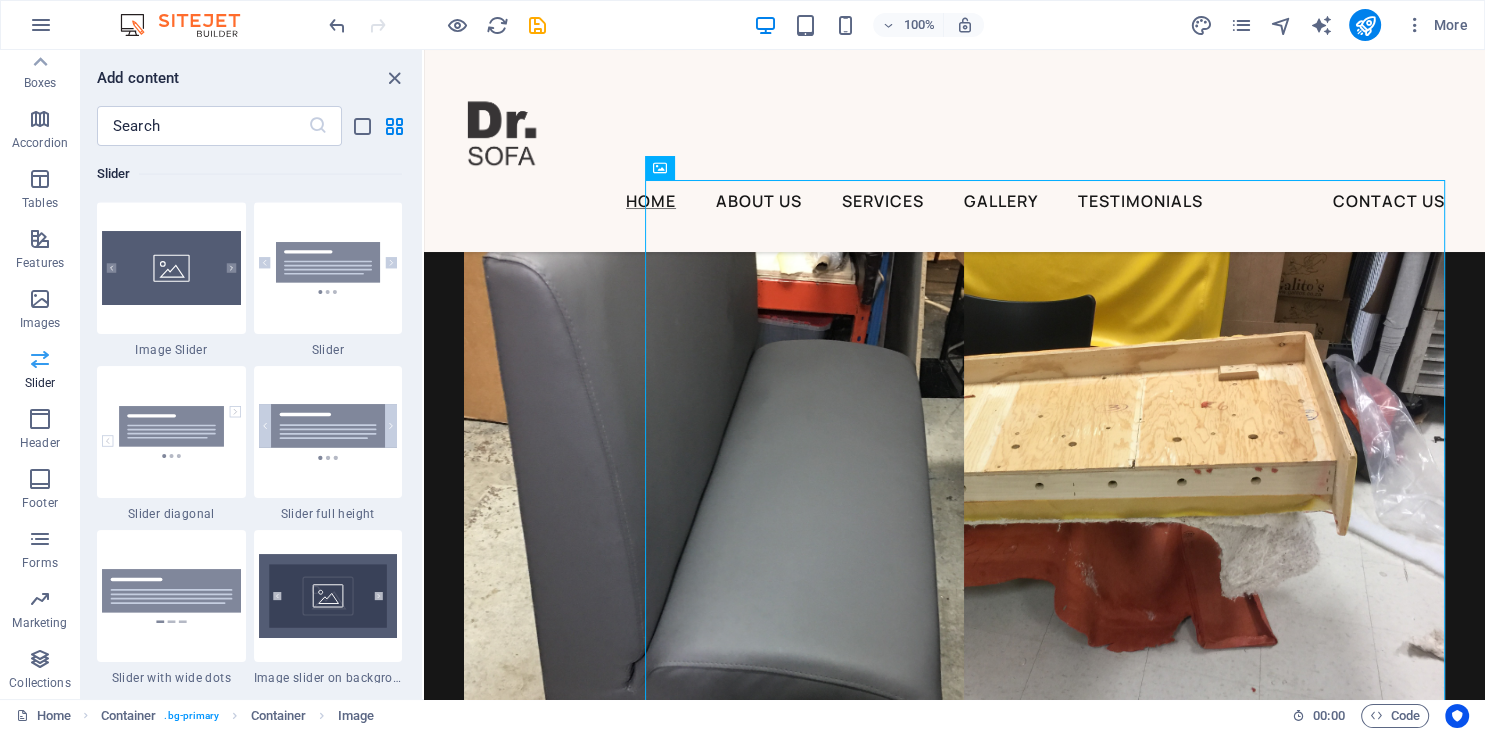 scroll, scrollTop: 11337, scrollLeft: 0, axis: vertical 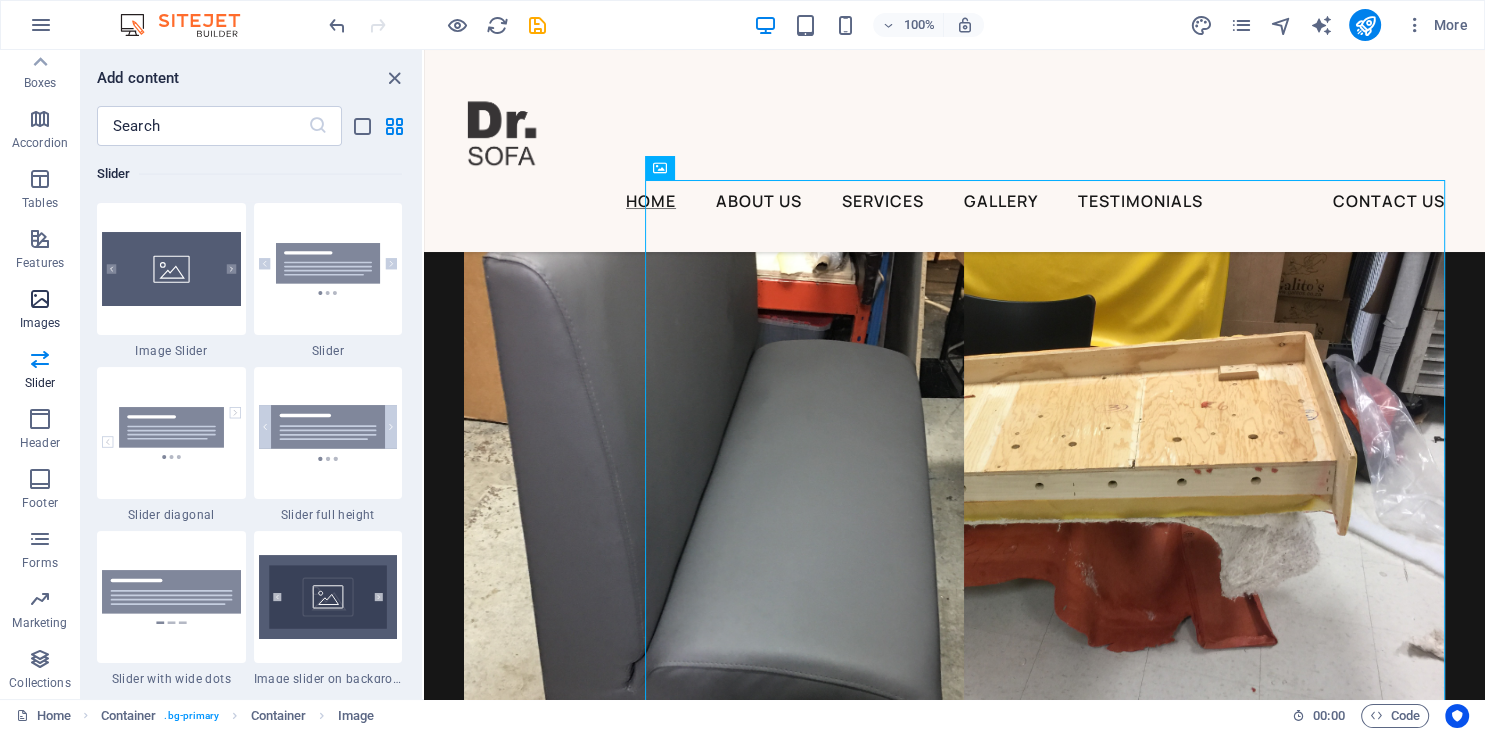 click at bounding box center (40, 299) 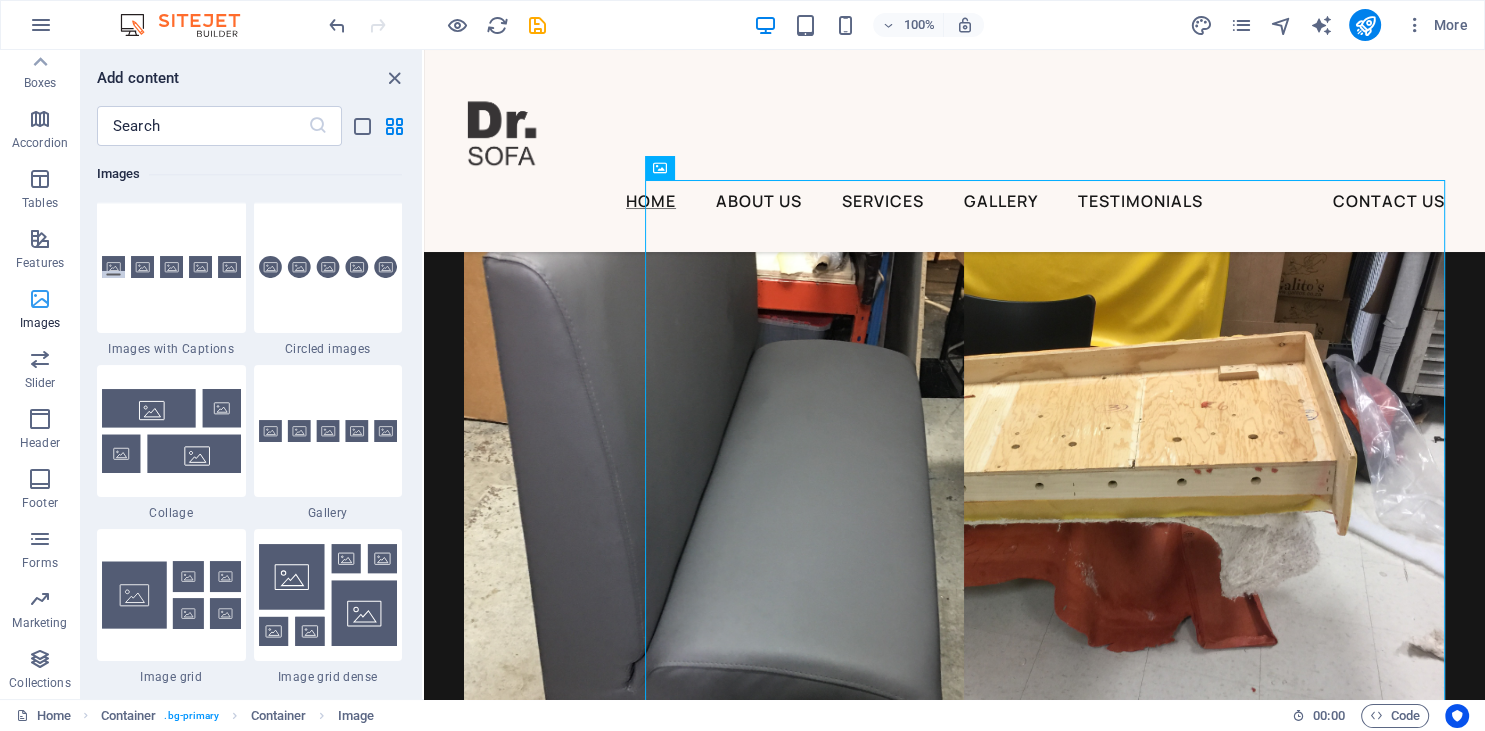 scroll, scrollTop: 10139, scrollLeft: 0, axis: vertical 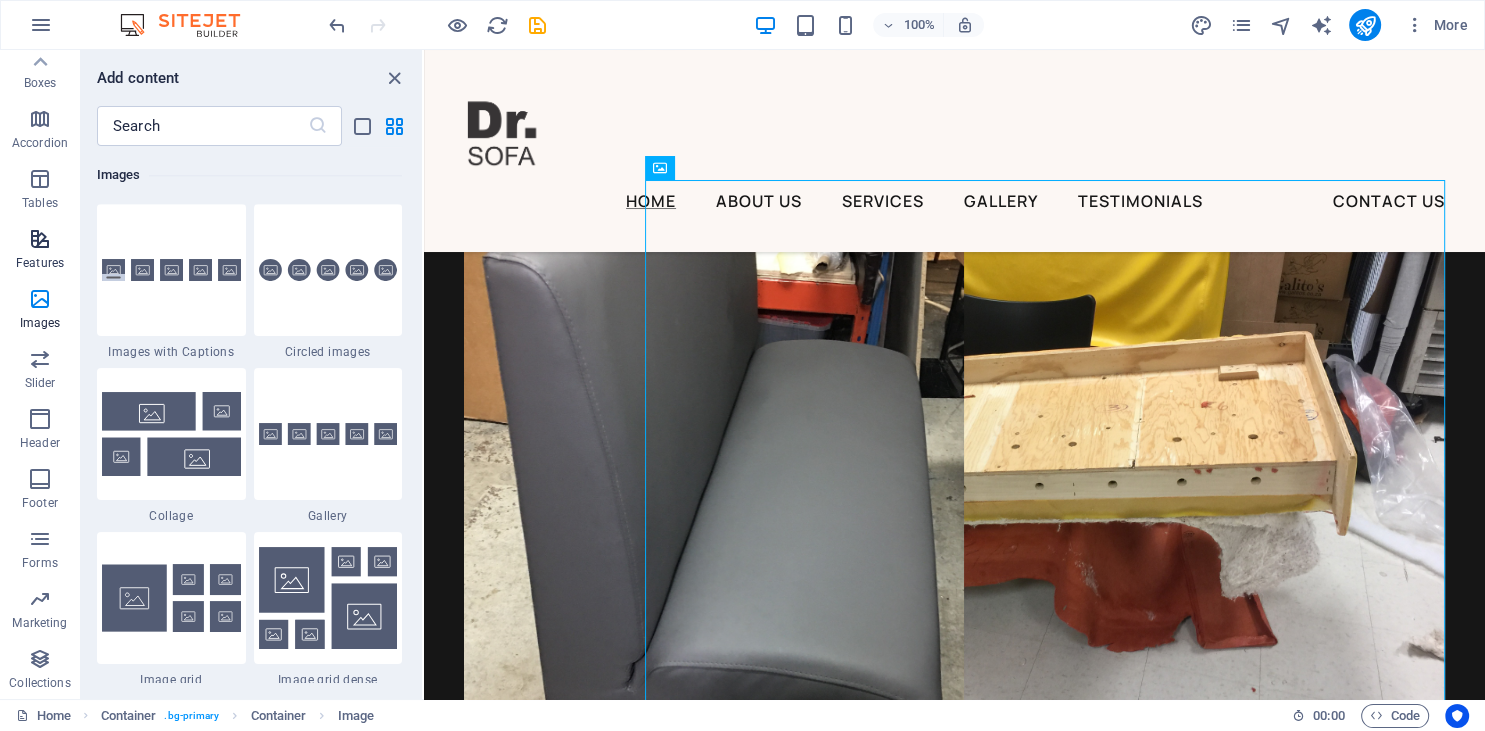 click at bounding box center [40, 239] 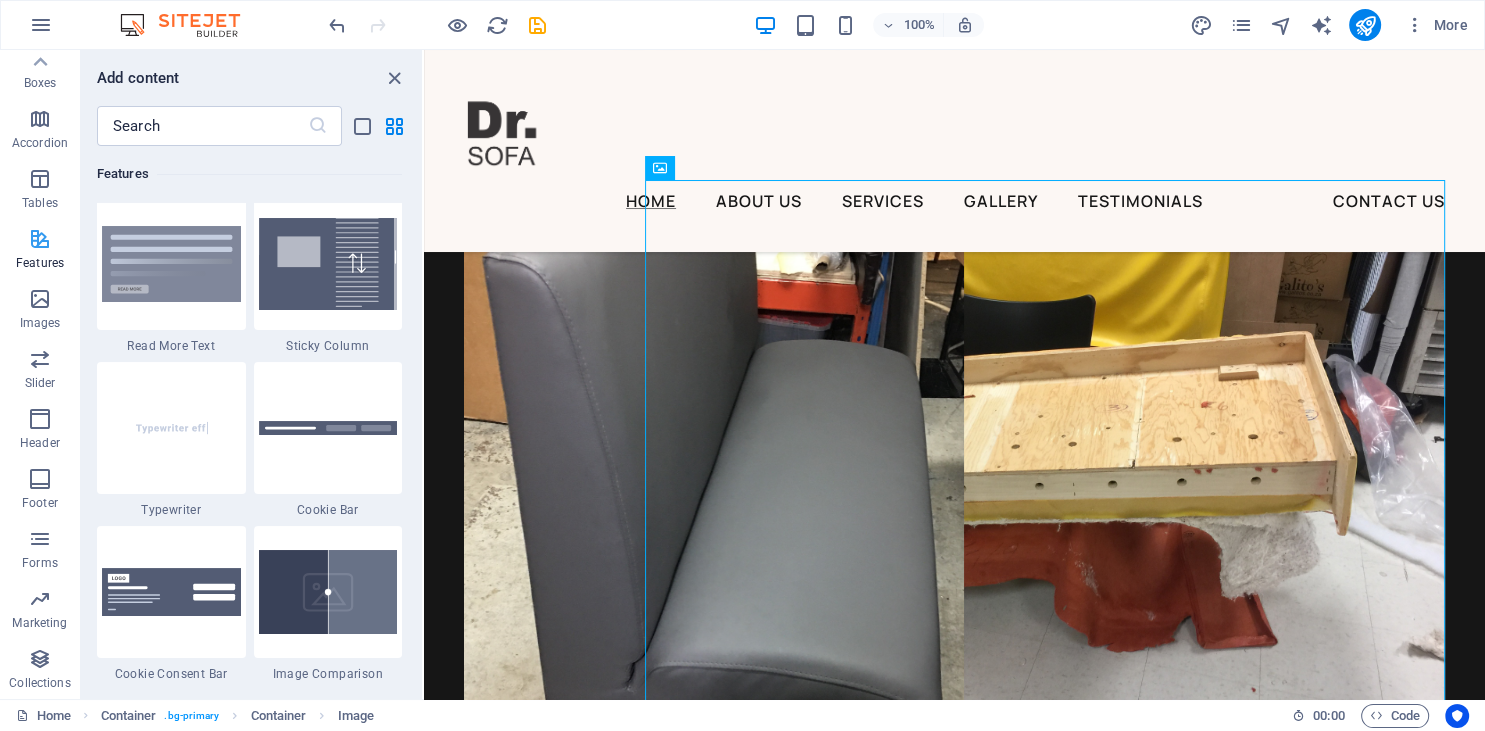 scroll, scrollTop: 7795, scrollLeft: 0, axis: vertical 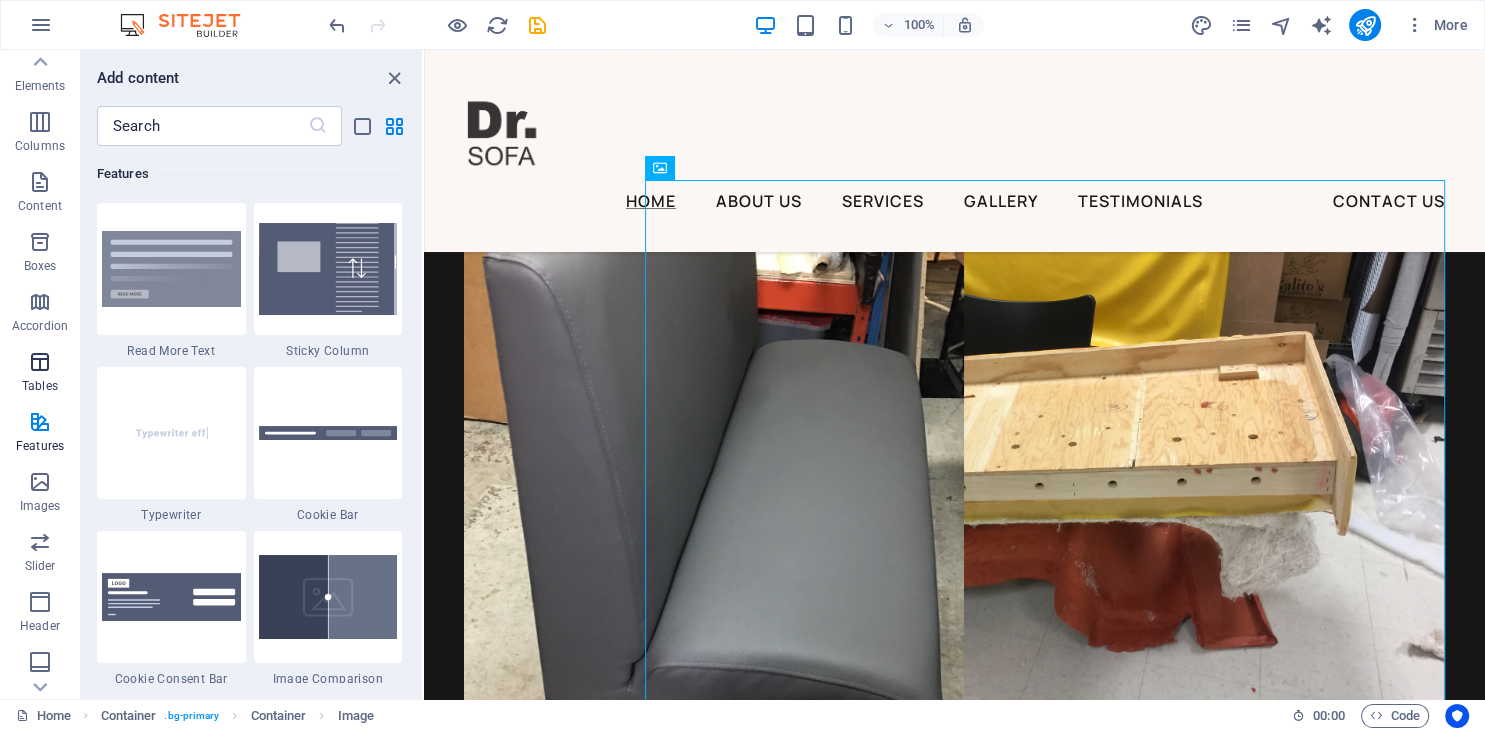 click at bounding box center (40, 362) 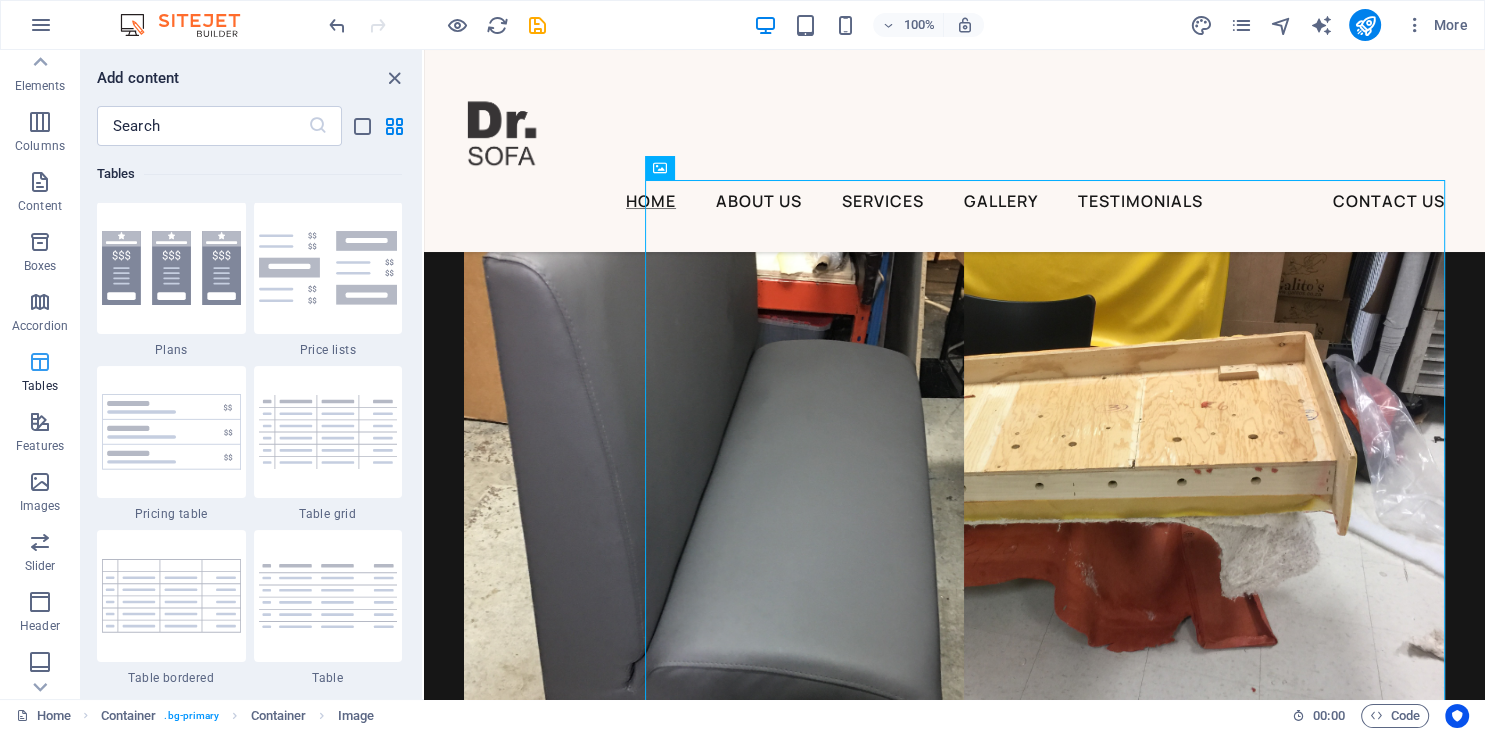 scroll, scrollTop: 6926, scrollLeft: 0, axis: vertical 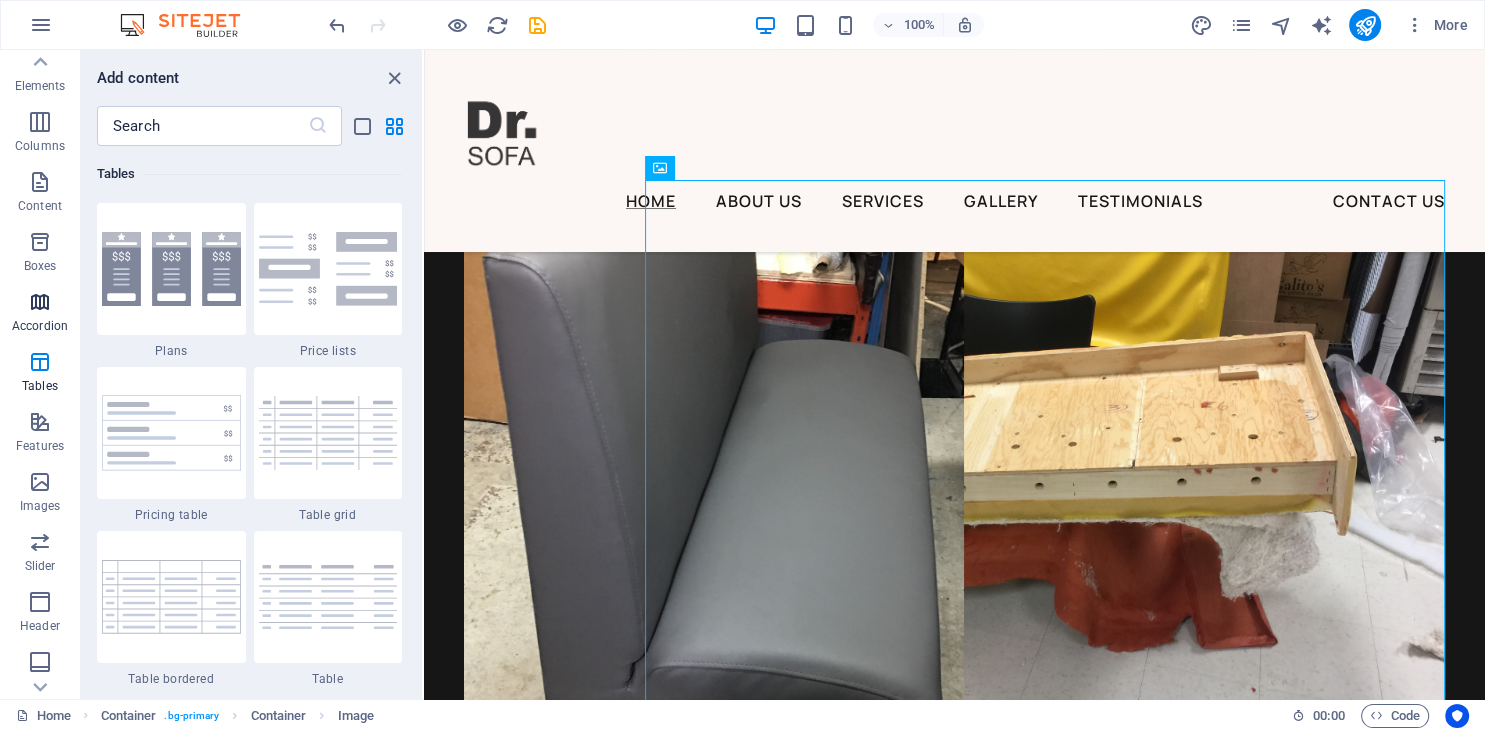 click at bounding box center [40, 302] 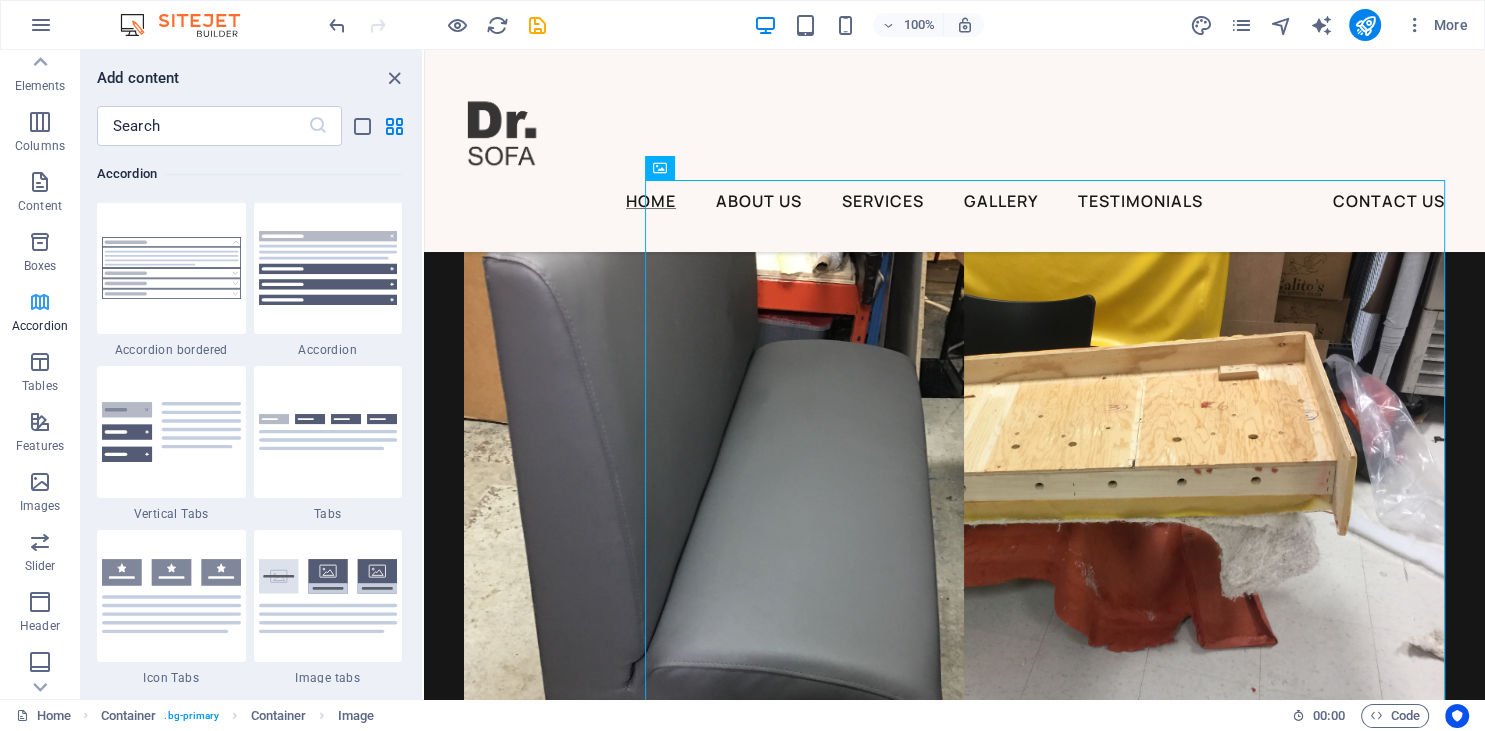 scroll, scrollTop: 6385, scrollLeft: 0, axis: vertical 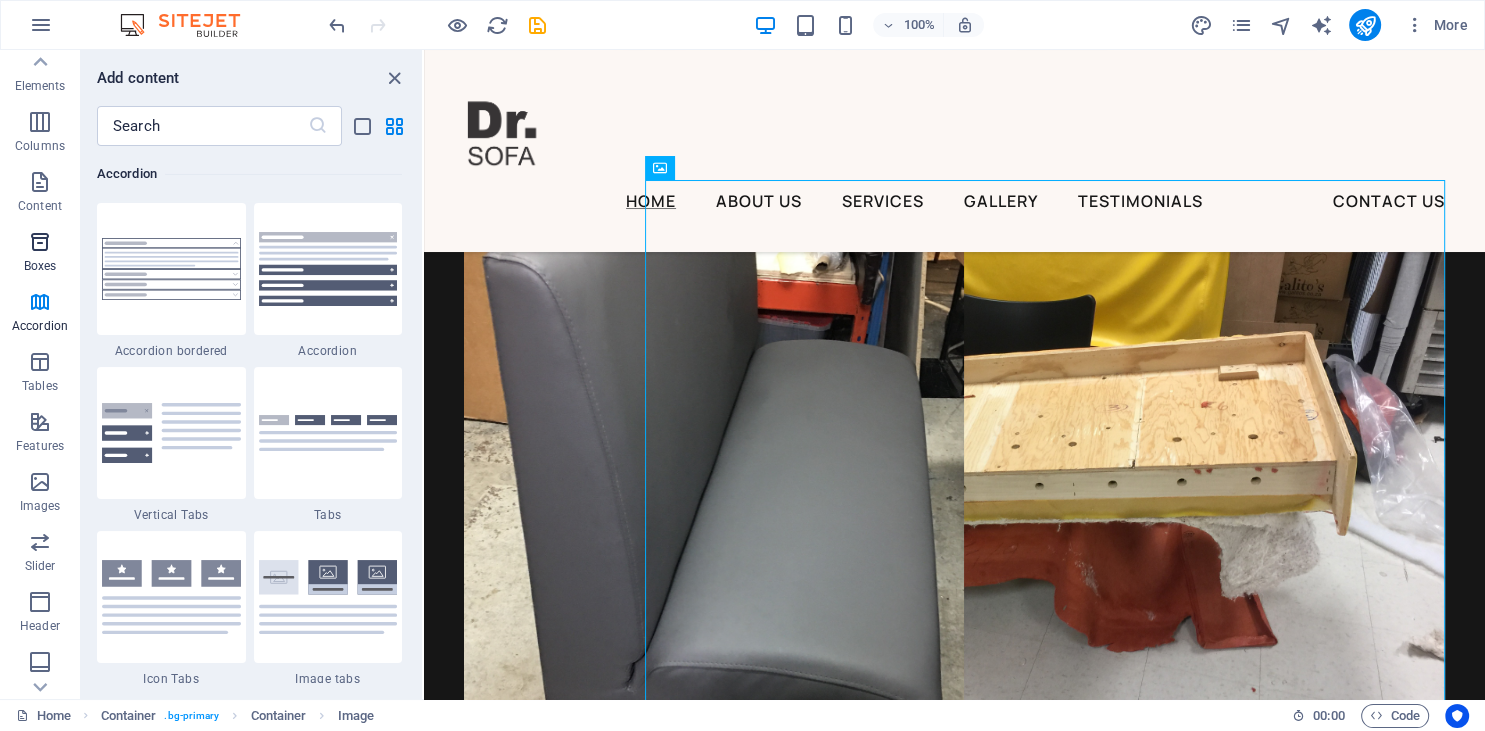 click at bounding box center (40, 242) 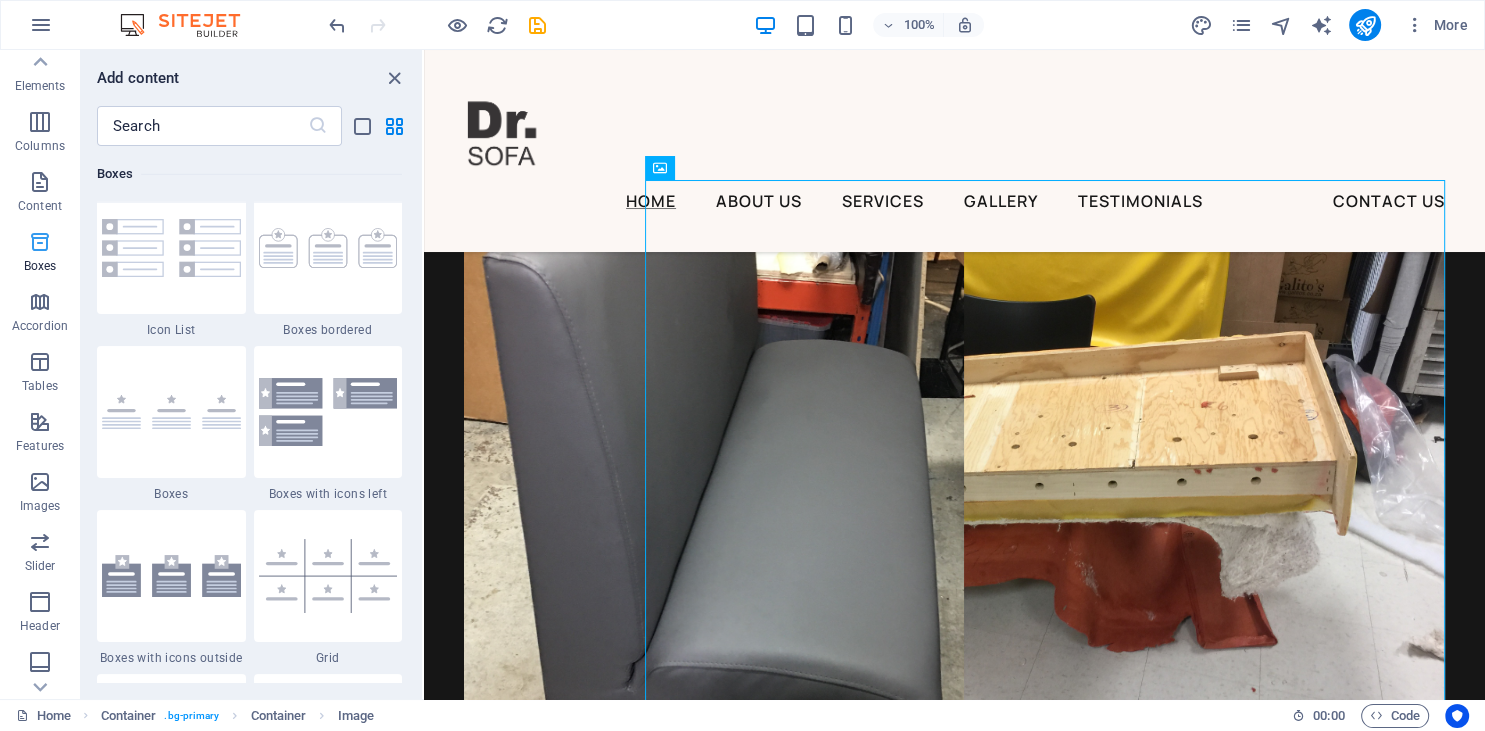scroll, scrollTop: 5515, scrollLeft: 0, axis: vertical 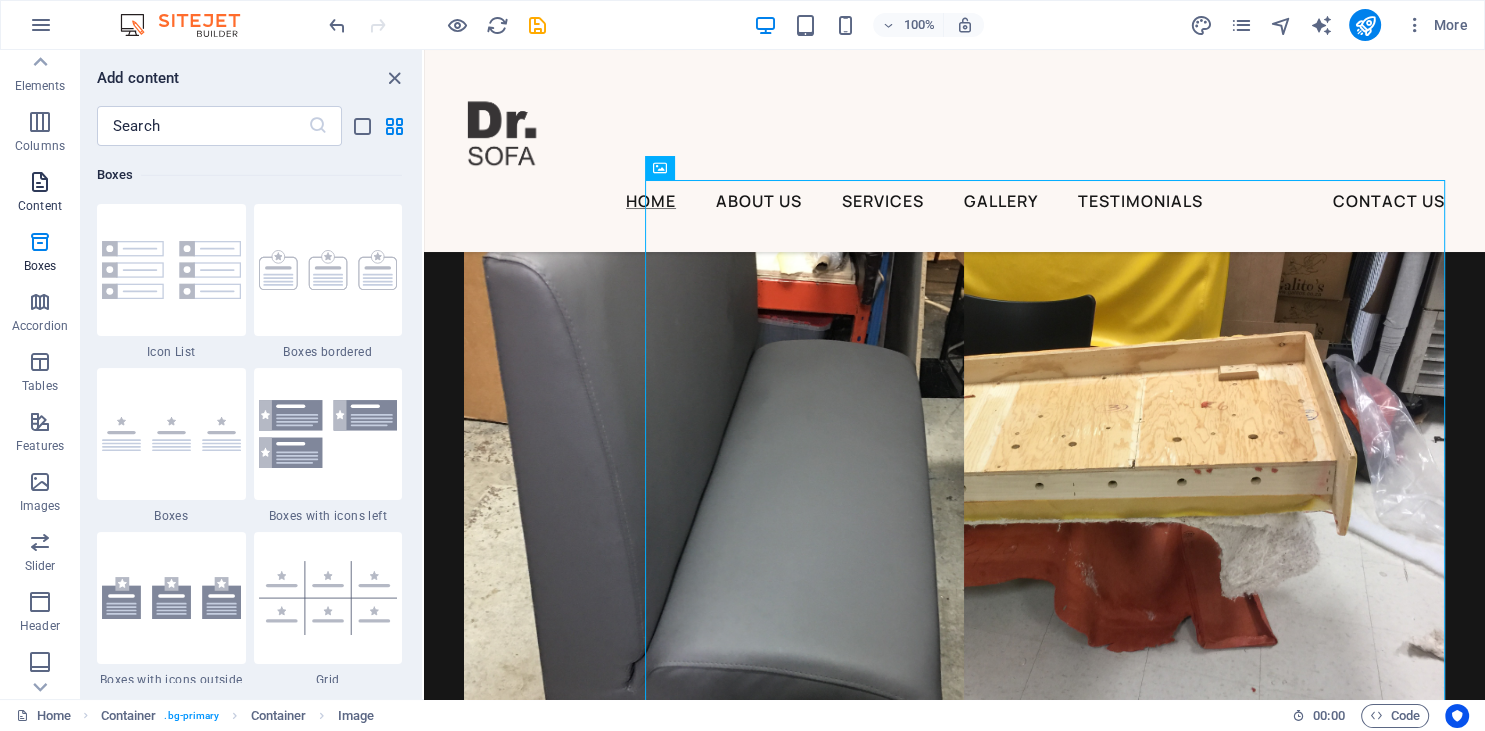 click on "Content" at bounding box center [40, 194] 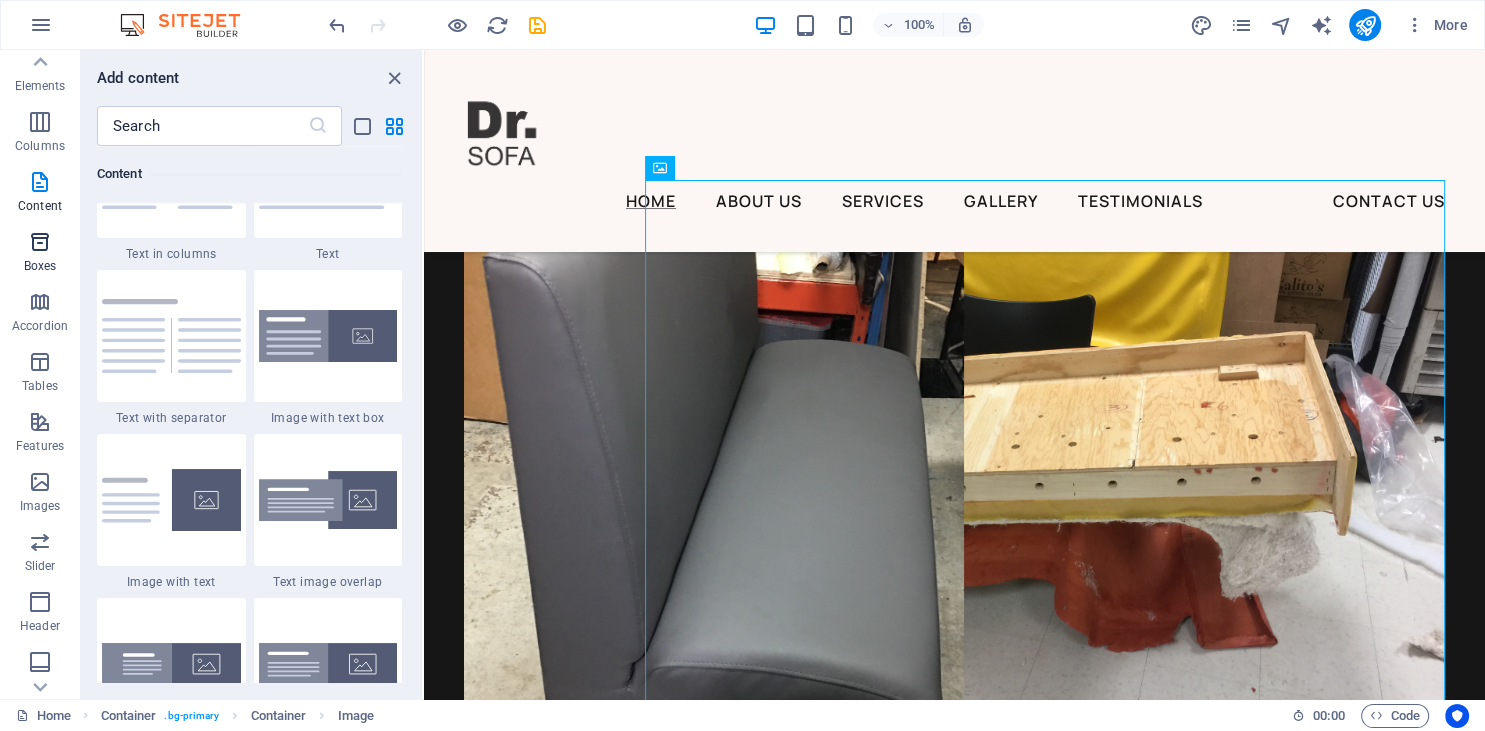 scroll, scrollTop: 3499, scrollLeft: 0, axis: vertical 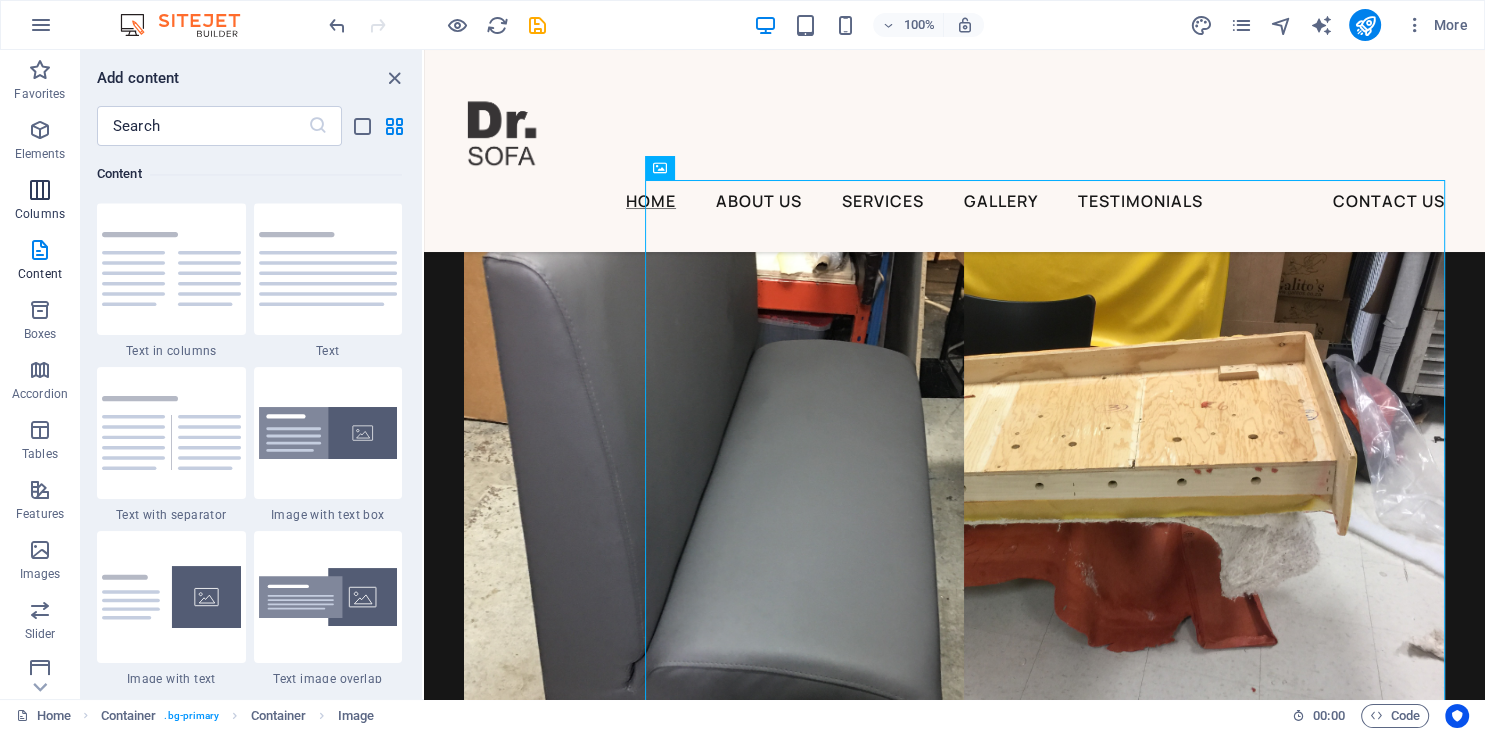 click at bounding box center [40, 190] 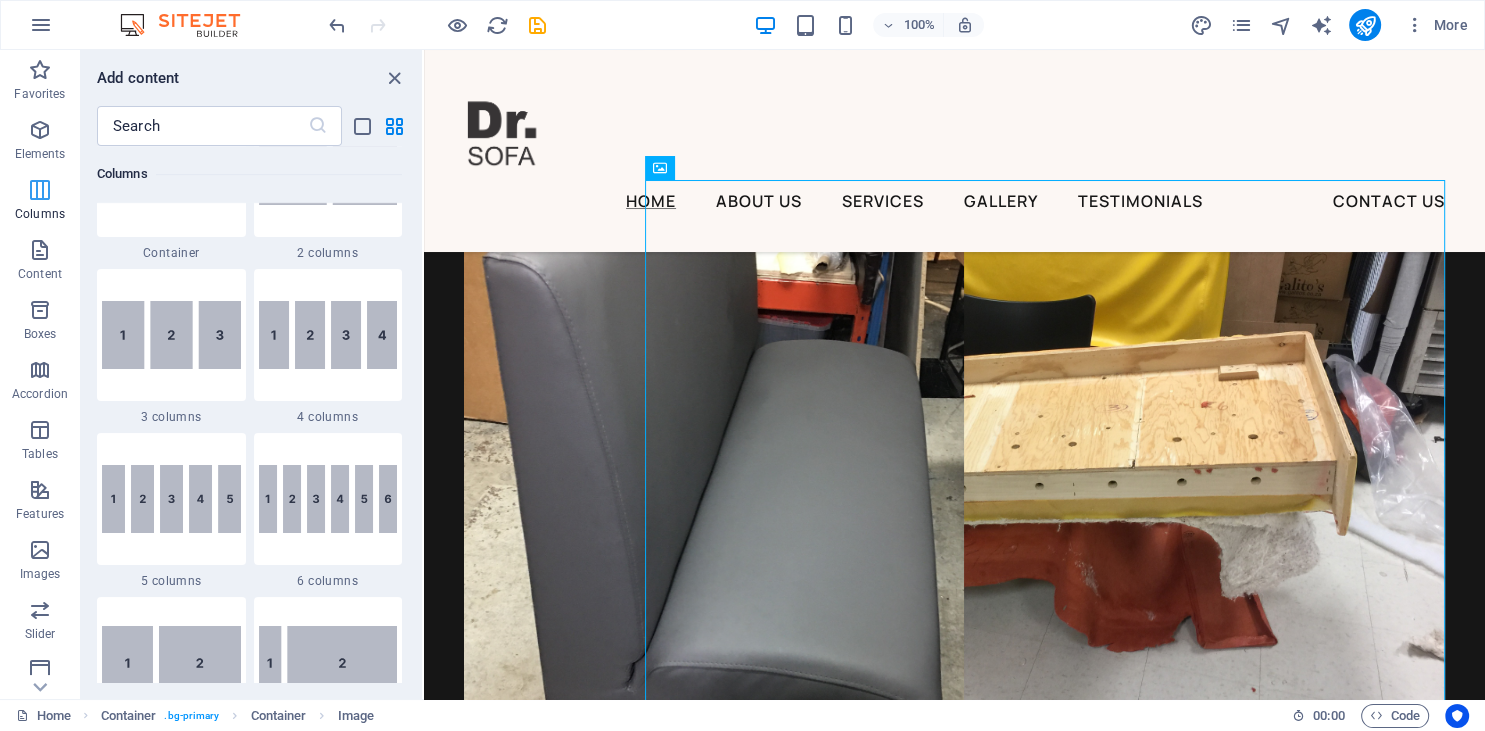 scroll, scrollTop: 990, scrollLeft: 0, axis: vertical 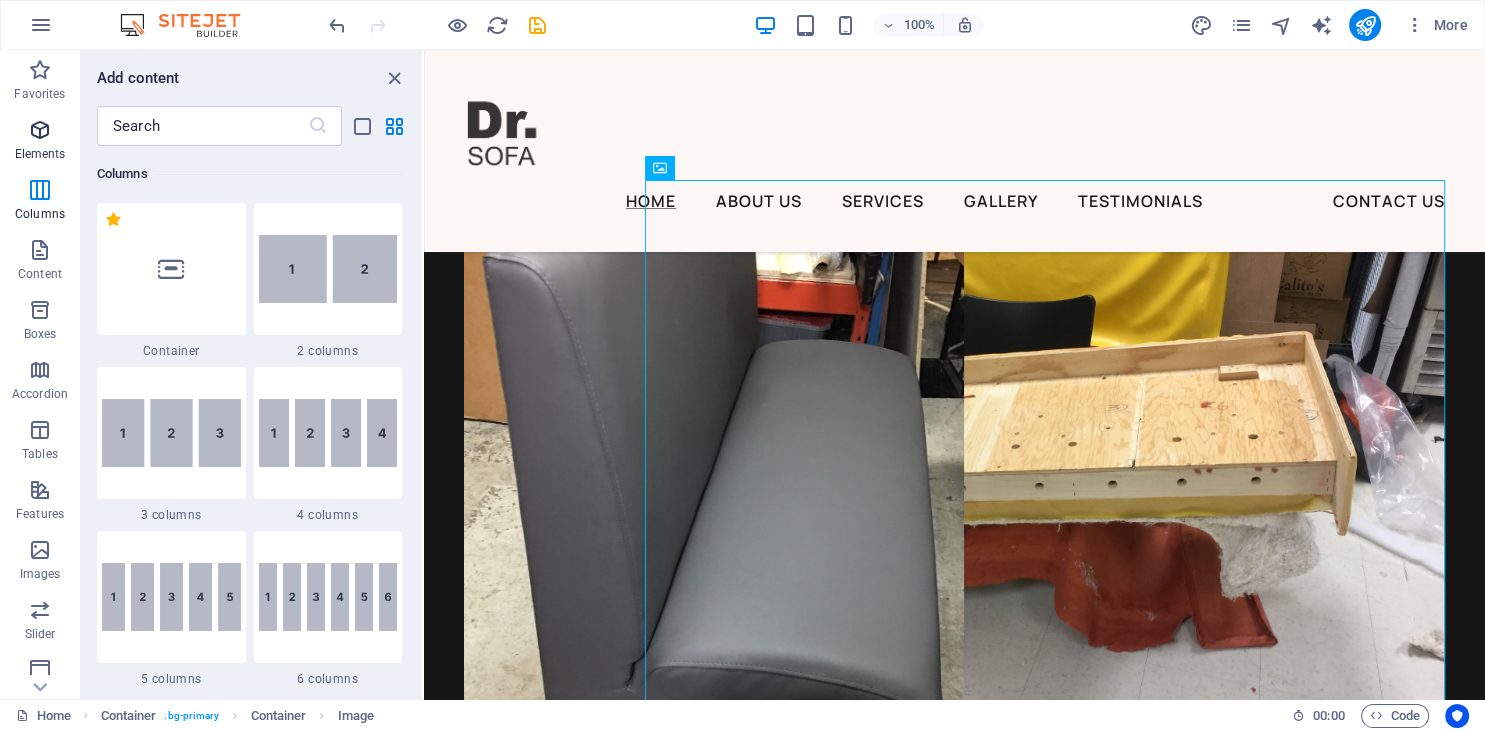 click at bounding box center (40, 130) 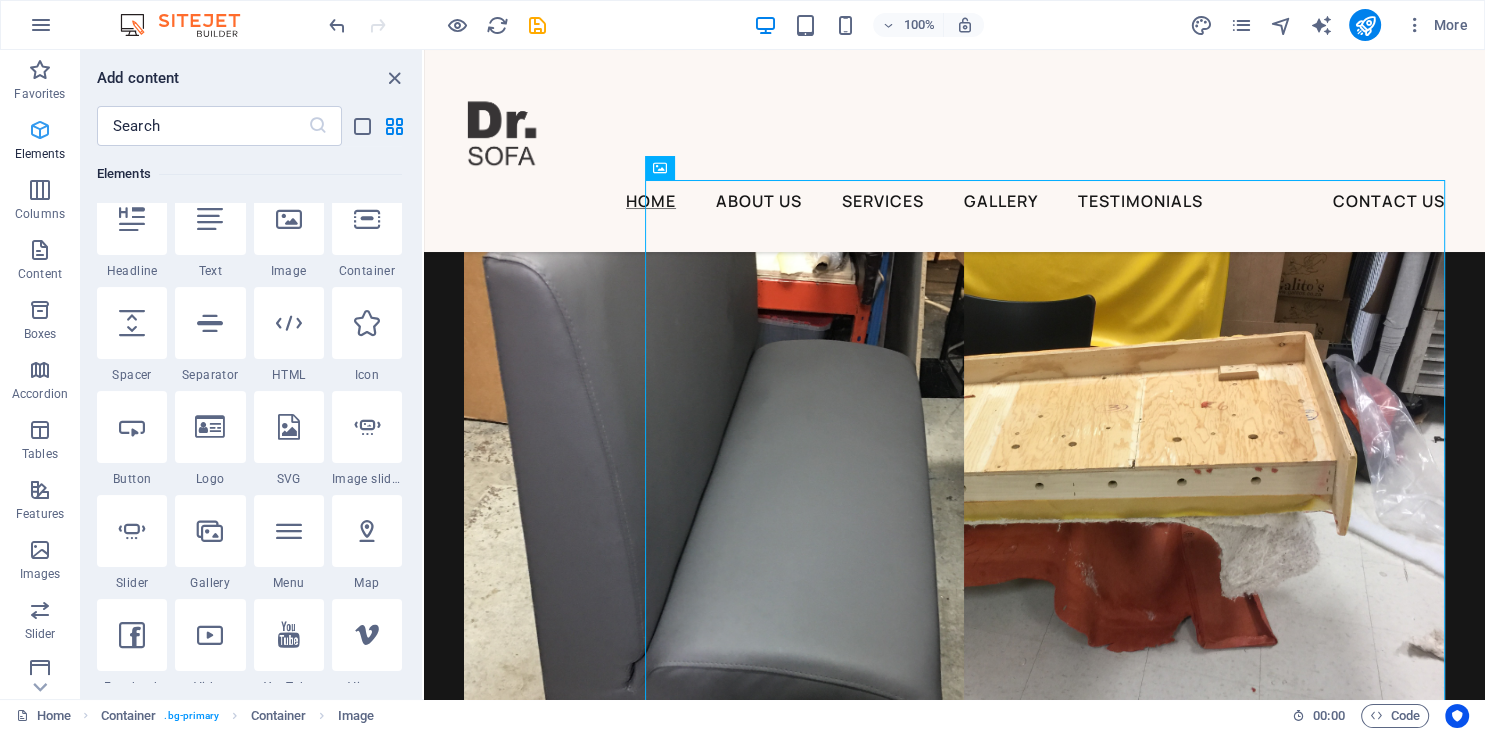 scroll, scrollTop: 213, scrollLeft: 0, axis: vertical 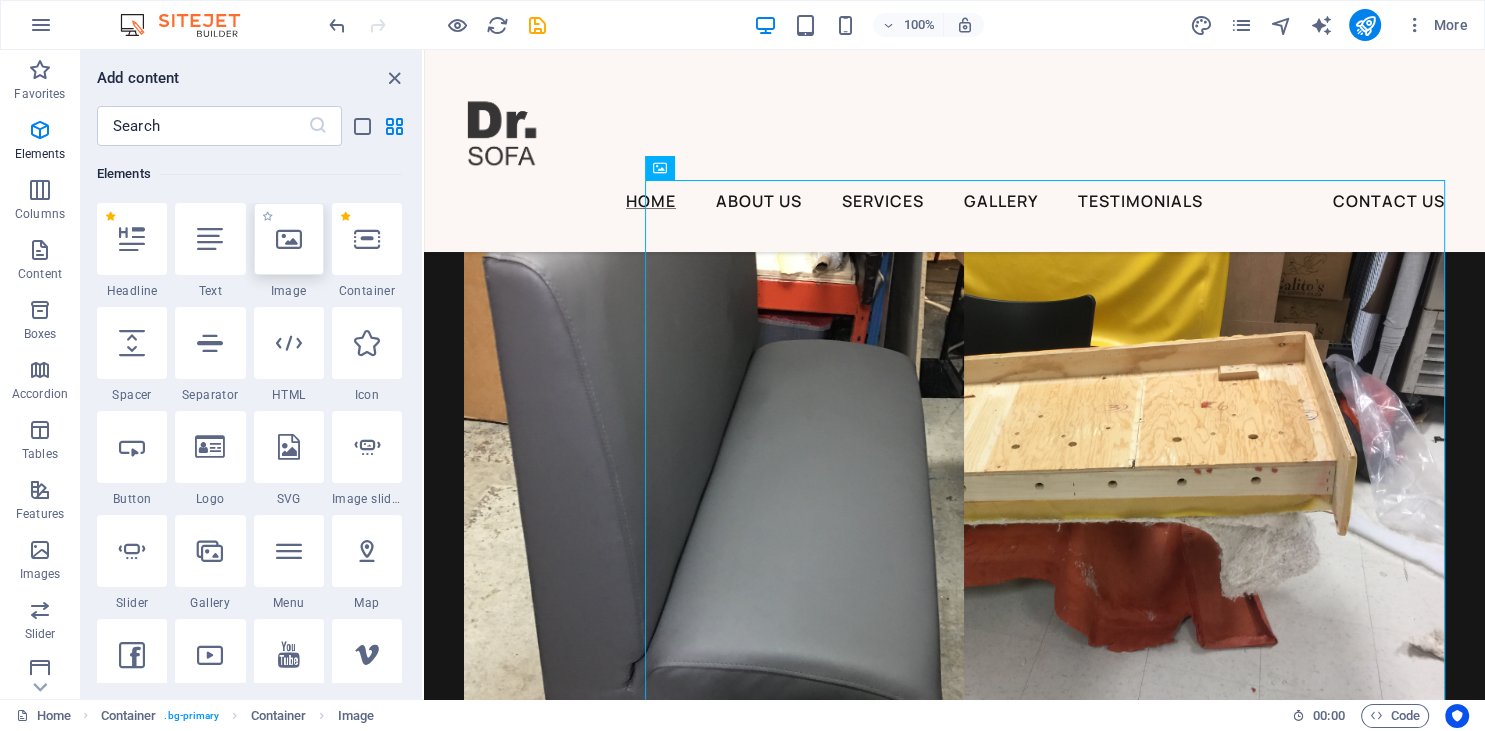 click at bounding box center (289, 239) 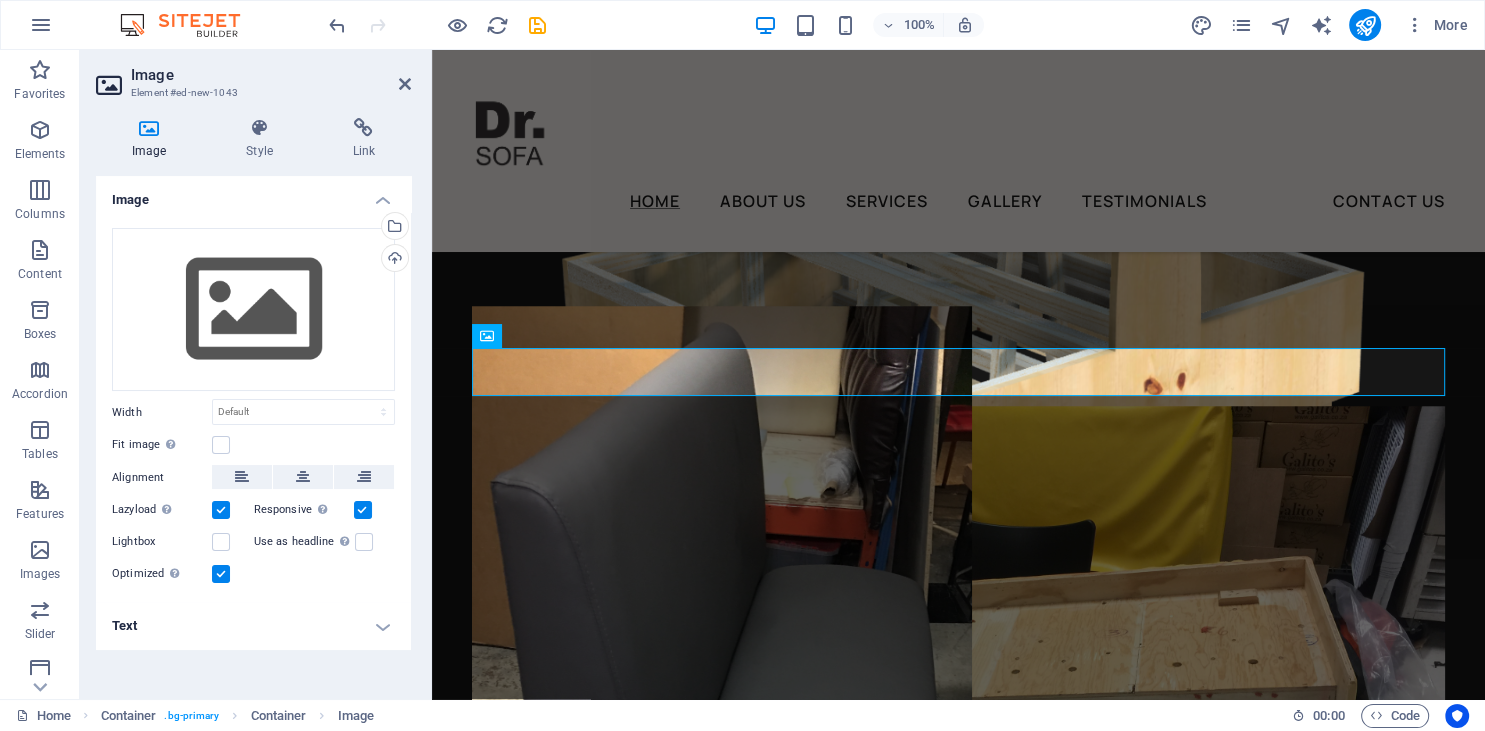 scroll, scrollTop: 662, scrollLeft: 0, axis: vertical 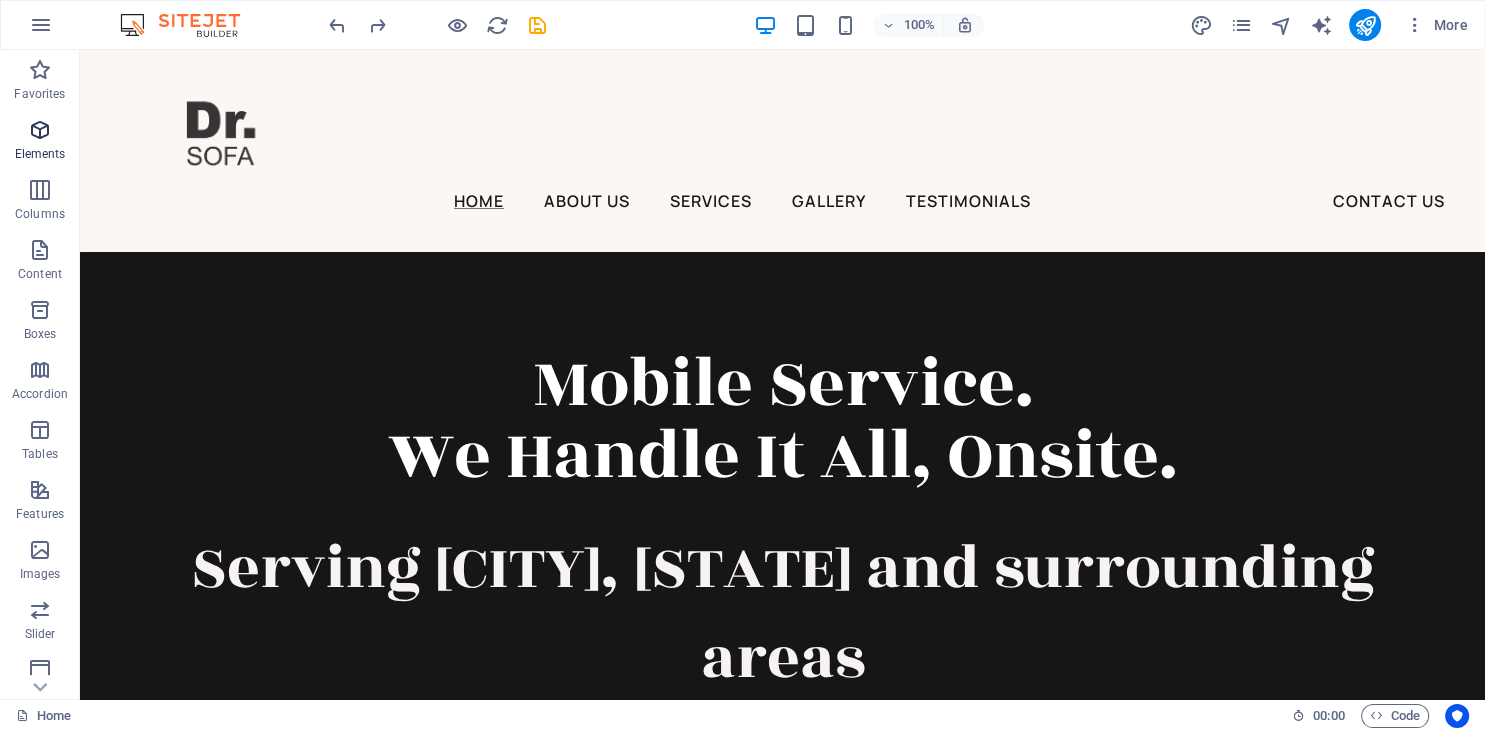 click at bounding box center [40, 130] 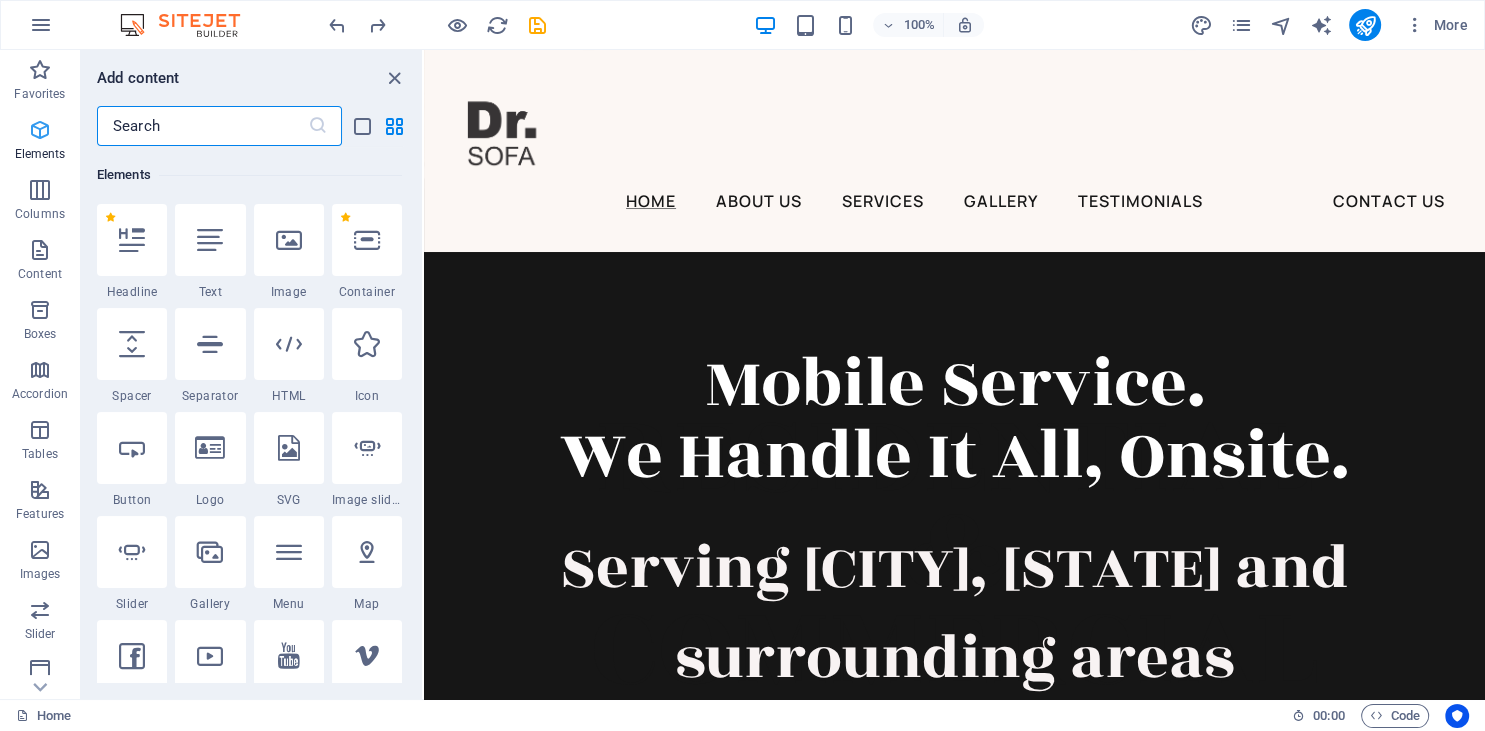 scroll, scrollTop: 212, scrollLeft: 0, axis: vertical 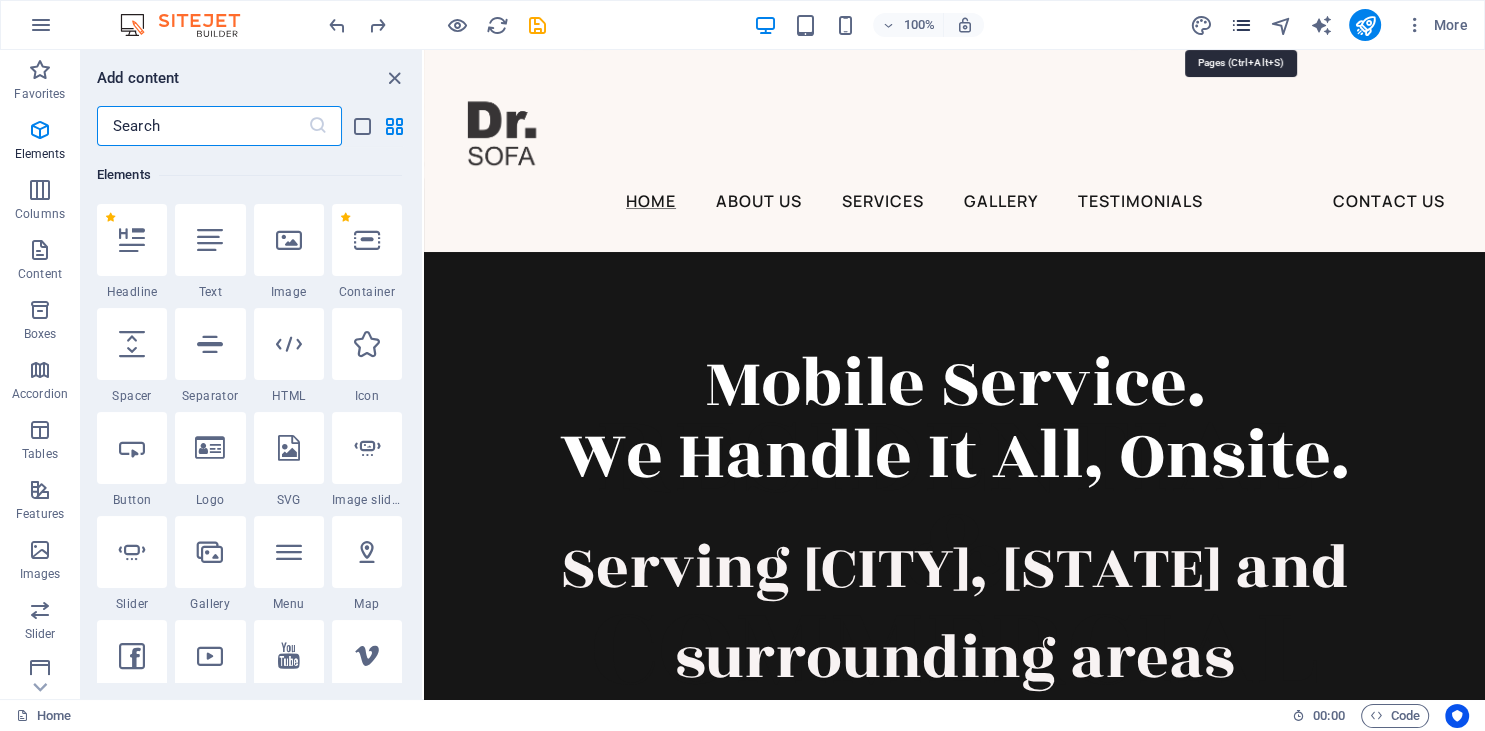 click at bounding box center (1240, 25) 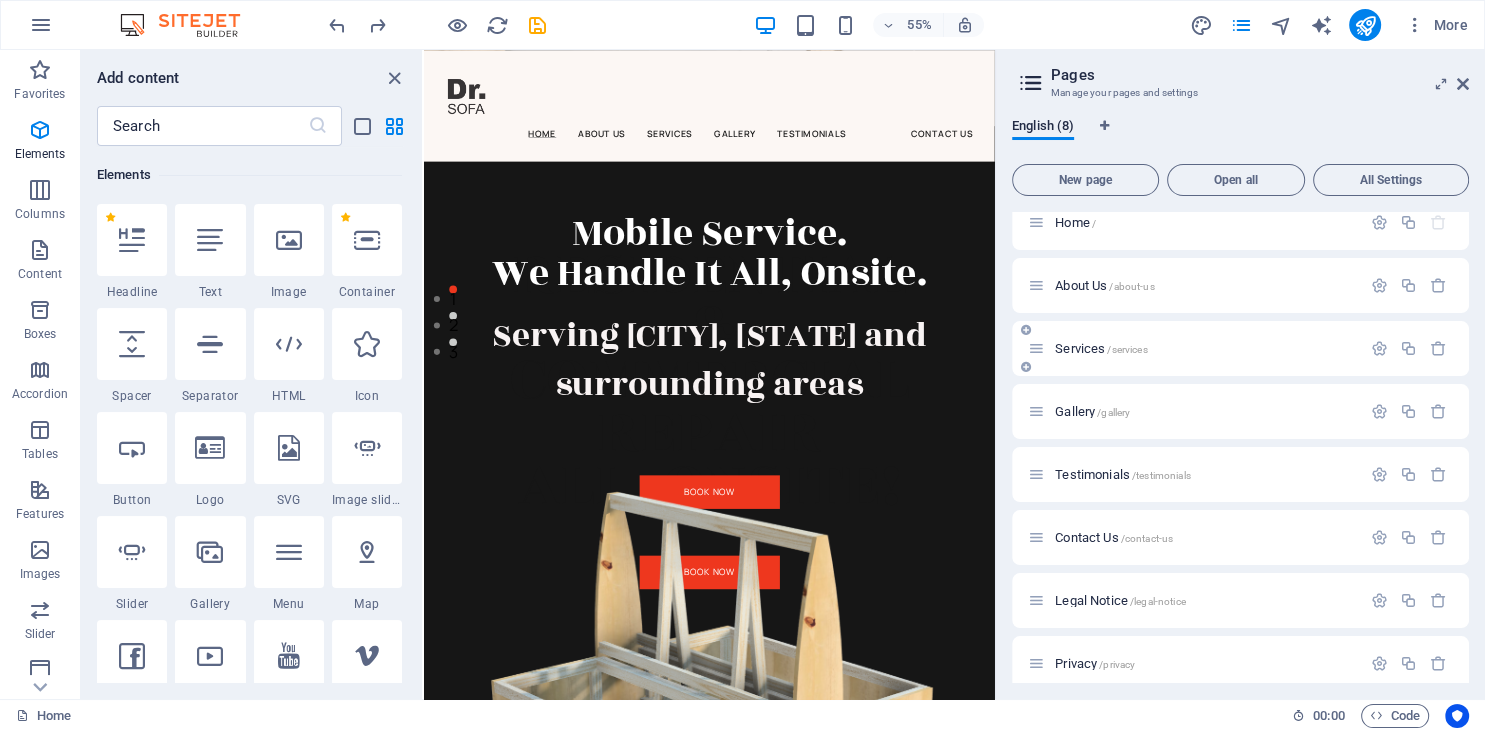scroll, scrollTop: 32, scrollLeft: 0, axis: vertical 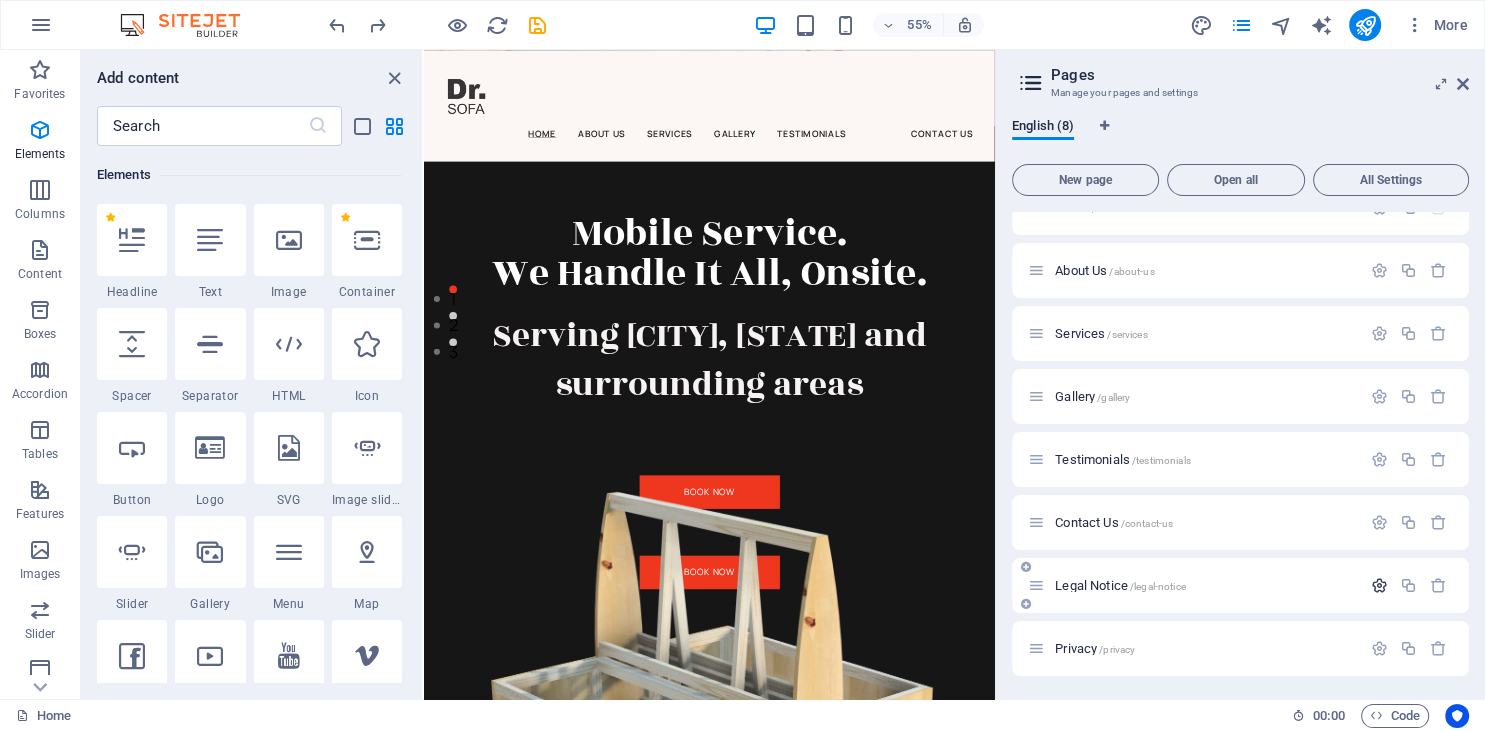 click at bounding box center [1379, 585] 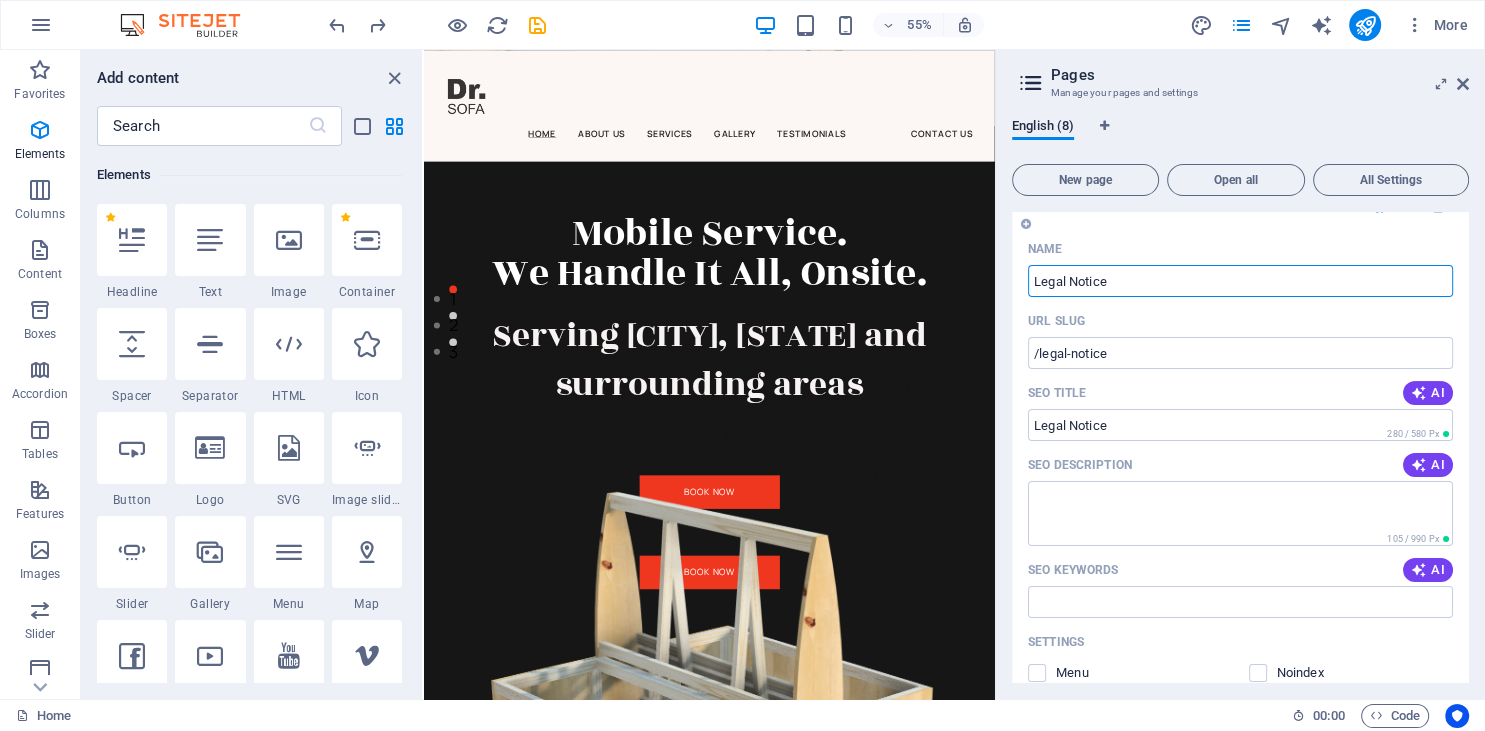 scroll, scrollTop: 0, scrollLeft: 0, axis: both 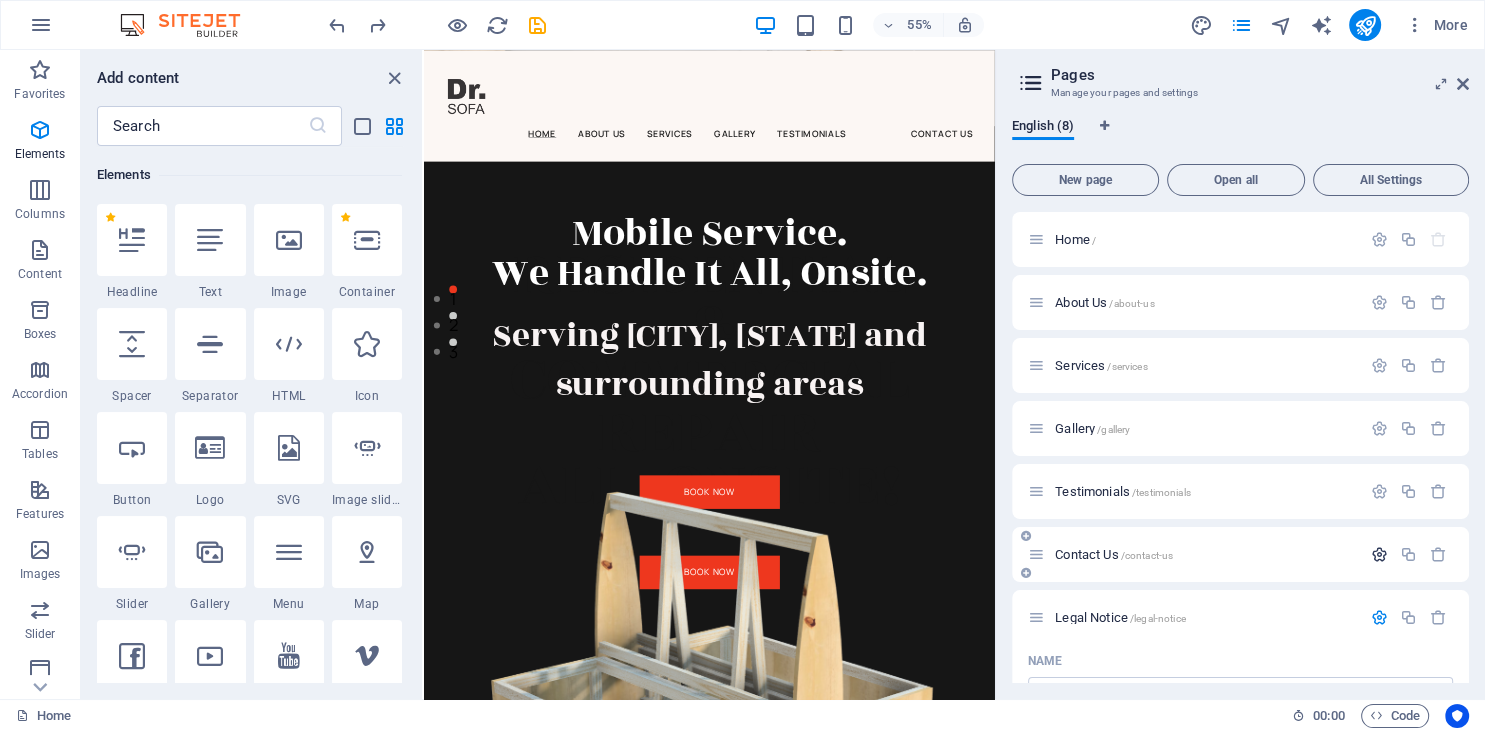 click at bounding box center [1379, 554] 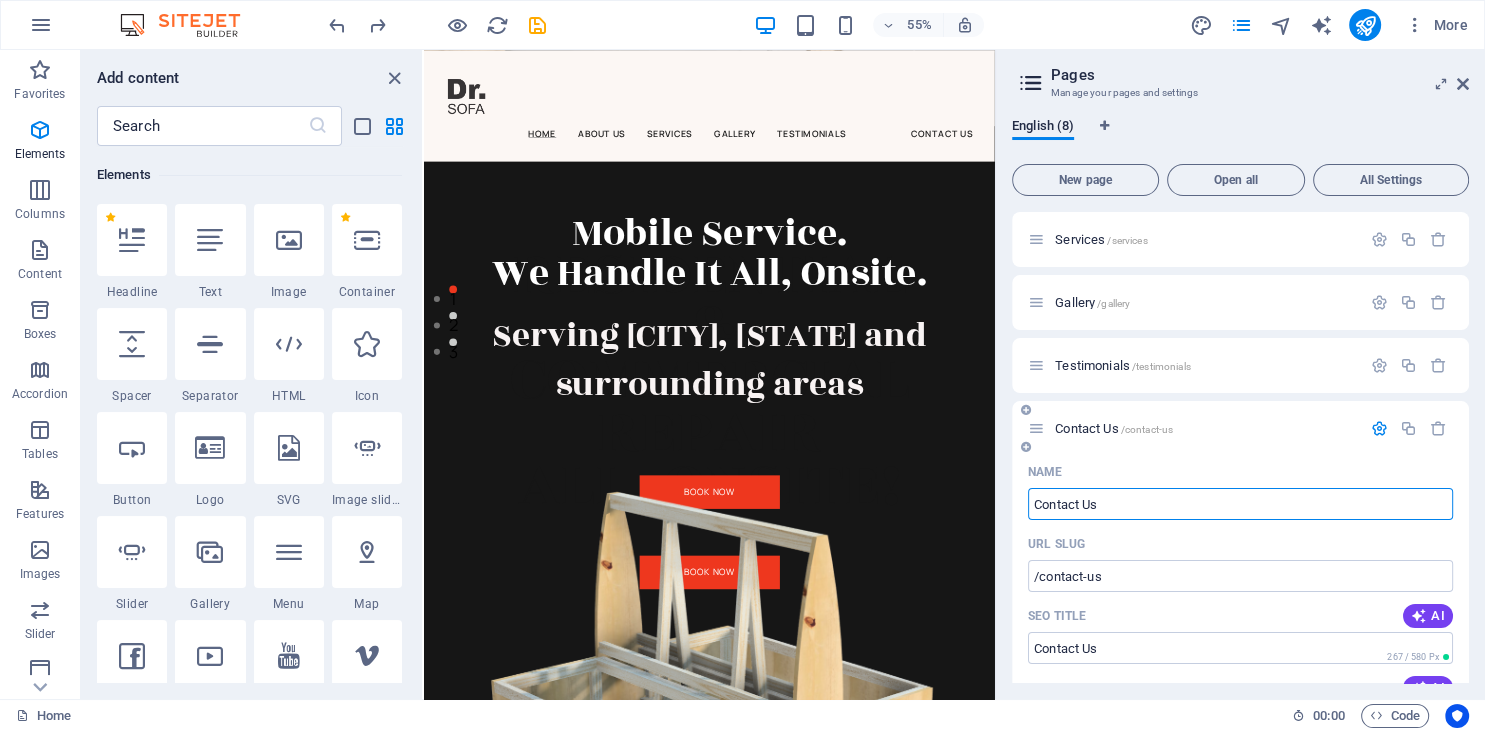 scroll, scrollTop: 0, scrollLeft: 0, axis: both 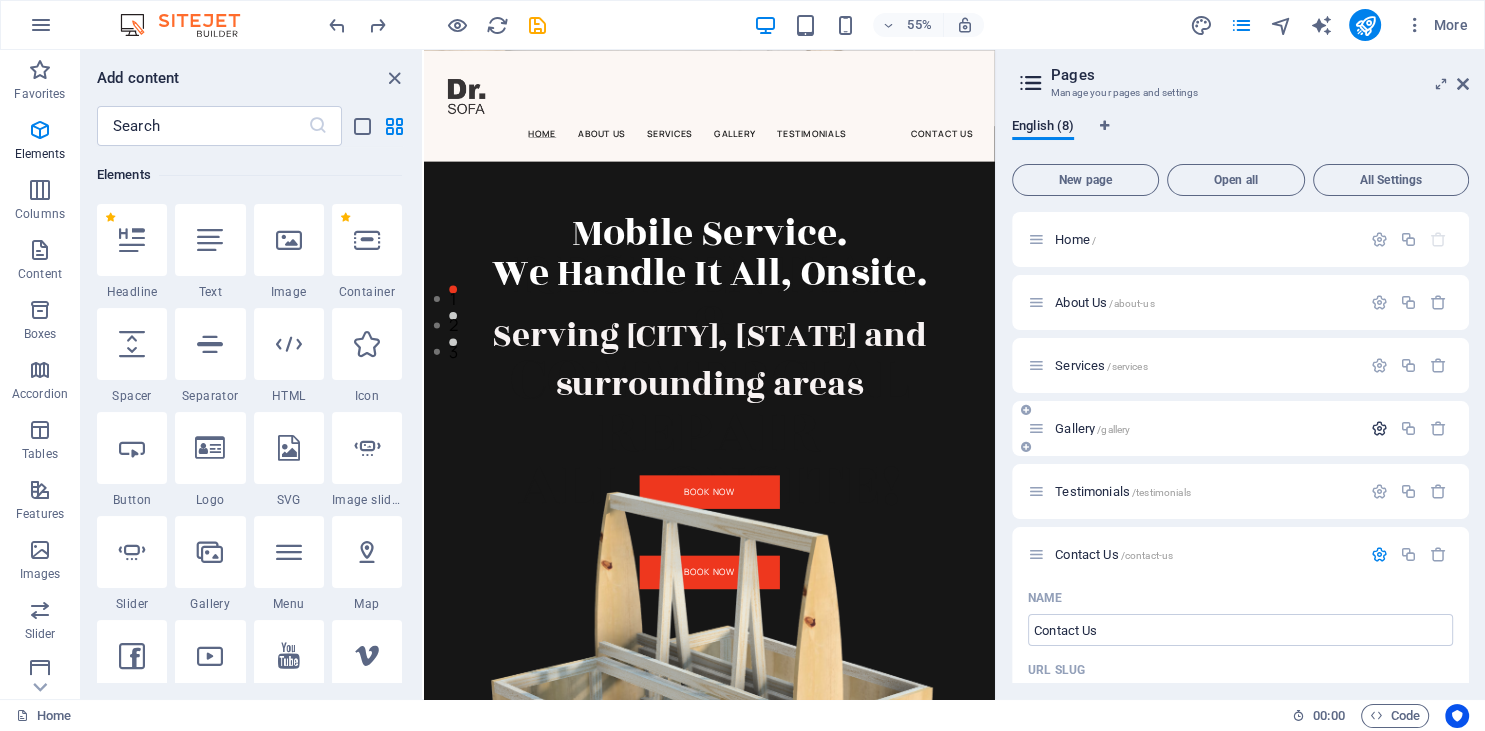 click at bounding box center [1379, 428] 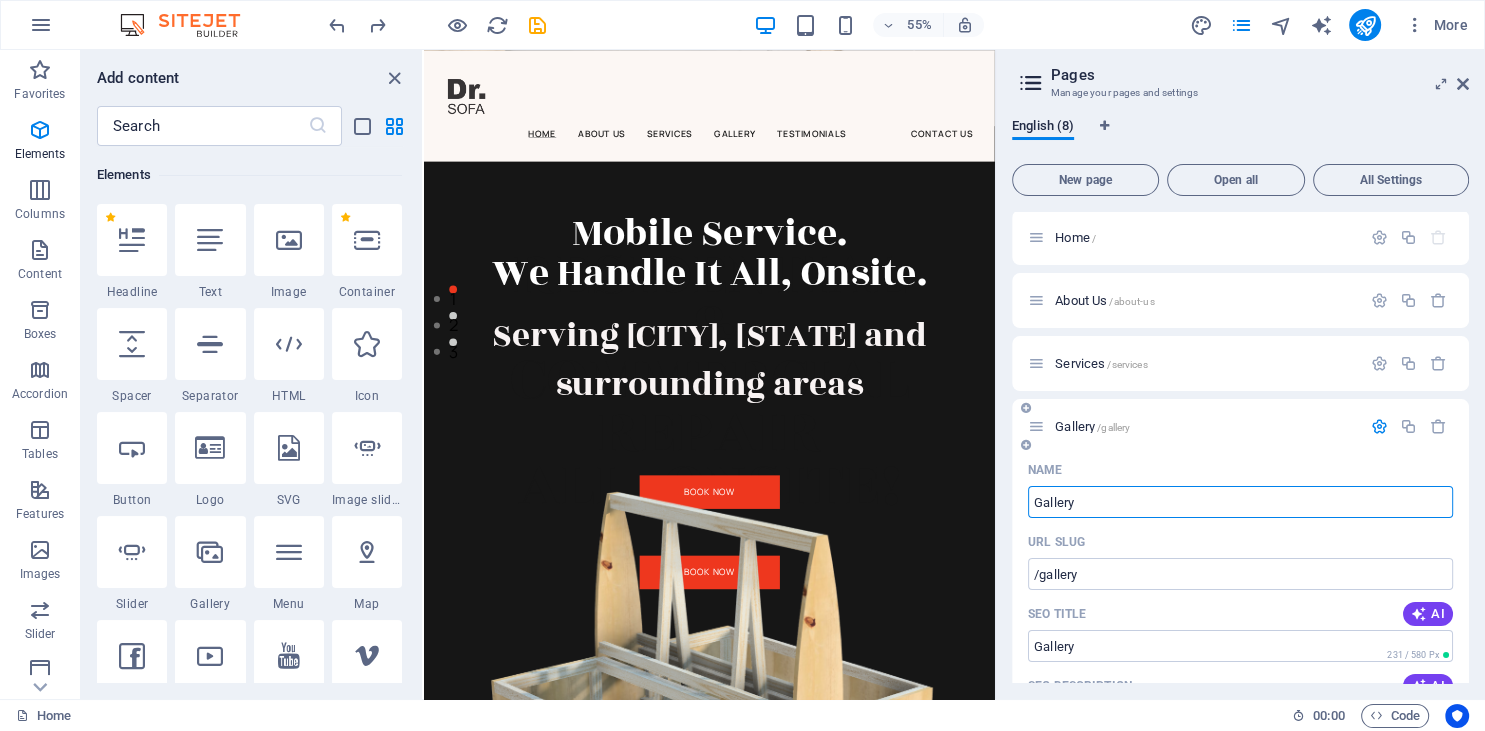 scroll, scrollTop: 0, scrollLeft: 0, axis: both 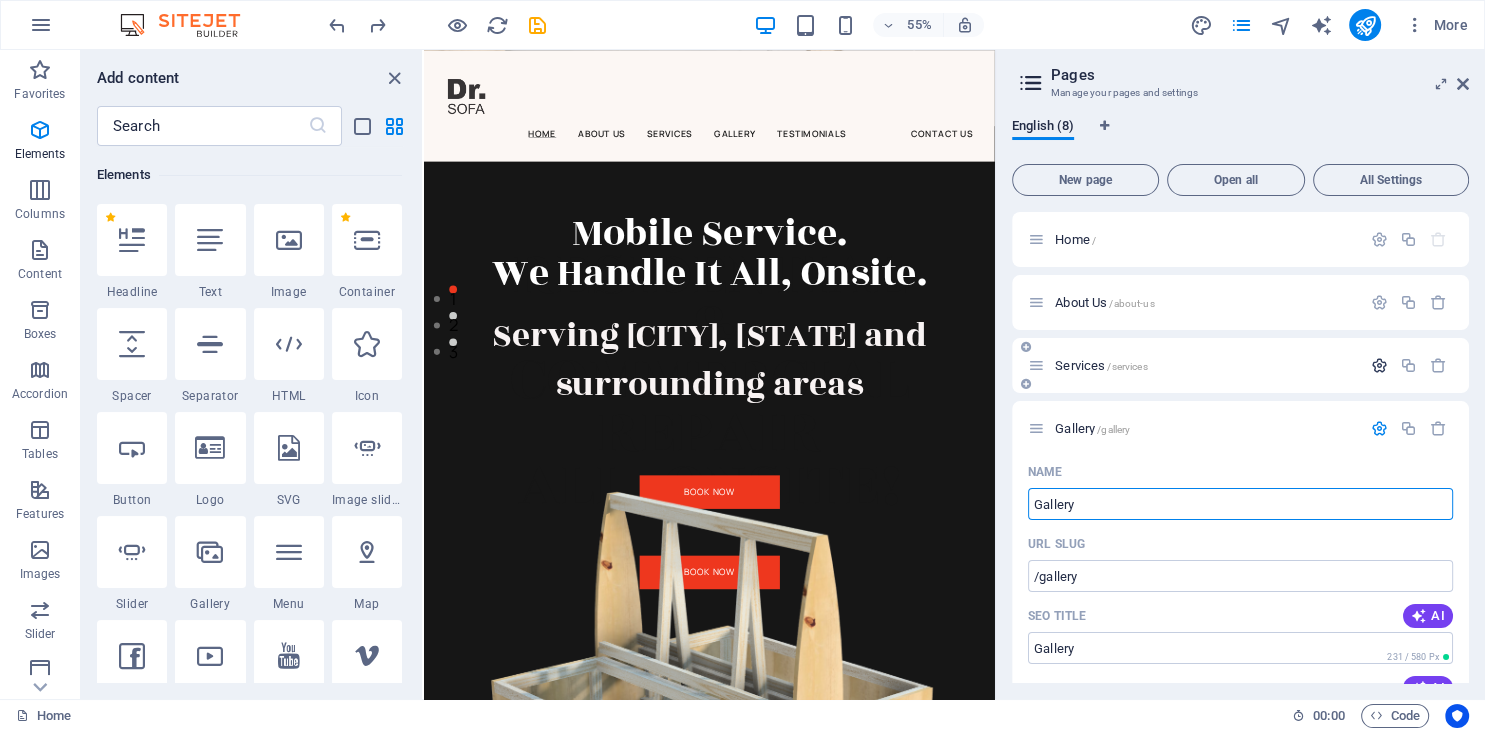 click at bounding box center (1379, 365) 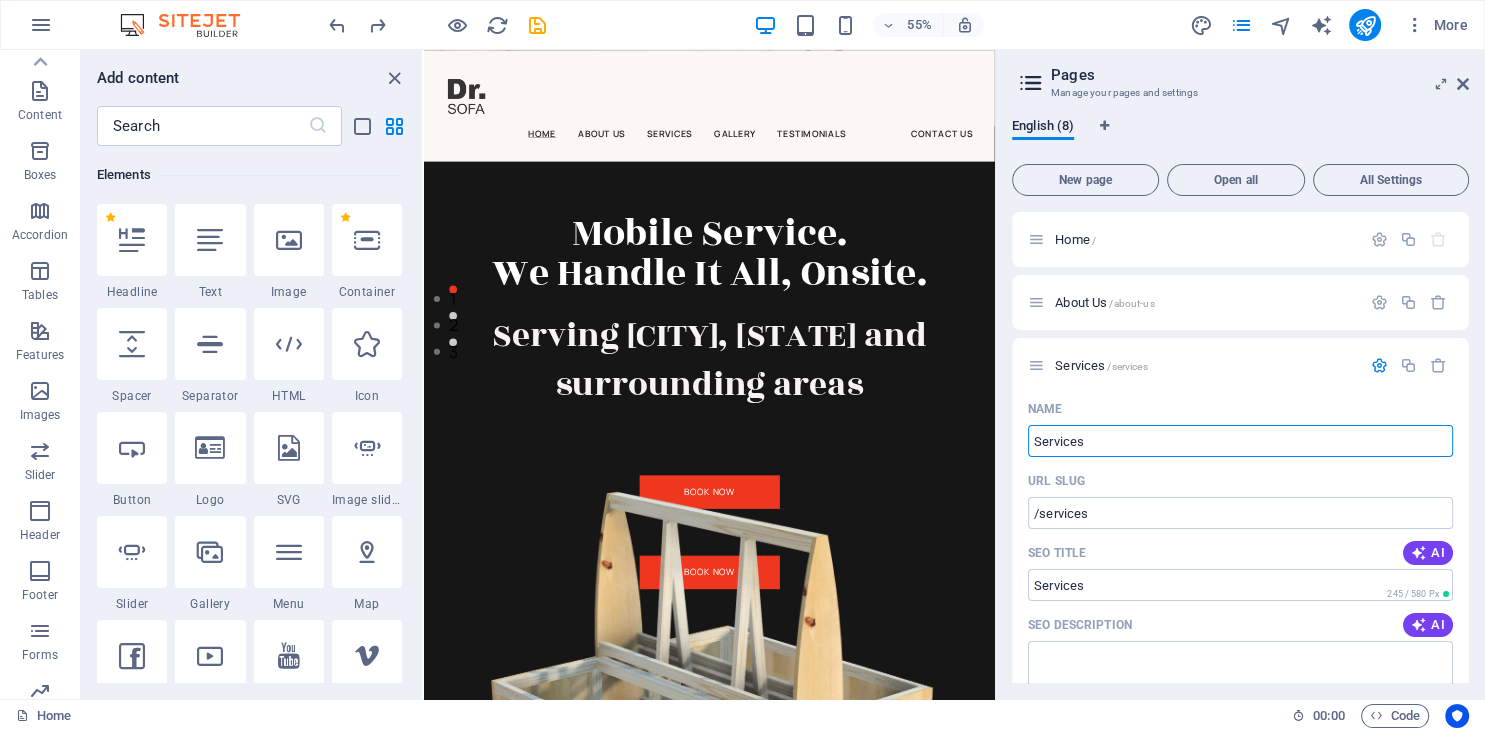scroll, scrollTop: 0, scrollLeft: 0, axis: both 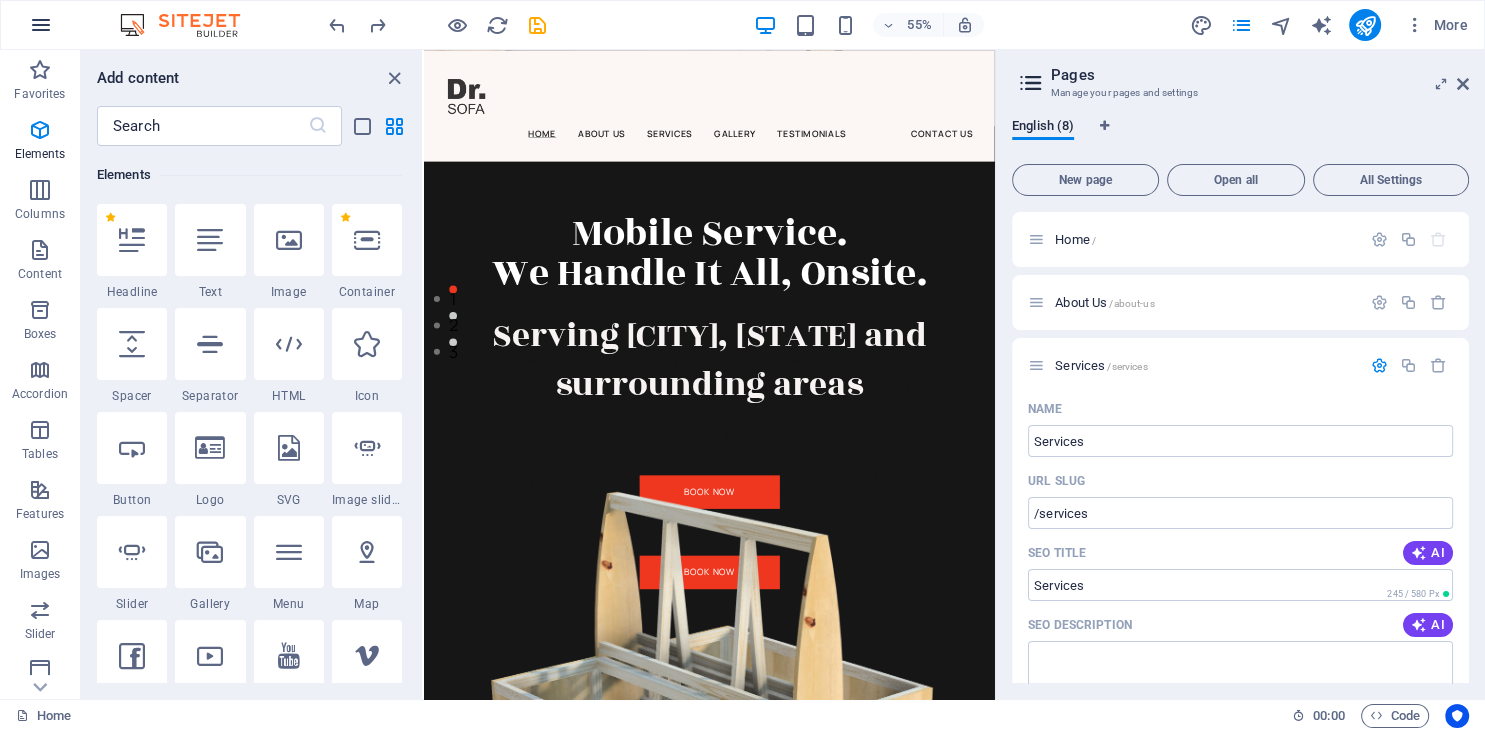 click at bounding box center (41, 25) 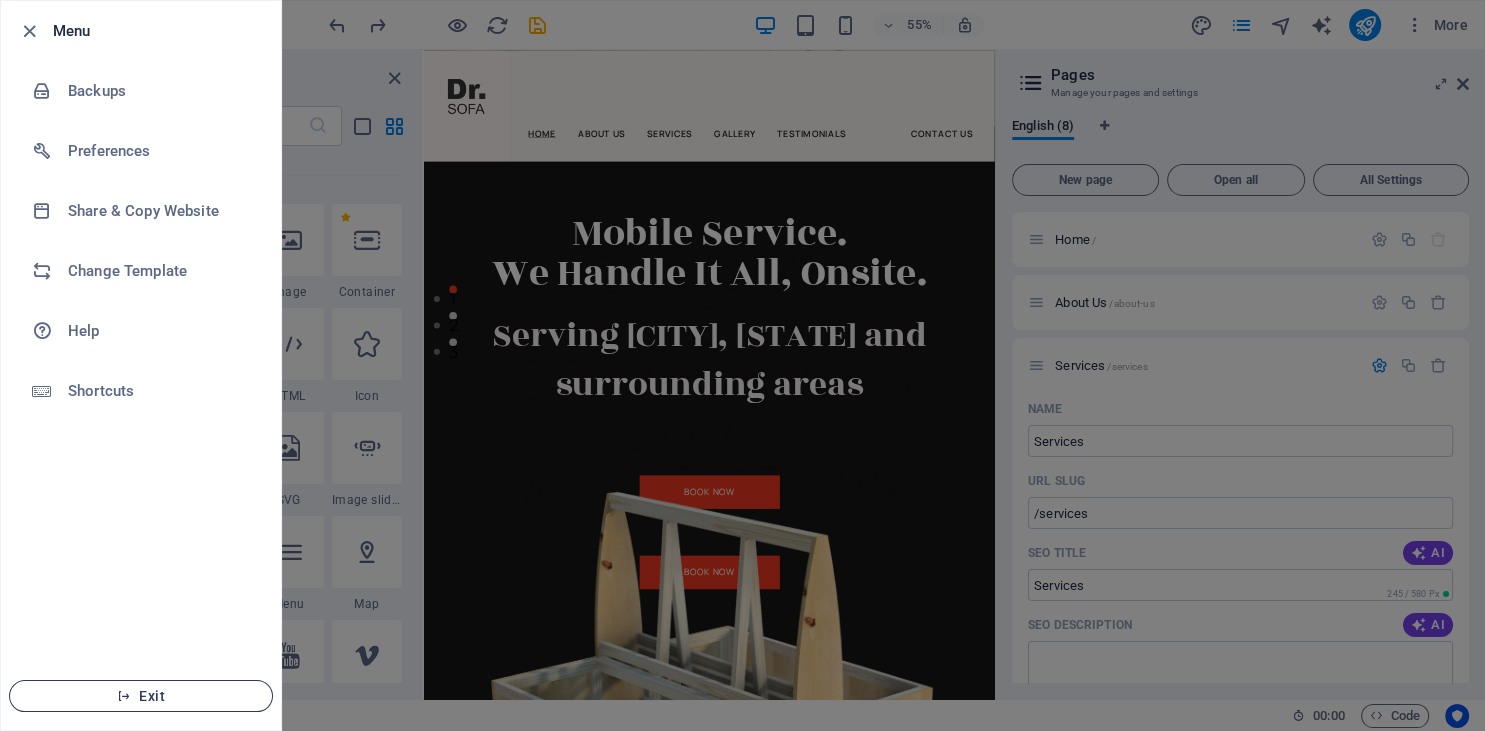 click on "Exit" at bounding box center (141, 696) 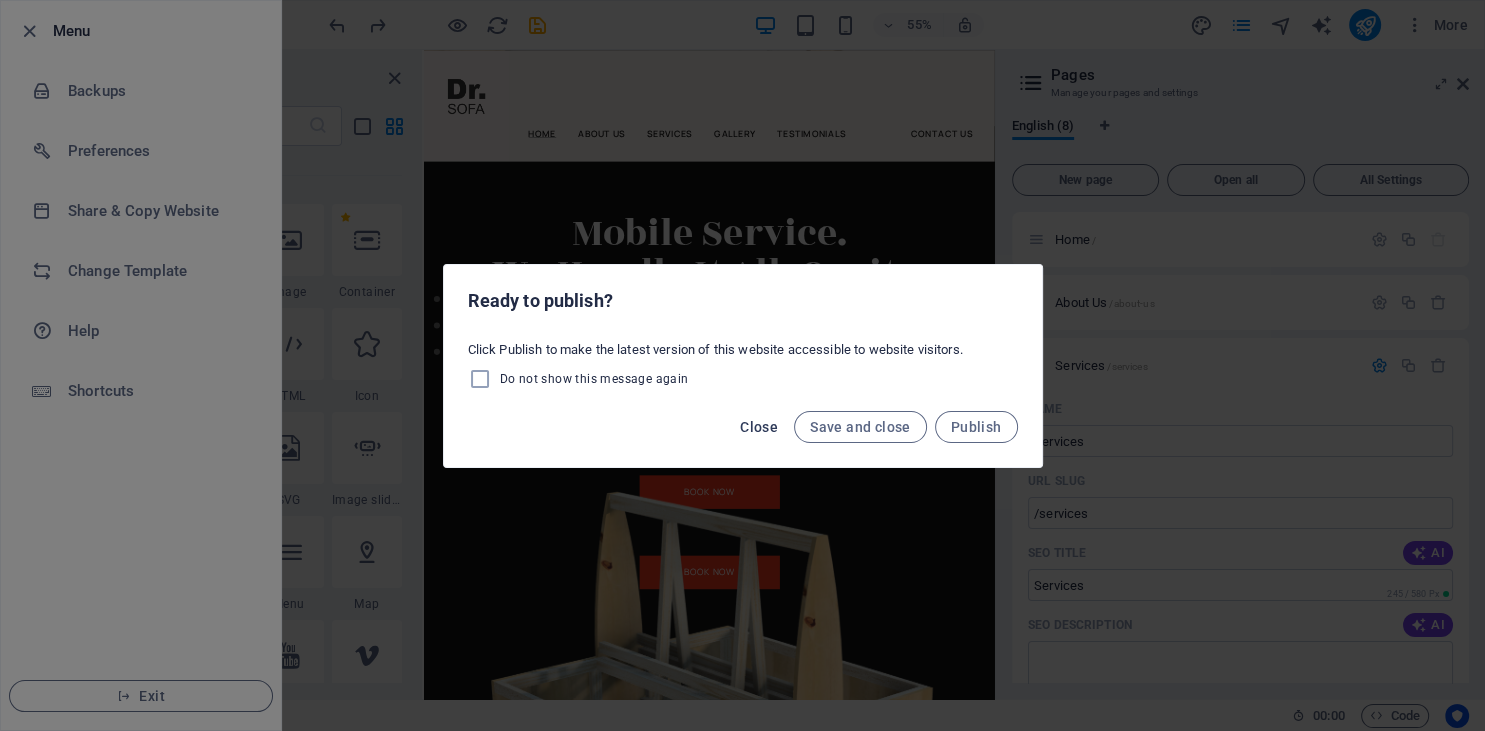 click on "Close" at bounding box center (759, 427) 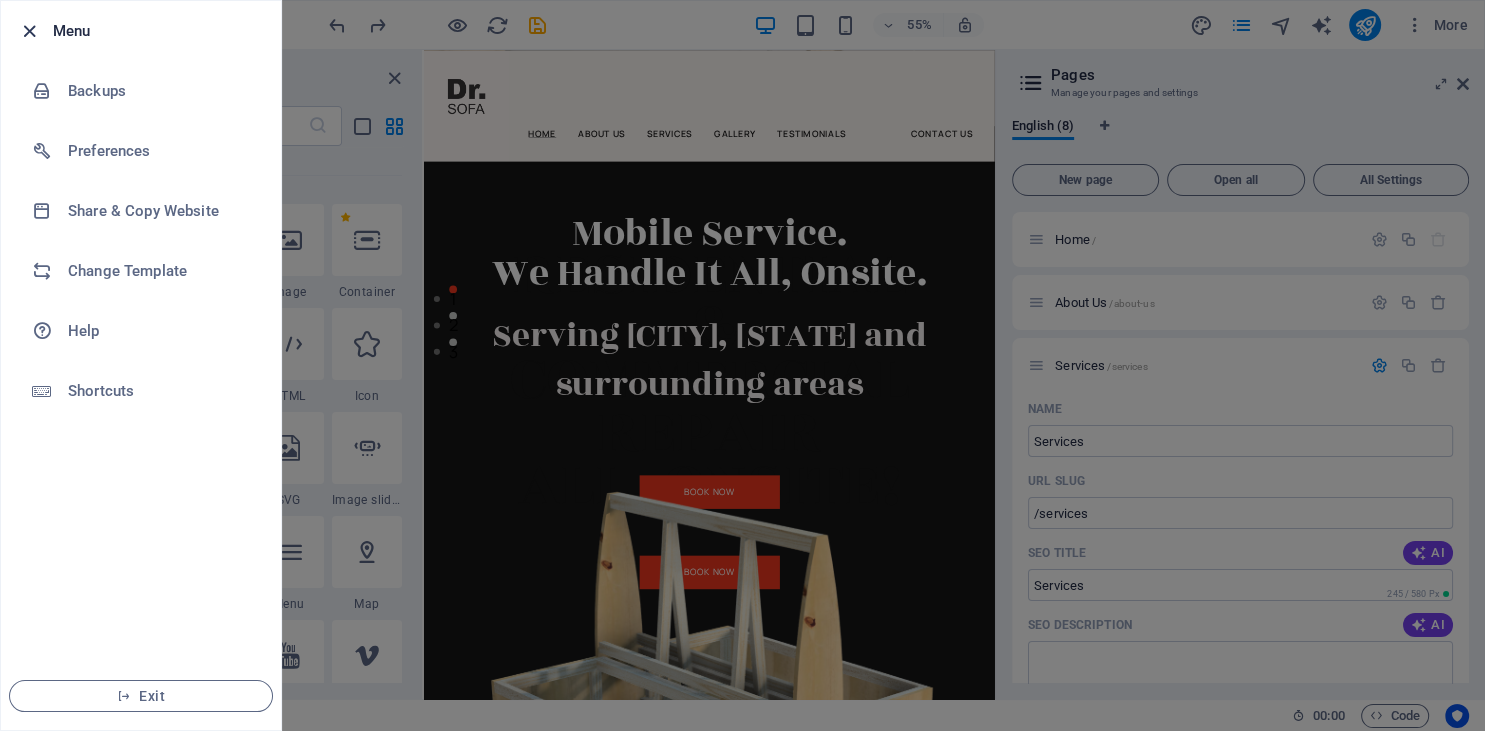 click at bounding box center (29, 31) 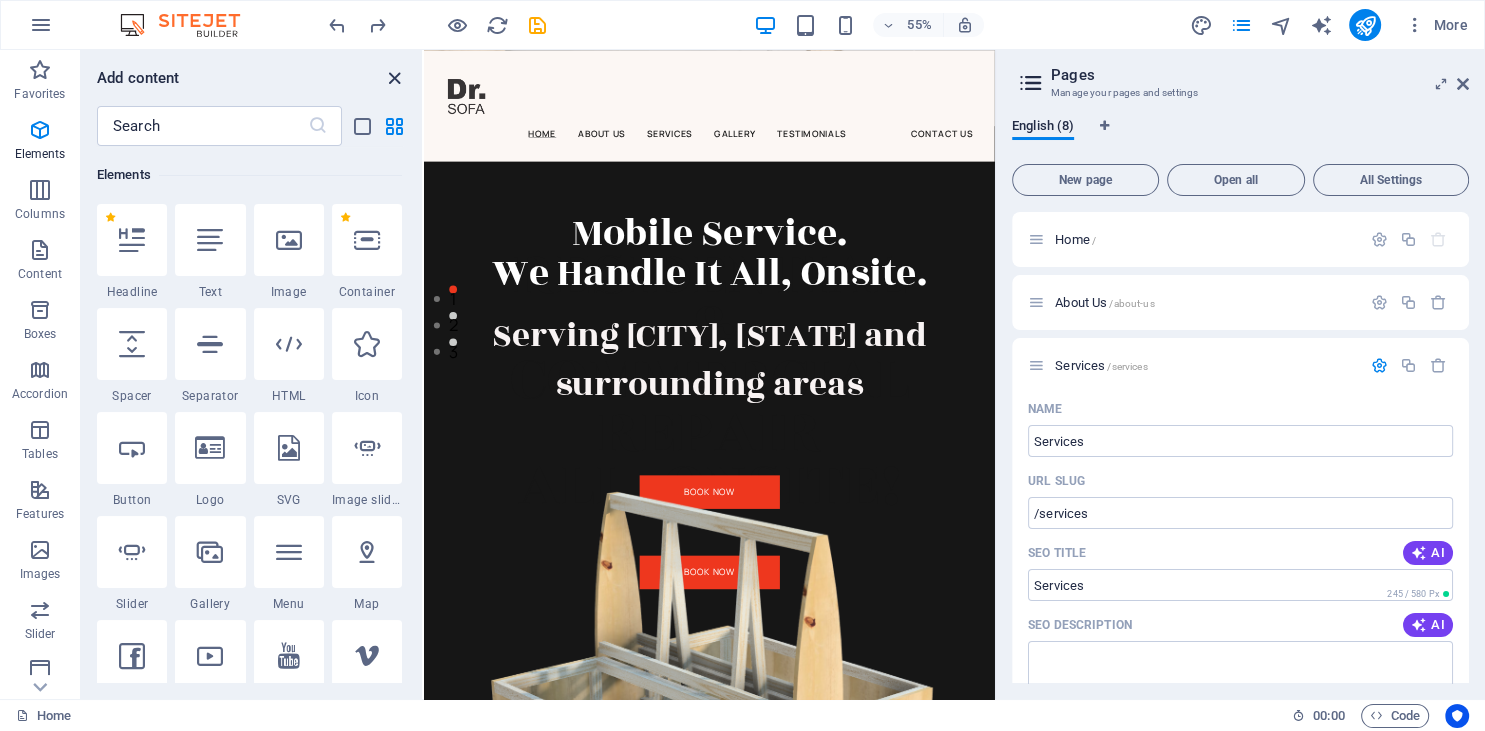 click at bounding box center (394, 78) 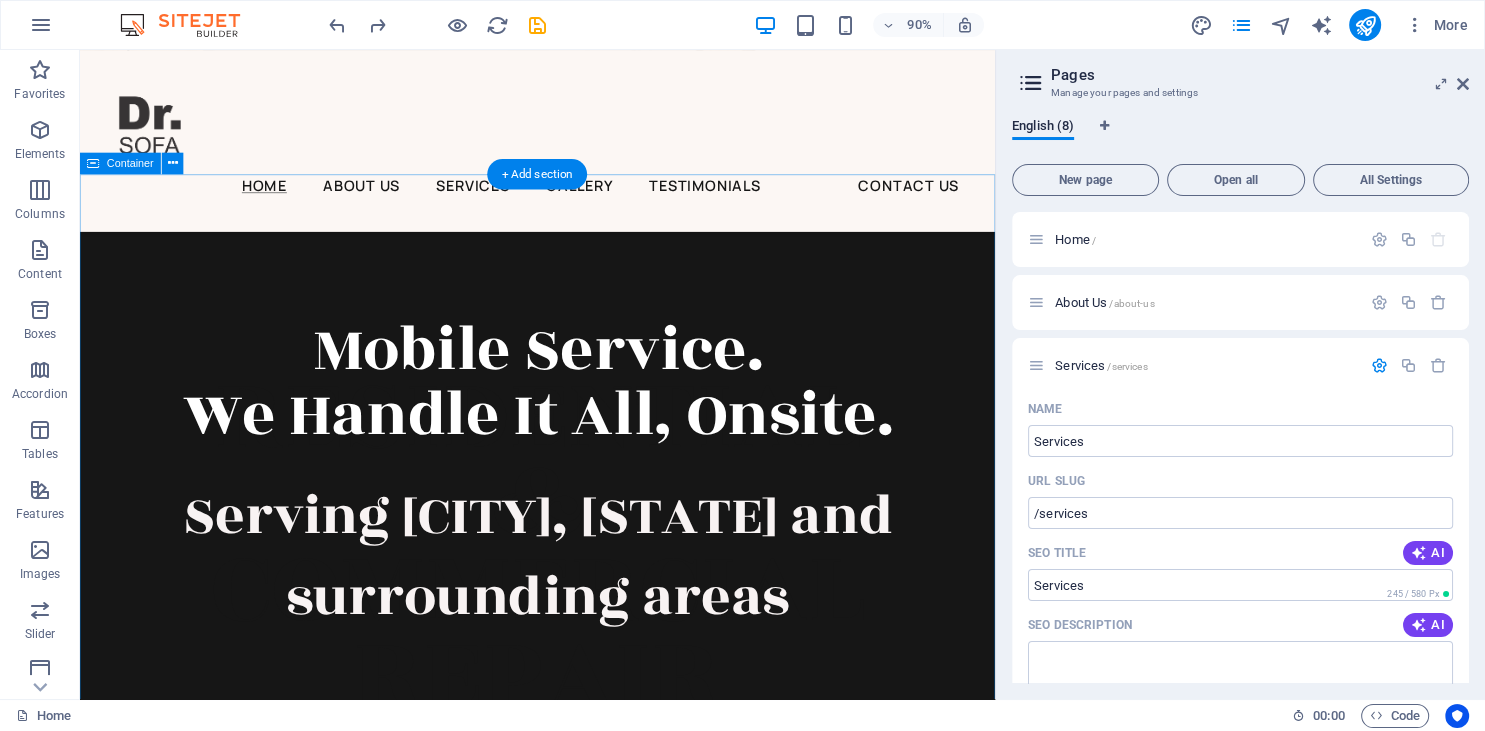 scroll, scrollTop: 0, scrollLeft: 0, axis: both 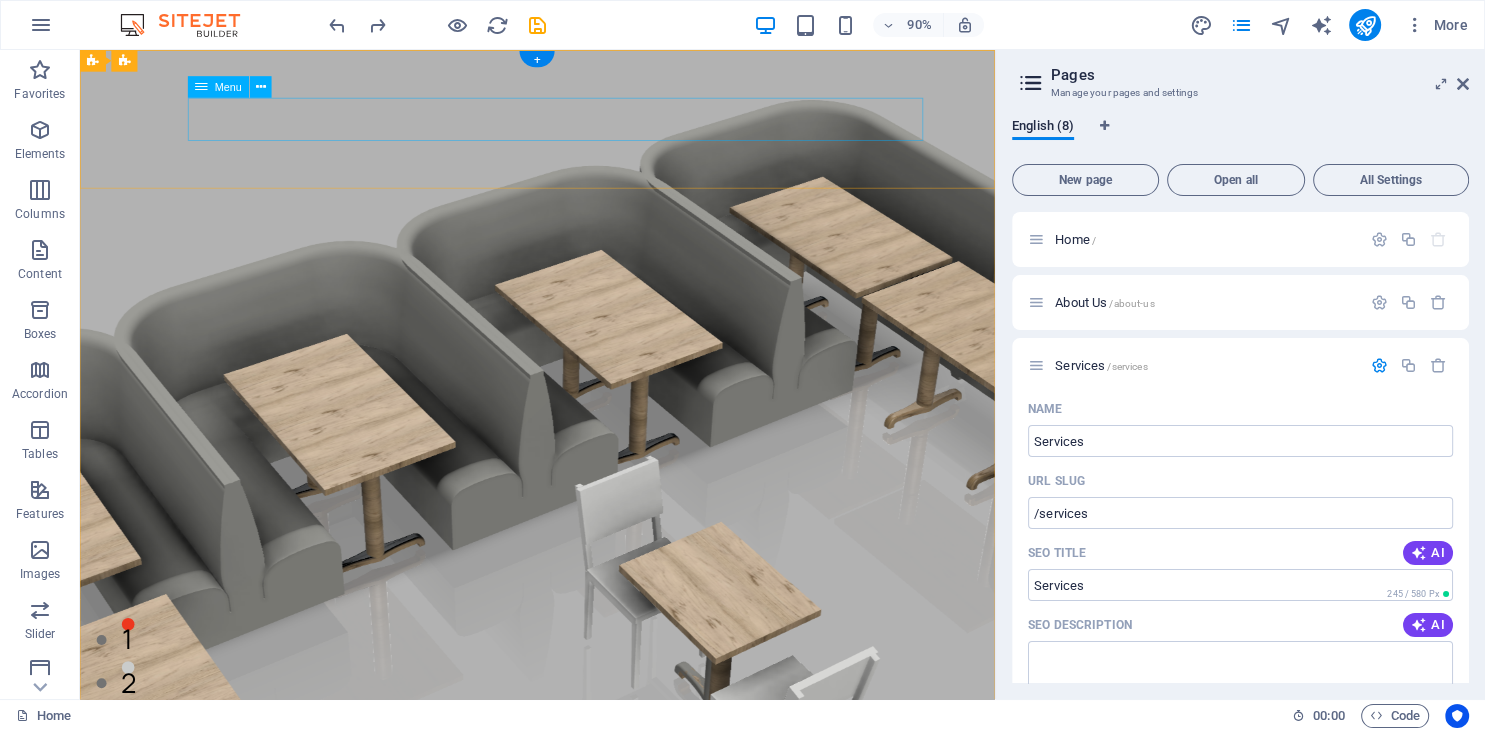 click on "Home About Us Services Gallery Testimonials Contact Us" at bounding box center (568, 996) 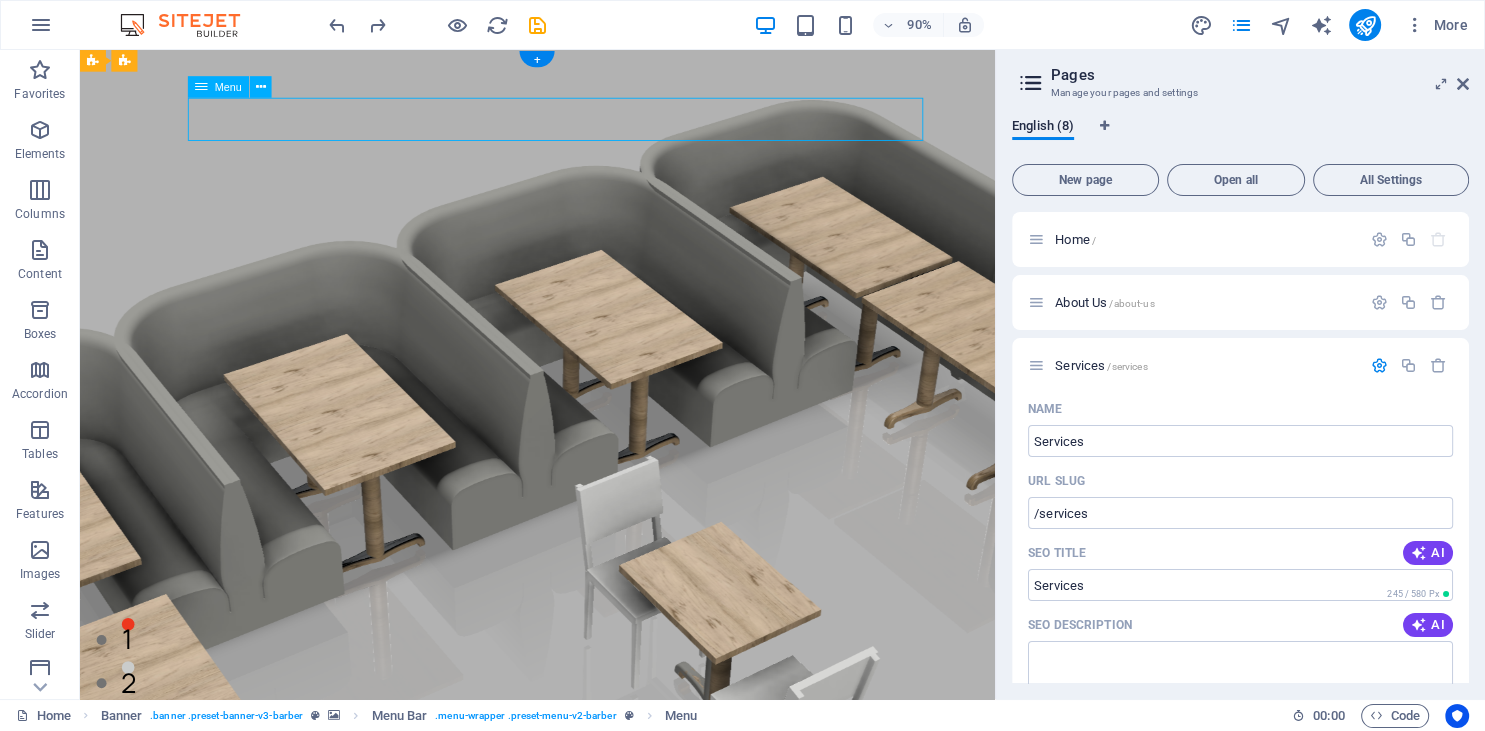 click on "Home About Us Services Gallery Testimonials Contact Us" at bounding box center [568, 996] 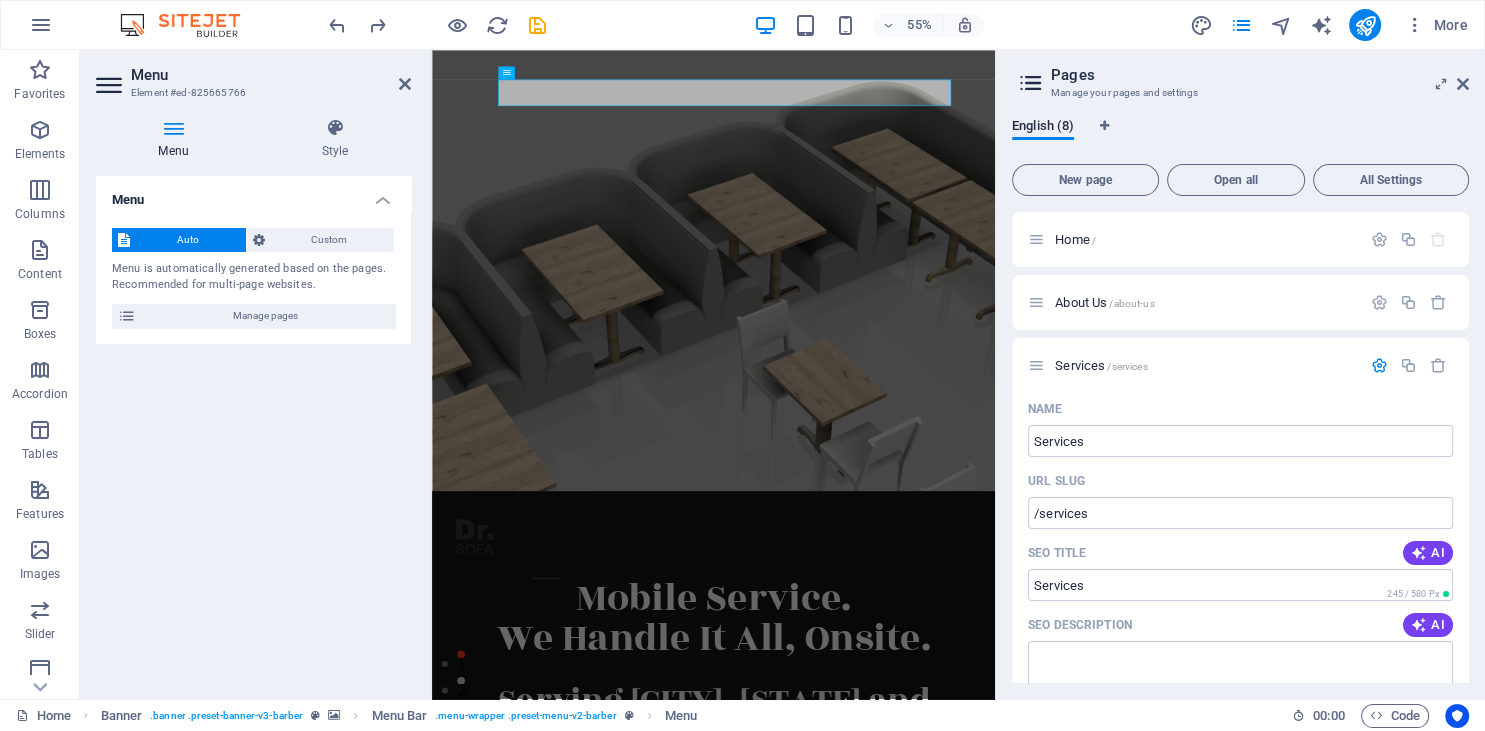 click on "Menu" at bounding box center (271, 75) 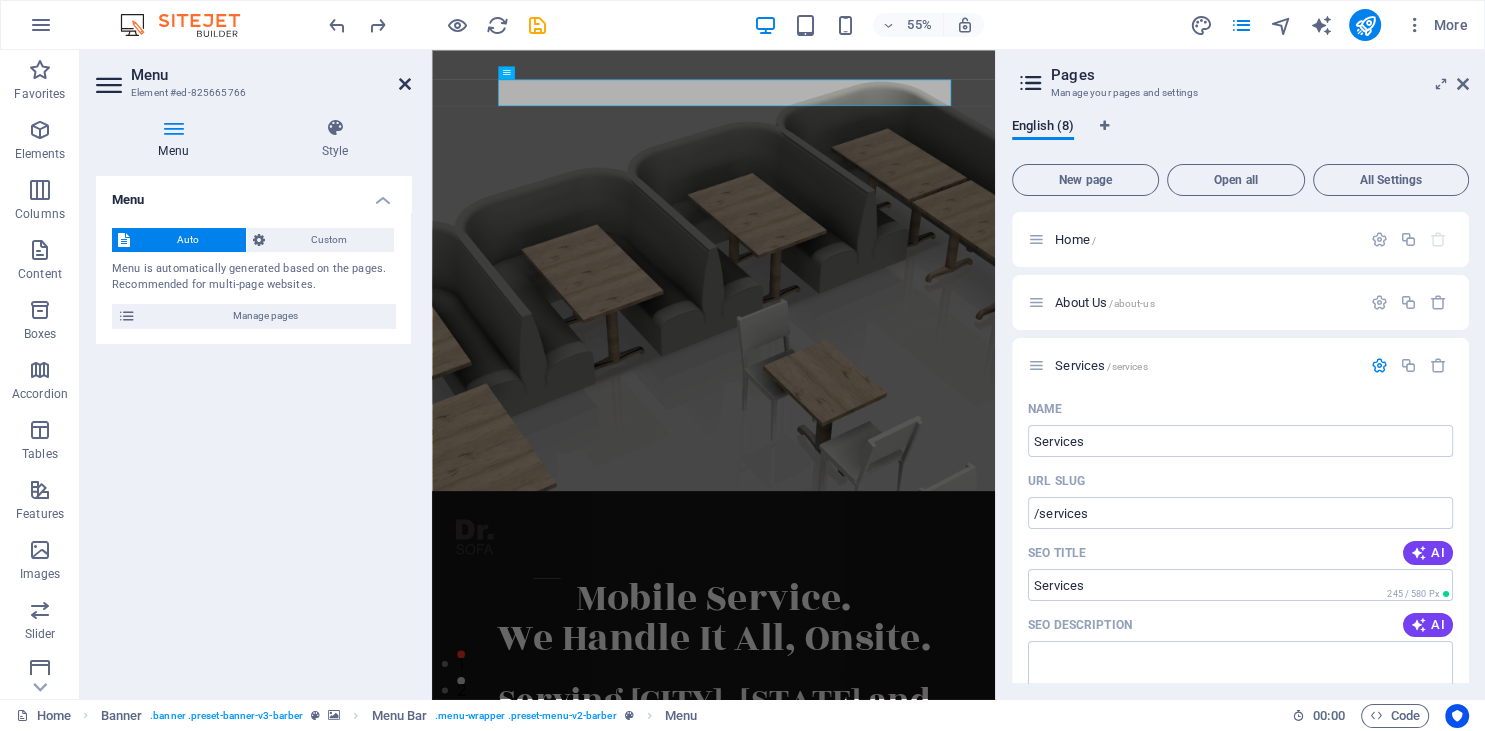click at bounding box center [405, 84] 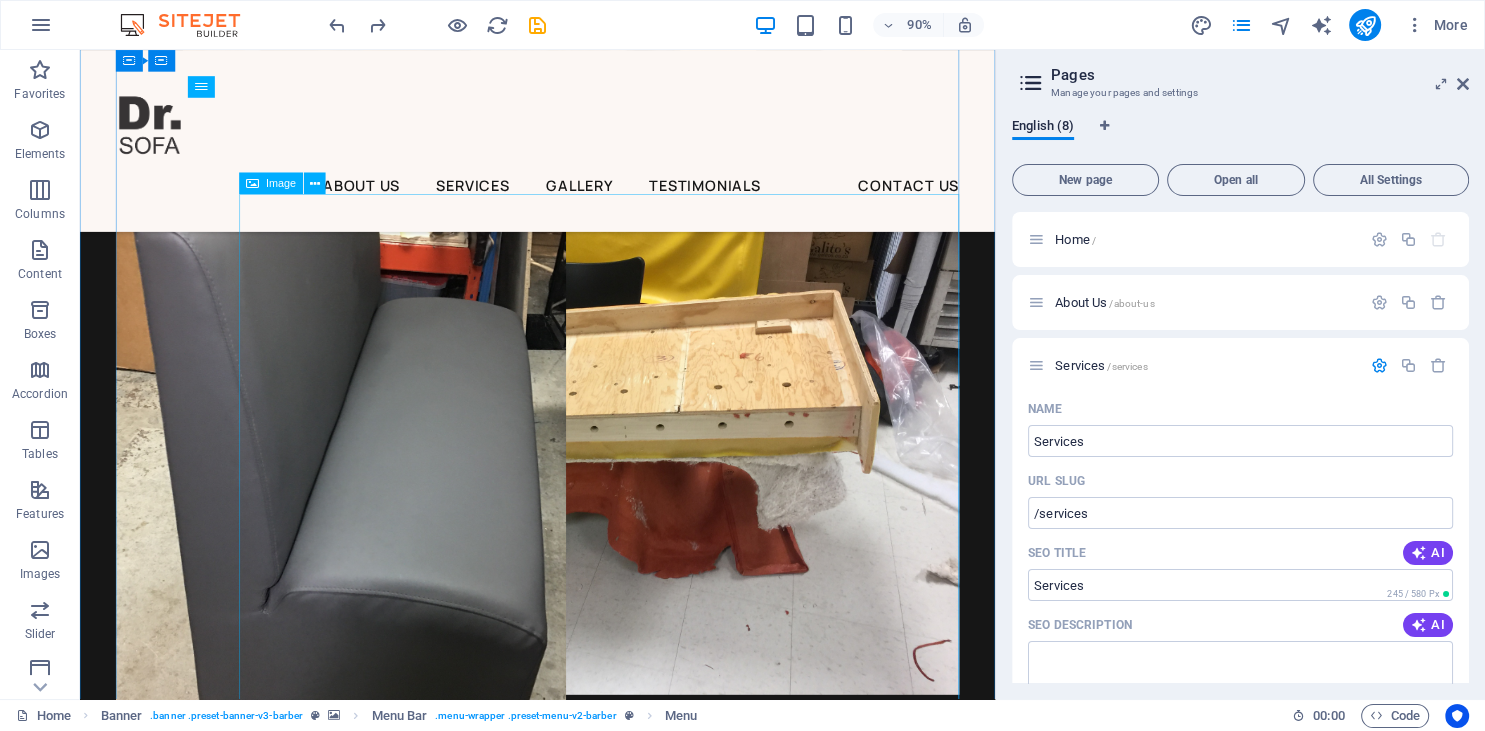 scroll, scrollTop: 1900, scrollLeft: 0, axis: vertical 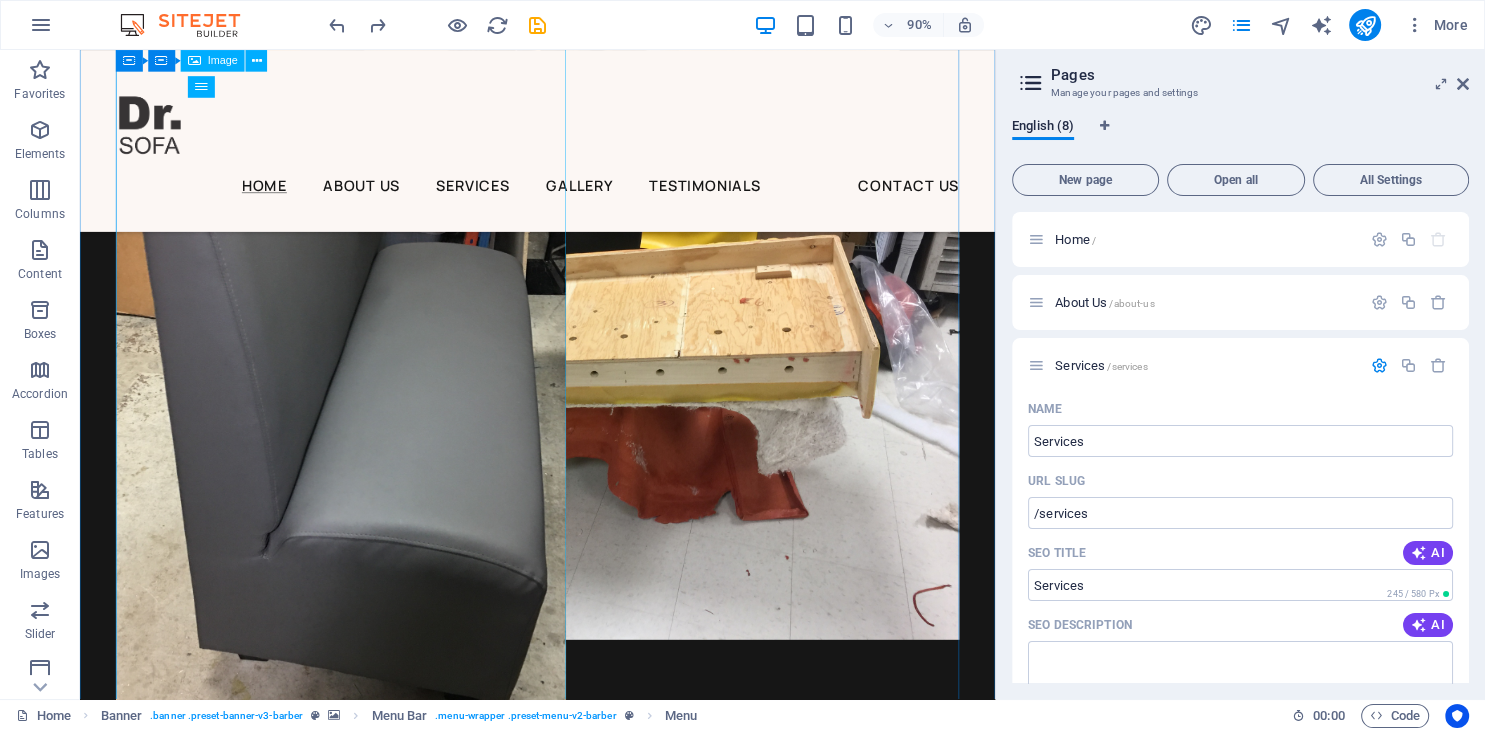 click at bounding box center [370, 406] 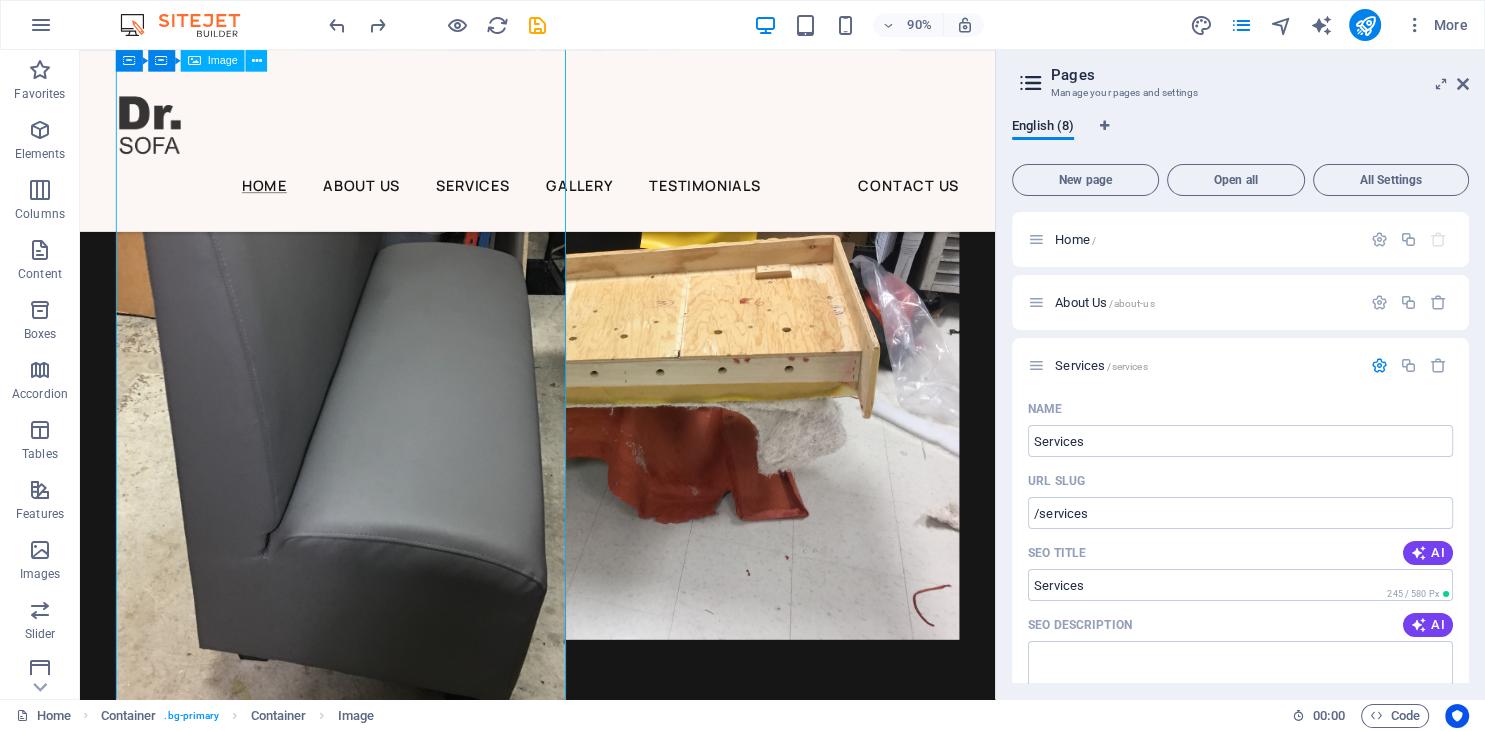click at bounding box center [370, 406] 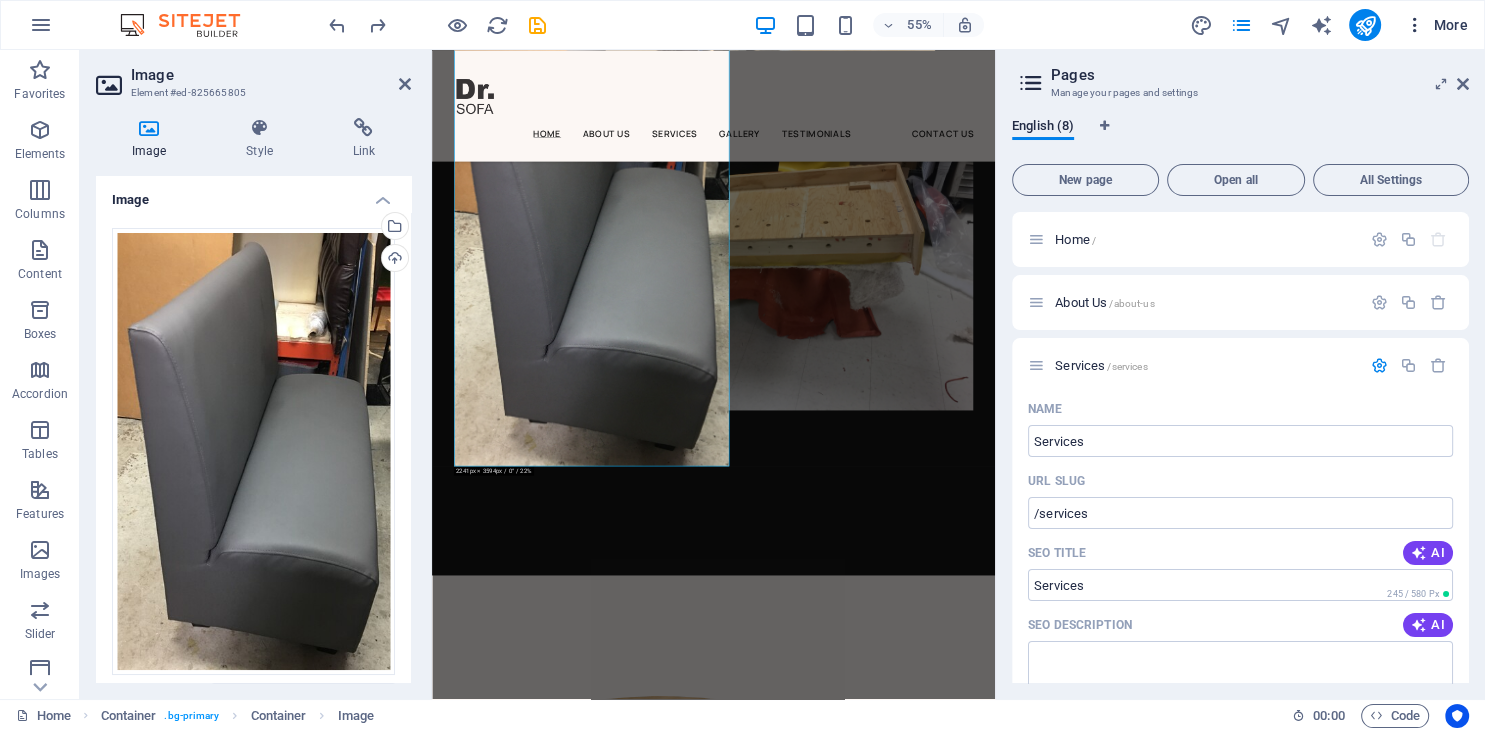 click on "More" at bounding box center (1436, 25) 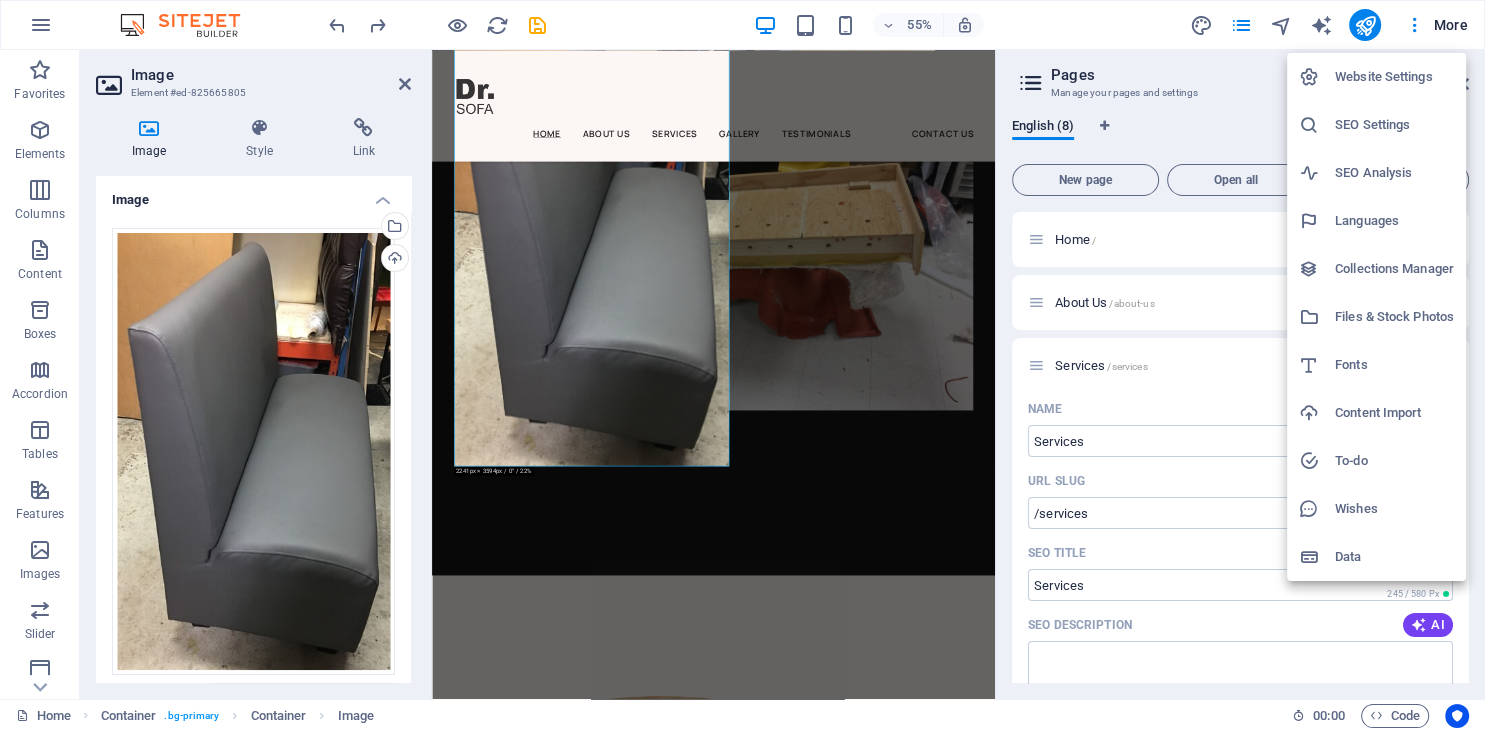 click on "Website Settings" at bounding box center [1394, 77] 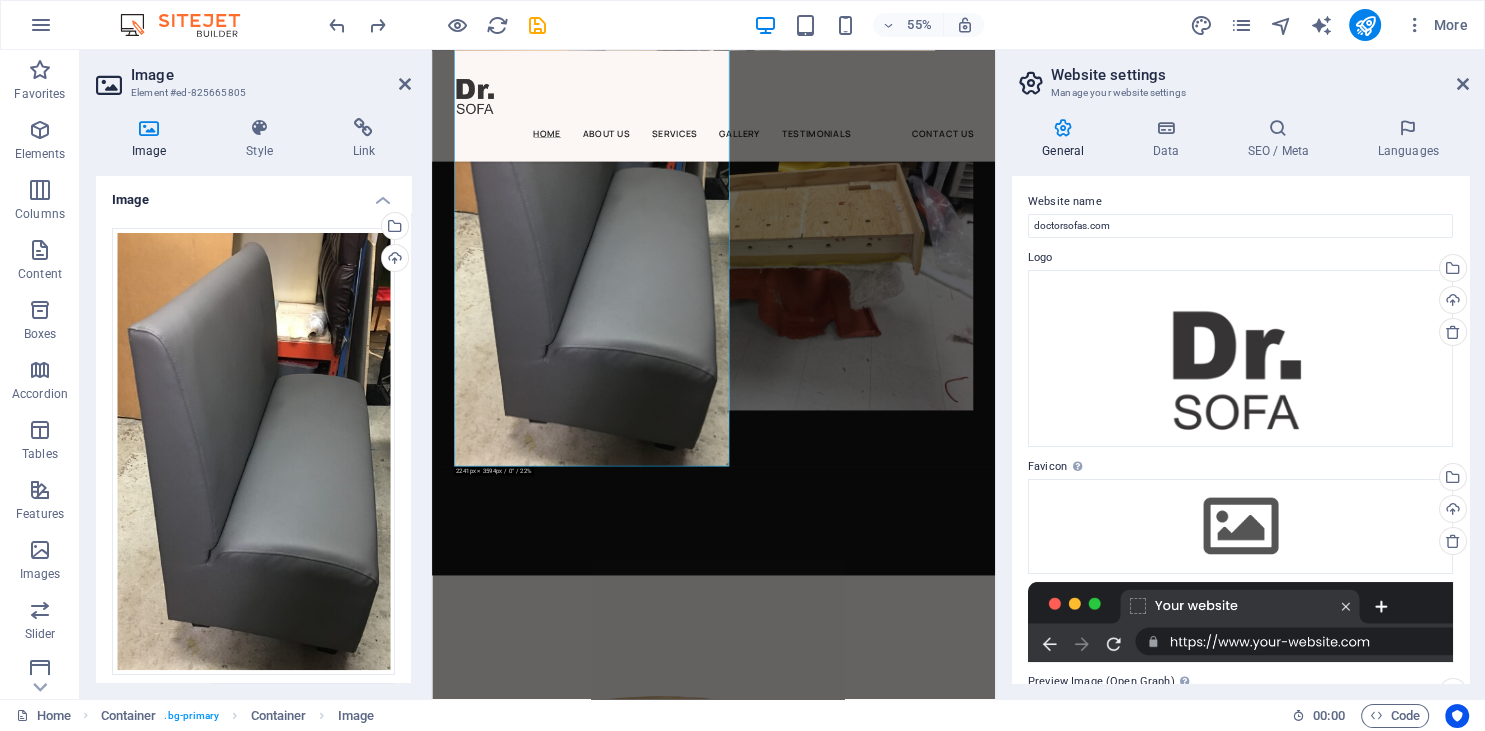 scroll, scrollTop: 0, scrollLeft: 0, axis: both 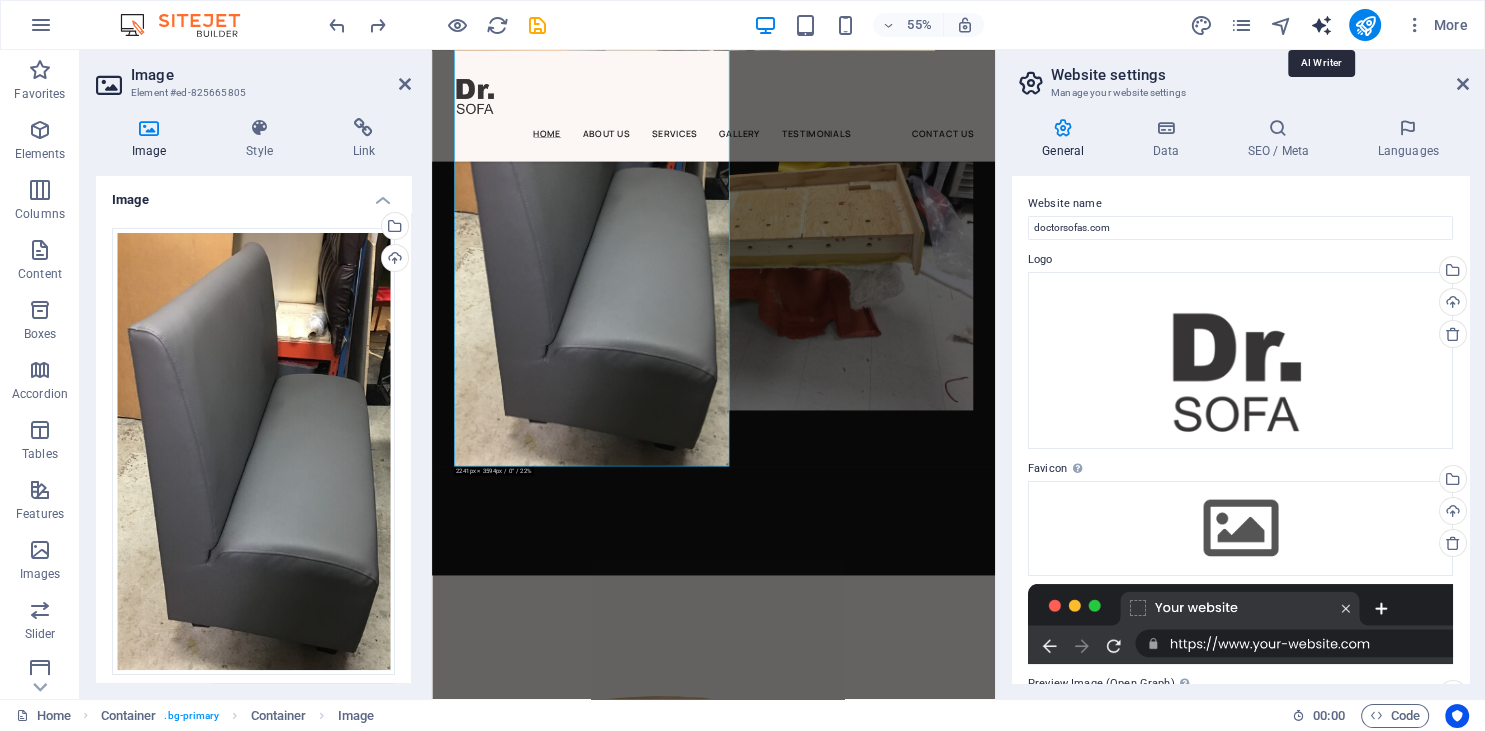 click at bounding box center (1320, 25) 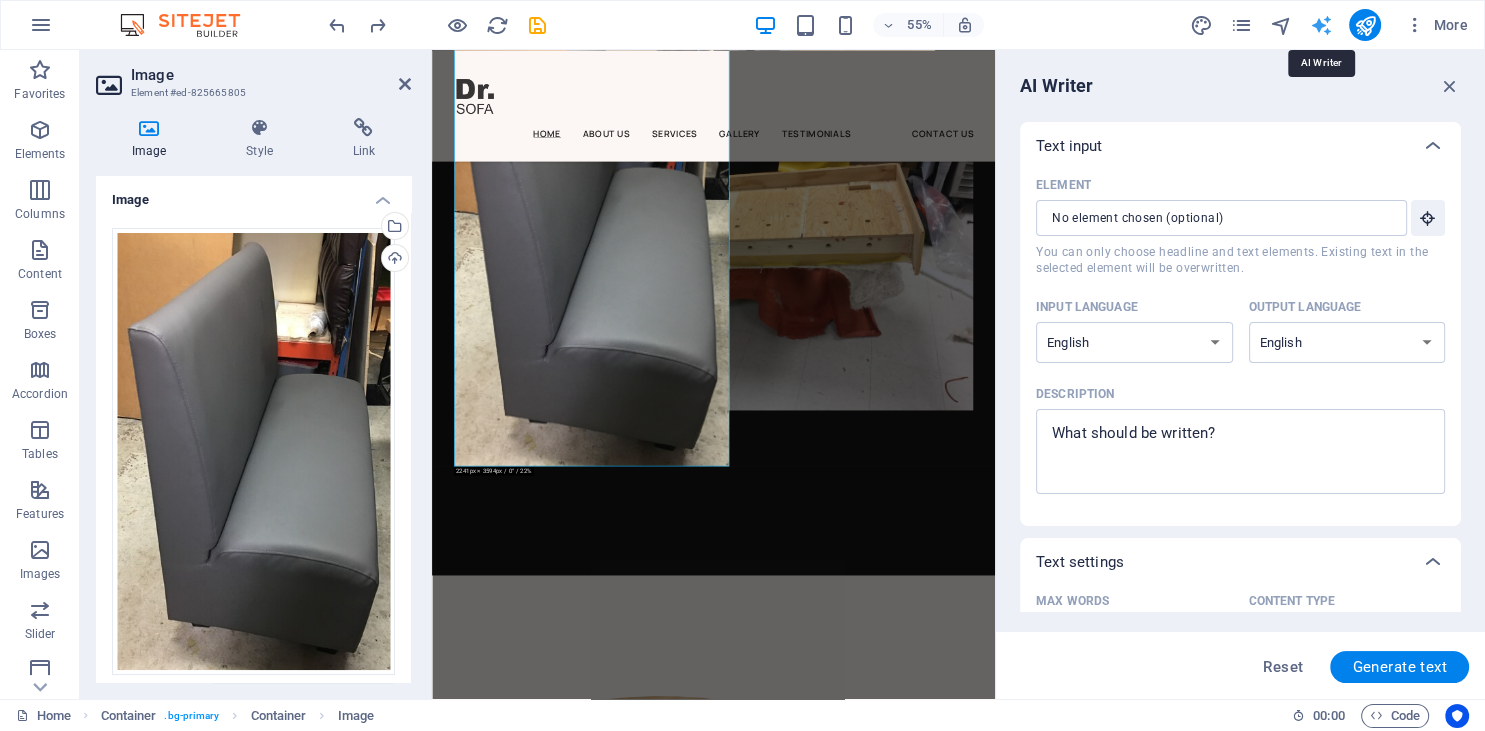 scroll, scrollTop: 0, scrollLeft: 0, axis: both 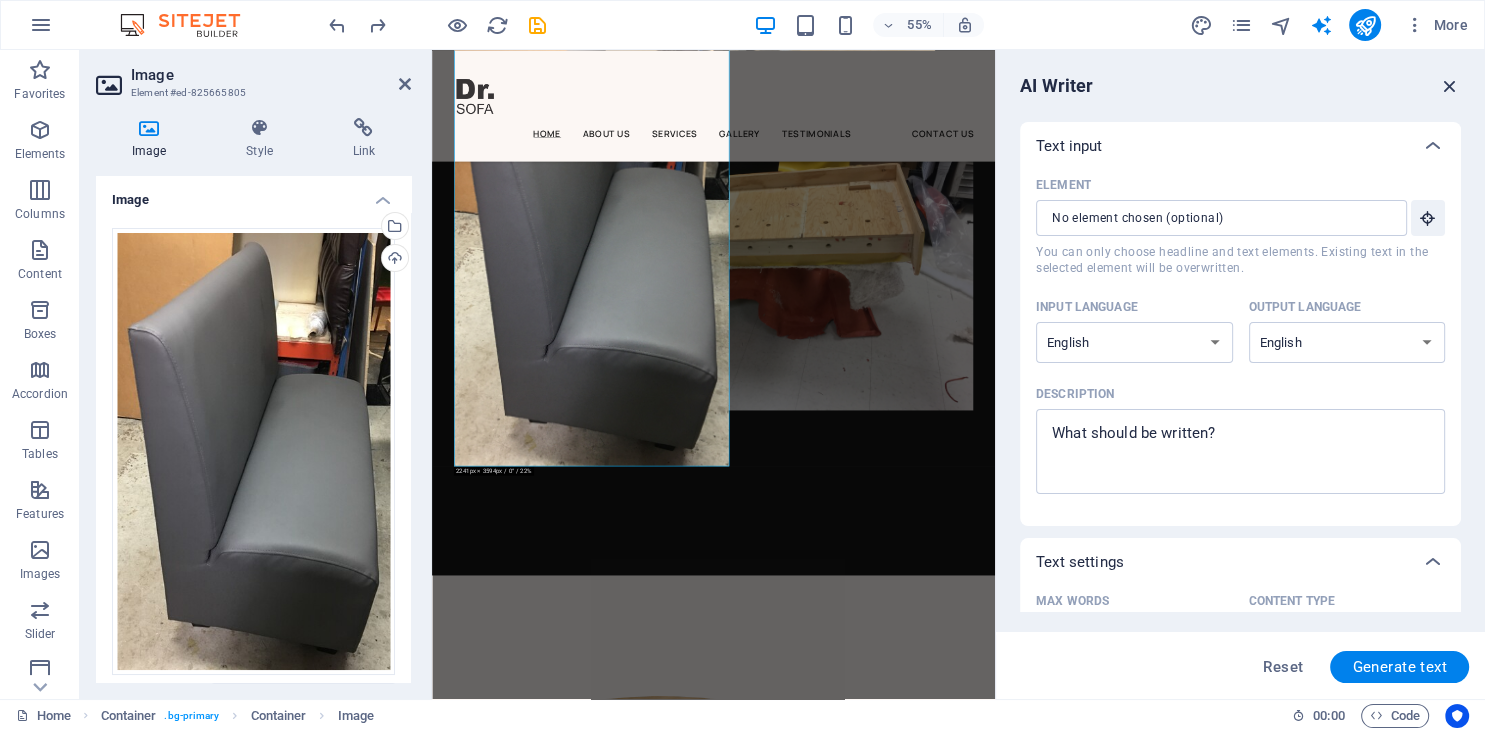drag, startPoint x: 1449, startPoint y: 86, endPoint x: 1002, endPoint y: 29, distance: 450.61957 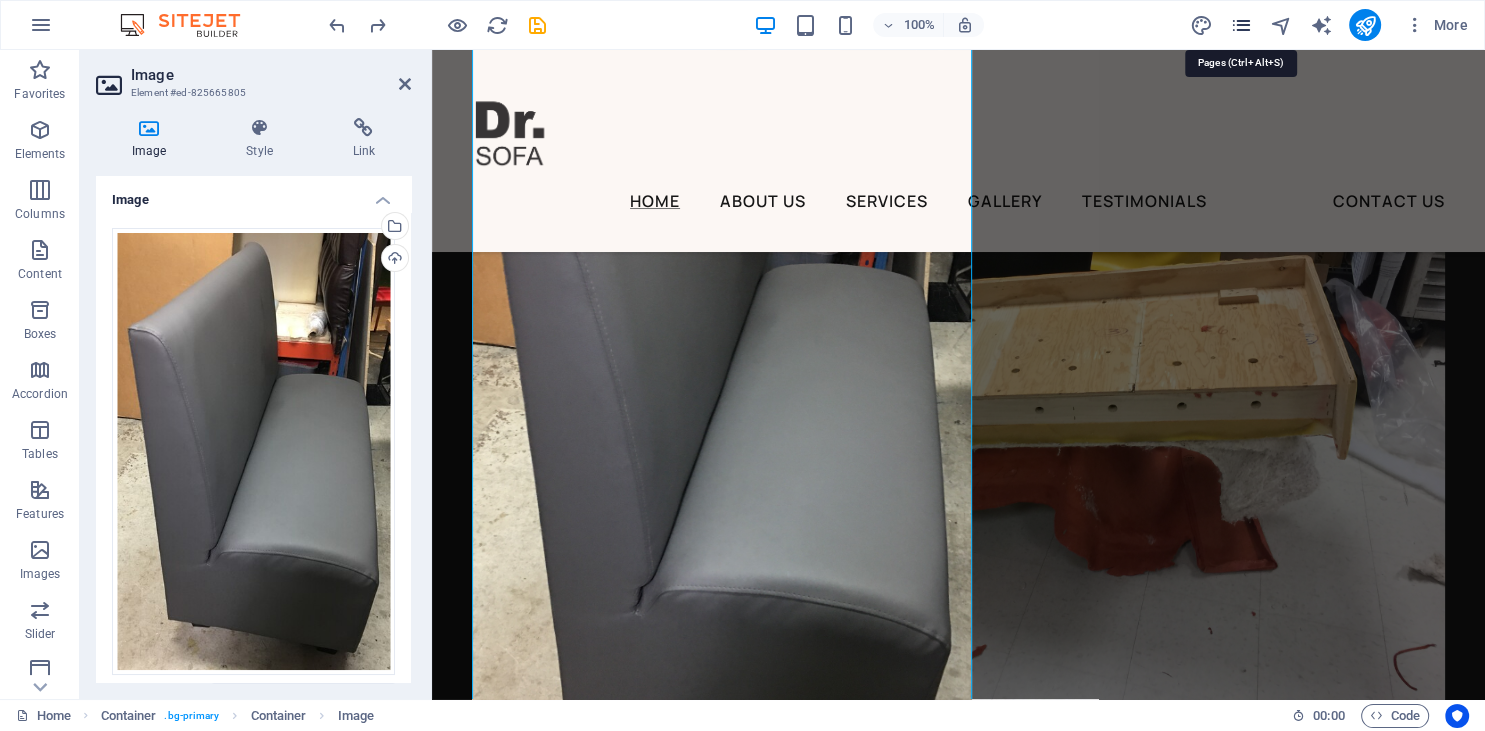click at bounding box center (1240, 25) 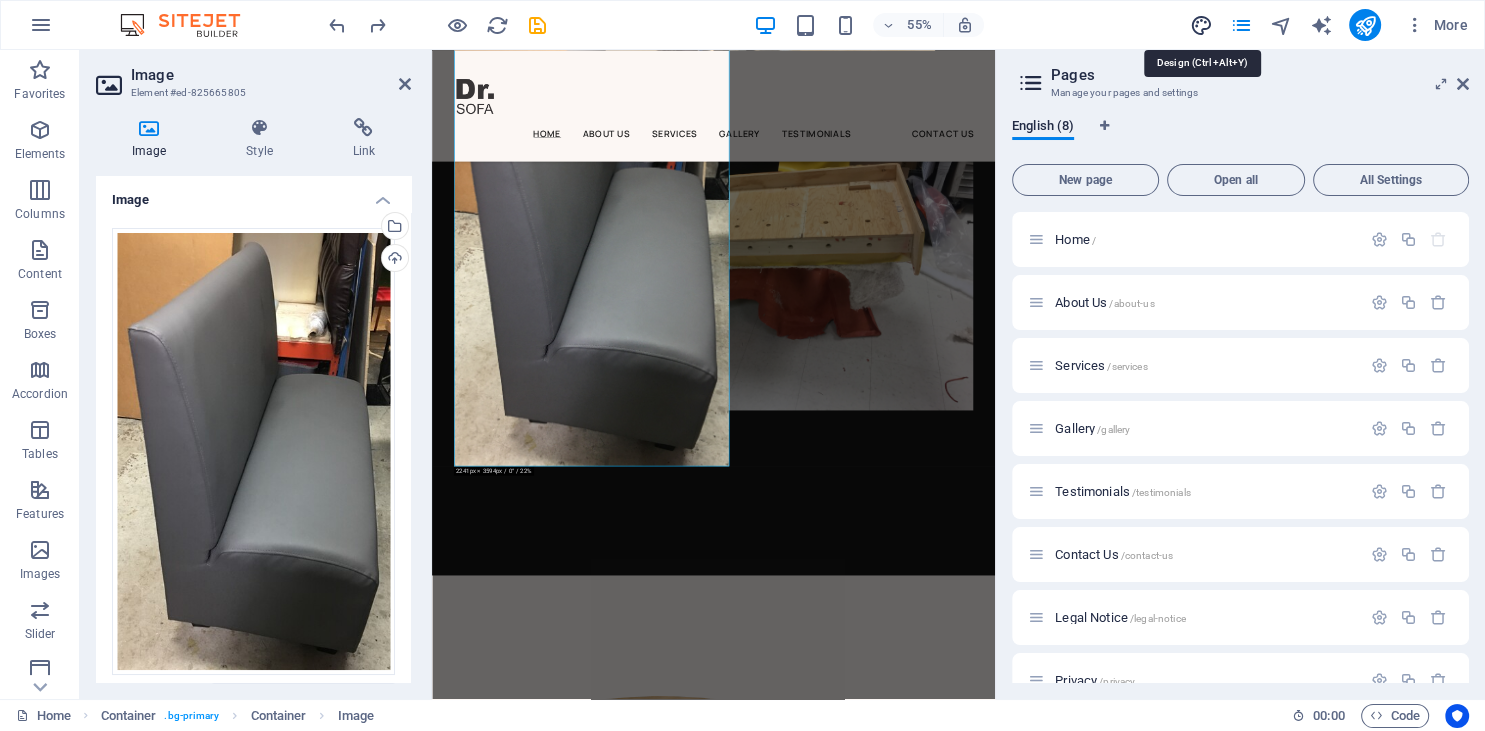 click at bounding box center [1200, 25] 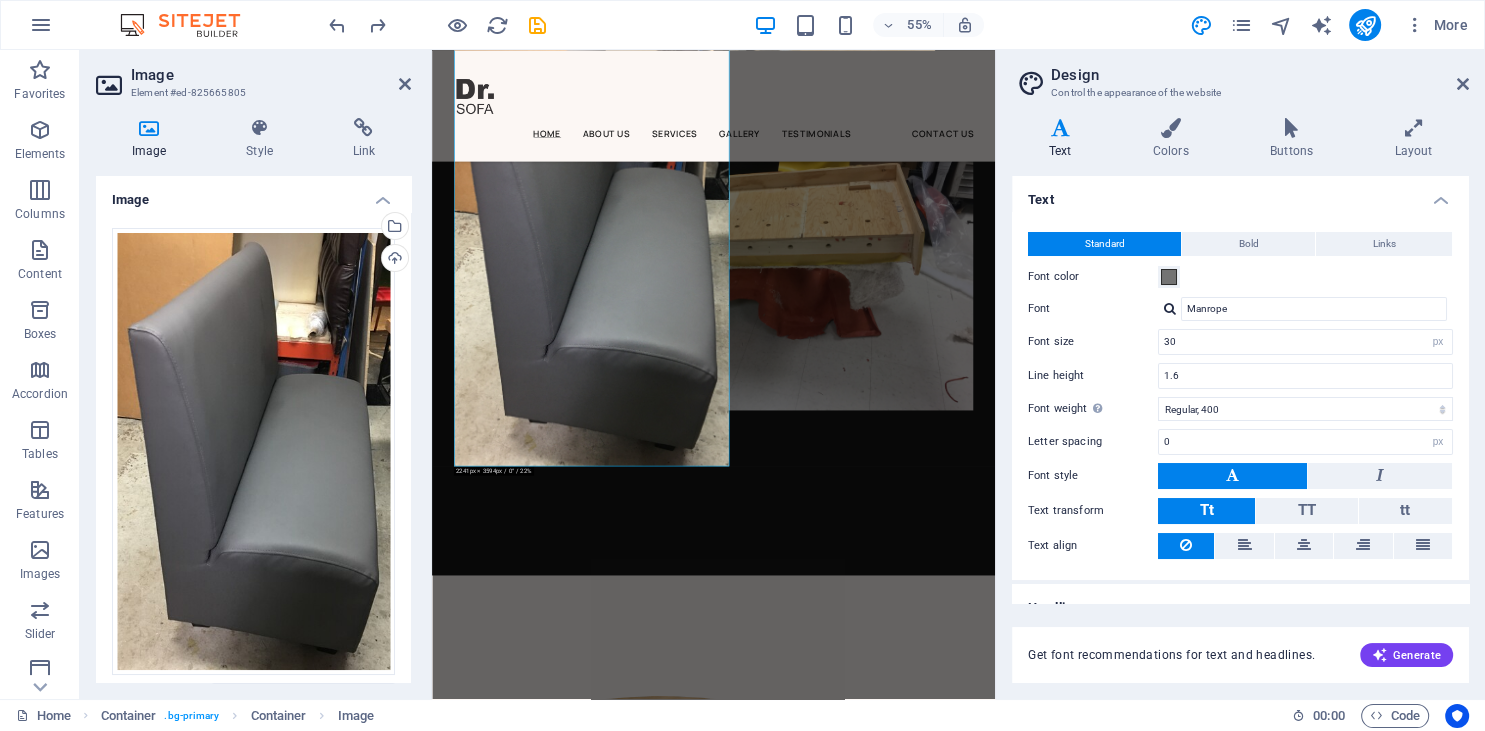 scroll, scrollTop: 25, scrollLeft: 0, axis: vertical 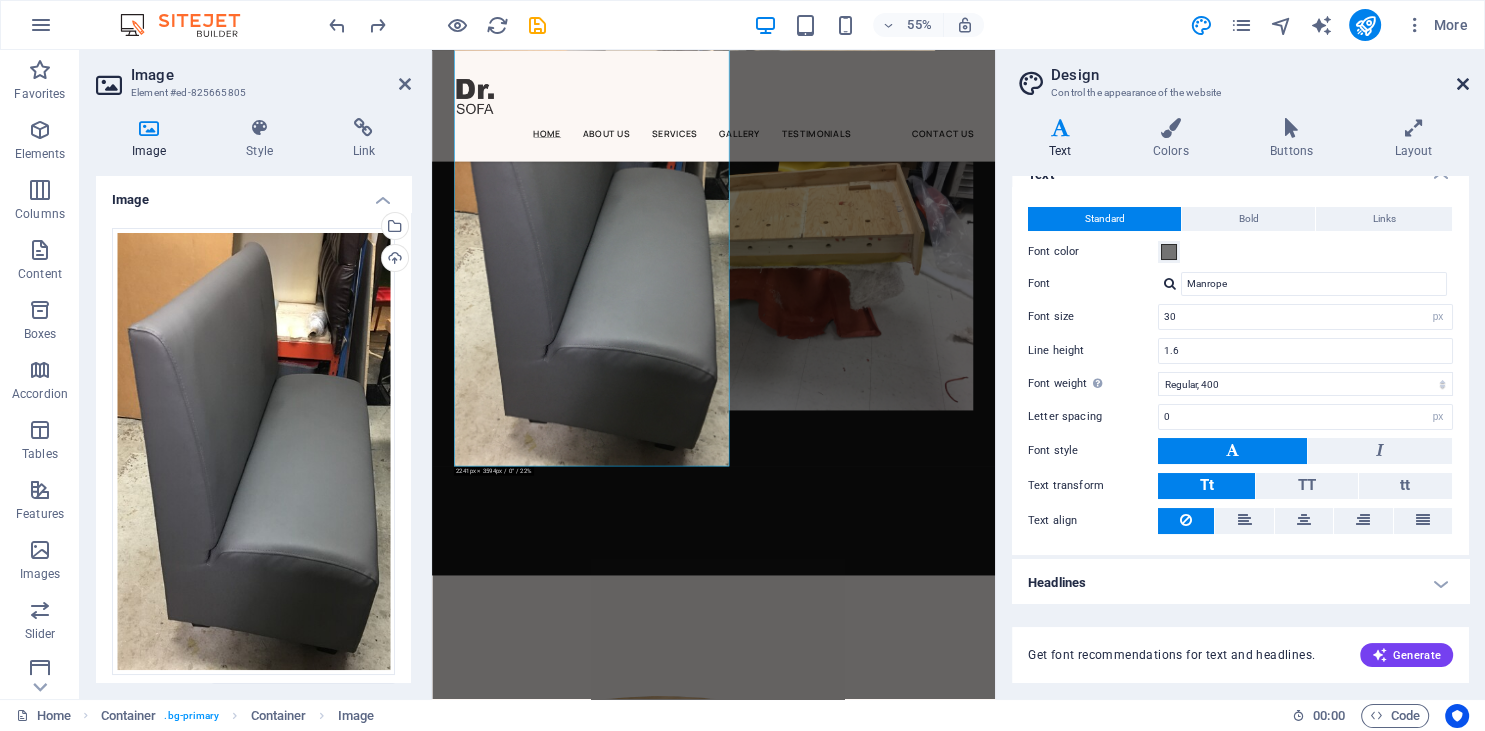 click at bounding box center [1463, 84] 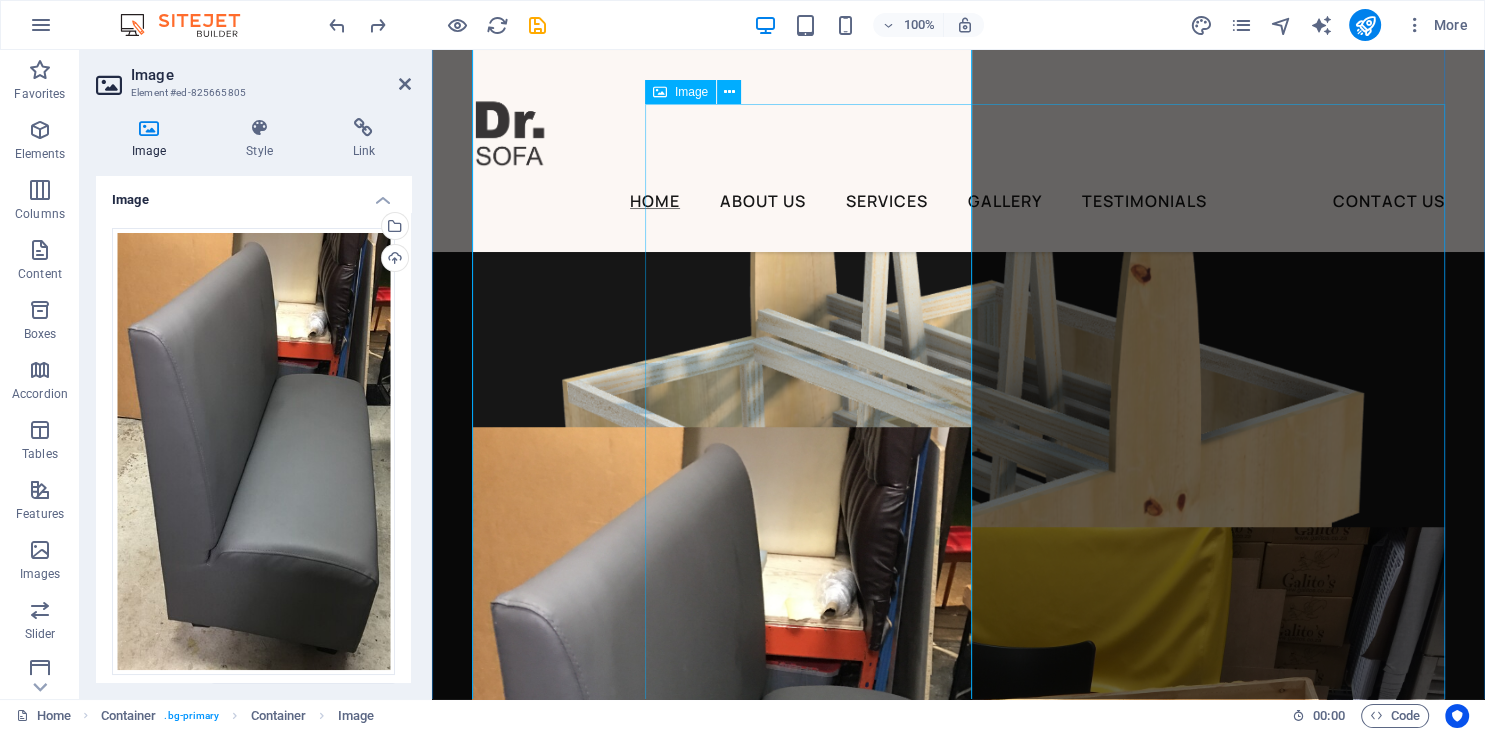scroll, scrollTop: 1266, scrollLeft: 0, axis: vertical 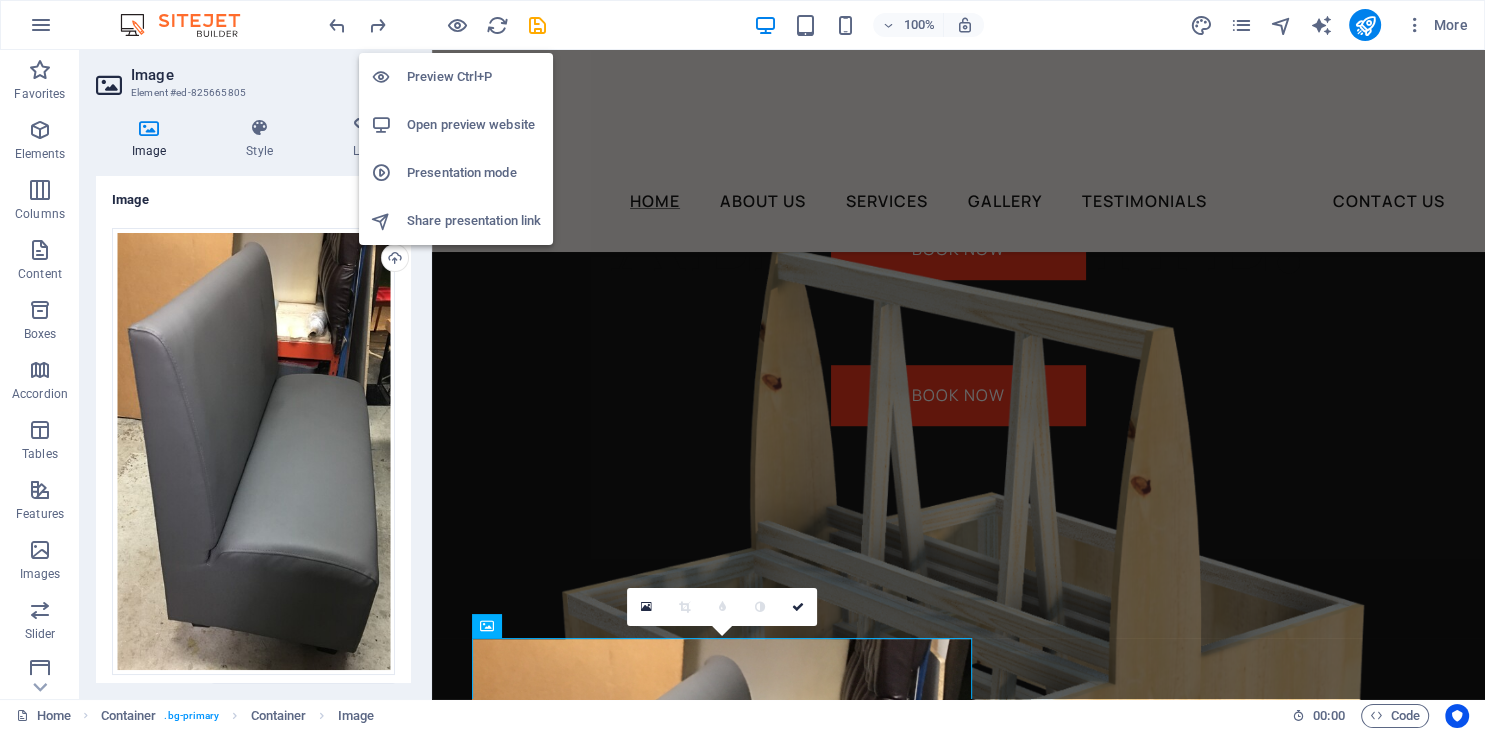 click on "Presentation mode" at bounding box center (474, 173) 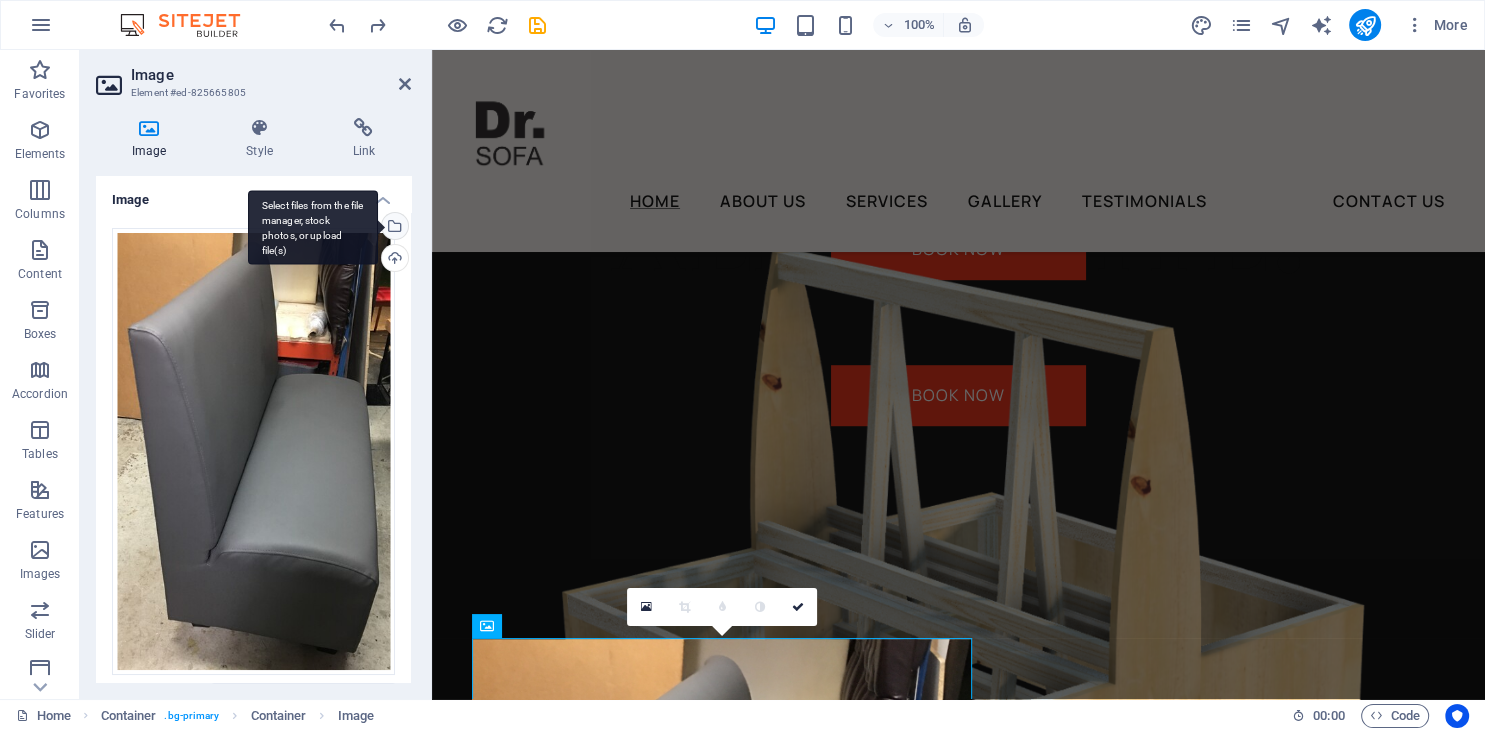 click on "Select files from the file manager, stock photos, or upload file(s)" at bounding box center (393, 228) 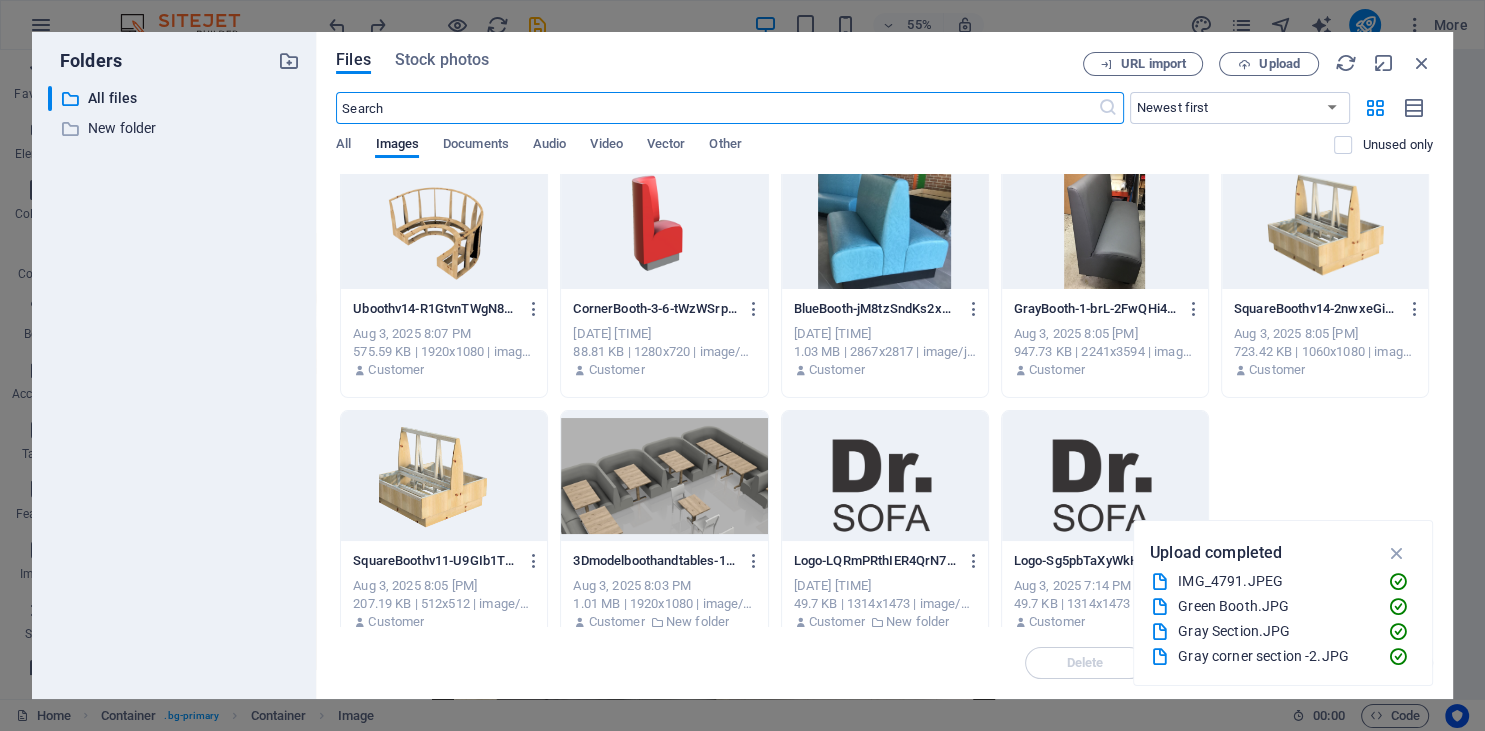 scroll, scrollTop: 1299, scrollLeft: 0, axis: vertical 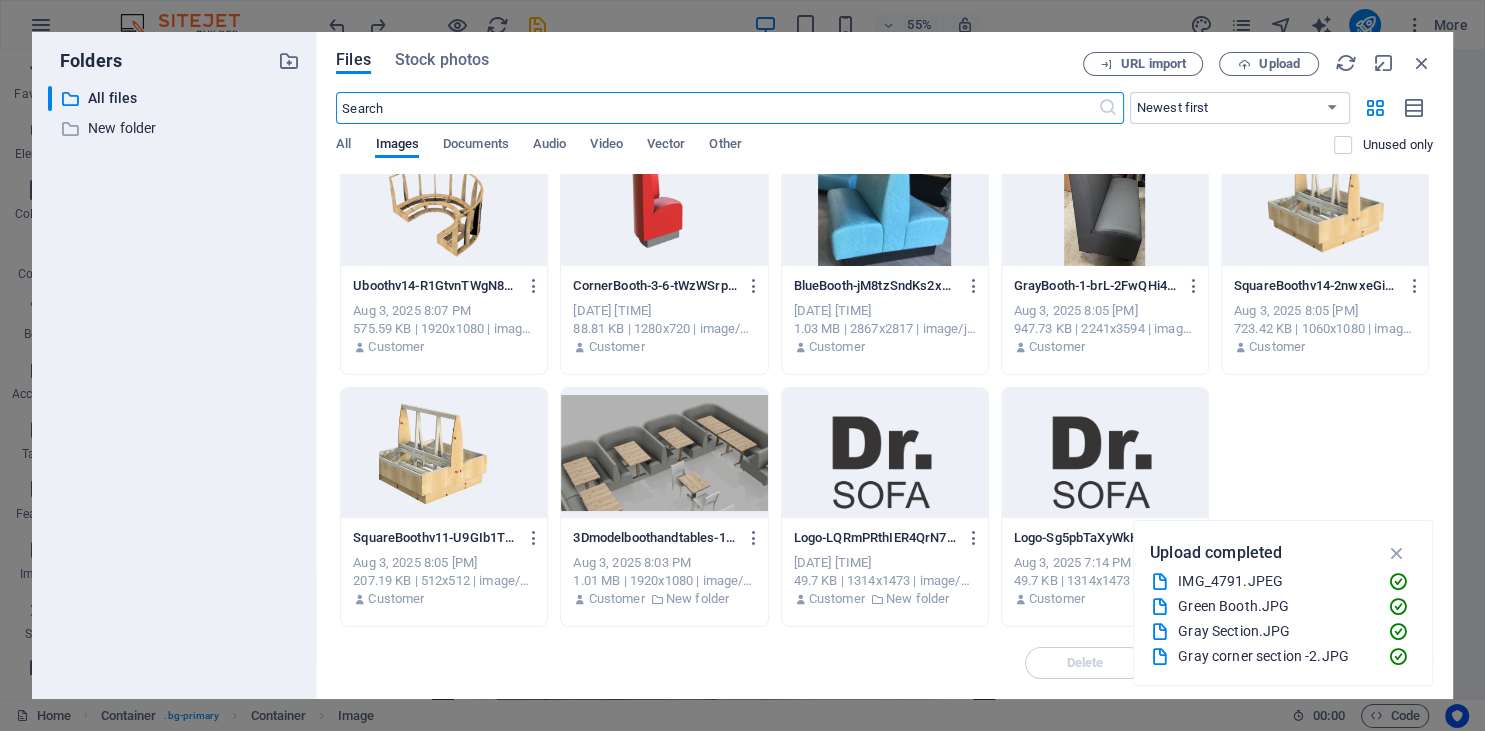 click at bounding box center [1396, 553] 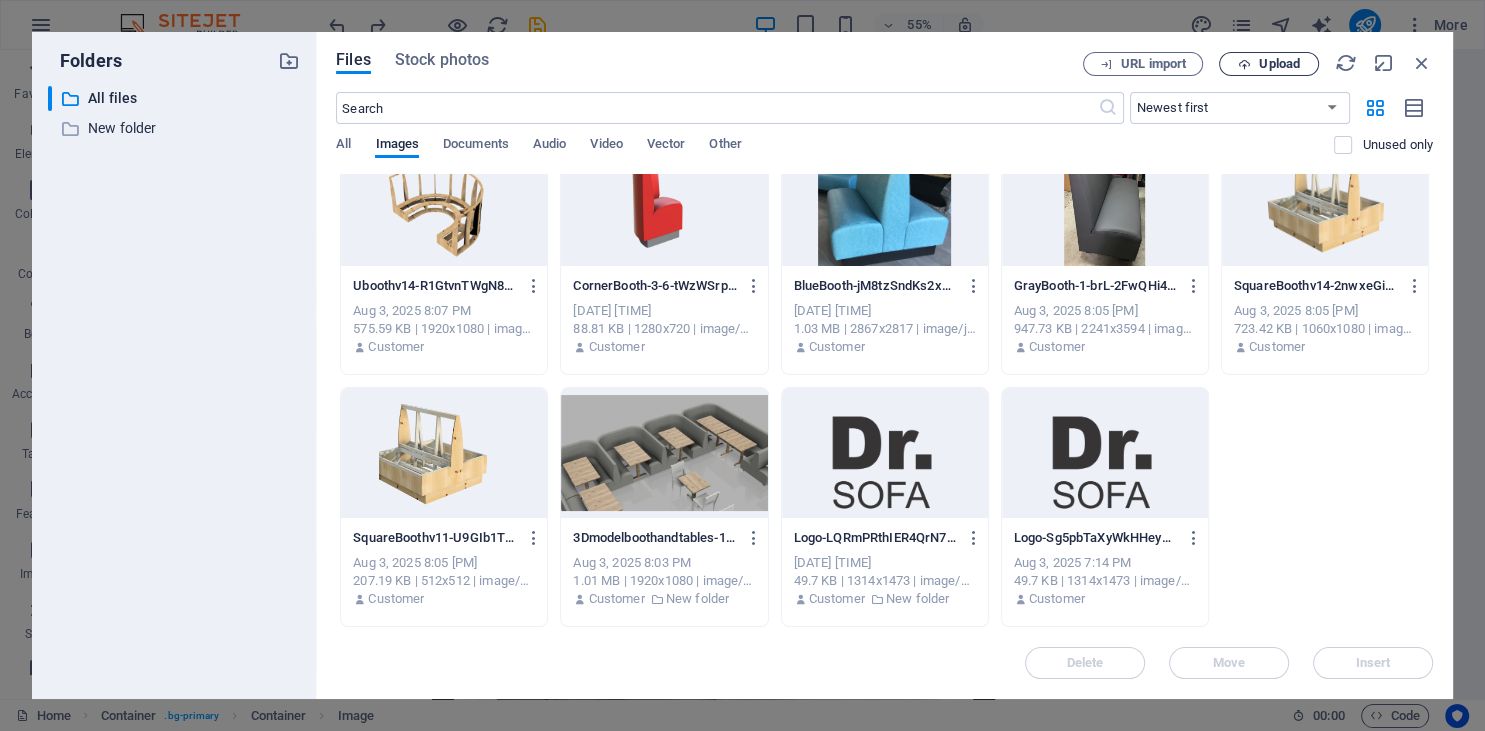 click on "Upload" at bounding box center [1279, 64] 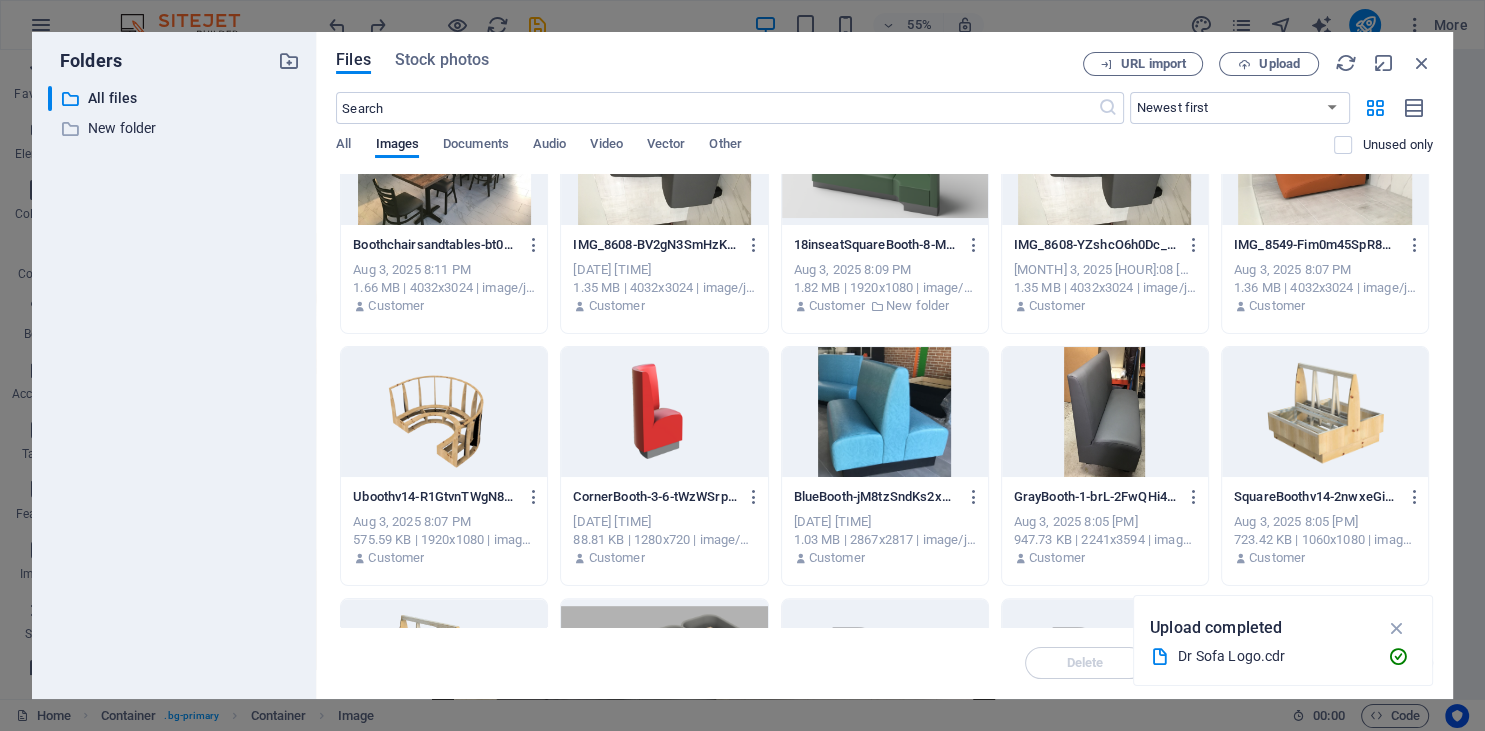 scroll, scrollTop: 1299, scrollLeft: 0, axis: vertical 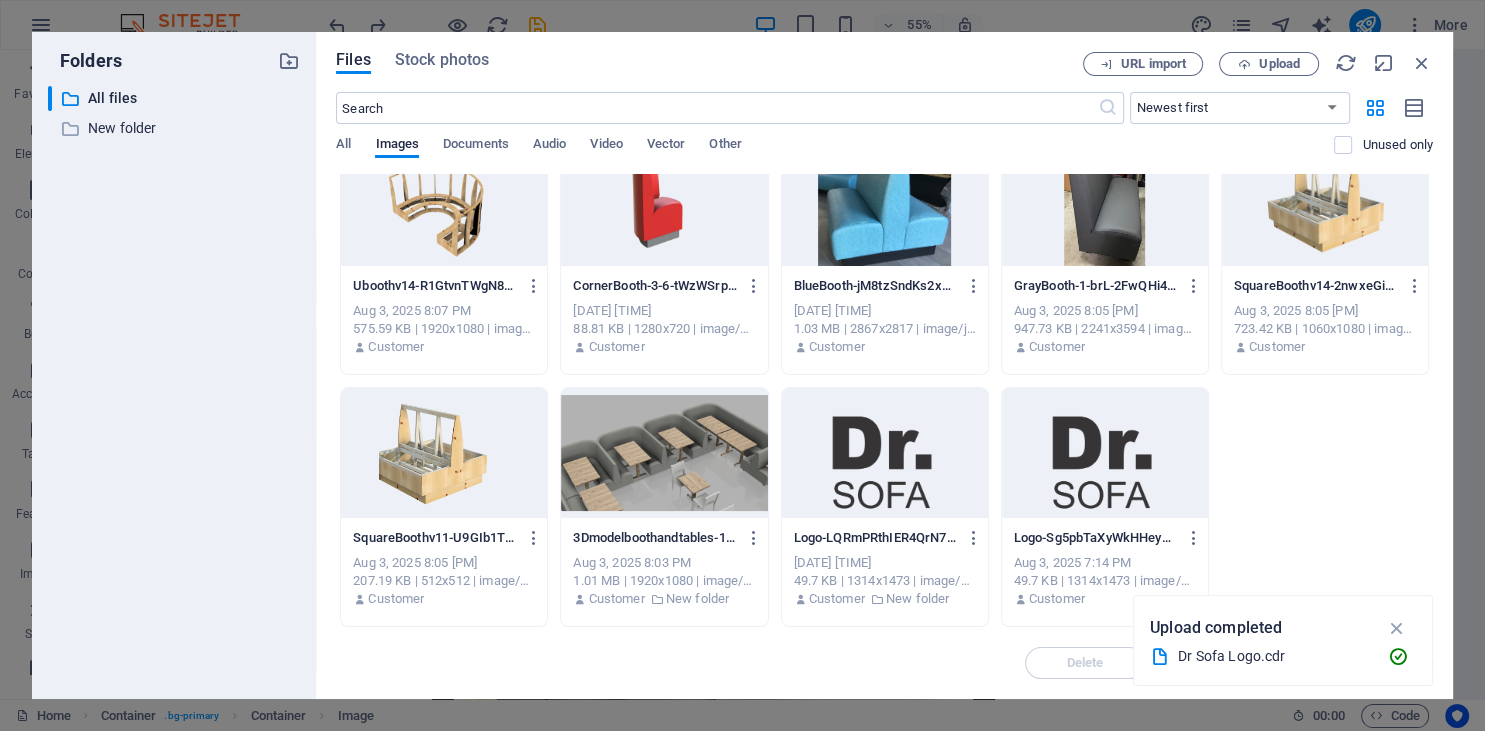 click on "Upload completed" at bounding box center [1216, 628] 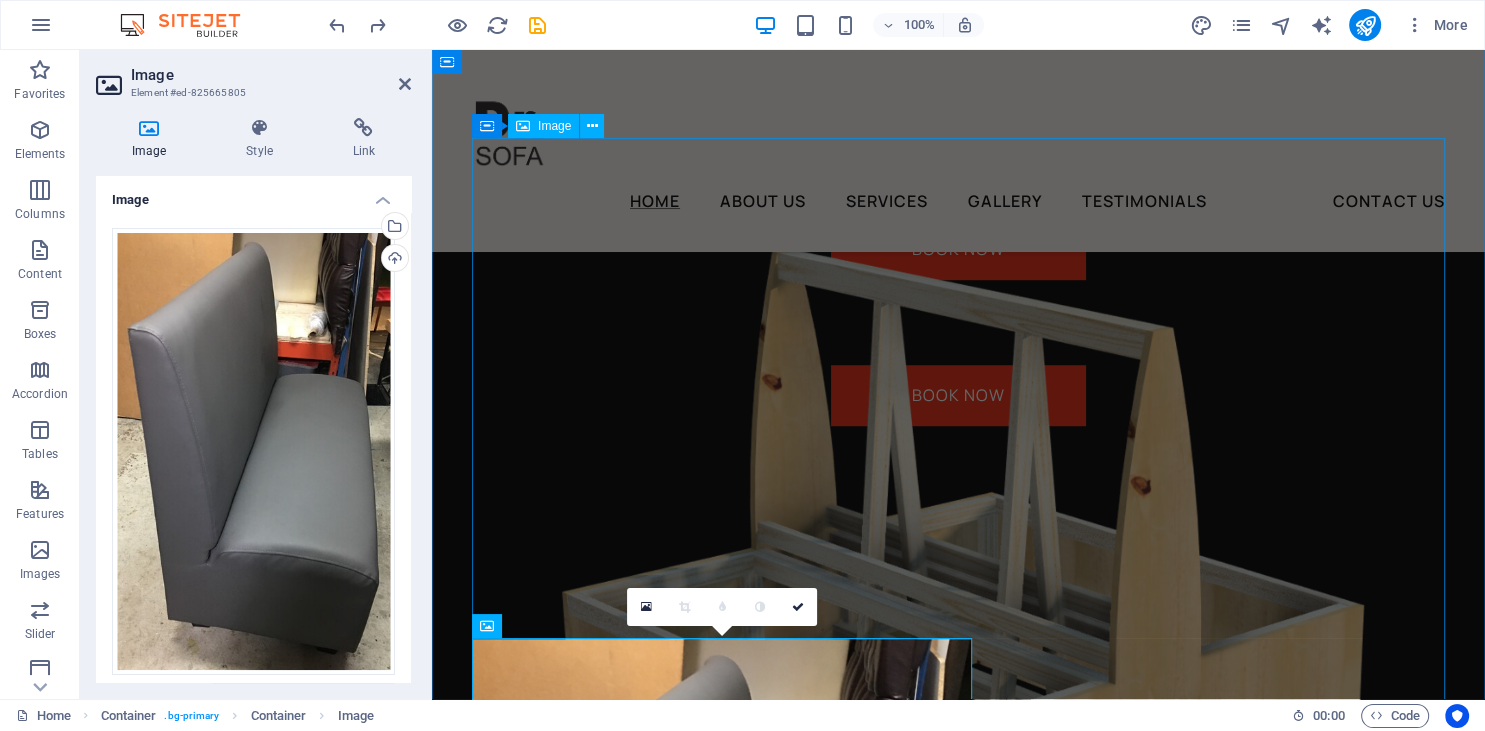 click at bounding box center [958, 589] 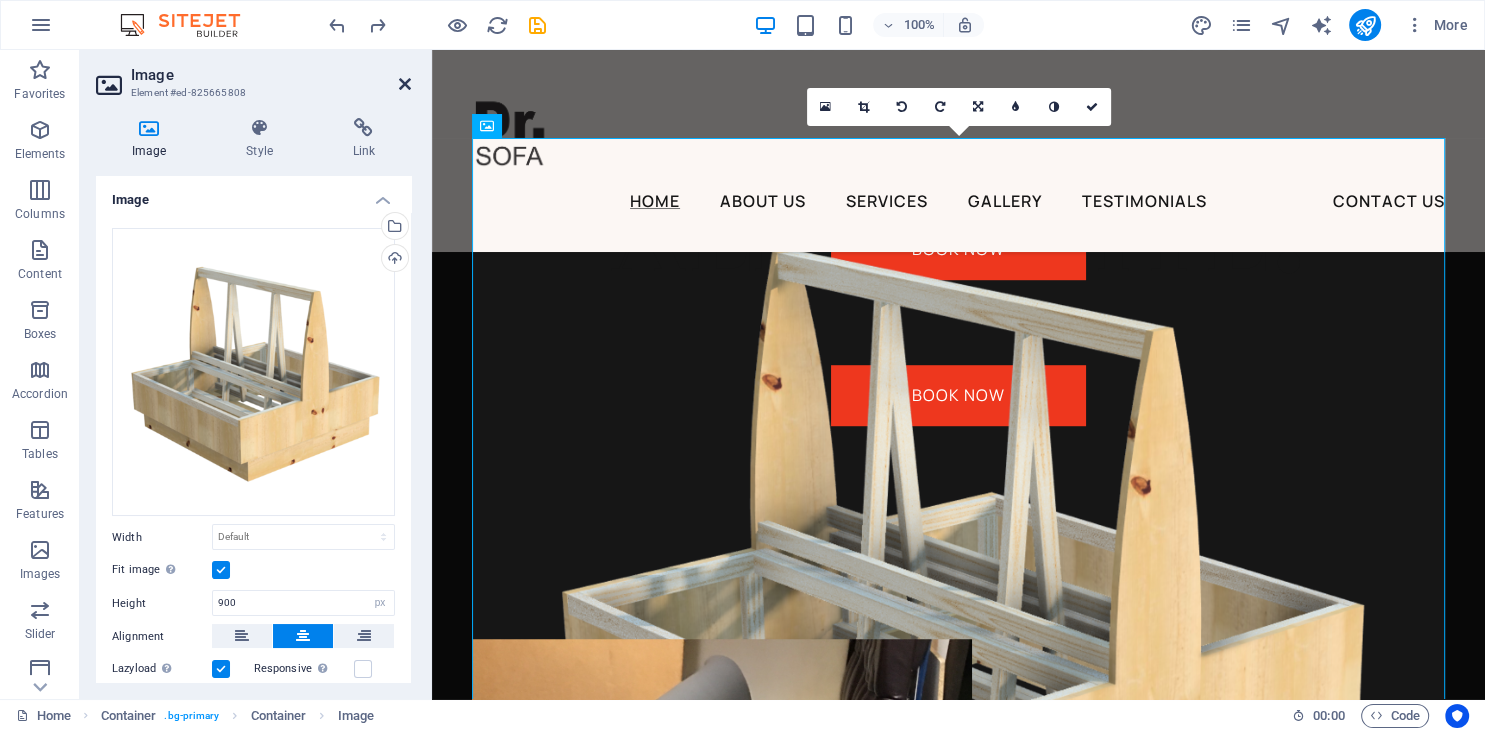 click at bounding box center [405, 84] 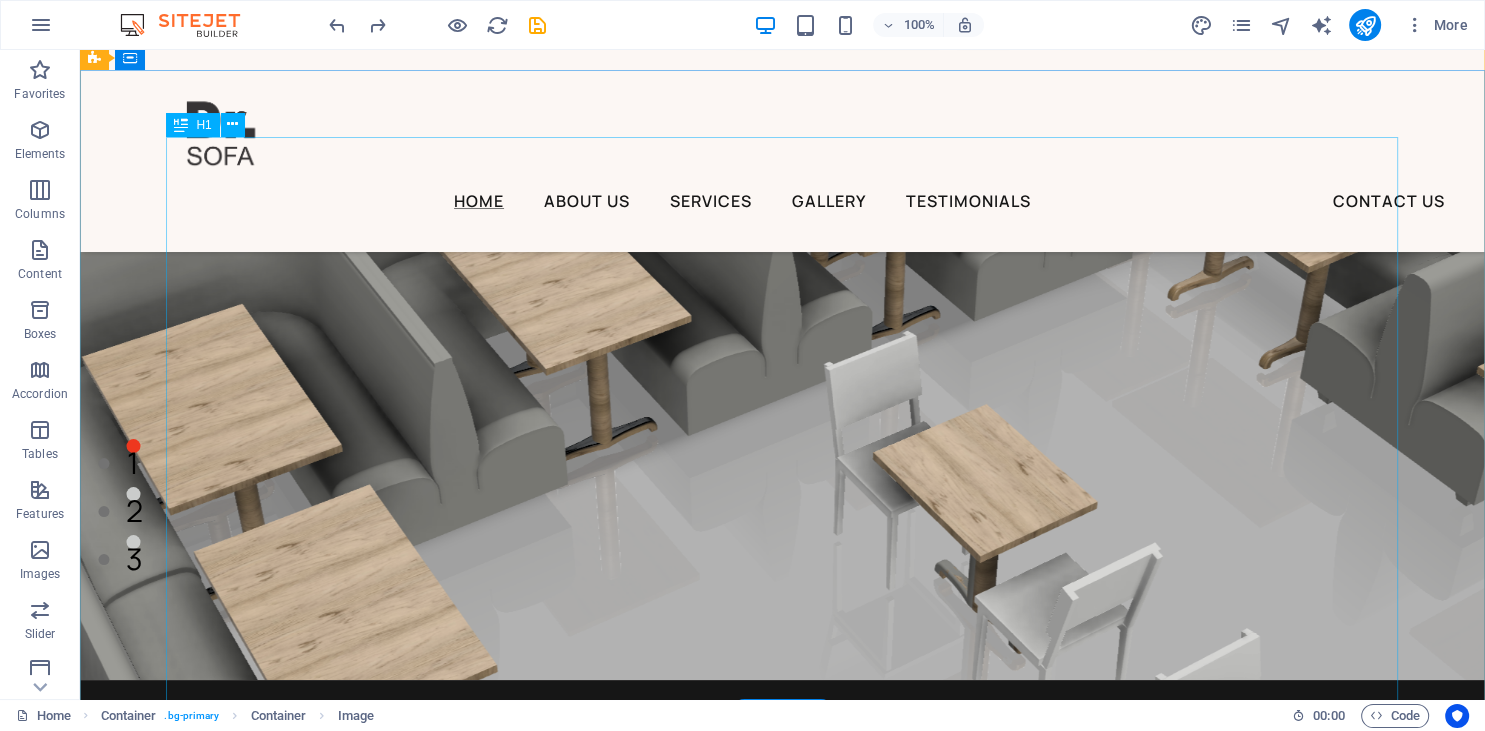 scroll, scrollTop: 0, scrollLeft: 0, axis: both 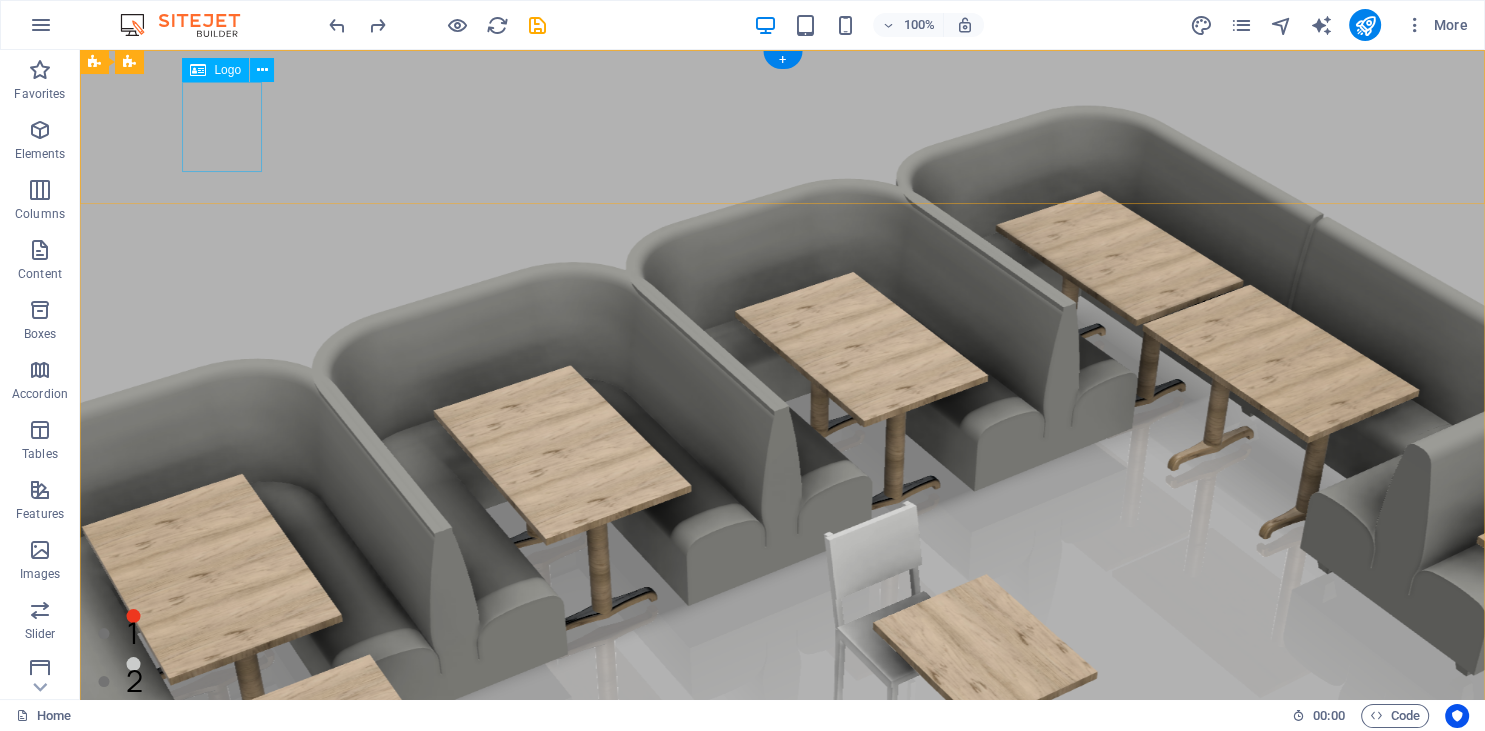 click at bounding box center (763, 927) 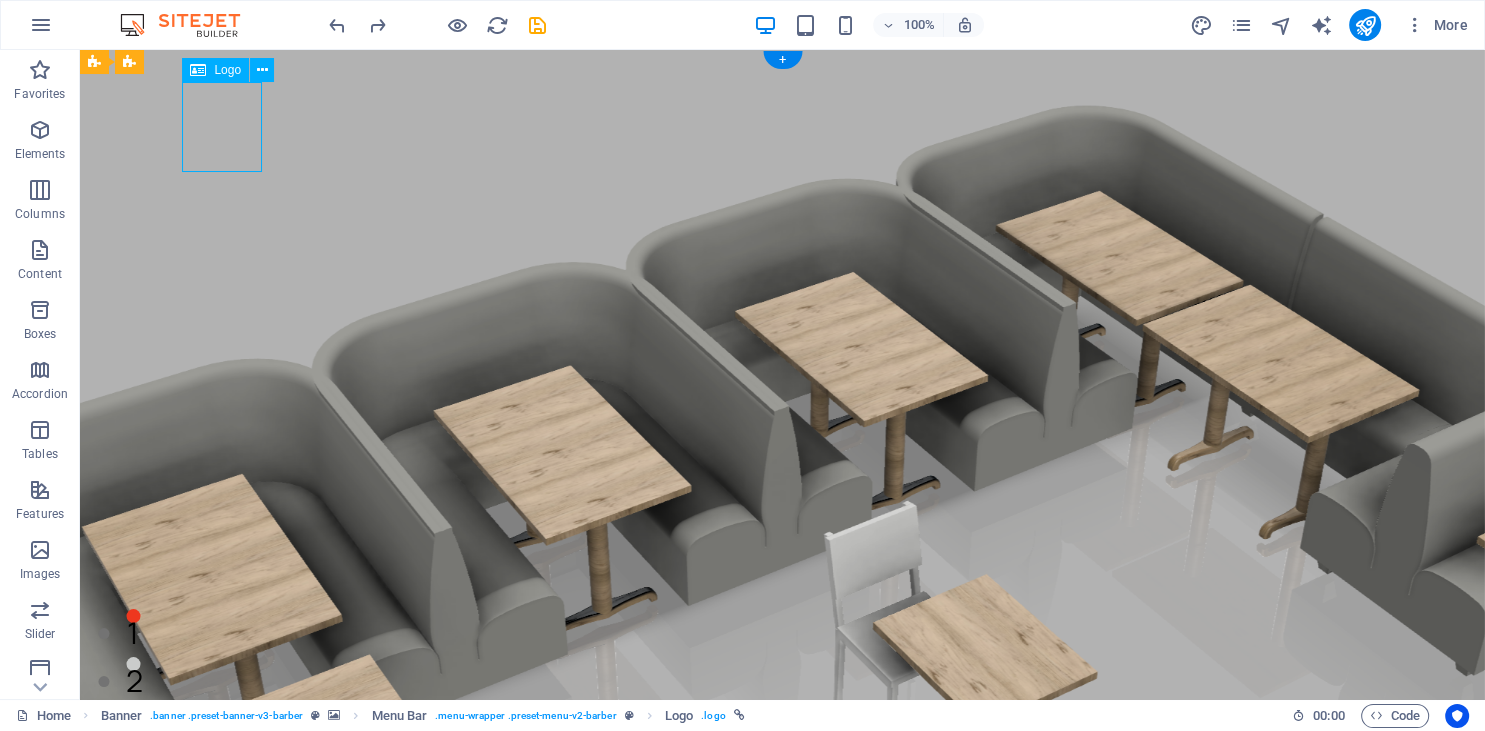 click at bounding box center [763, 927] 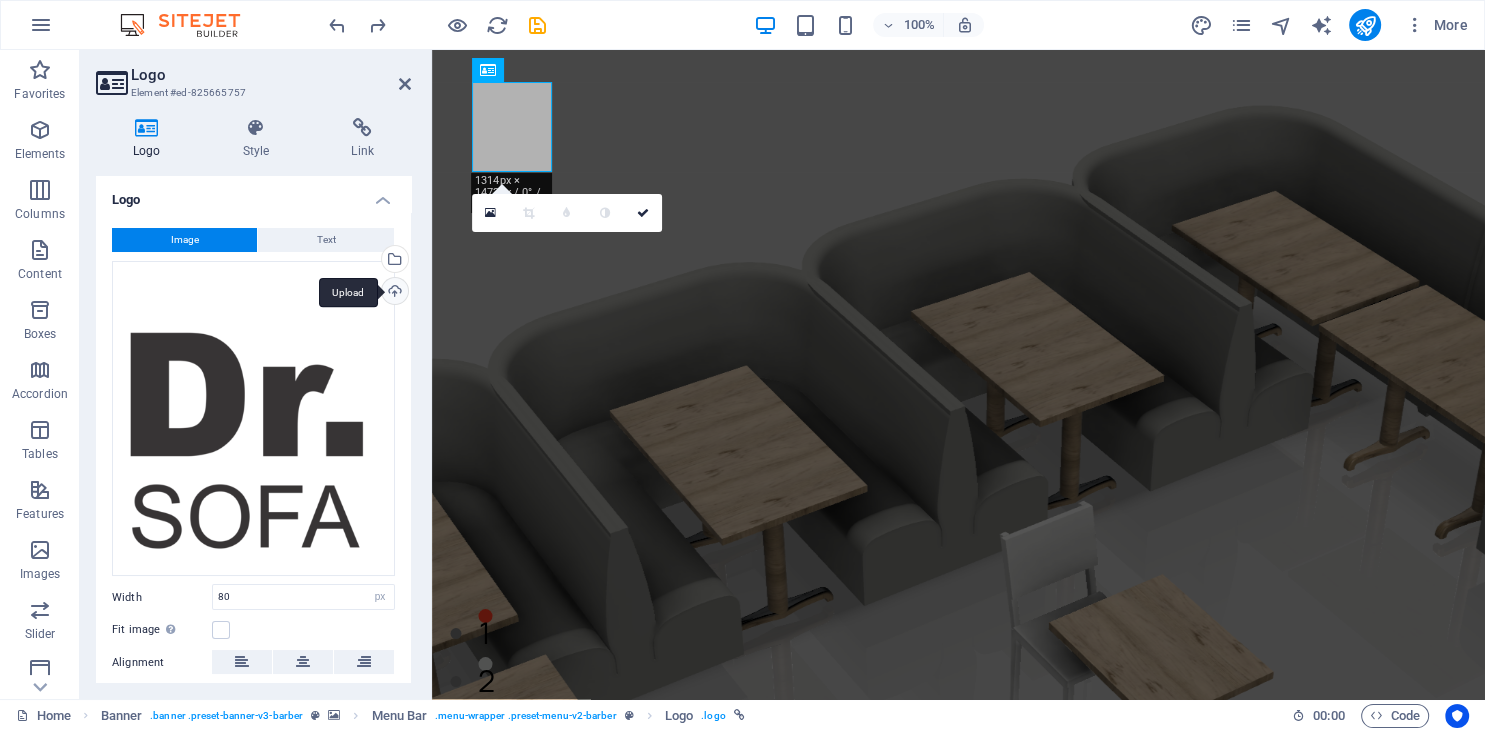 click on "Upload" at bounding box center [393, 293] 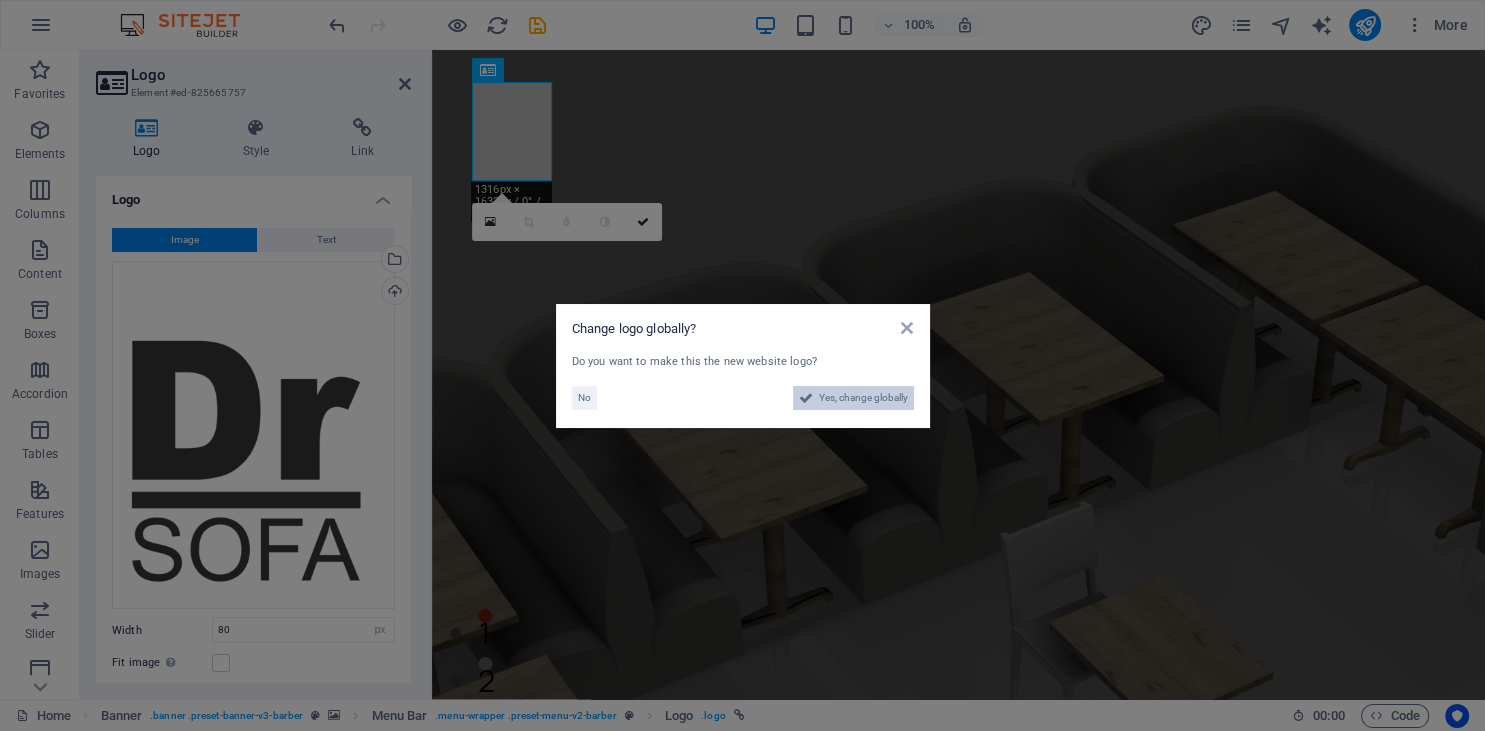 click on "Yes, change globally" at bounding box center [863, 398] 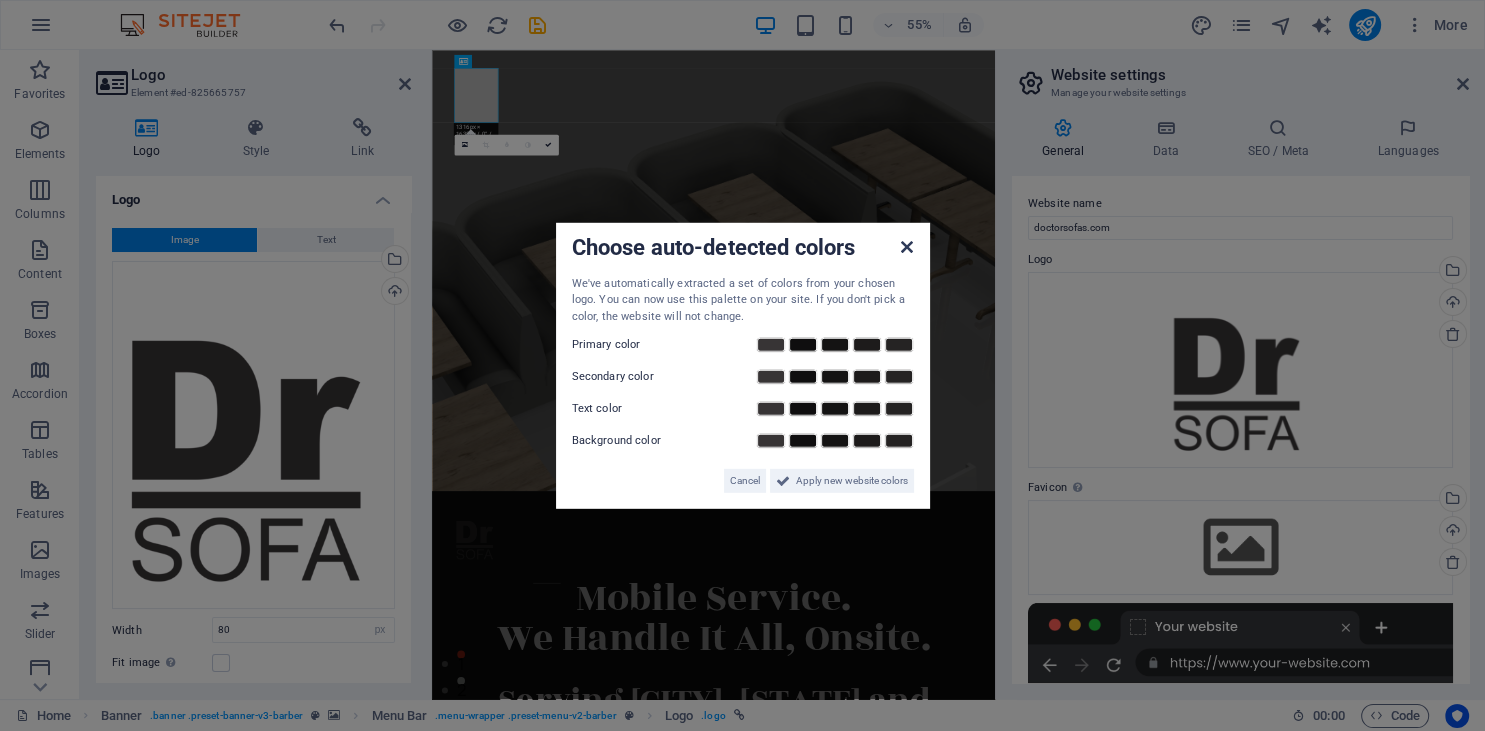 click at bounding box center (907, 246) 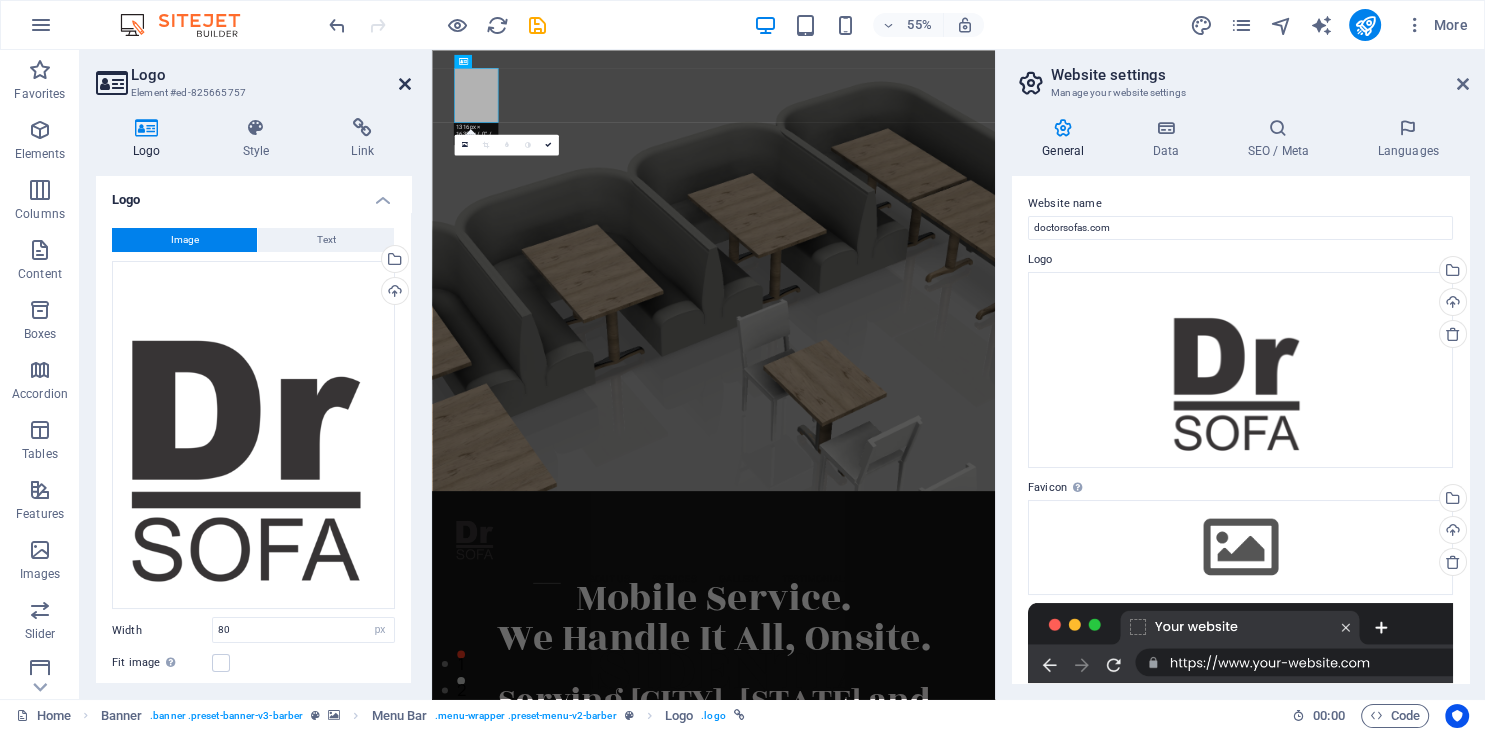 click at bounding box center [405, 84] 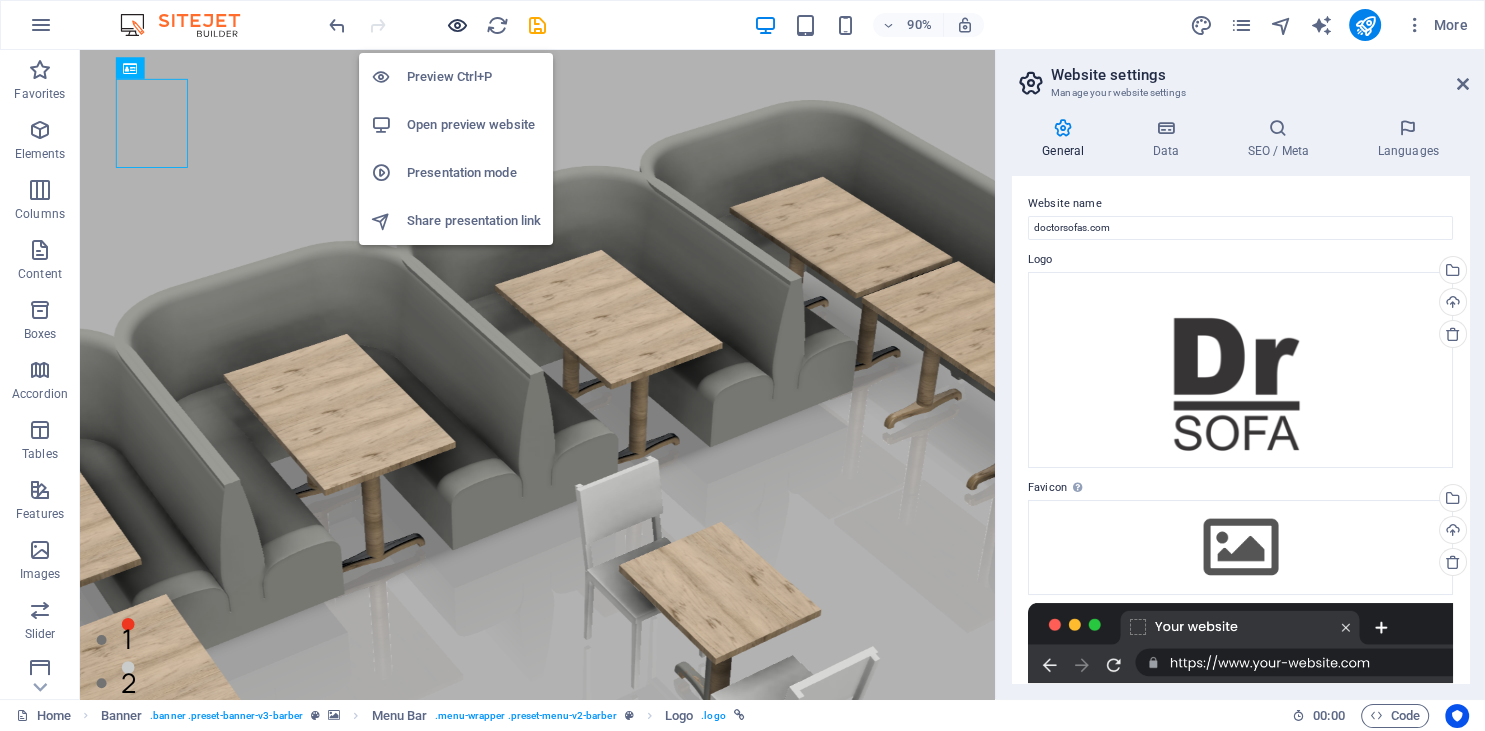 click at bounding box center [457, 25] 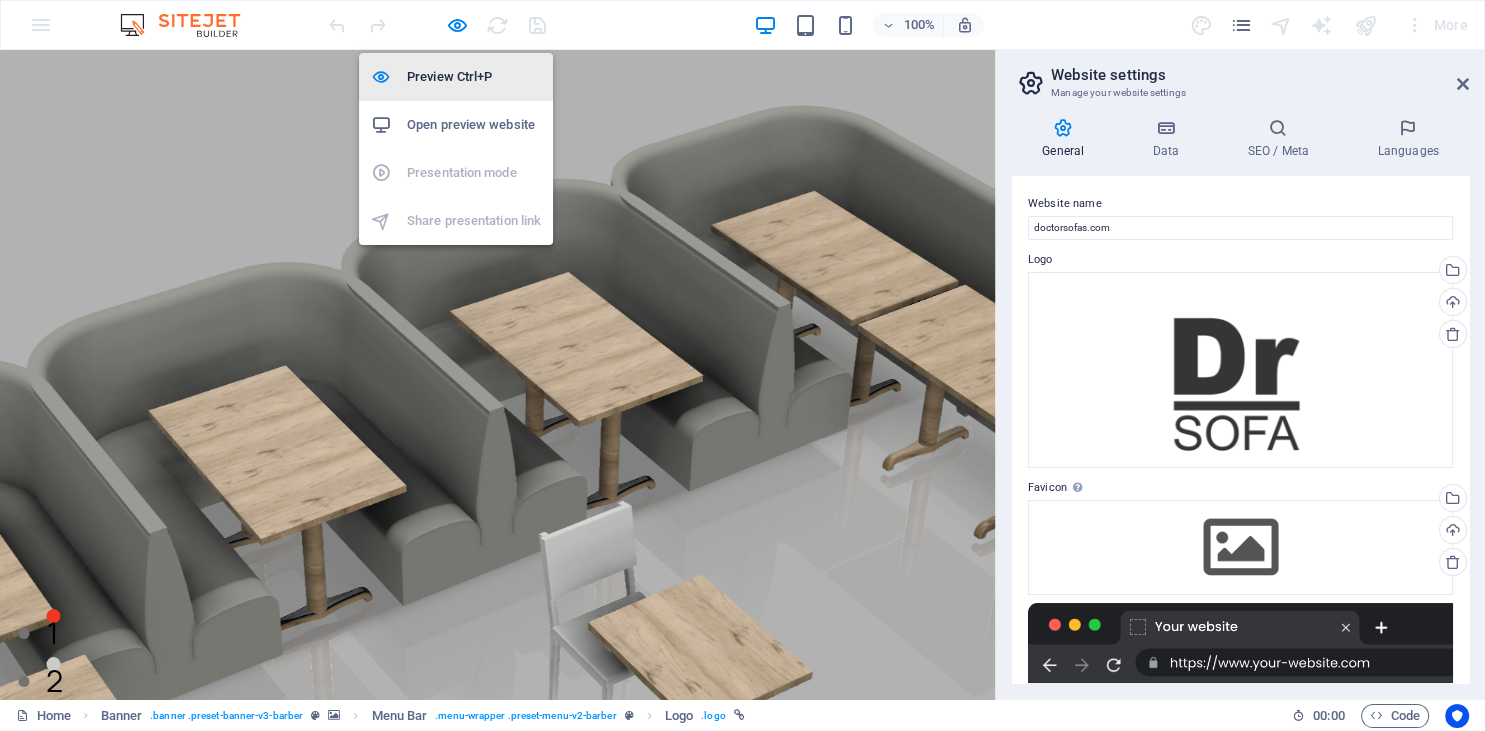 click on "Preview Ctrl+P" at bounding box center (474, 77) 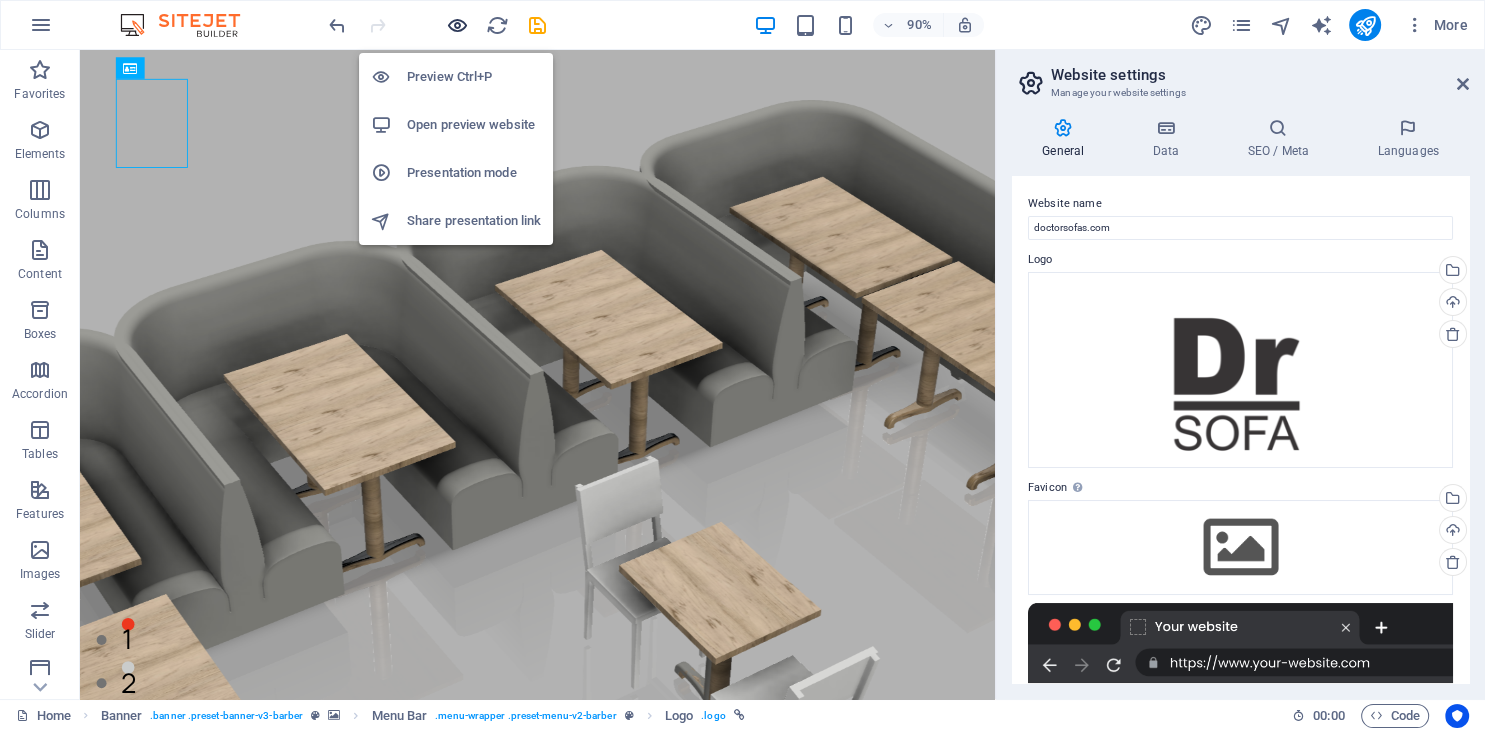 click at bounding box center [457, 25] 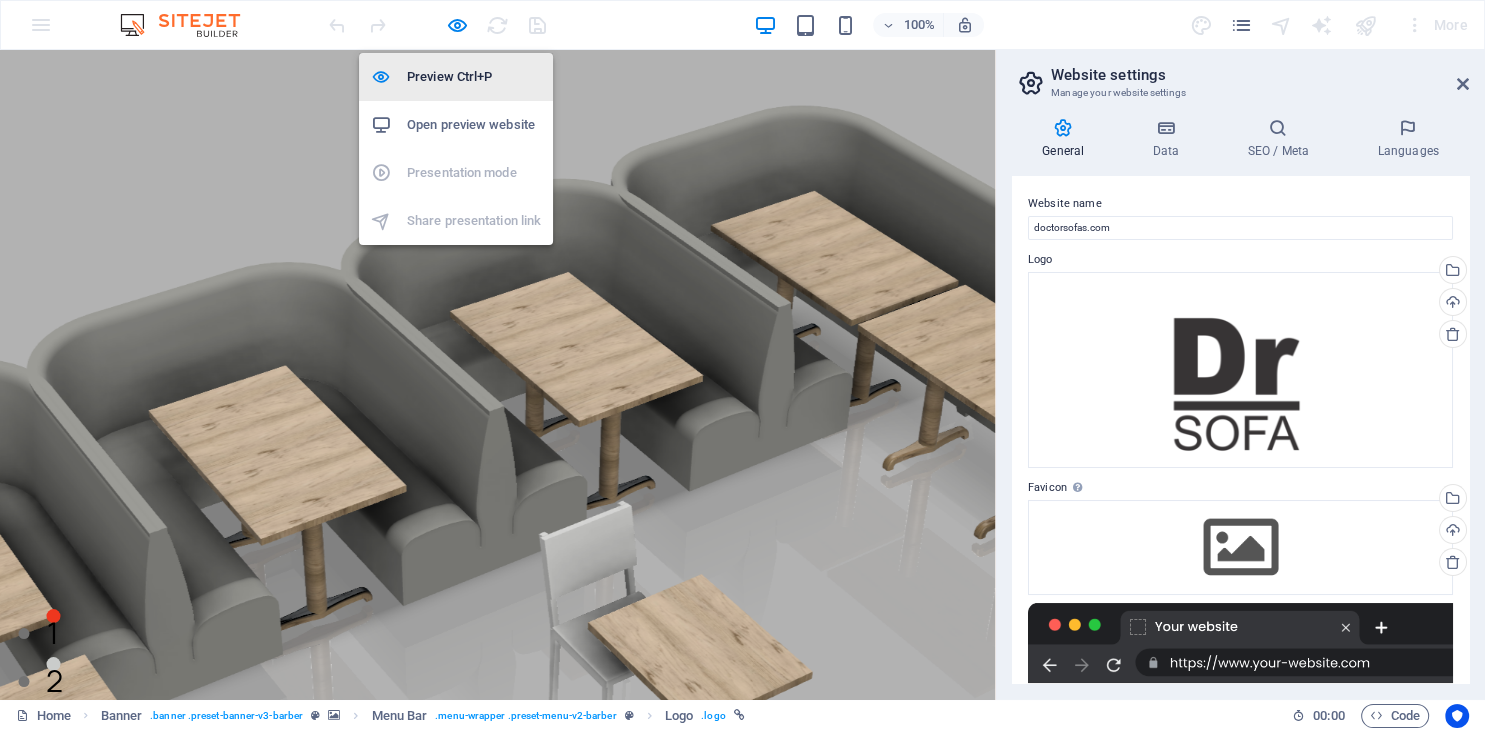 click on "Preview Ctrl+P" at bounding box center (474, 77) 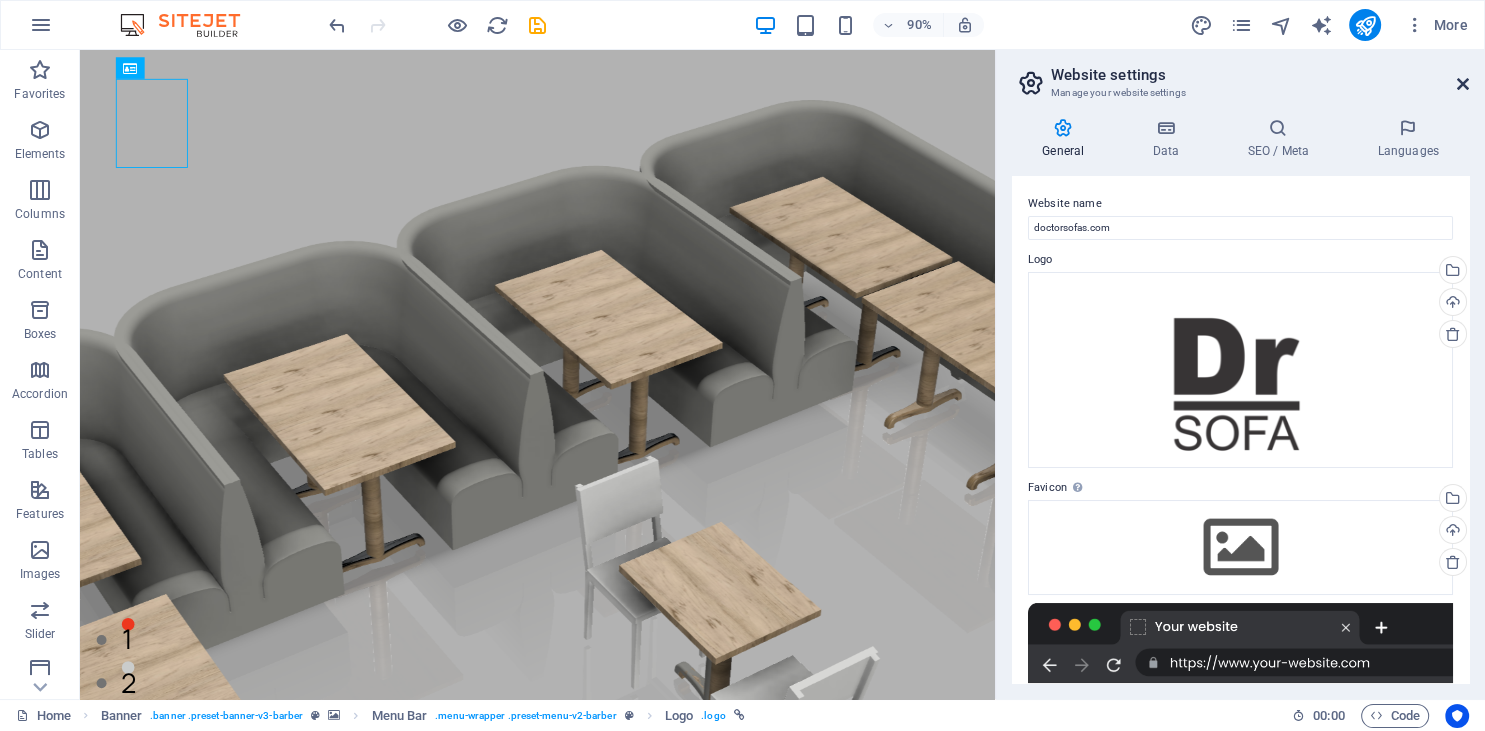 click at bounding box center [1463, 84] 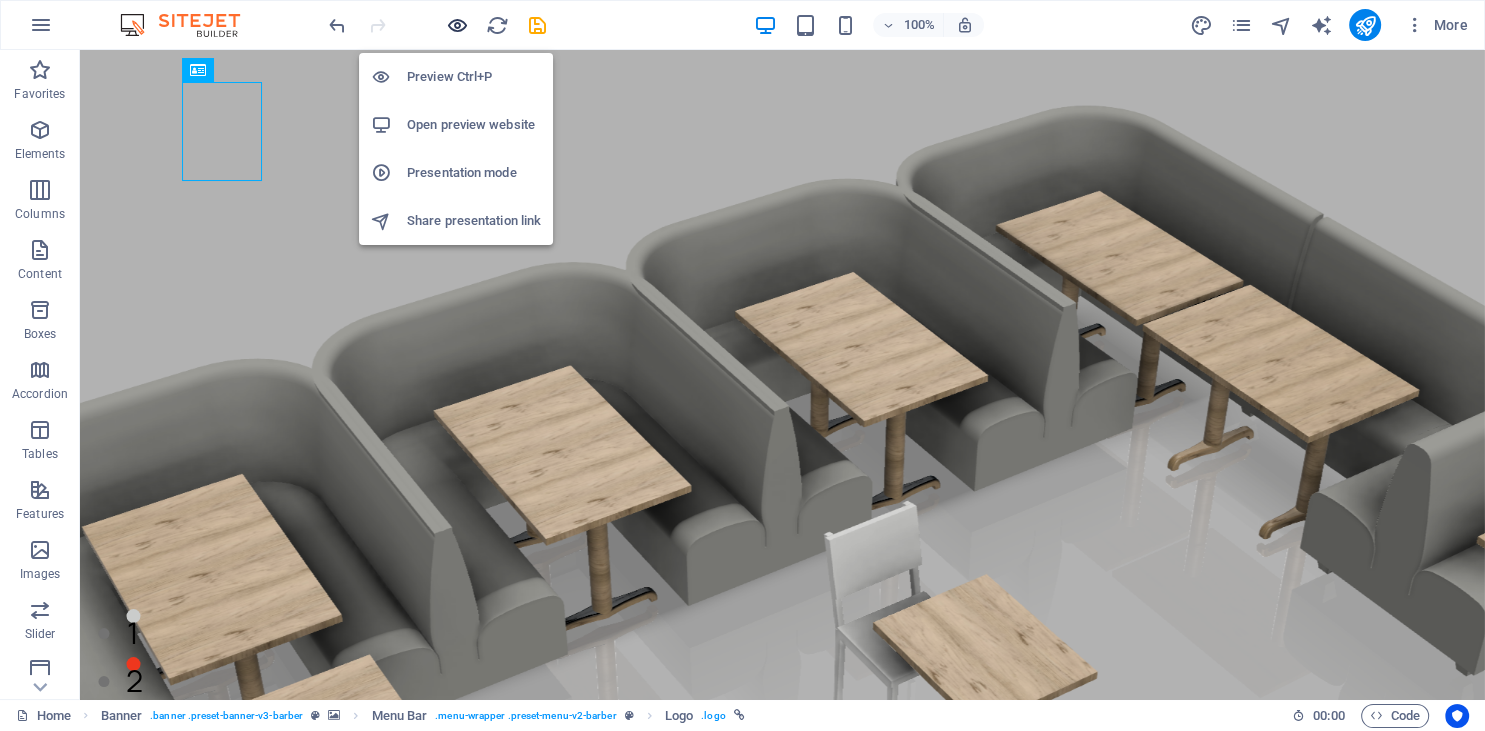 click at bounding box center (457, 25) 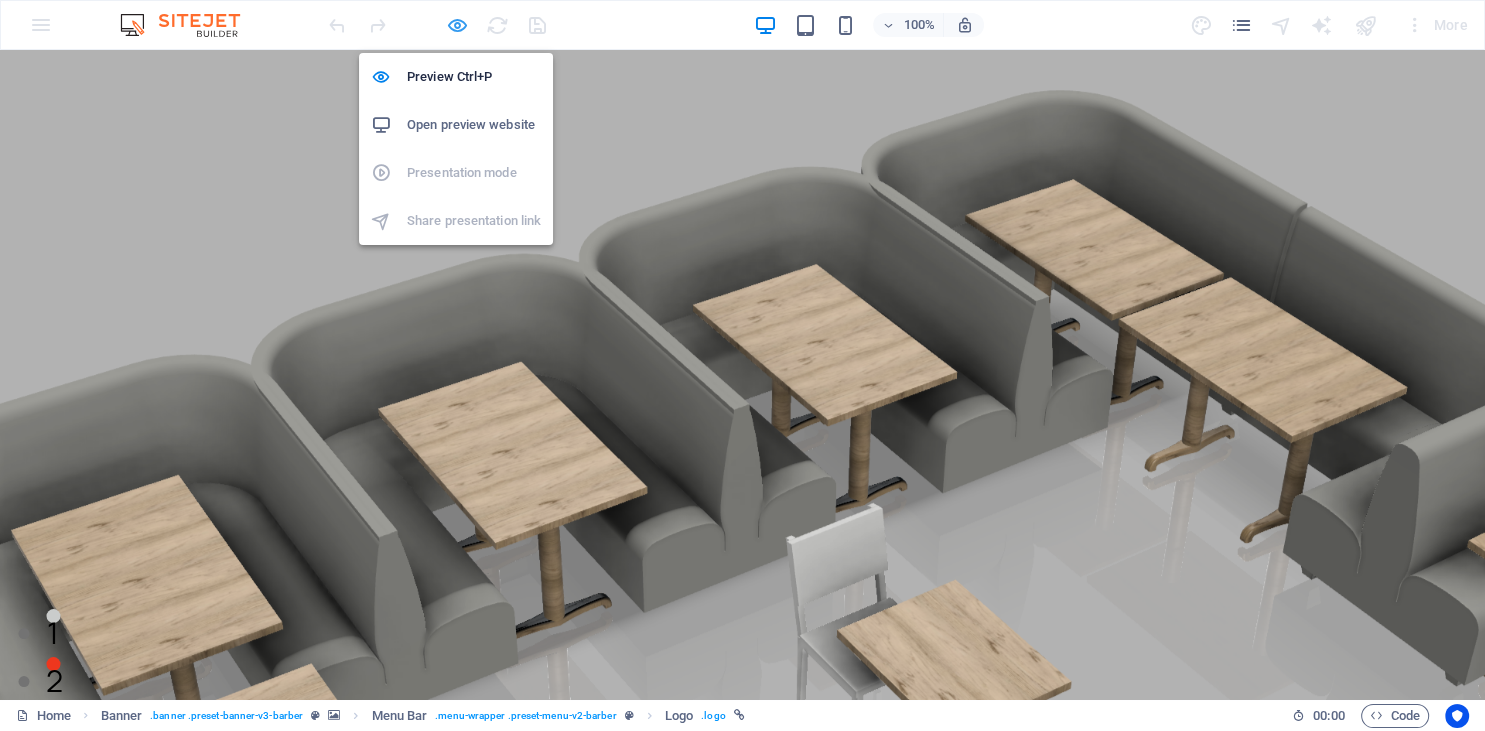 click at bounding box center [457, 25] 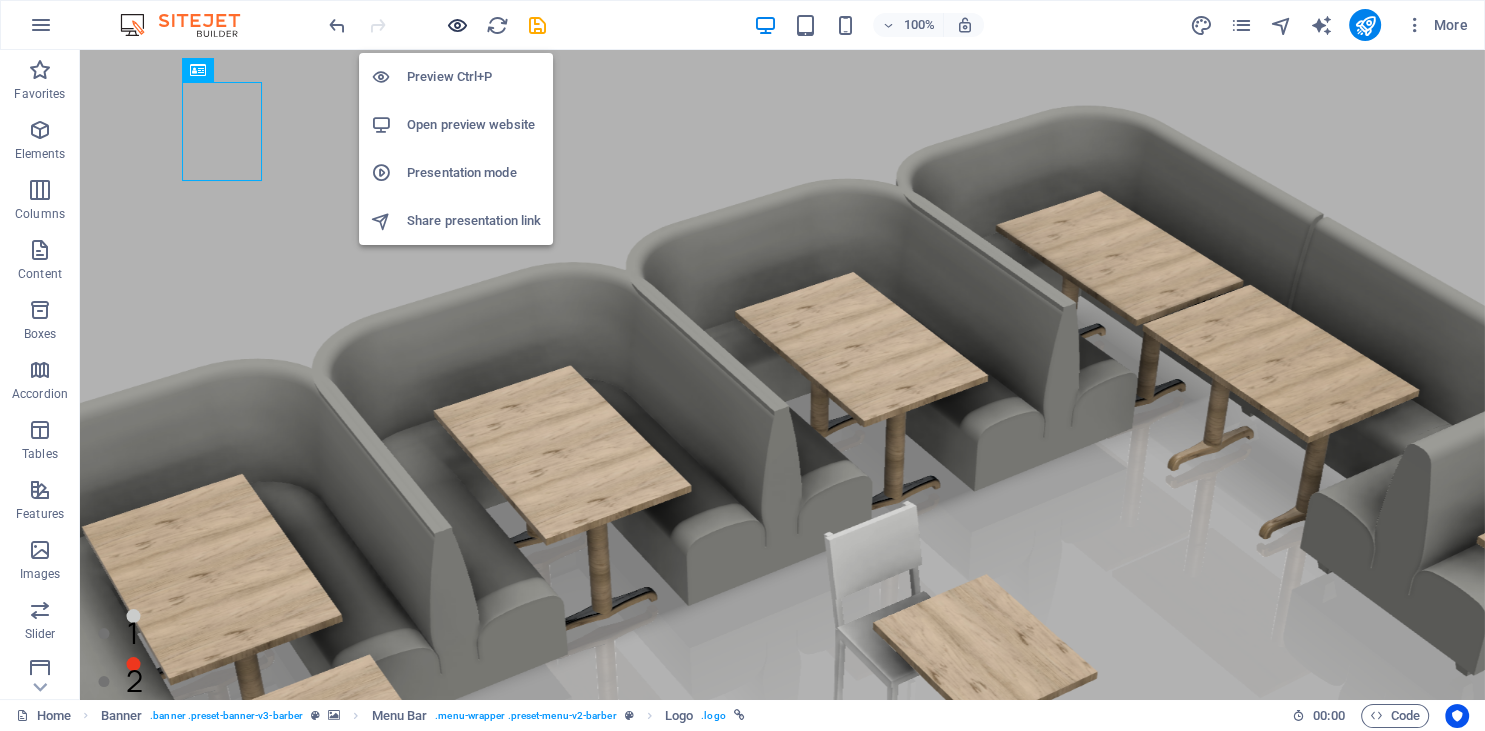 click at bounding box center [457, 25] 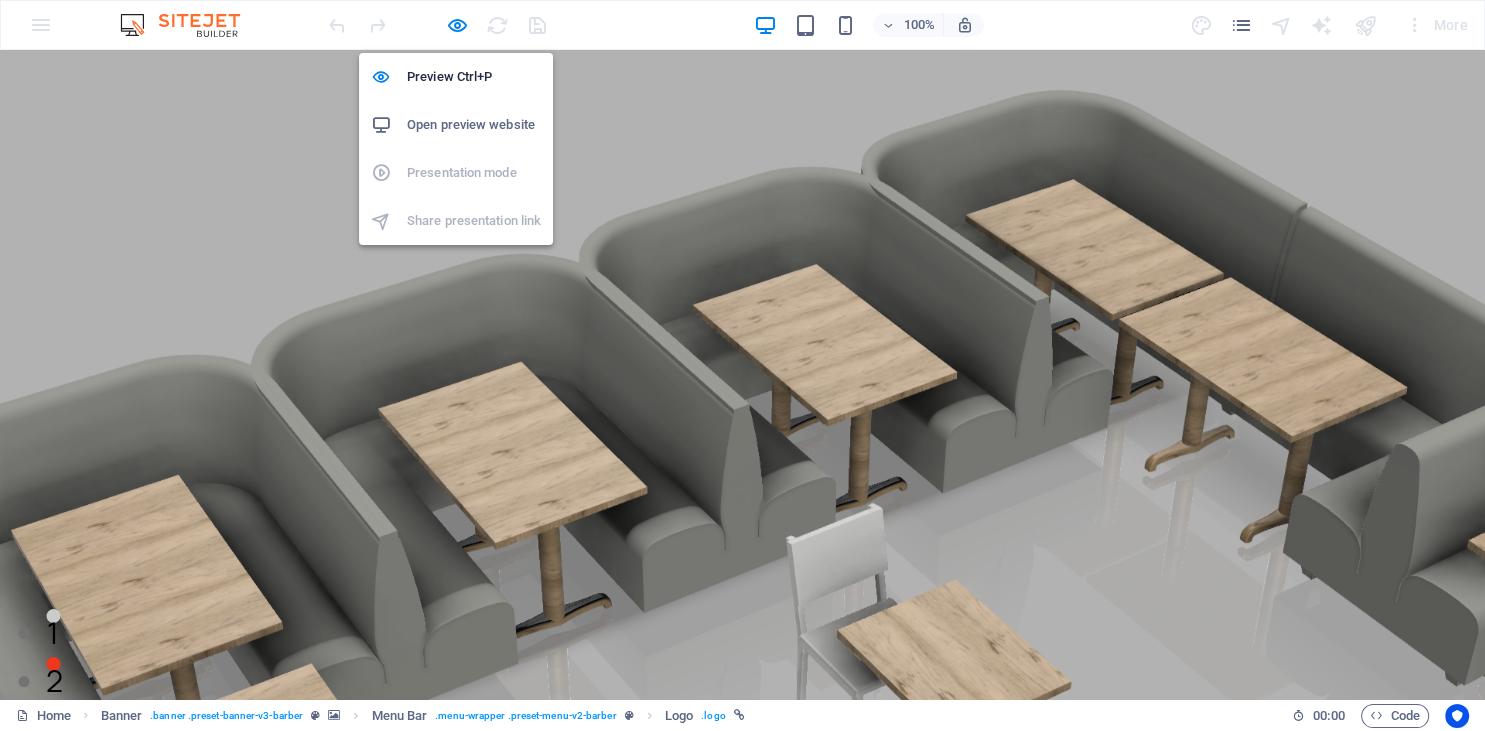 click on "Open preview website" at bounding box center (474, 125) 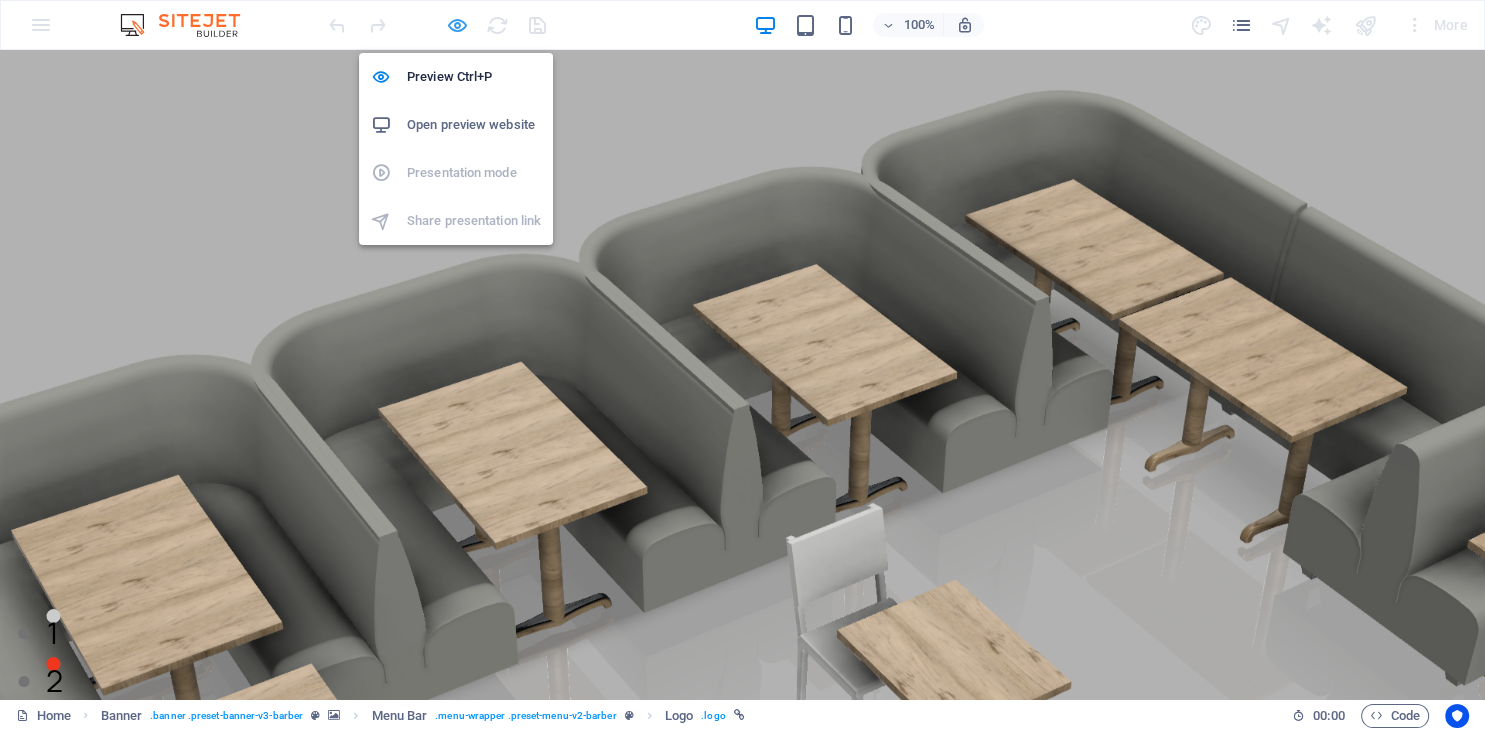 click at bounding box center [457, 25] 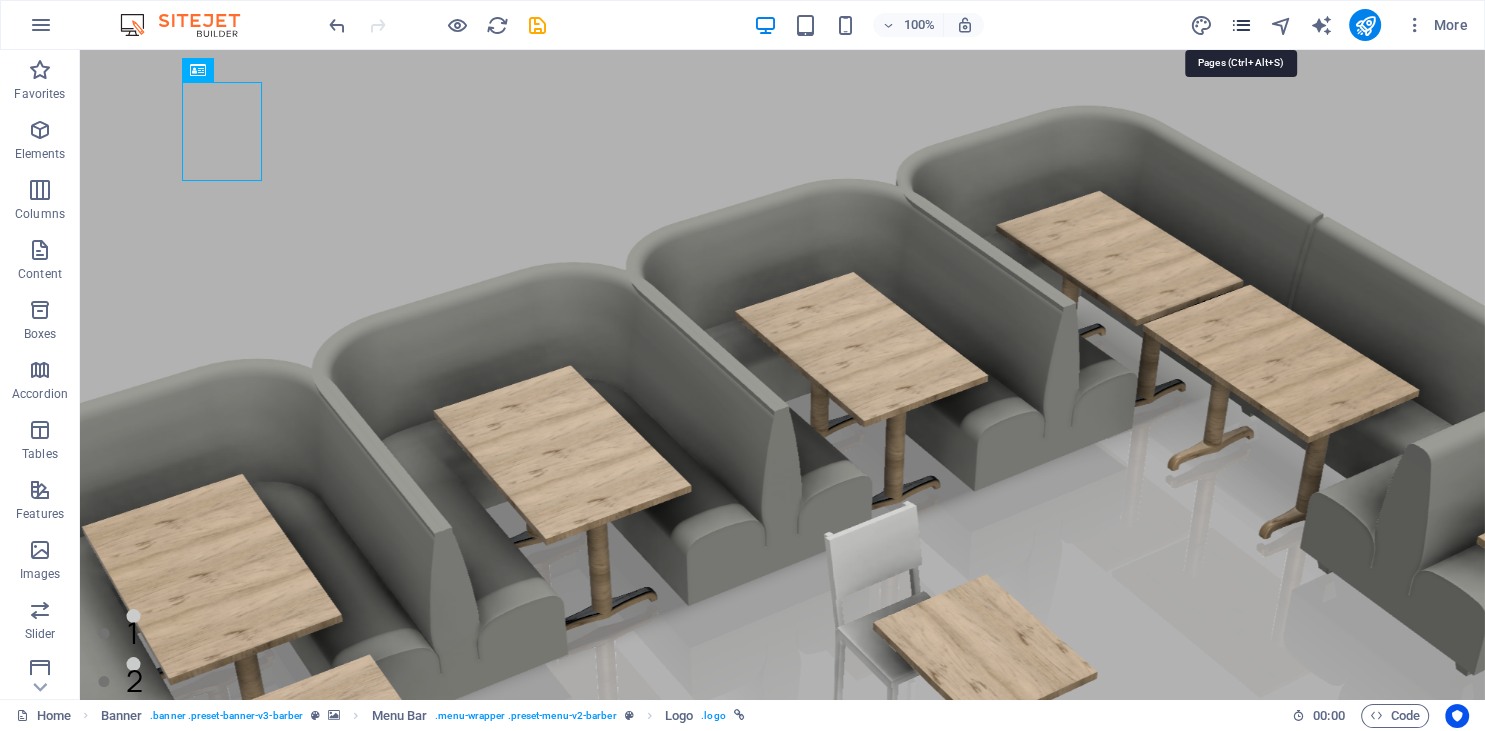 click at bounding box center (1240, 25) 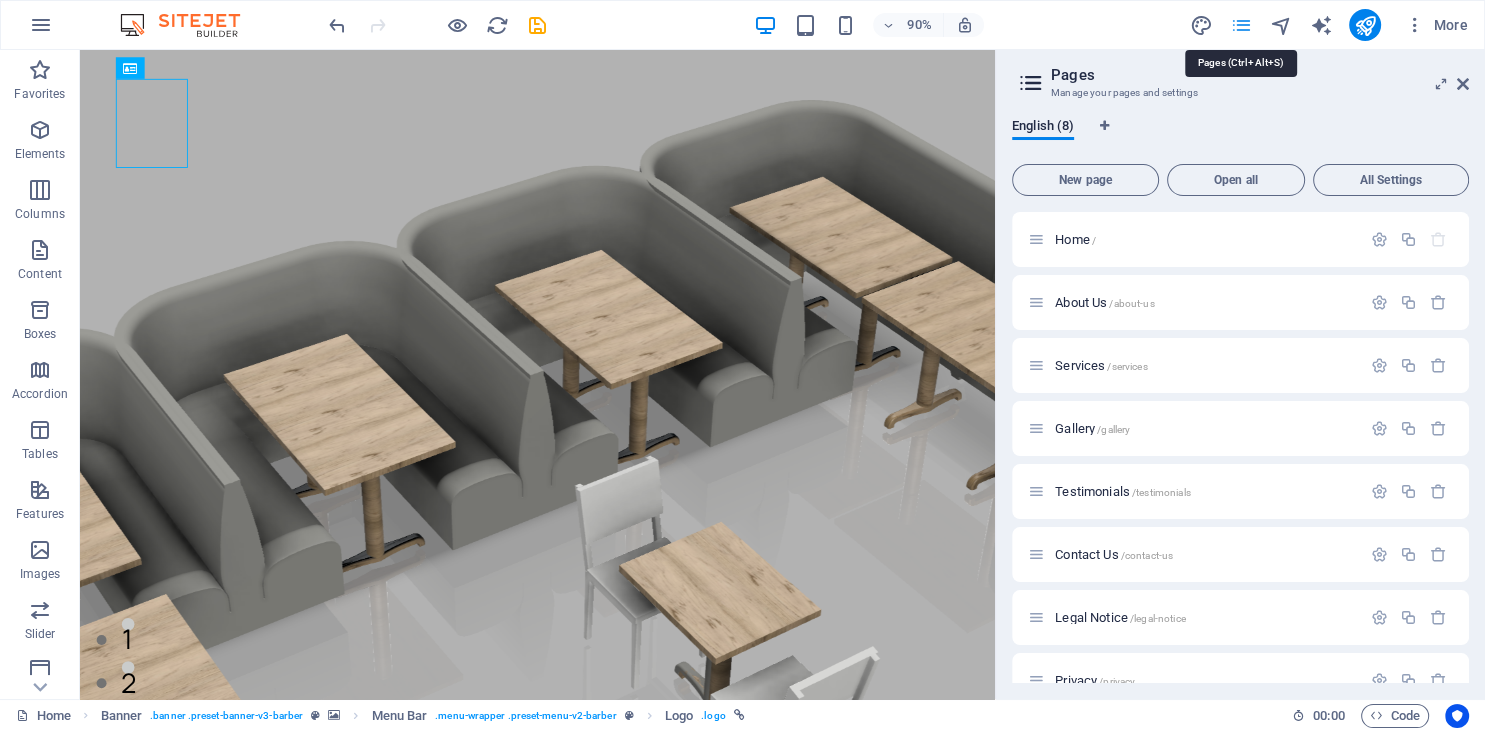 click at bounding box center (1240, 25) 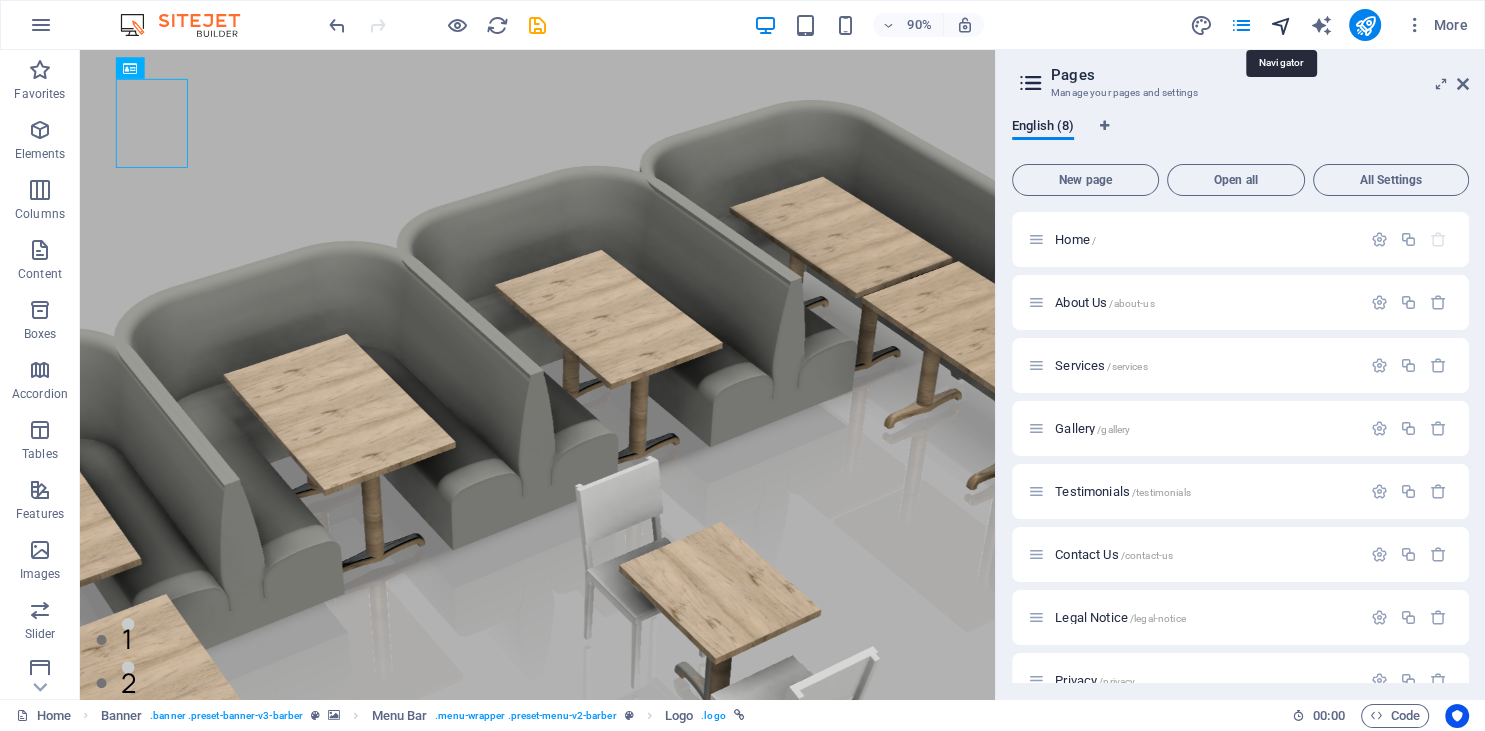 click at bounding box center [1280, 25] 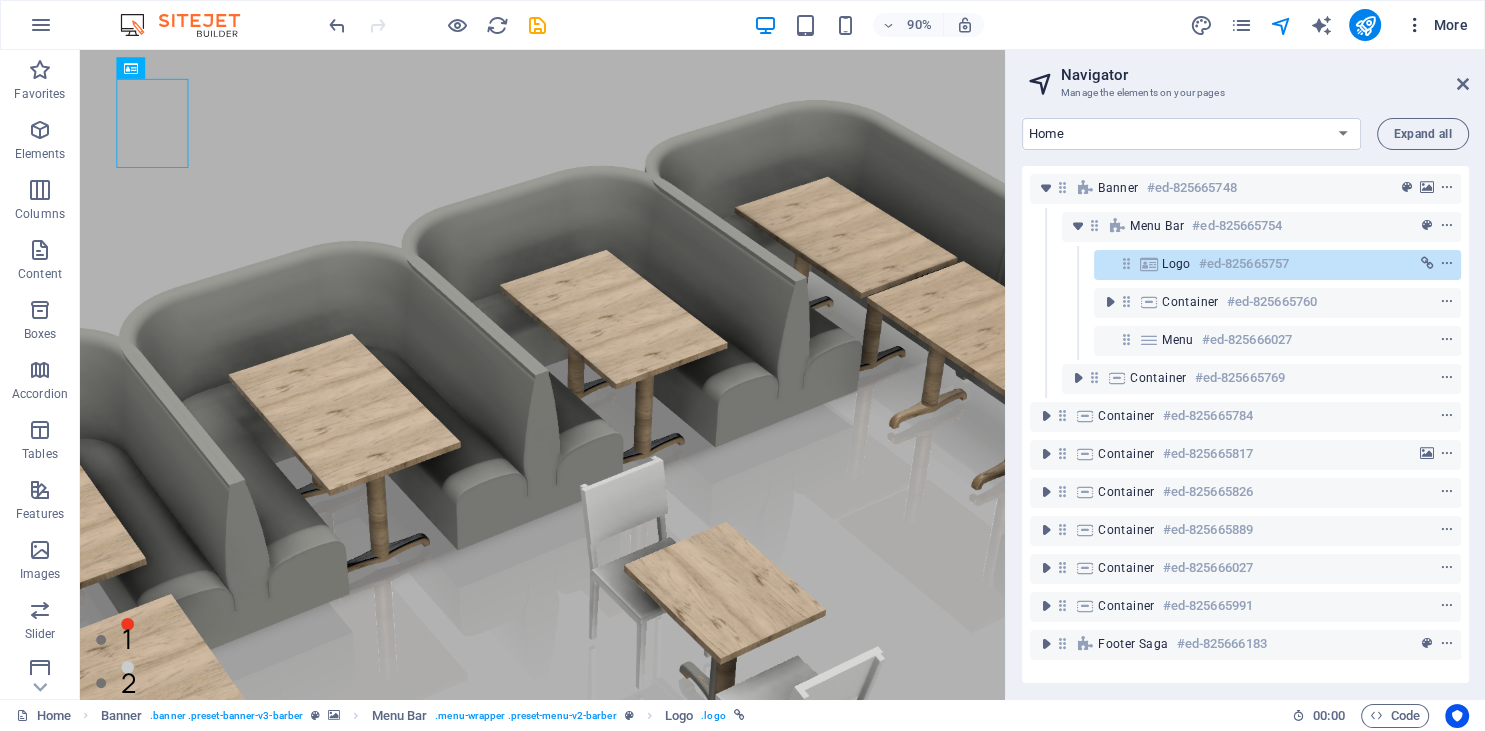 click on "More" at bounding box center [1436, 25] 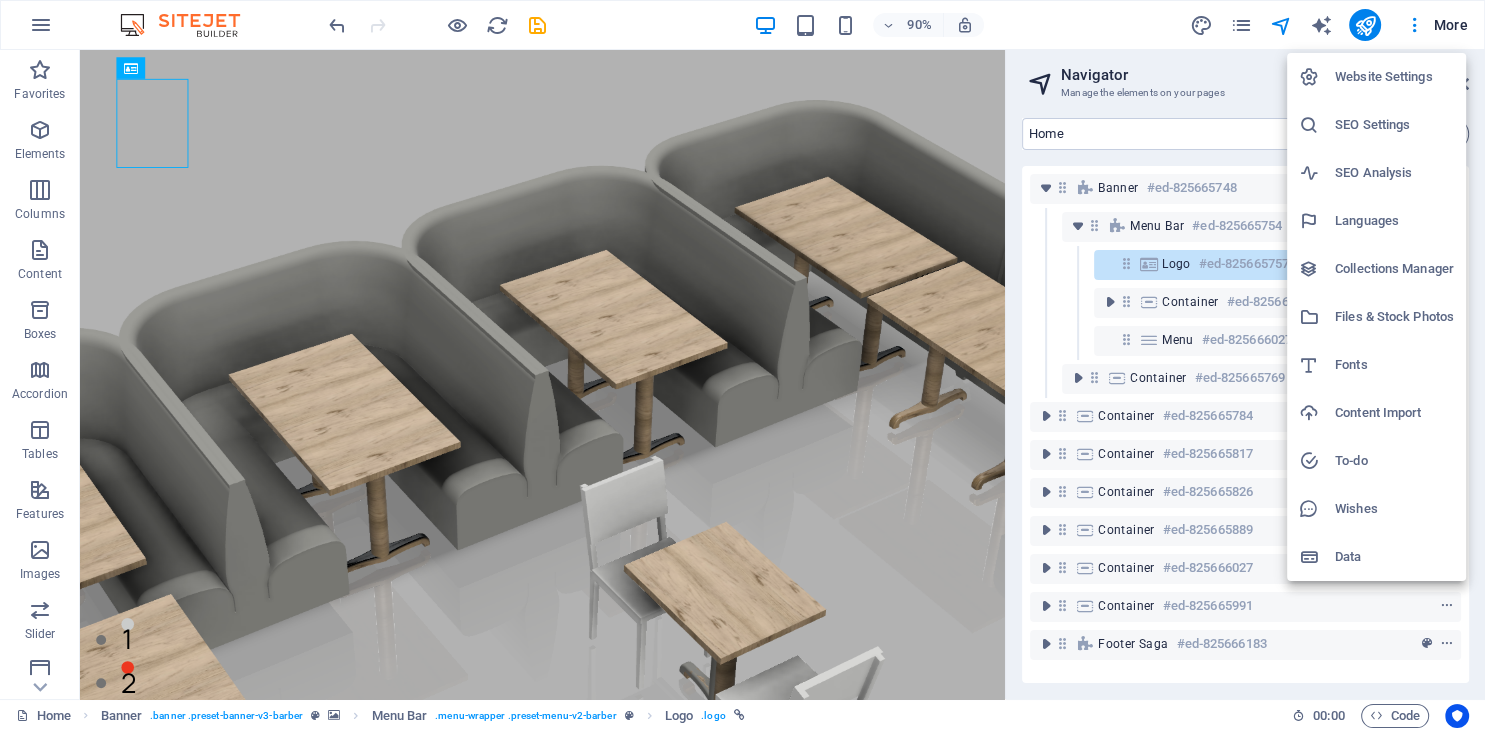 click on "Website Settings" at bounding box center (1394, 77) 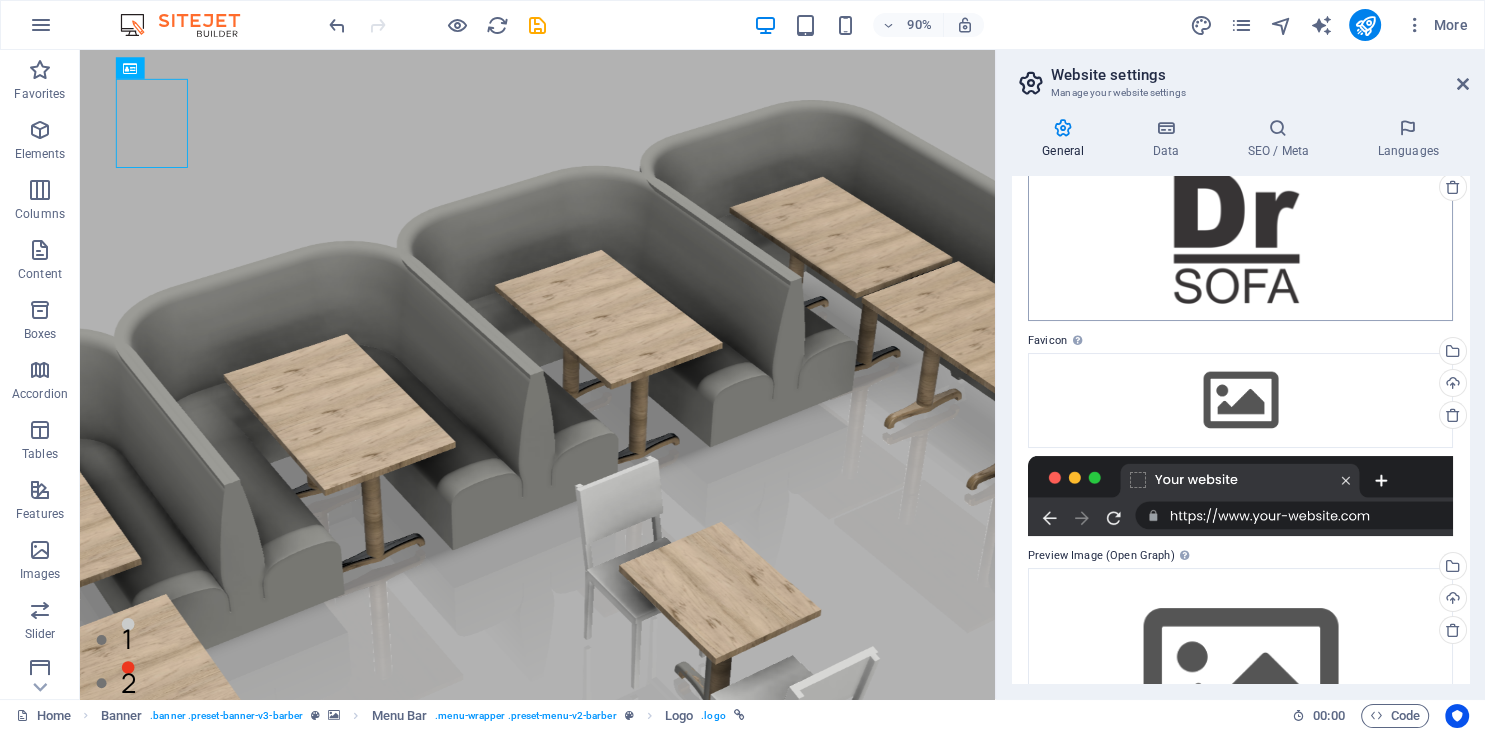 scroll, scrollTop: 182, scrollLeft: 0, axis: vertical 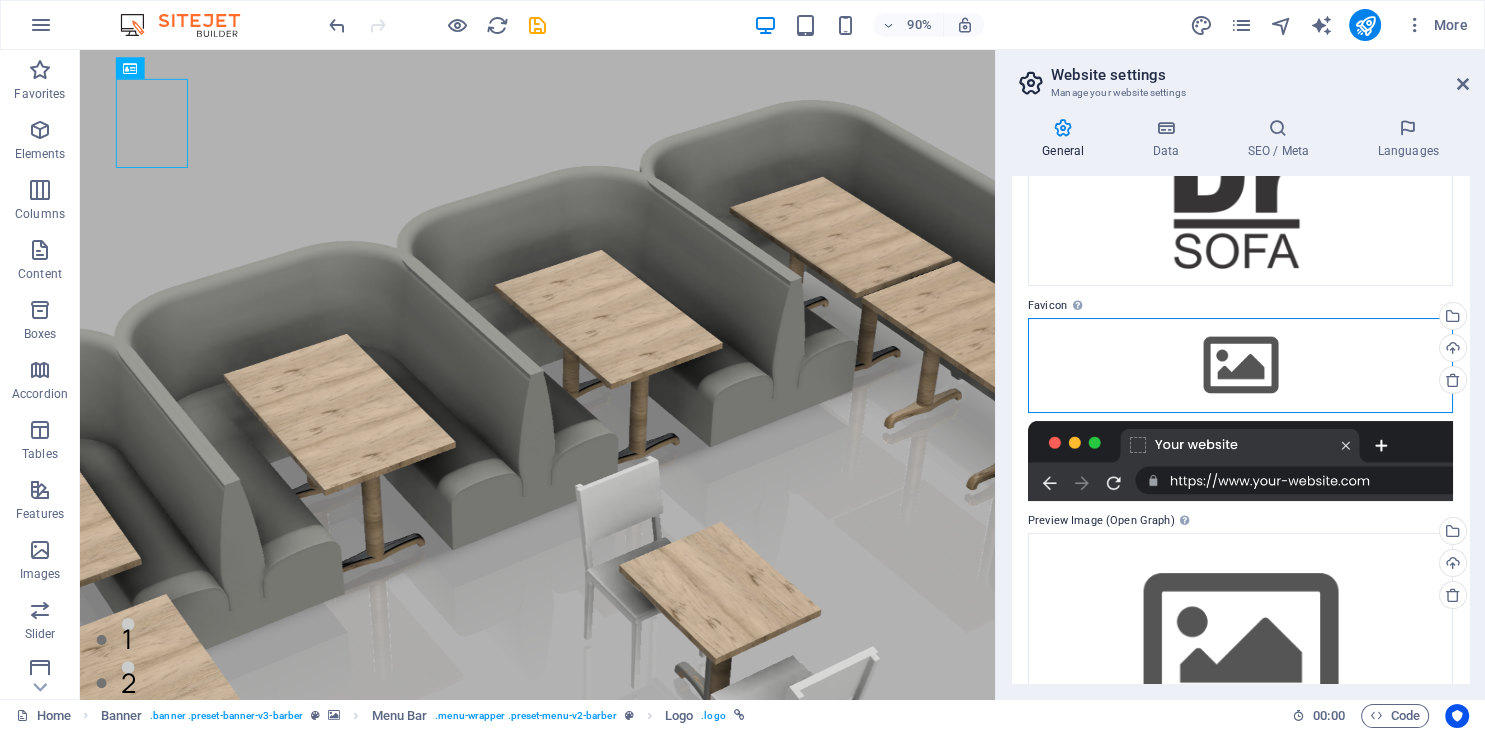 click on "Drag files here, click to choose files or select files from Files or our free stock photos & videos" at bounding box center (1240, 365) 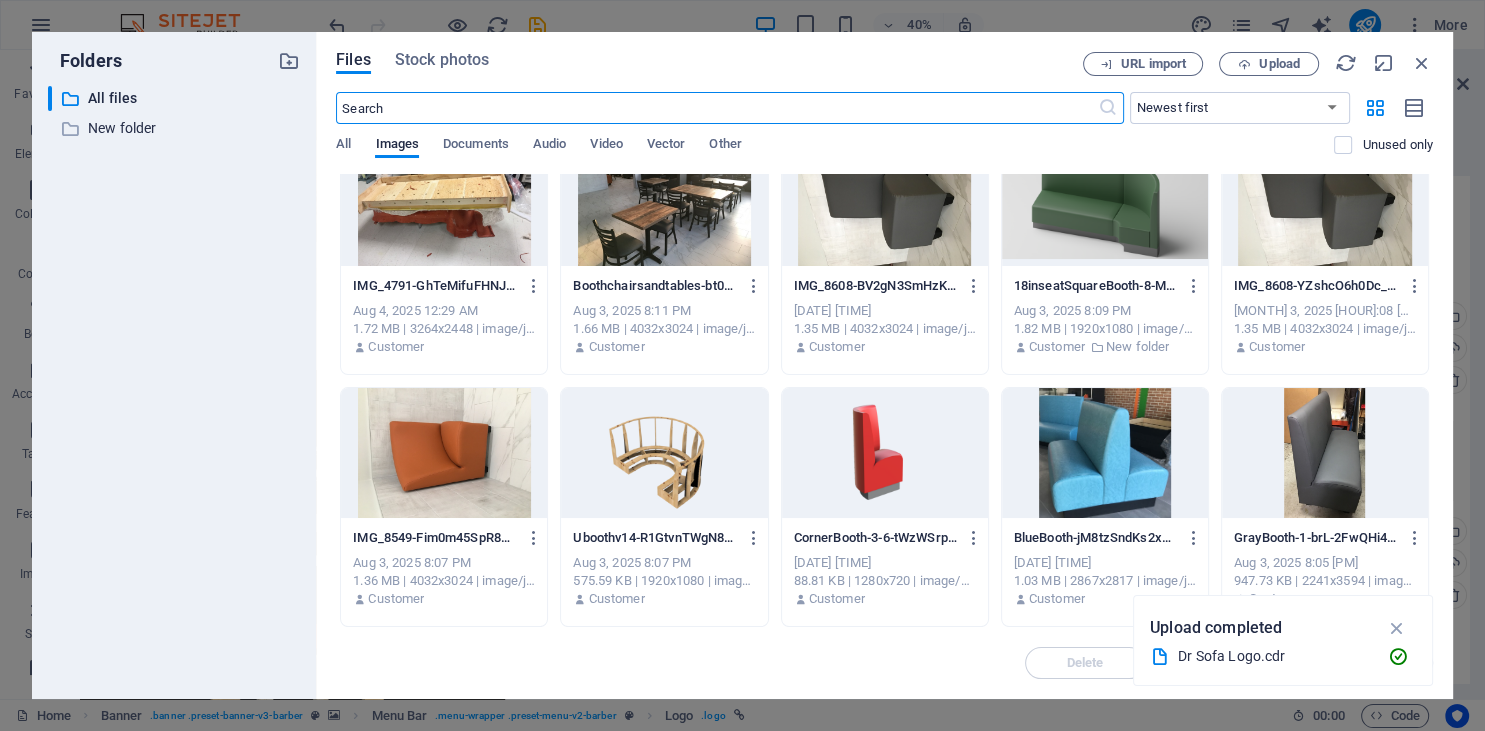 scroll, scrollTop: 1299, scrollLeft: 0, axis: vertical 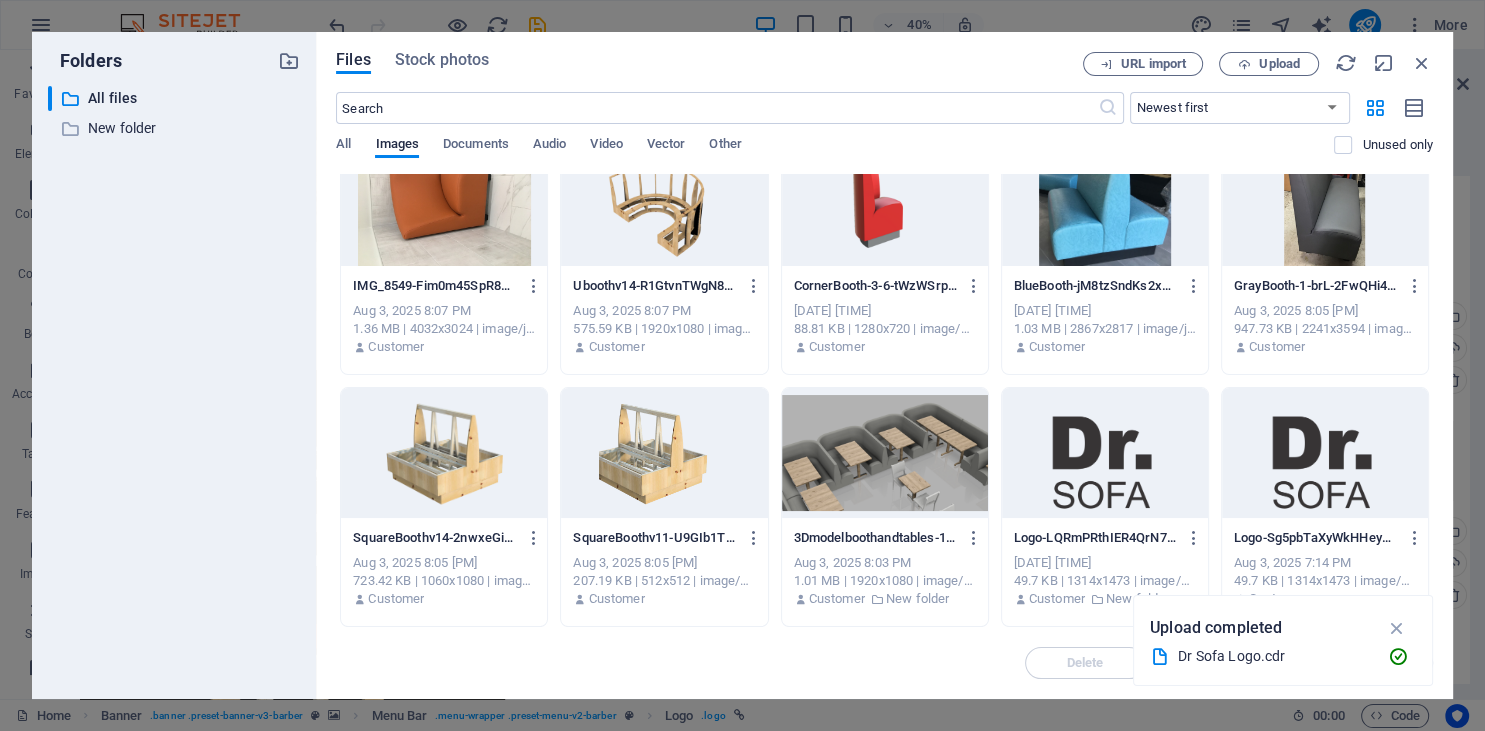 click at bounding box center [1105, 453] 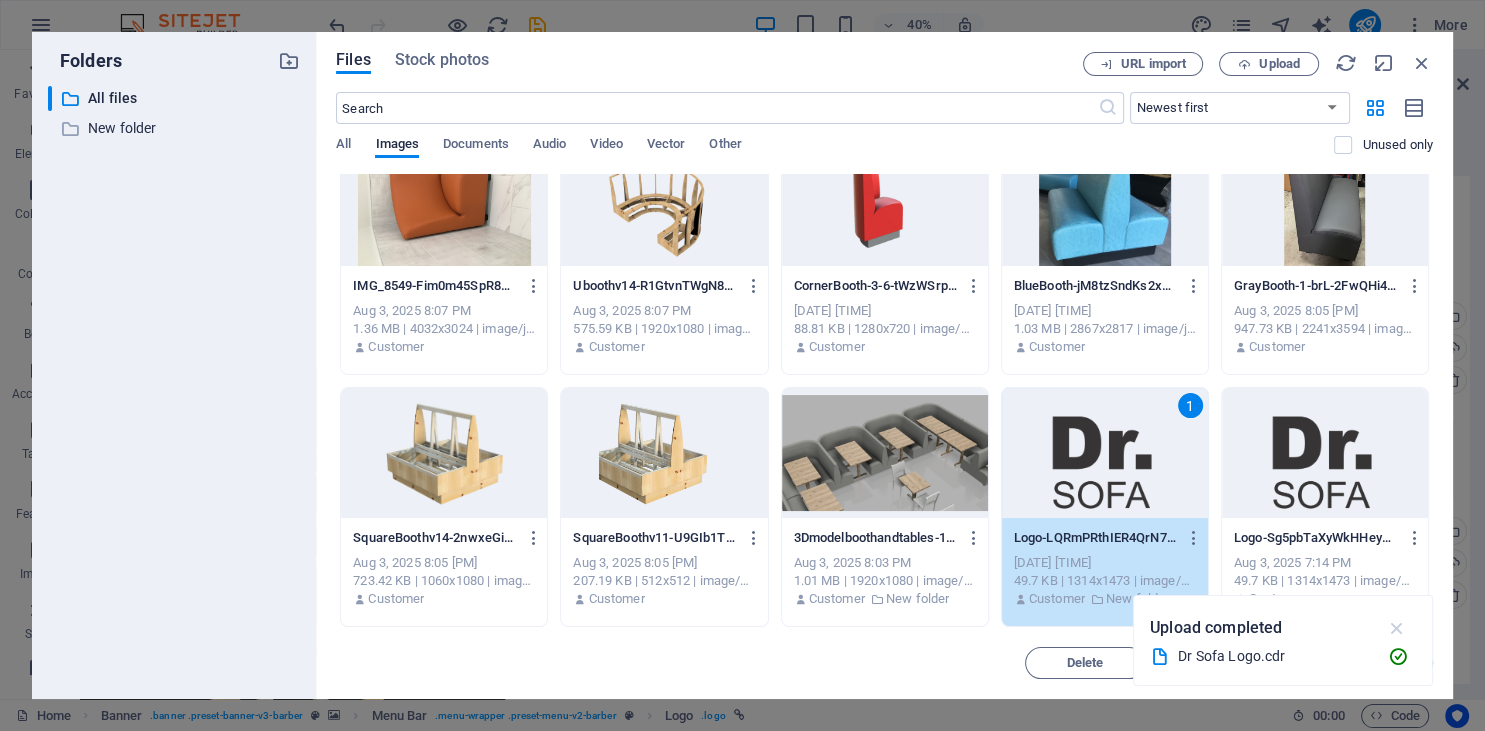 click at bounding box center (1396, 628) 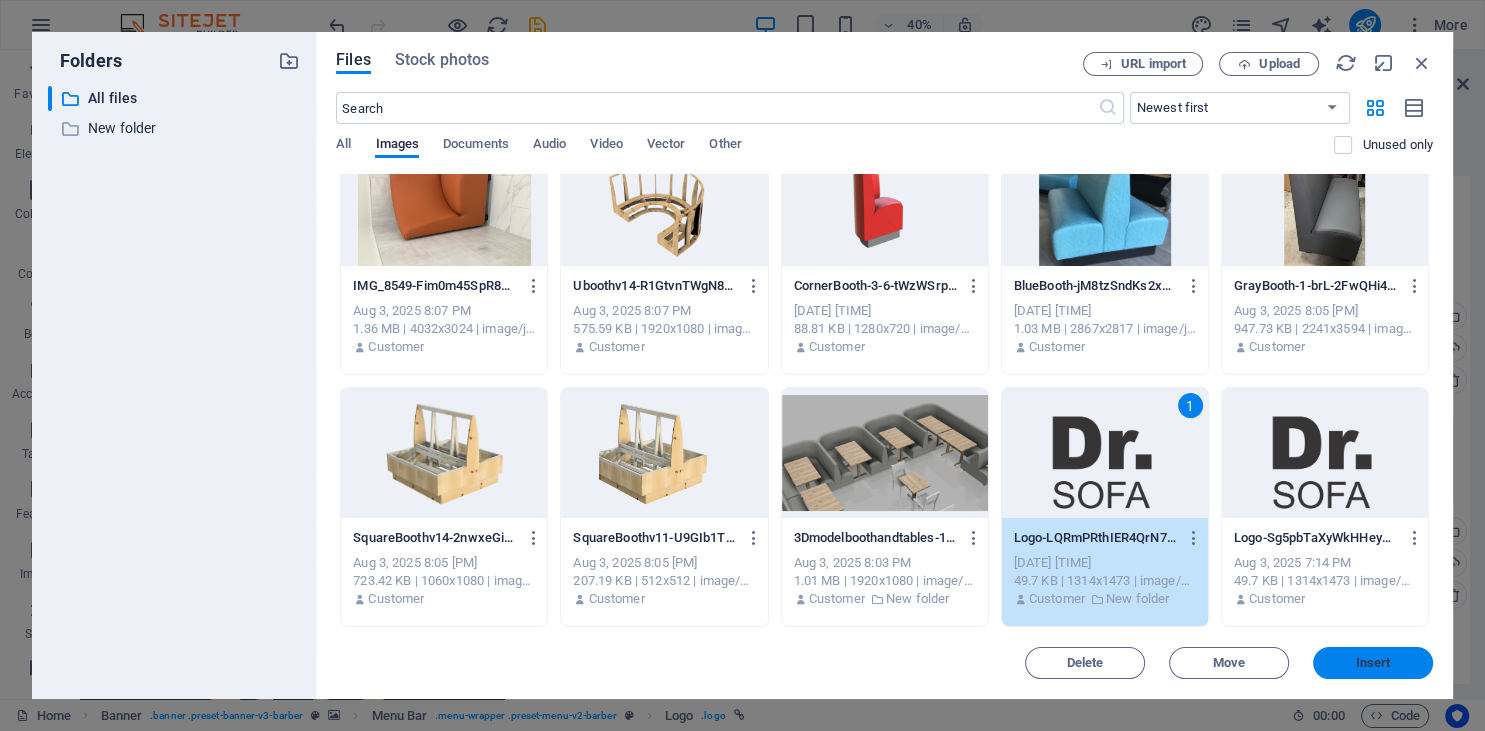 click on "Insert" at bounding box center (1373, 663) 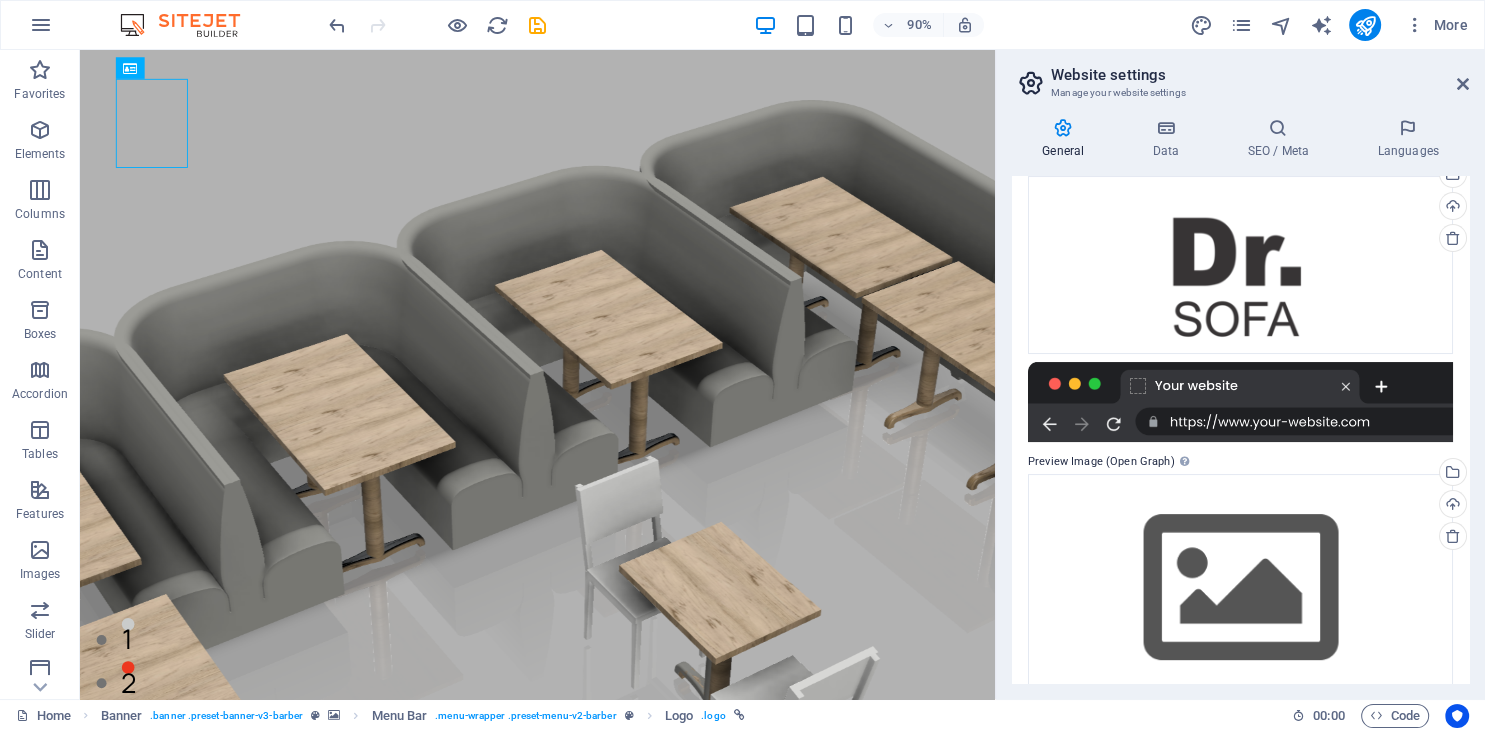 scroll, scrollTop: 360, scrollLeft: 0, axis: vertical 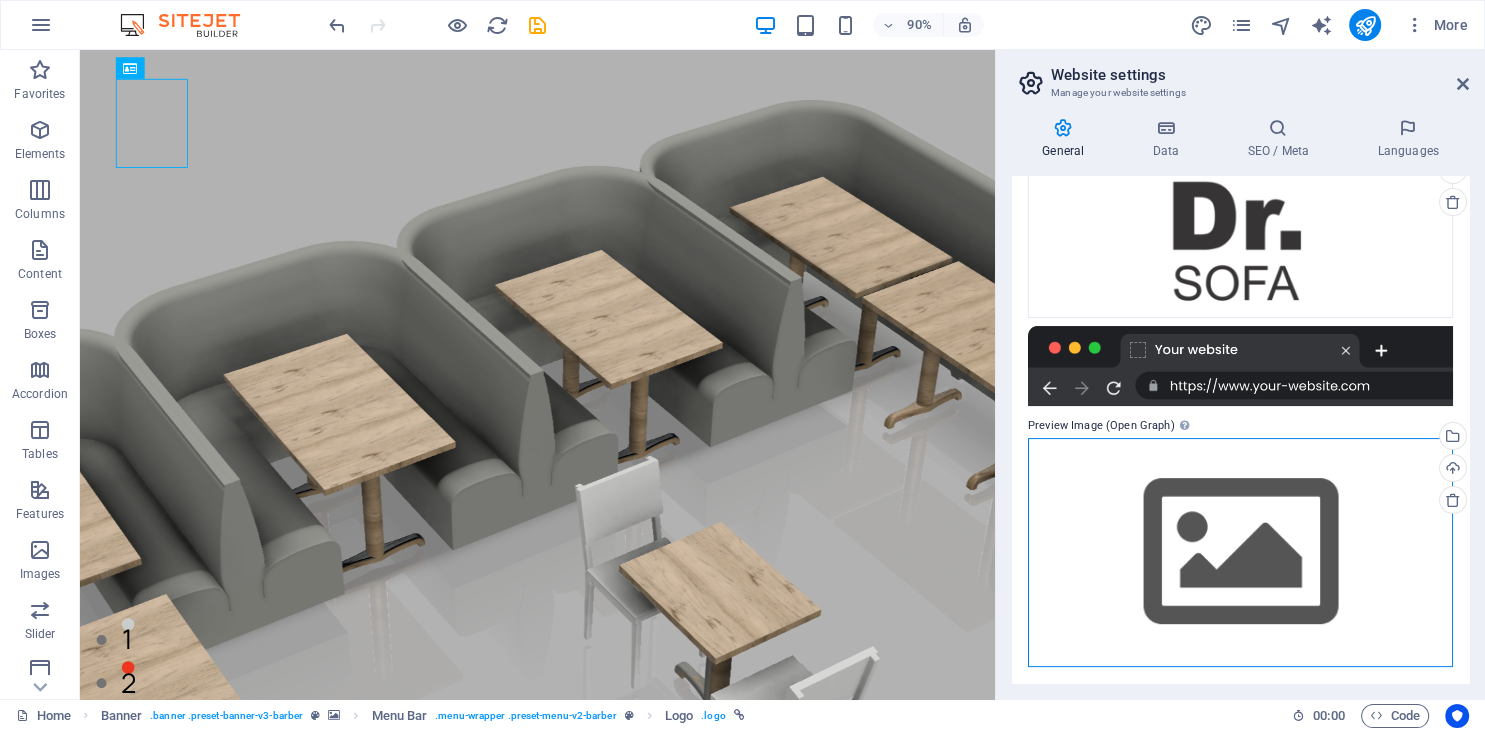 click on "Drag files here, click to choose files or select files from Files or our free stock photos & videos" at bounding box center [1240, 552] 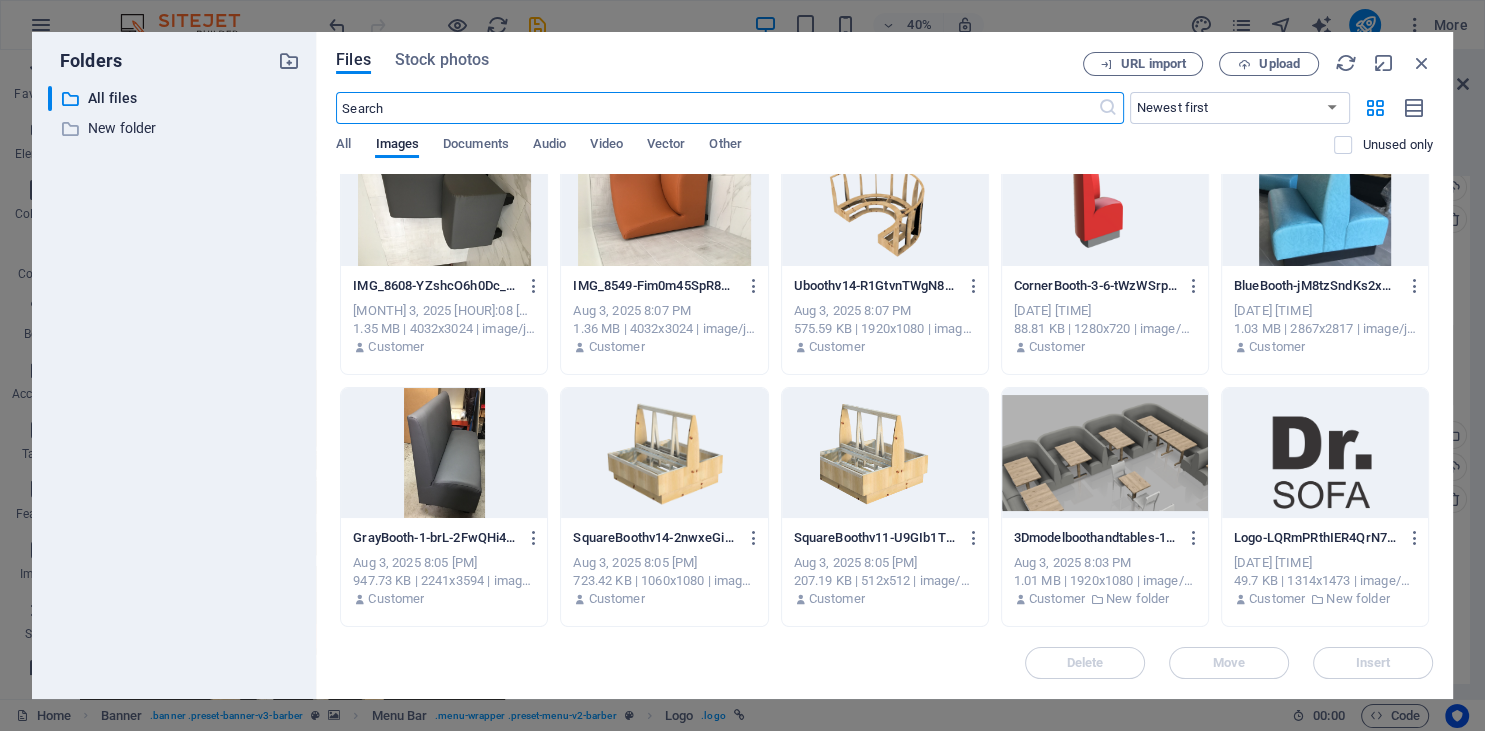 scroll, scrollTop: 1551, scrollLeft: 0, axis: vertical 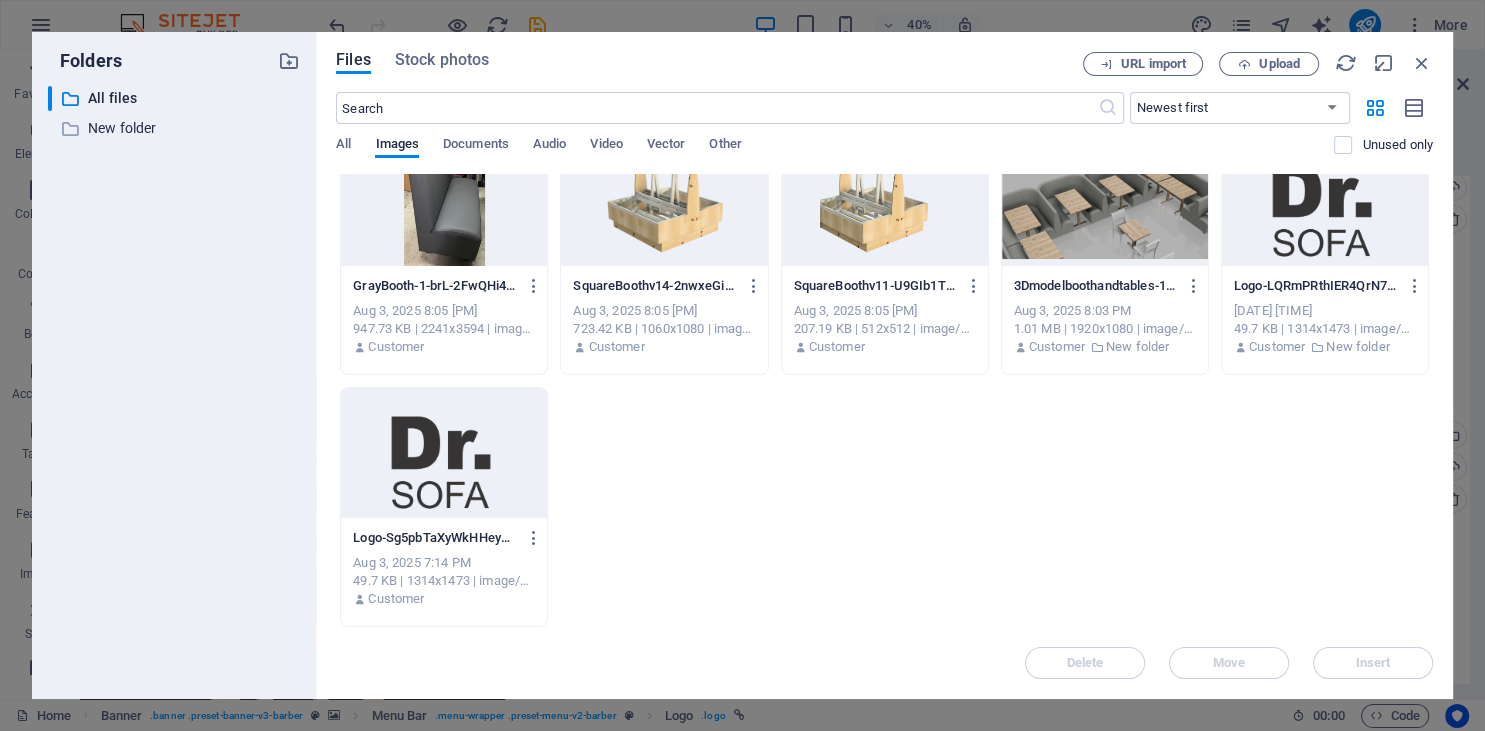 click at bounding box center [1325, 201] 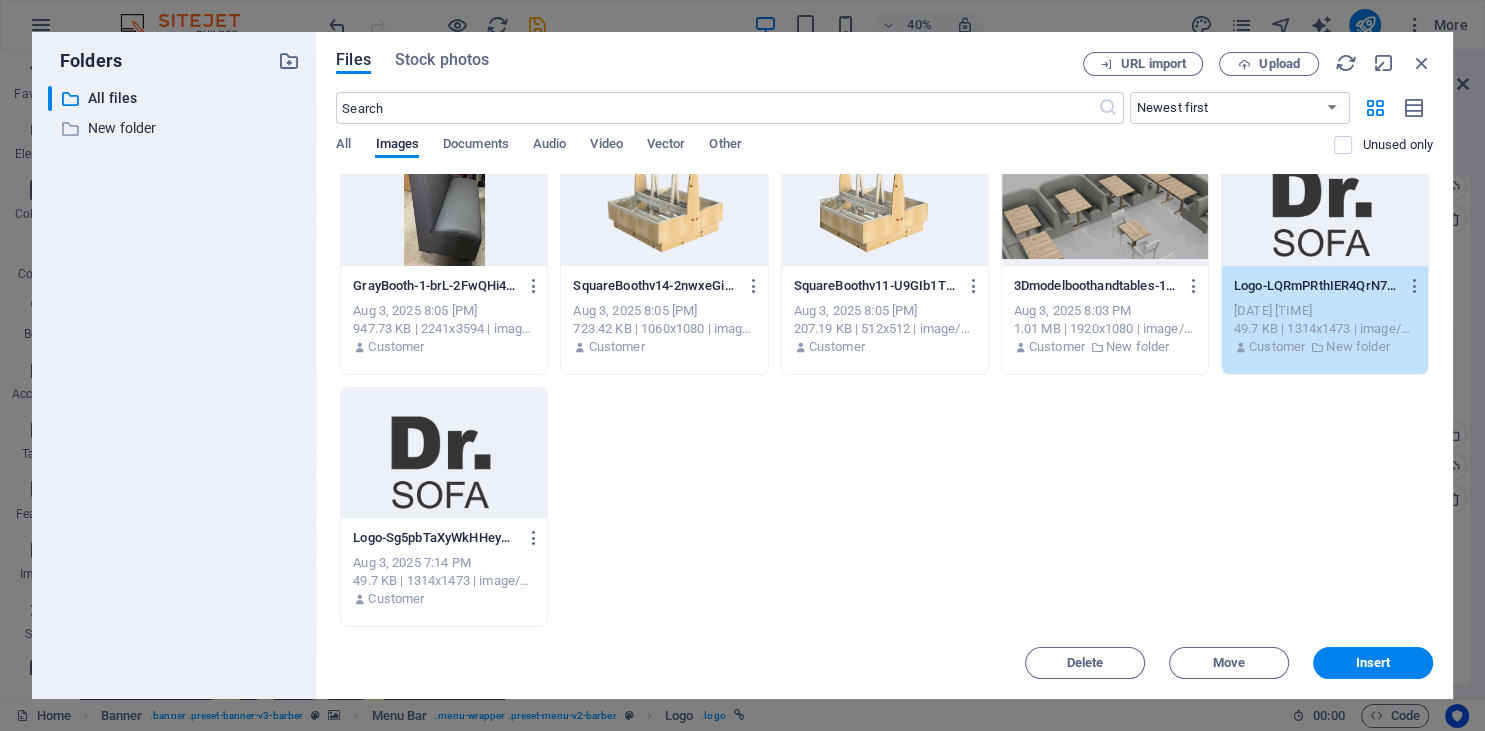 scroll, scrollTop: 342, scrollLeft: 0, axis: vertical 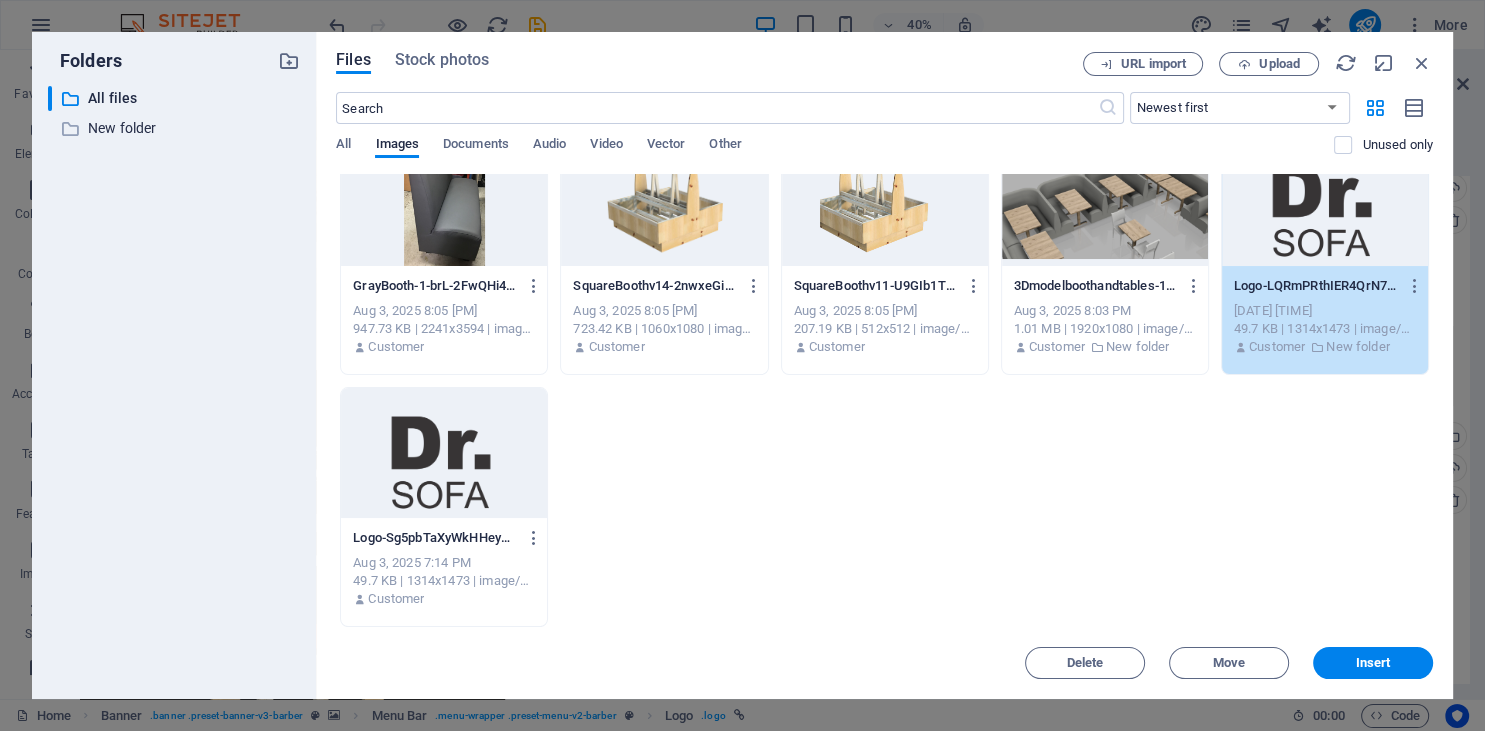 click on "1" at bounding box center (1325, 201) 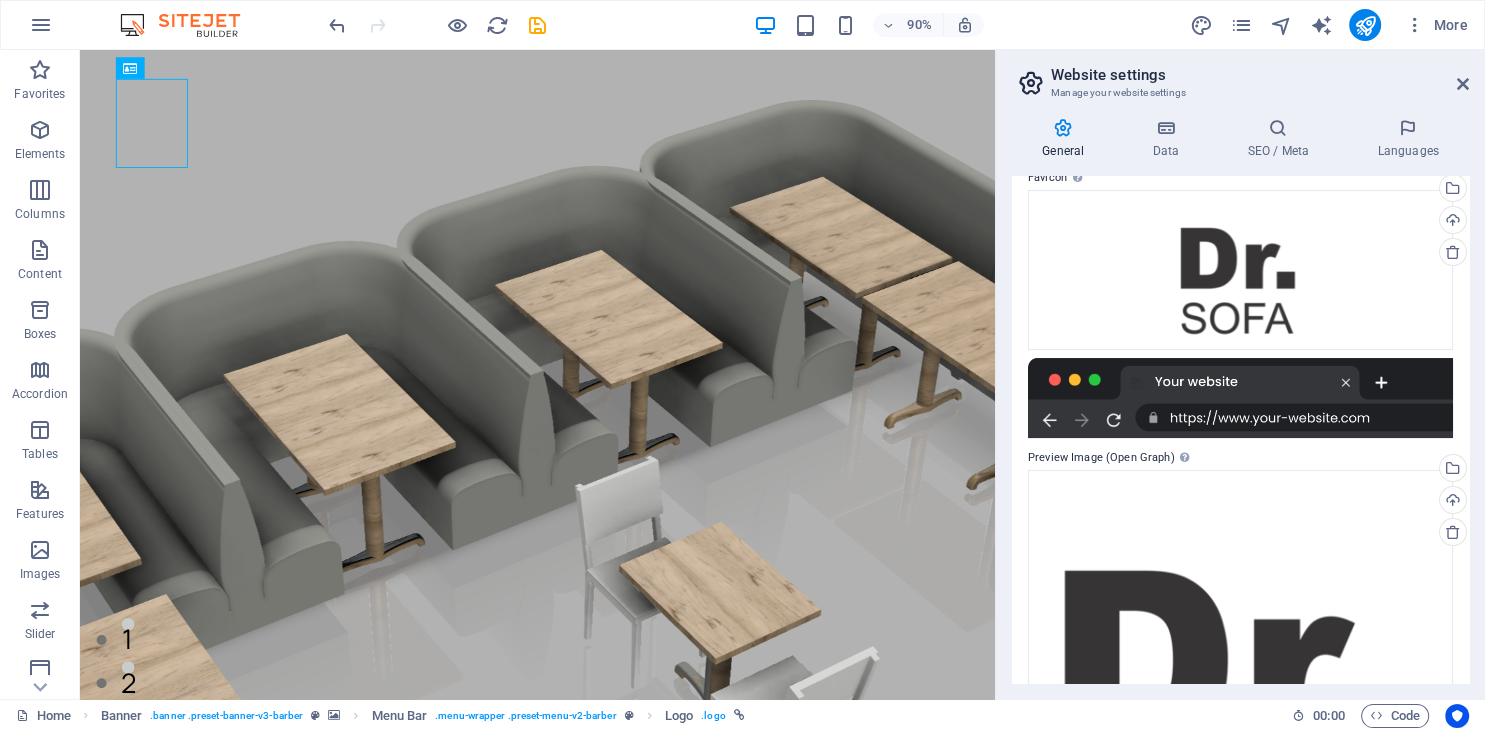 scroll, scrollTop: 0, scrollLeft: 0, axis: both 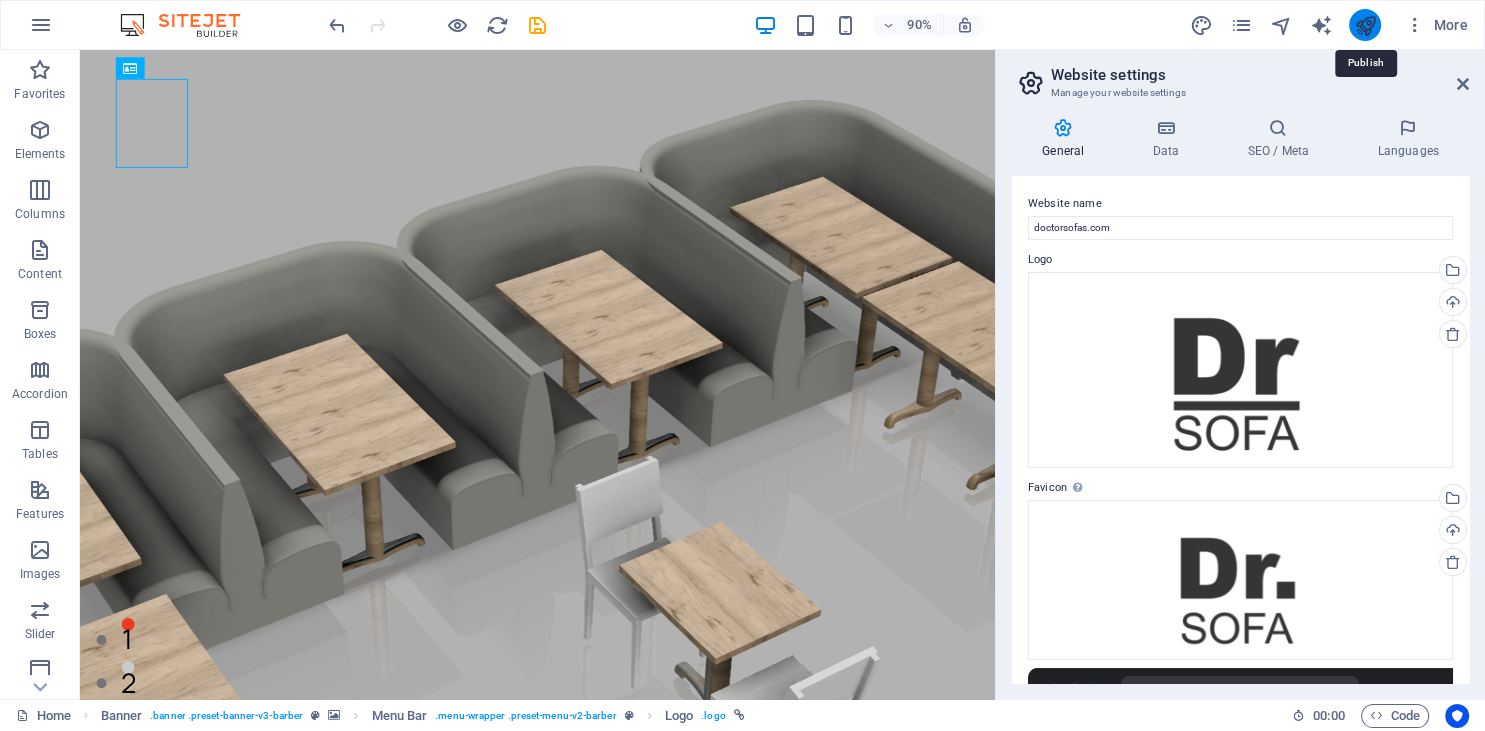 click at bounding box center [1364, 25] 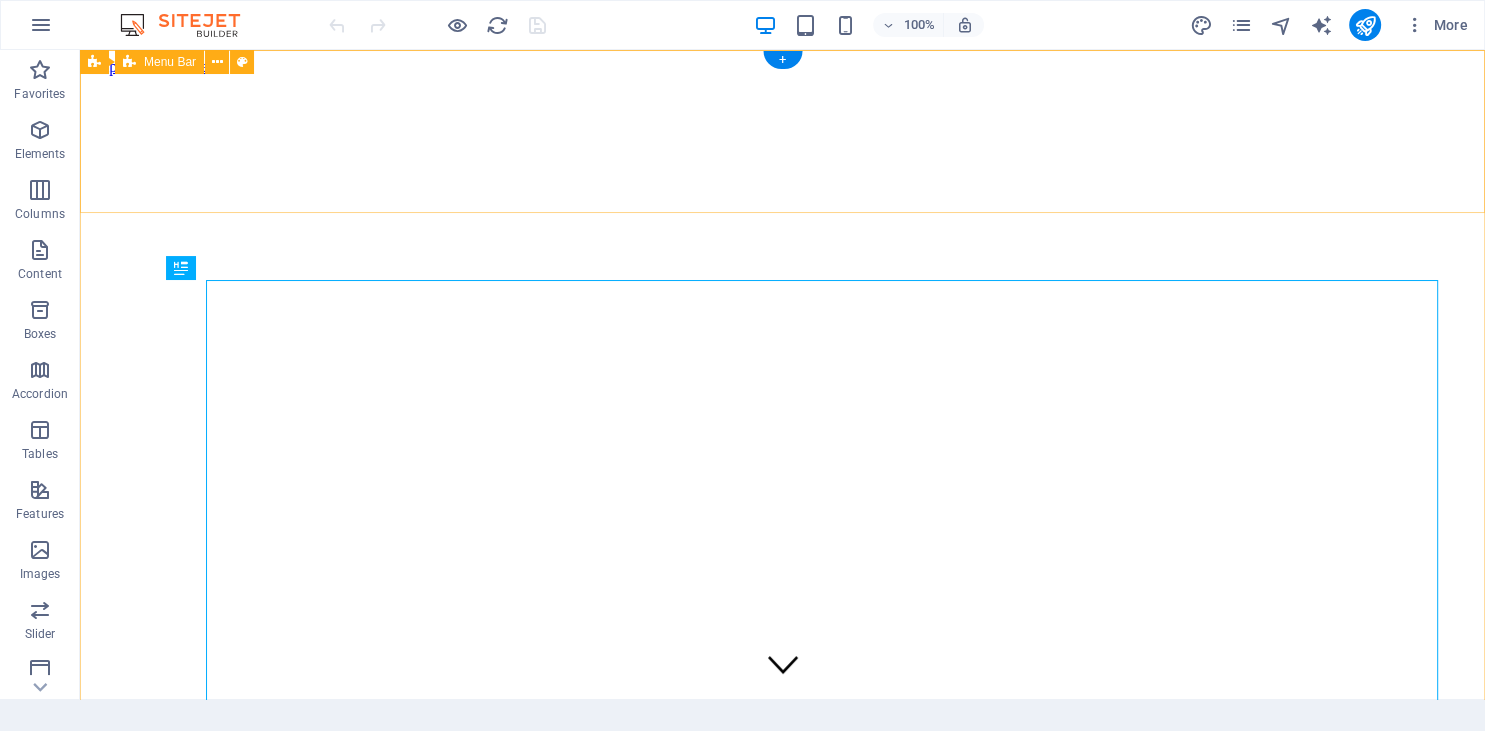 scroll, scrollTop: 0, scrollLeft: 0, axis: both 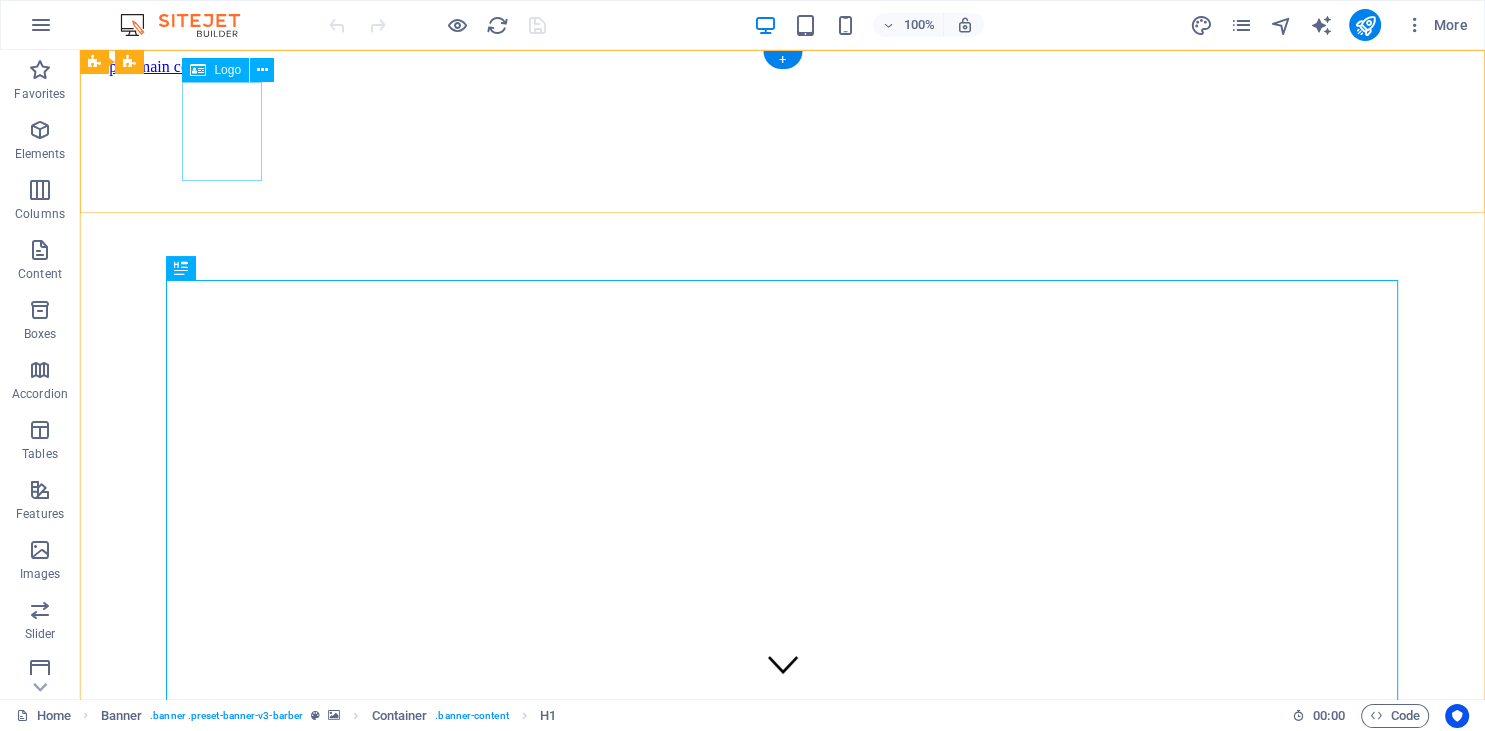 click at bounding box center [782, 927] 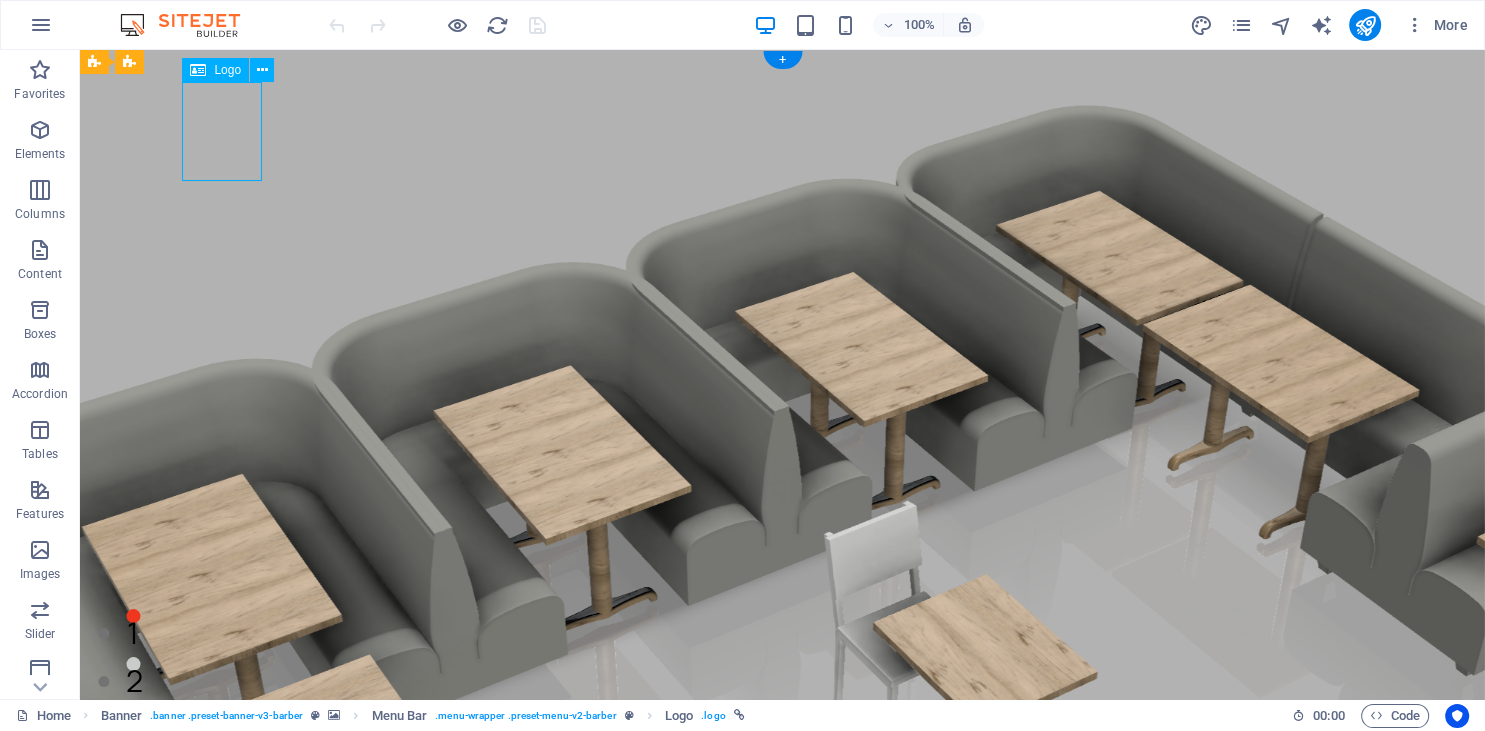 click at bounding box center [763, 931] 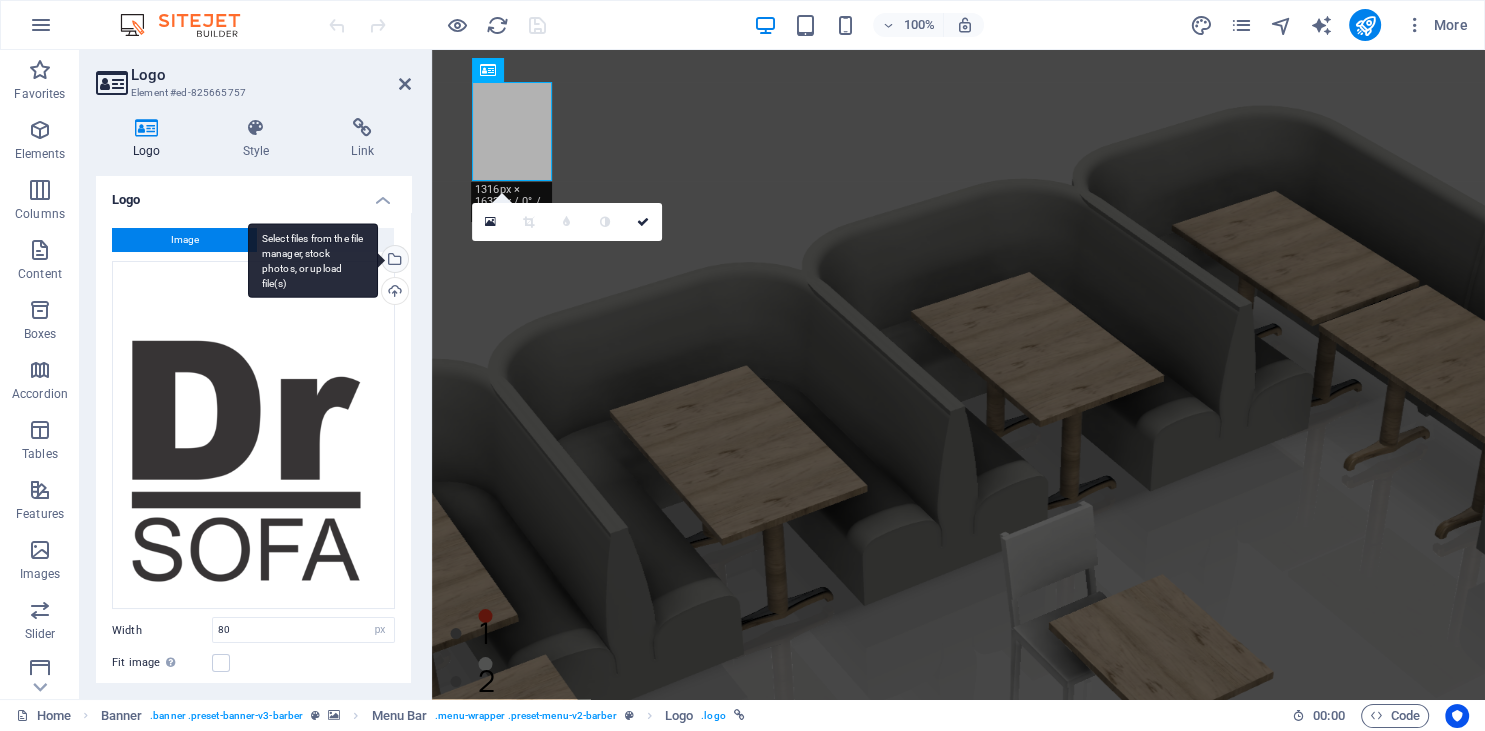 click on "Select files from the file manager, stock photos, or upload file(s)" at bounding box center [393, 261] 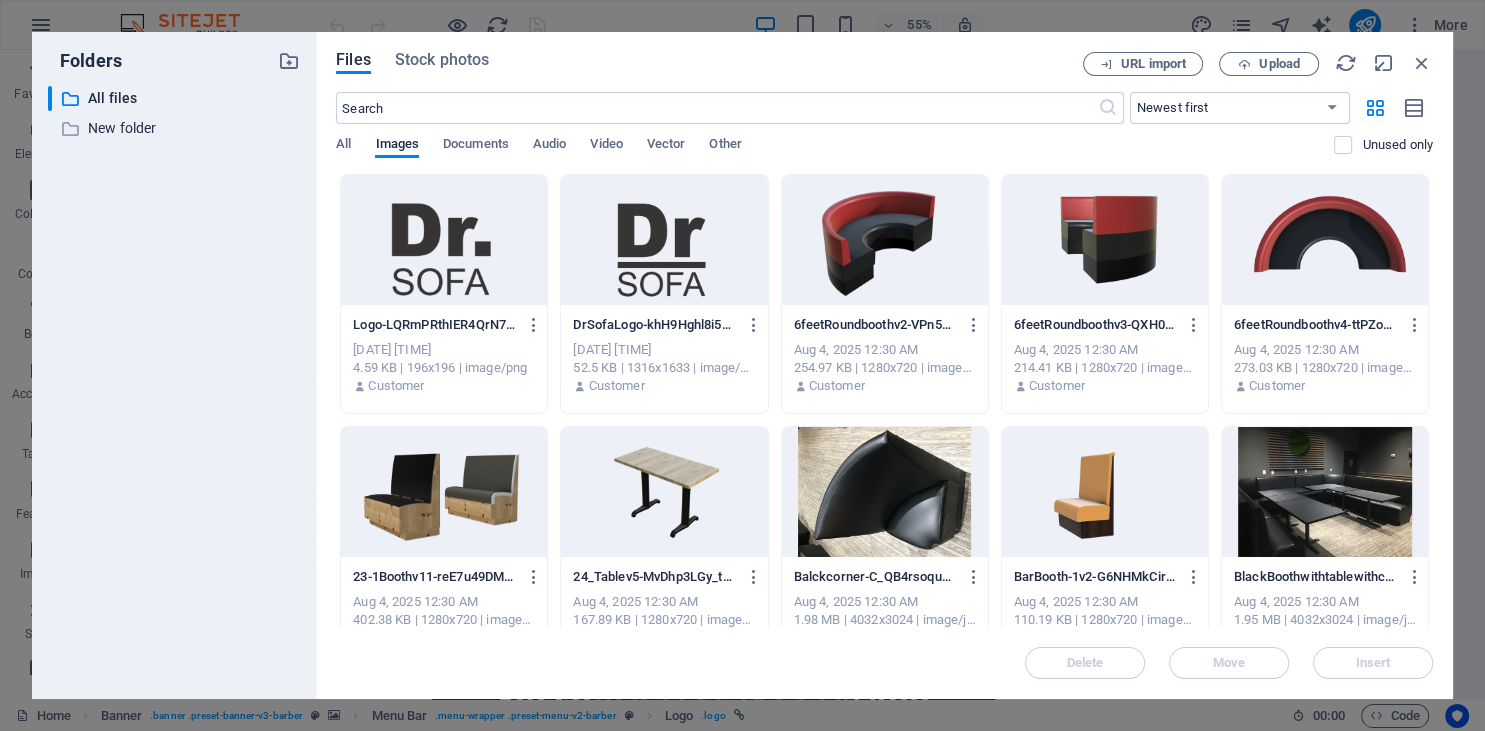 click at bounding box center (444, 240) 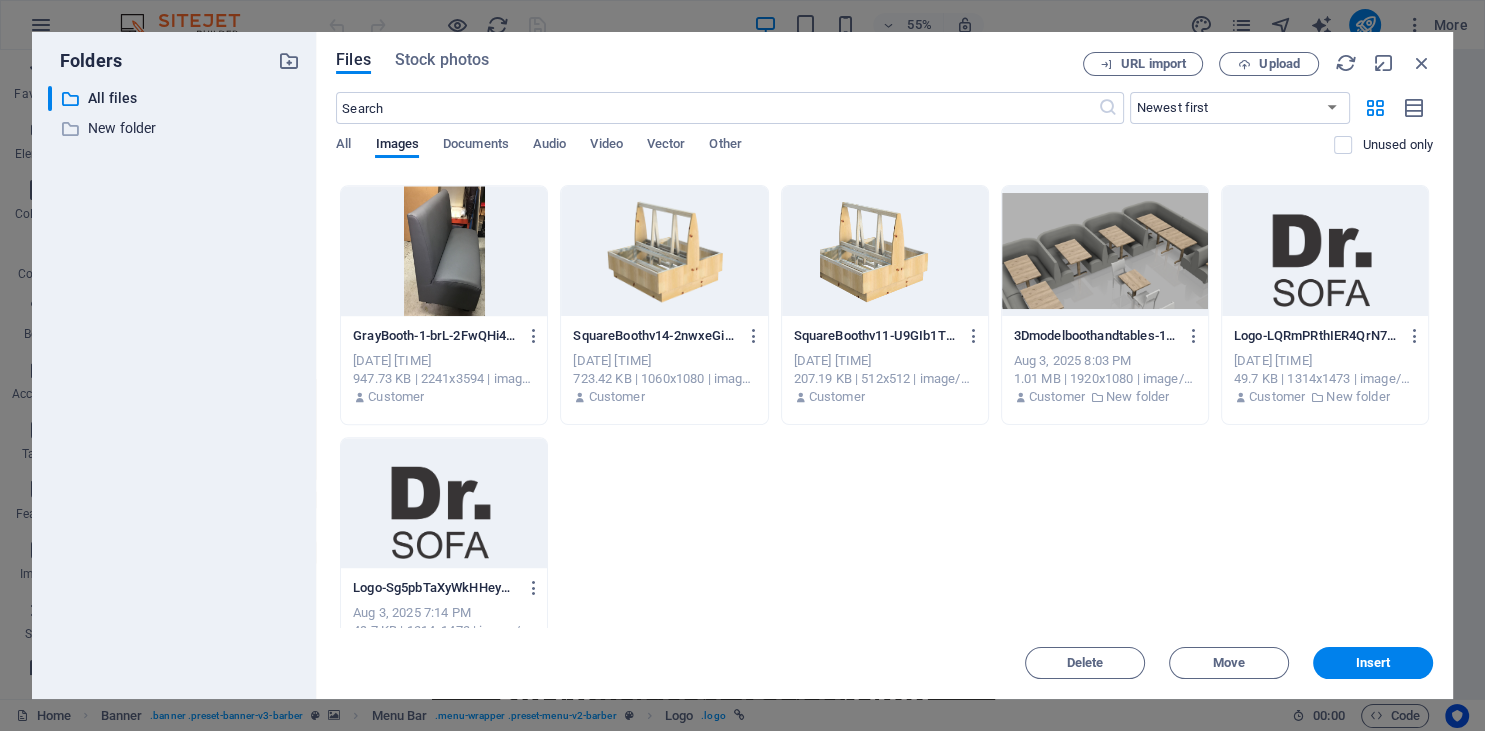 scroll, scrollTop: 1551, scrollLeft: 0, axis: vertical 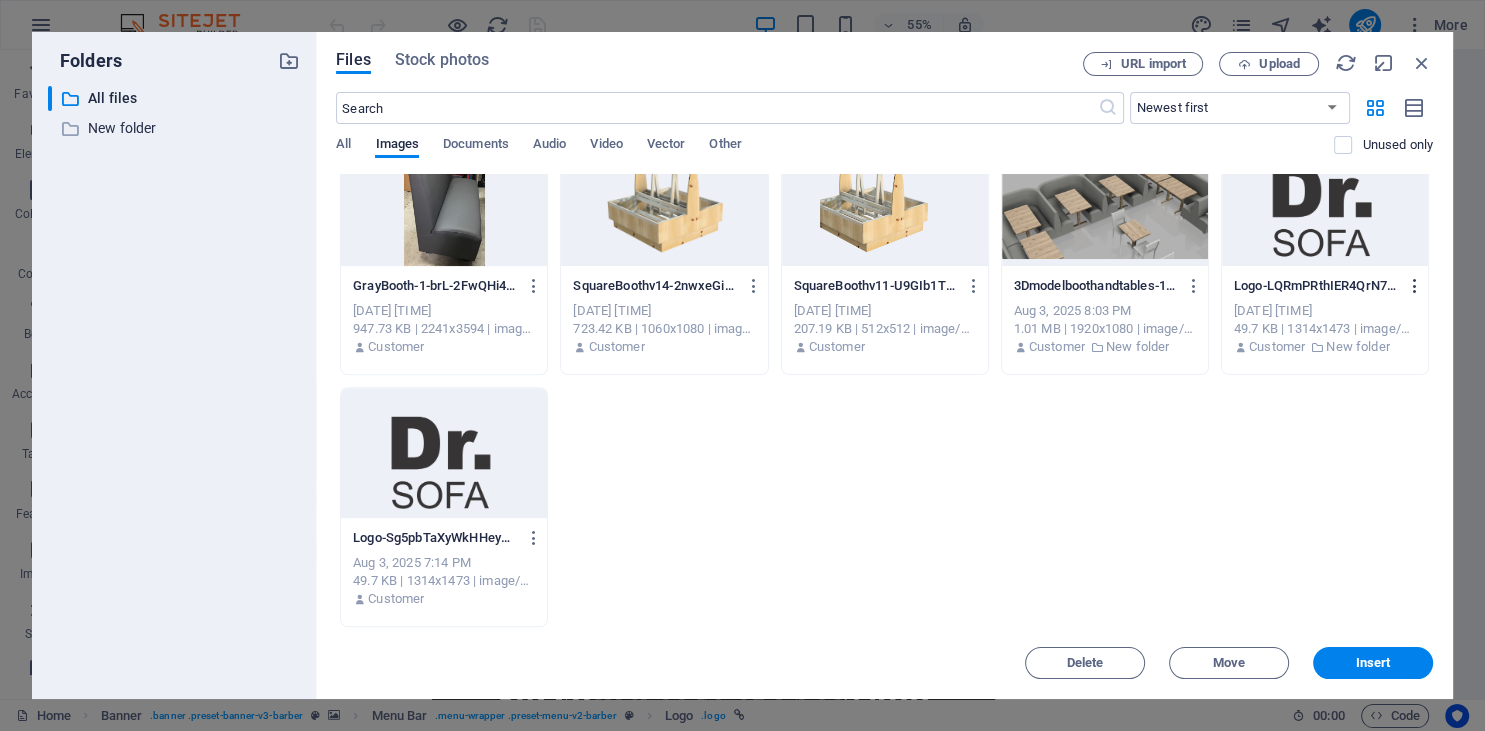 click at bounding box center (1414, 286) 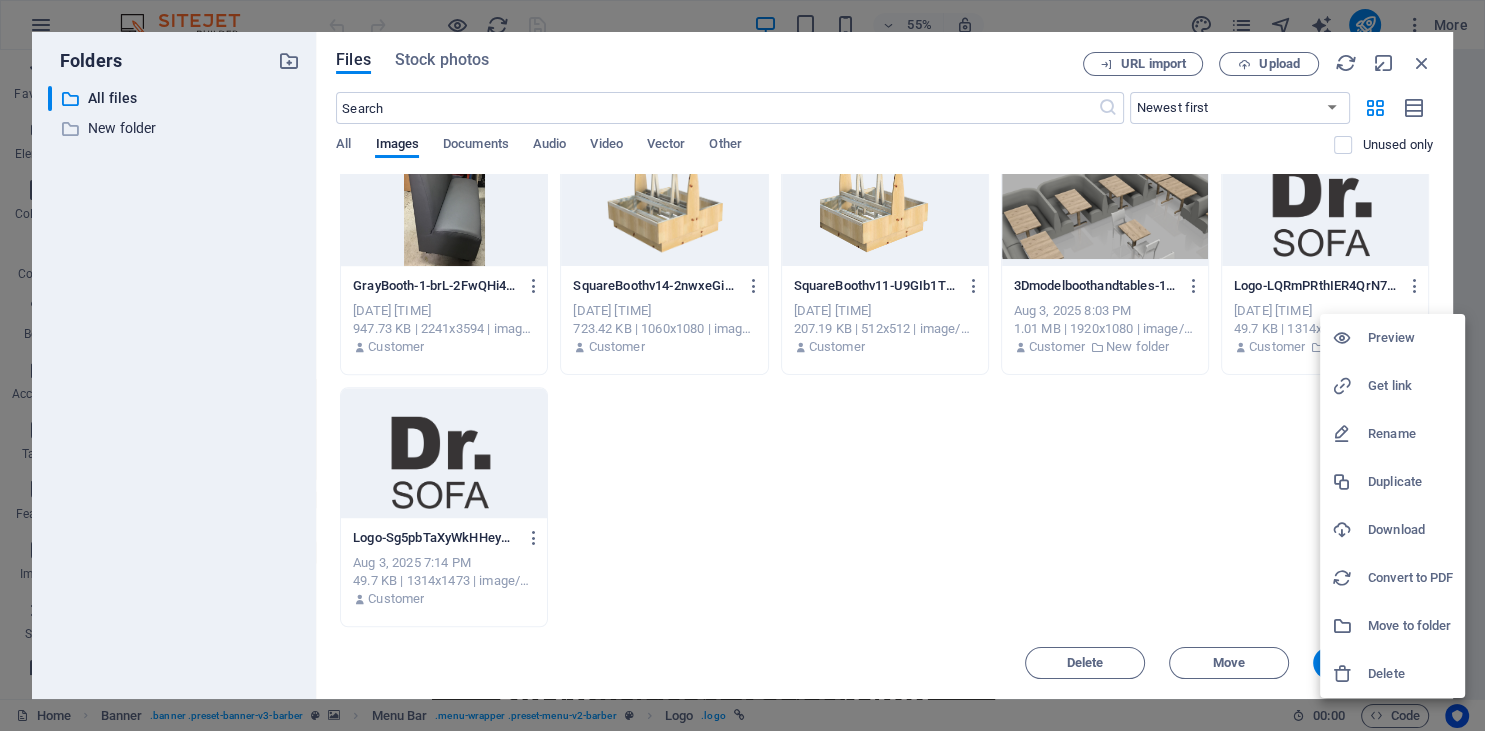 click on "Rename" at bounding box center (1410, 434) 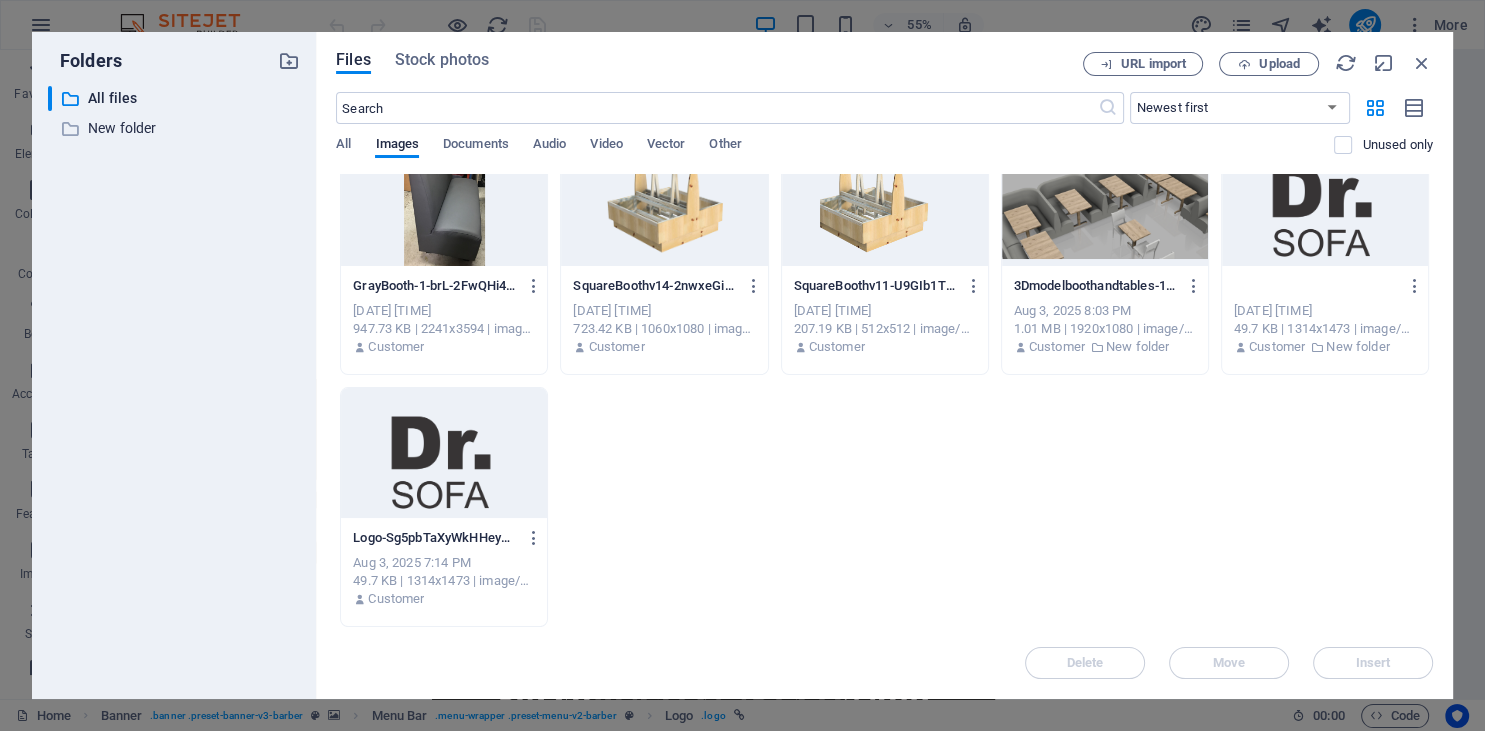 scroll, scrollTop: 0, scrollLeft: 0, axis: both 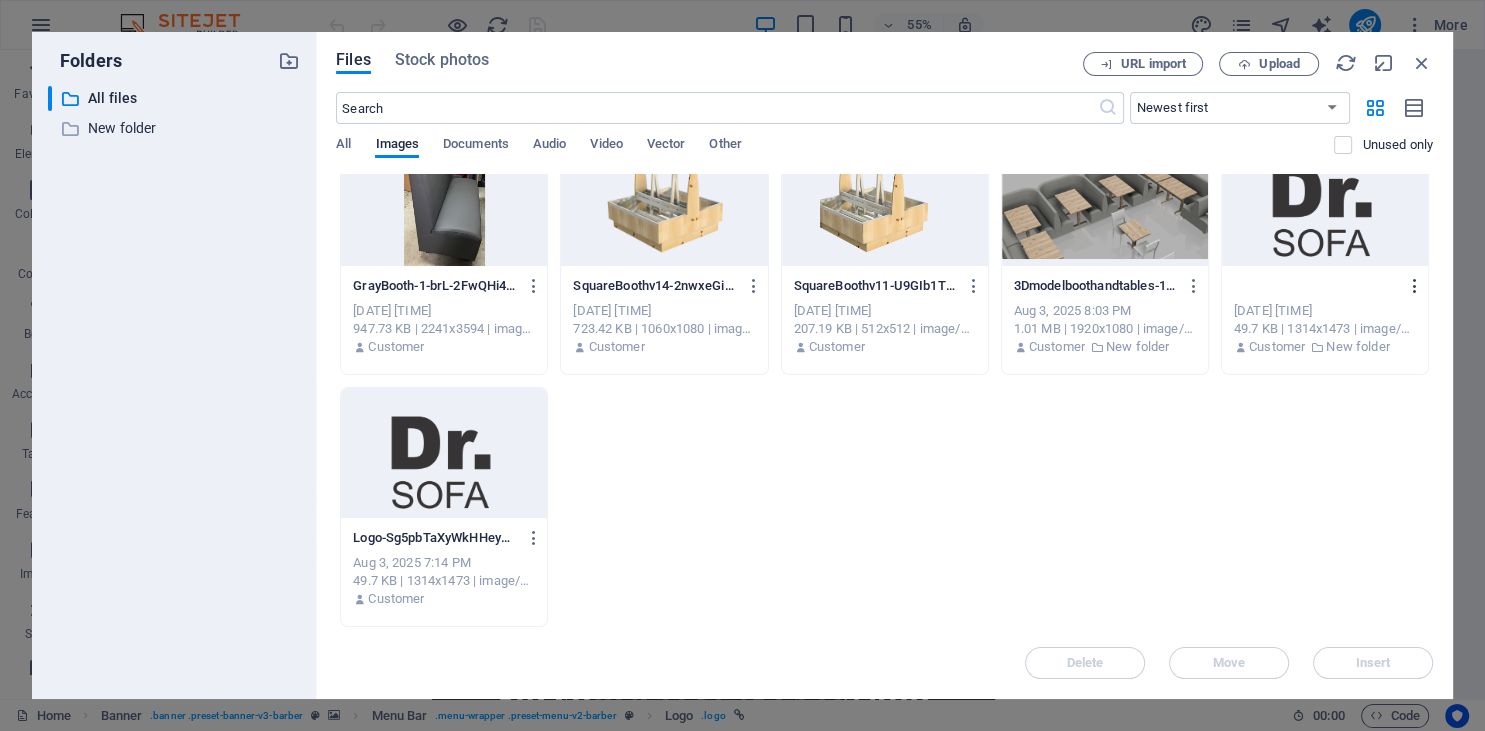 type on "Dr. Sofa .png" 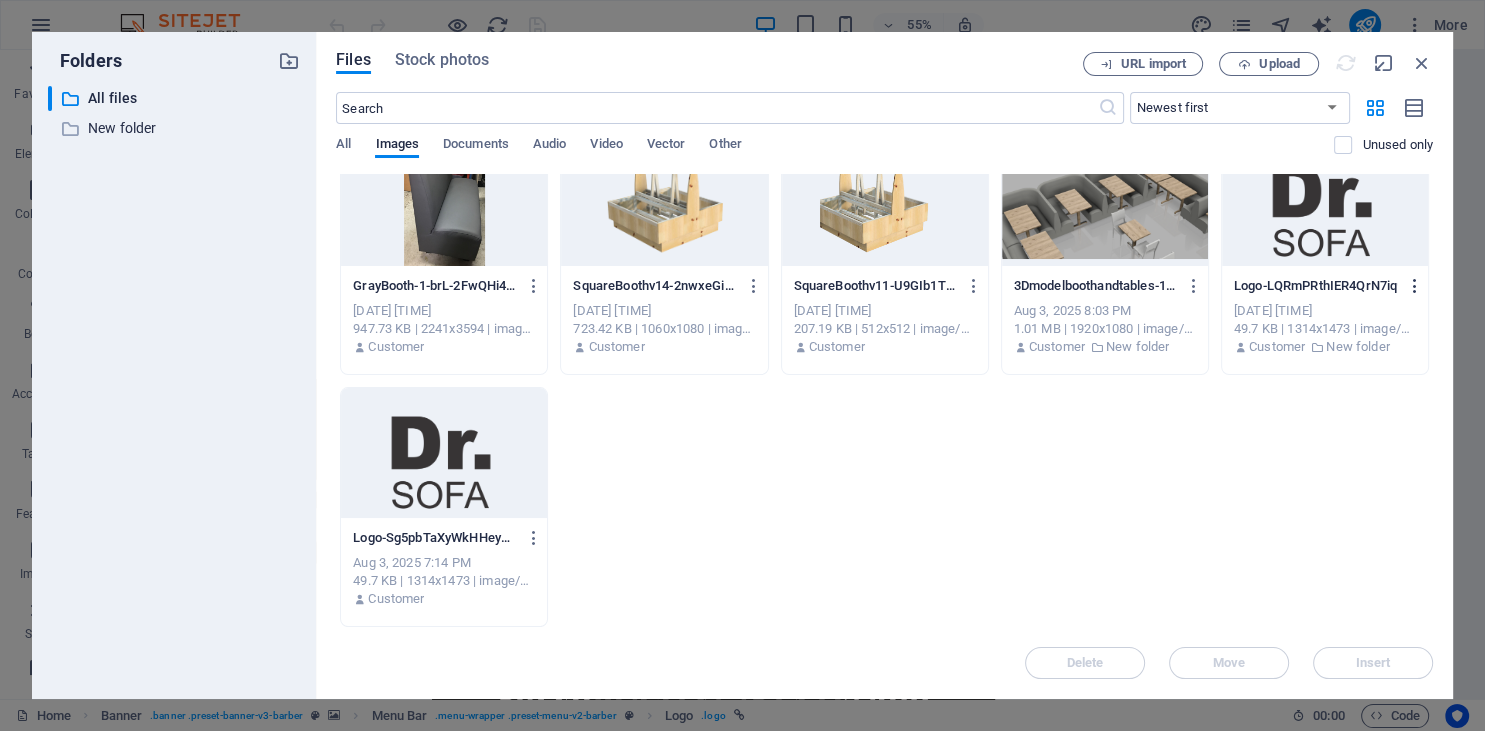 click on "Dr. Sofa .png Logo-LQRmPRthIER4QrN7iq9vJA.png Aug 3, 2025 8:02 PM 49.7 KB | 1314x1473 | image/png Customer New folder" at bounding box center [1325, 255] 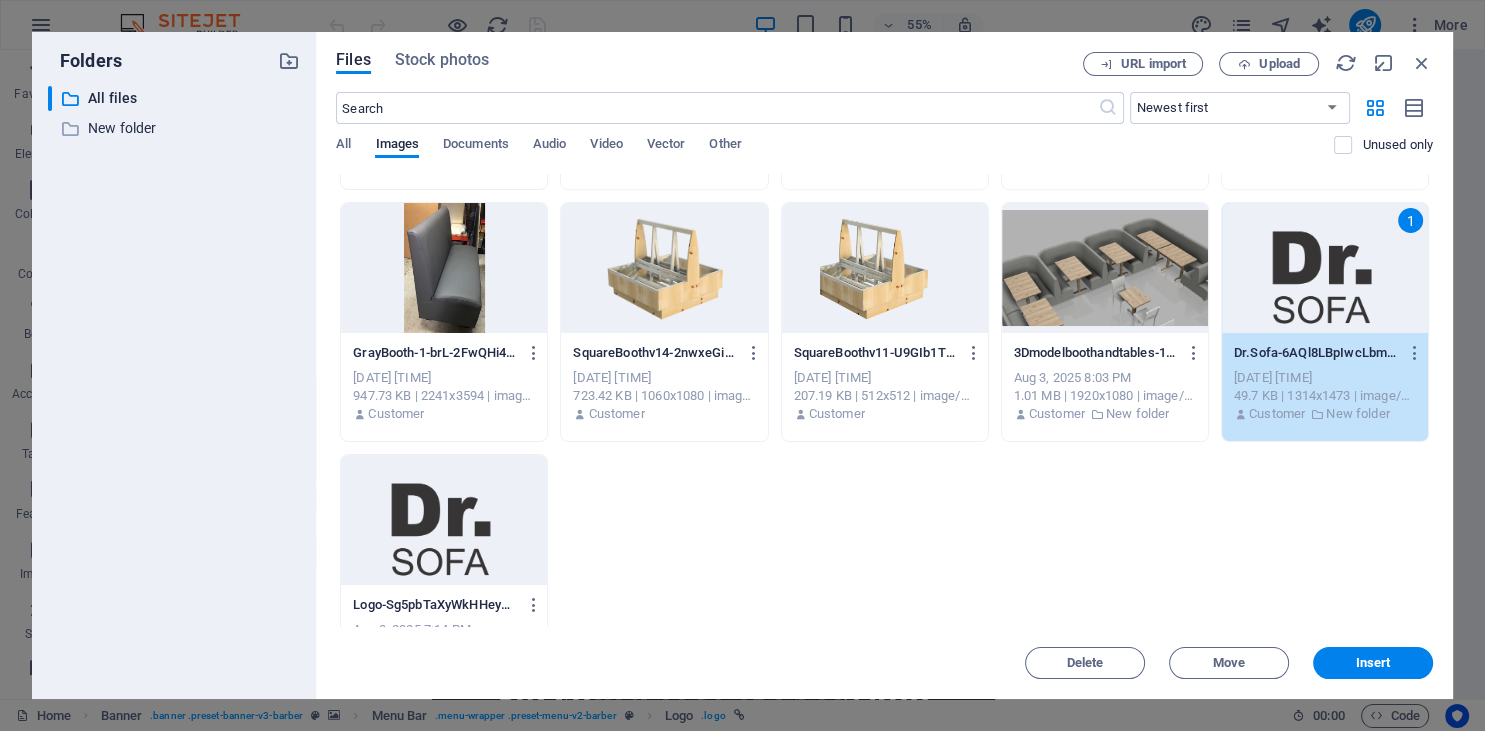 scroll, scrollTop: 1551, scrollLeft: 0, axis: vertical 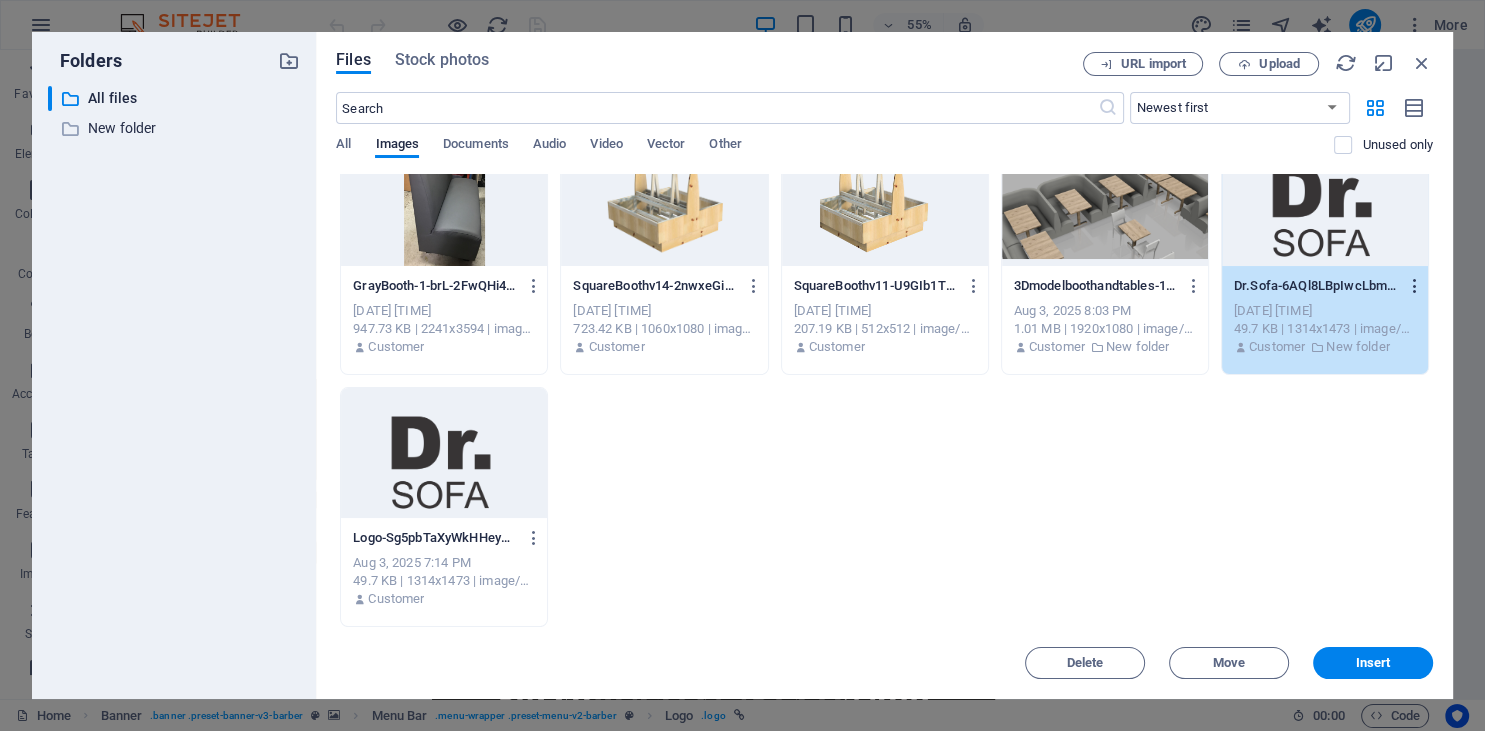 click at bounding box center (1414, 286) 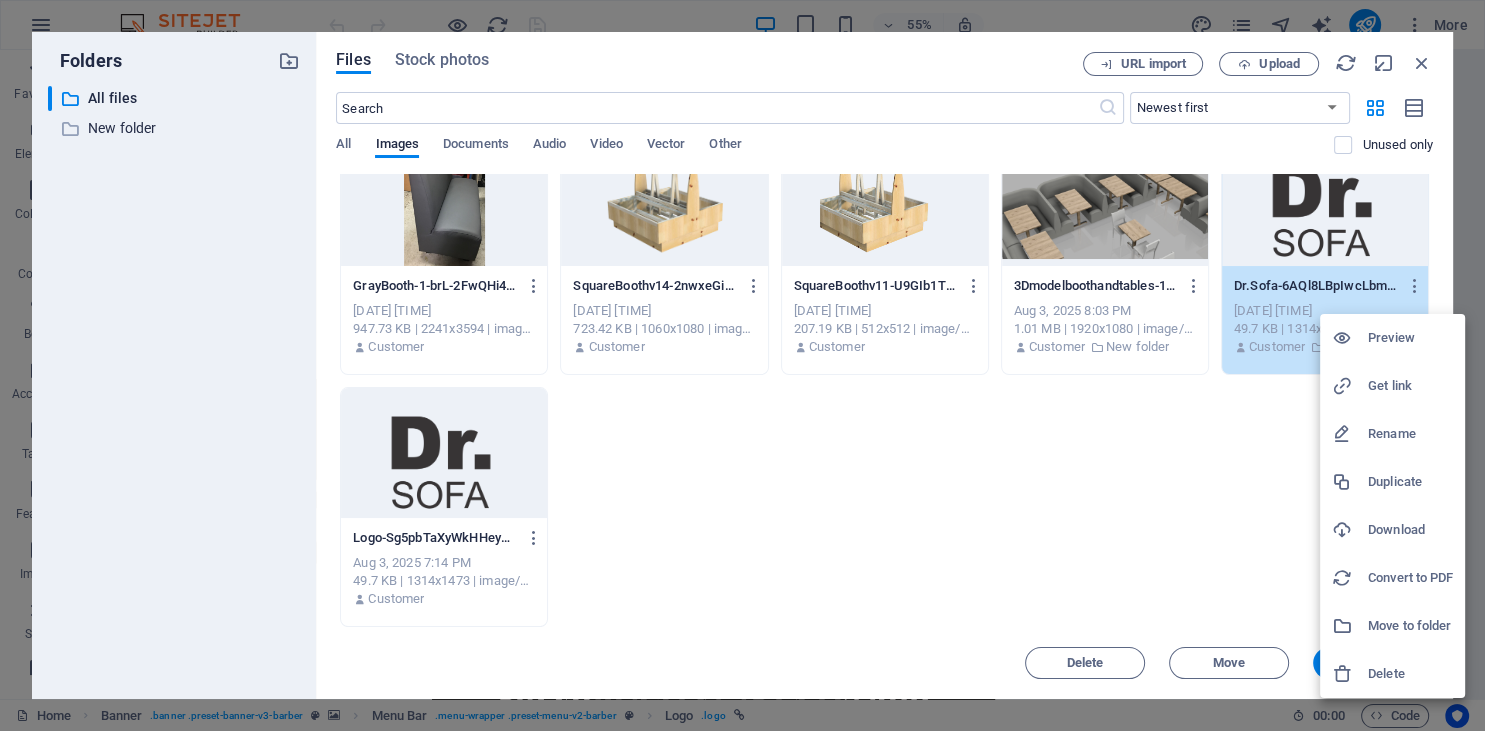 click on "Rename" at bounding box center (1392, 434) 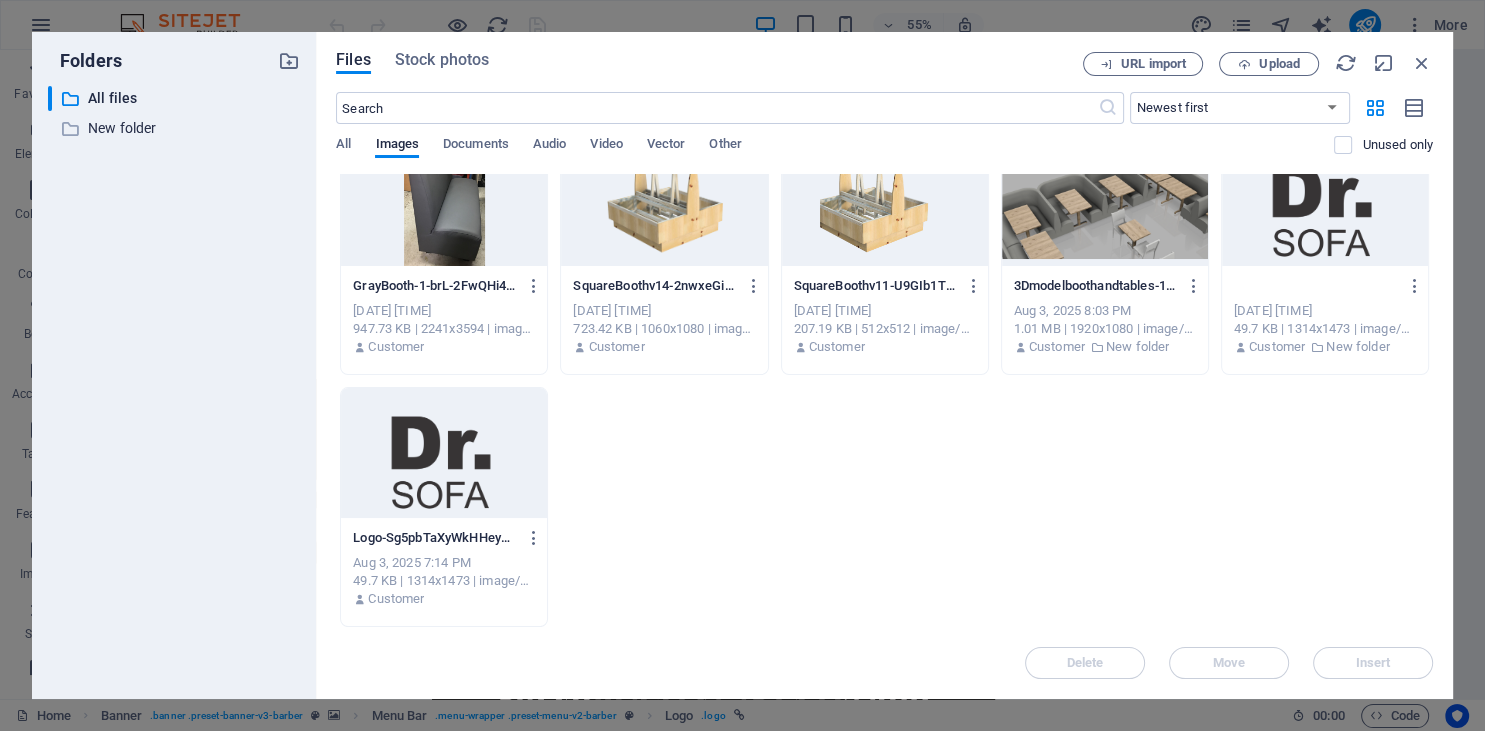 scroll, scrollTop: 0, scrollLeft: 0, axis: both 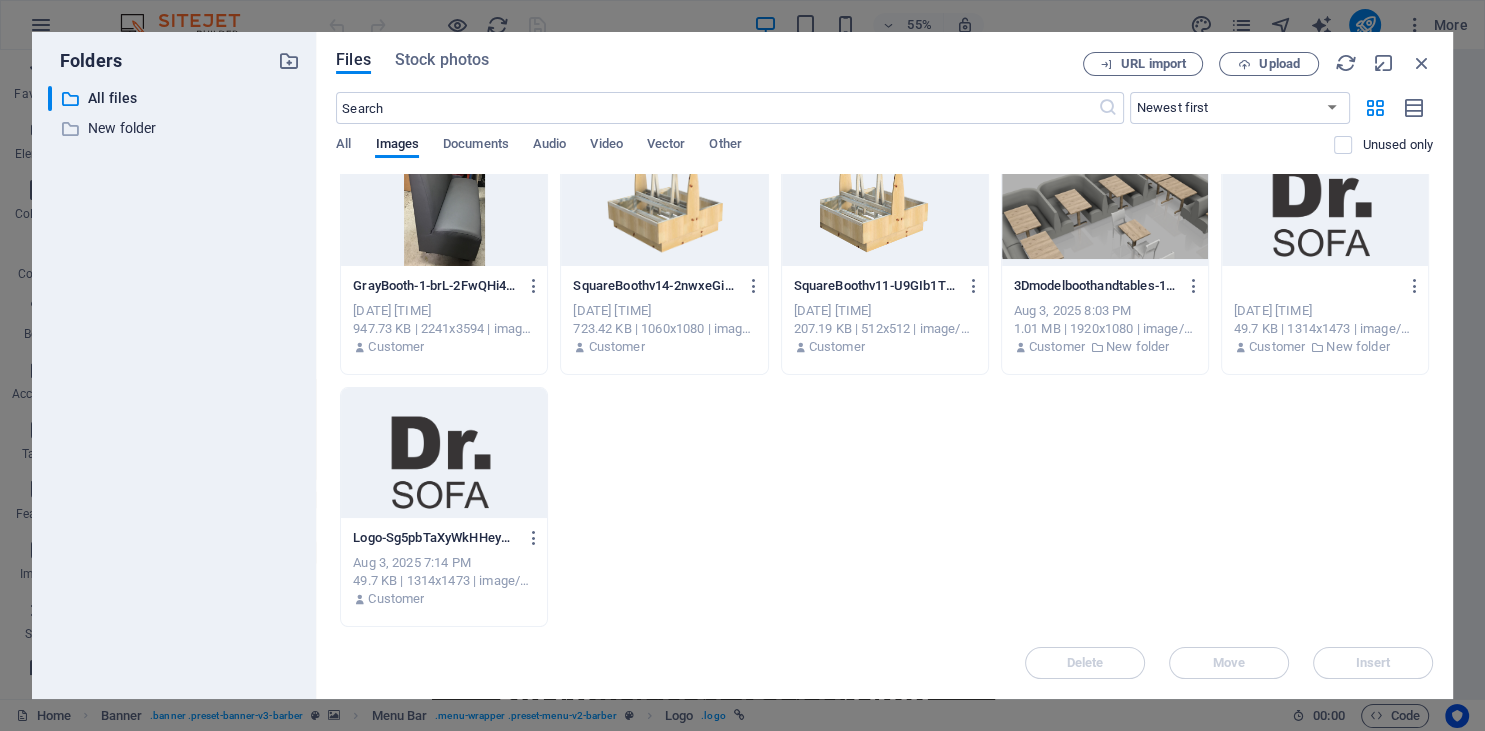 type on "Dr.Sofa Logo.png" 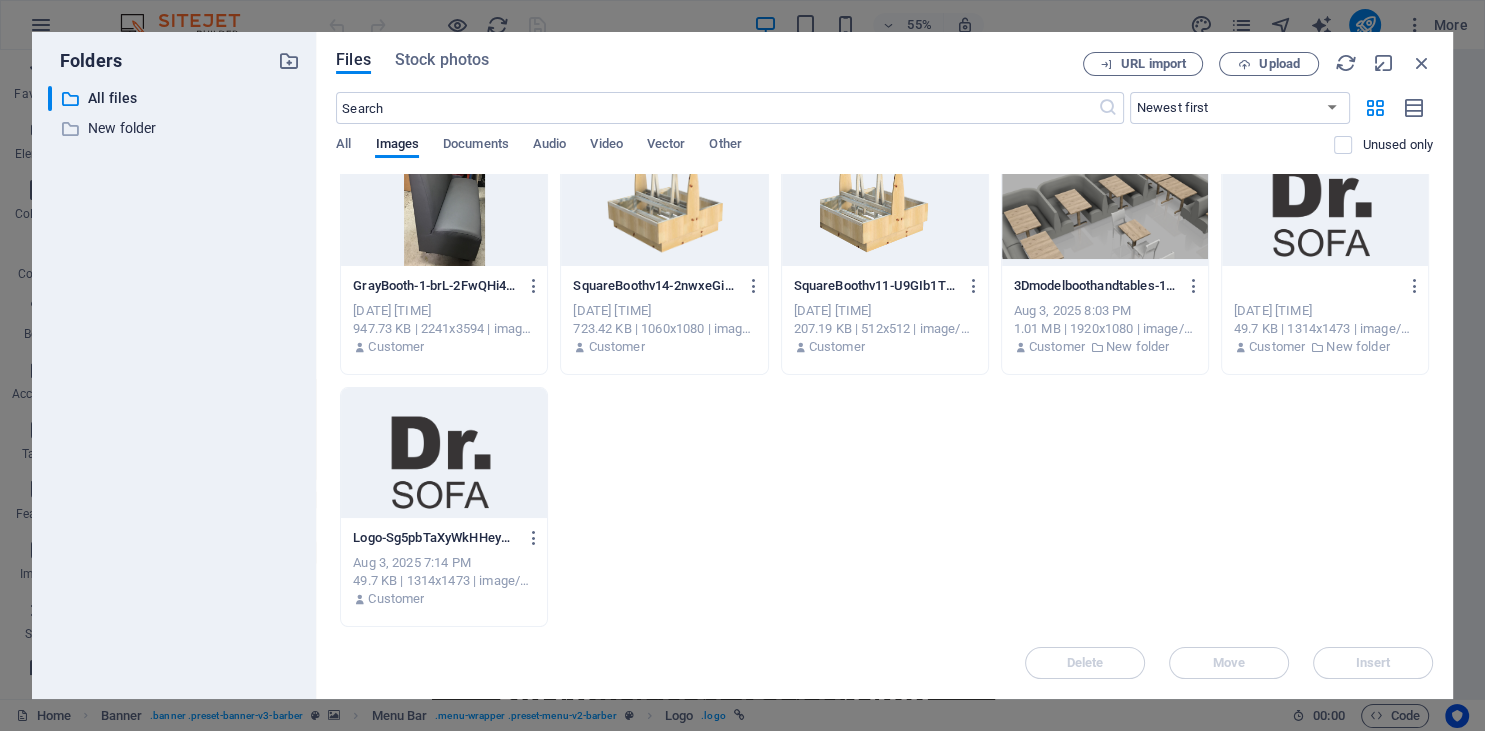 click on "Logo-LQRmPRthIER4QrN7iq9vJA-Q5CfiMPOXTYgs8rRe1aNQQ.png Logo-LQRmPRthIER4QrN7iq9vJA-Q5CfiMPOXTYgs8rRe1aNQQ.png Aug 4, 2025 12:38 AM 4.59 KB | 196x196 | image/png Customer DrSofaLogo-khH9Hghl8i5wFF6PD750cw.png DrSofaLogo-khH9Hghl8i5wFF6PD750cw.png Aug 4, 2025 12:36 AM 52.5 KB | 1316x1633 | image/png Customer 6feetRoundboothv2-VPn5NfAImLyjBAYJ7Tlacw.png 6feetRoundboothv2-VPn5NfAImLyjBAYJ7Tlacw.png Aug 4, 2025 12:30 AM 254.97 KB | 1280x720 | image/png Customer 6feetRoundboothv3-QXH09AMMADlWWnMVD8t3Fw.png 6feetRoundboothv3-QXH09AMMADlWWnMVD8t3Fw.png Aug 4, 2025 12:30 AM 214.41 KB | 1280x720 | image/png Customer 6feetRoundboothv4-ttPZocxNEOsPVMBKaZplzw.png 6feetRoundboothv4-ttPZocxNEOsPVMBKaZplzw.png Aug 4, 2025 12:30 AM 273.03 KB | 1280x720 | image/png Customer 23-1Boothv11-reE7u49DMx_-iJe2EWGrFw.png 23-1Boothv11-reE7u49DMx_-iJe2EWGrFw.png Aug 4, 2025 12:30 AM 402.38 KB | 1280x720 | image/png Customer 24_Tablev5-MvDhp3LGy_t6nSSKBgeKLw.png 24_Tablev5-MvDhp3LGy_t6nSSKBgeKLw.png Aug 4, 2025 12:30 AM Customer Customer" at bounding box center (884, -375) 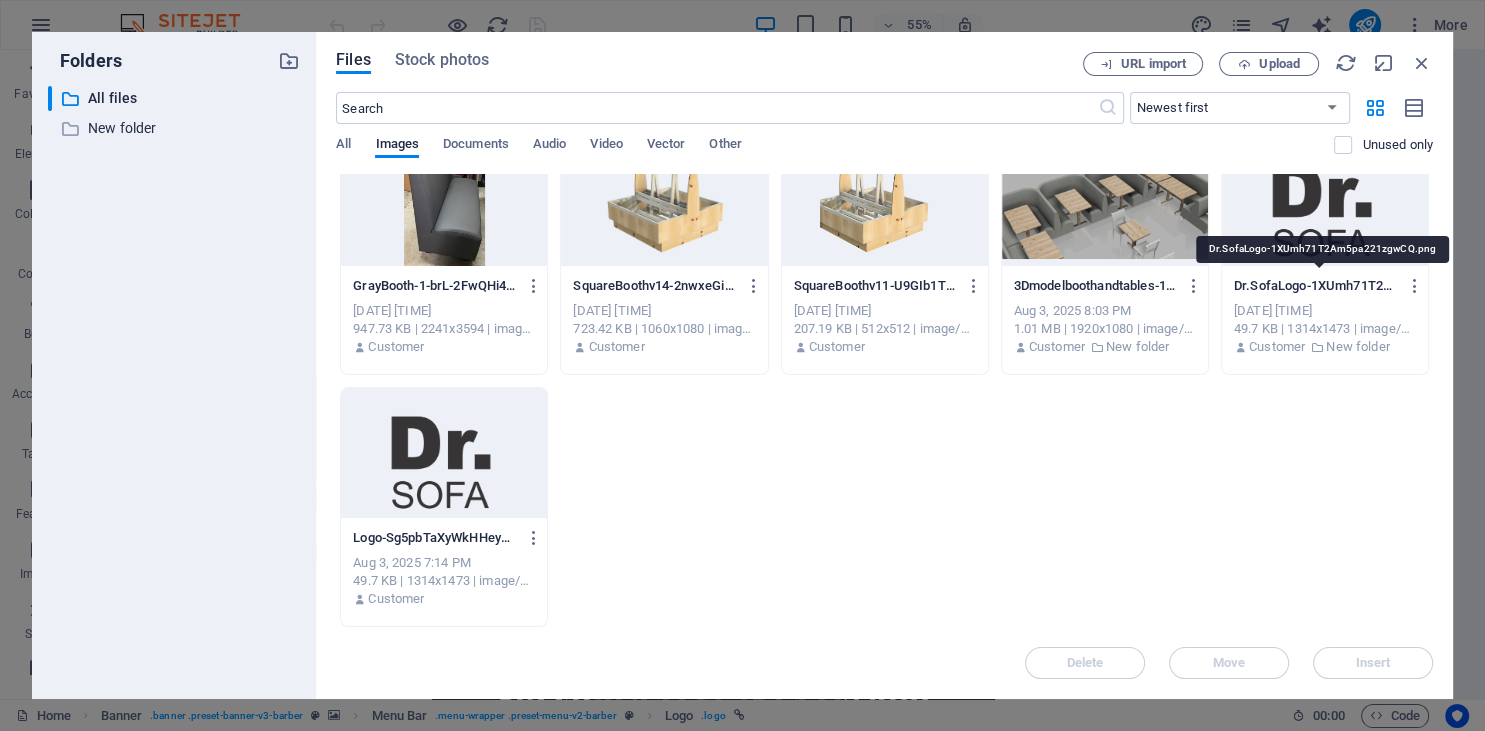click on "Dr.SofaLogo-1XUmh71T2Am5pa221zgwCQ.png" at bounding box center (1316, 286) 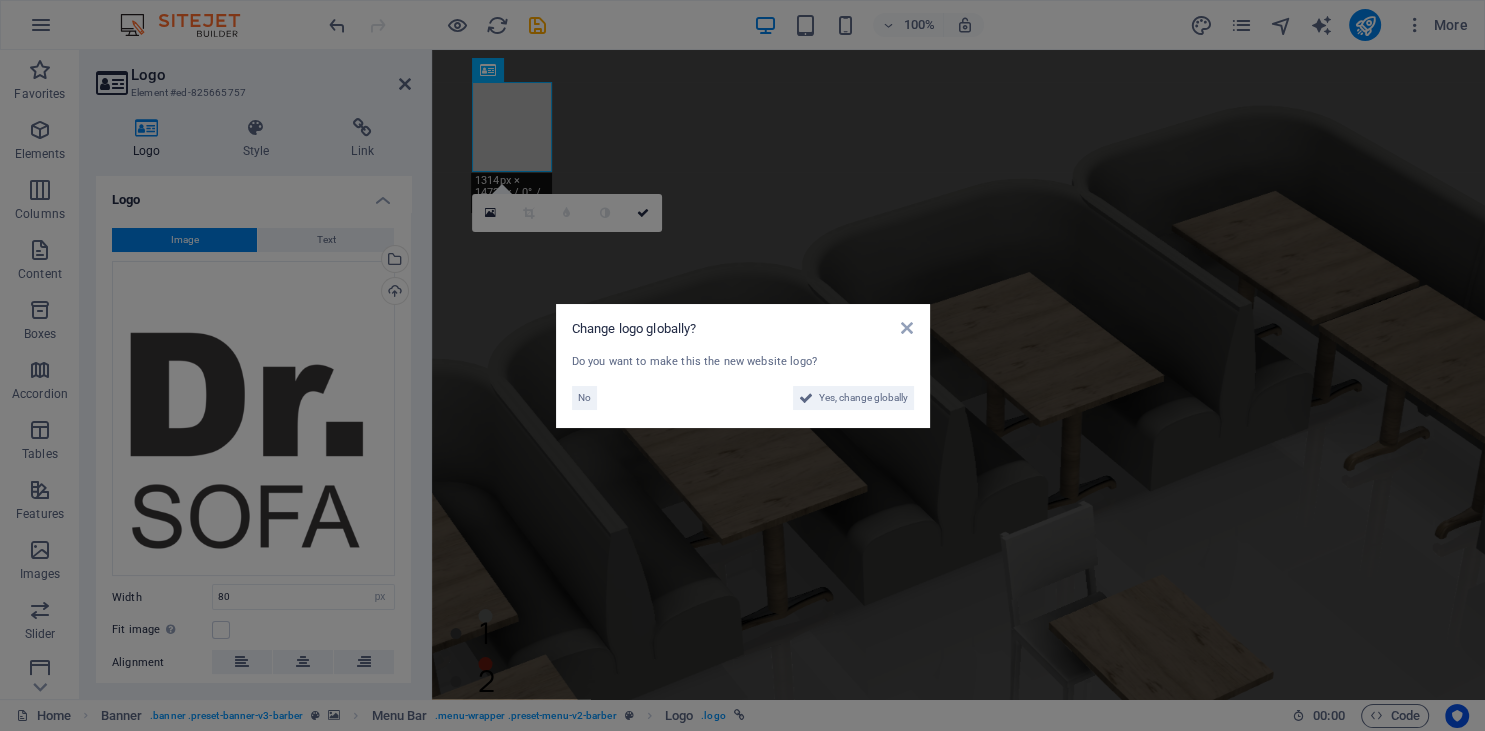 click on "Change logo globally?" at bounding box center [743, 329] 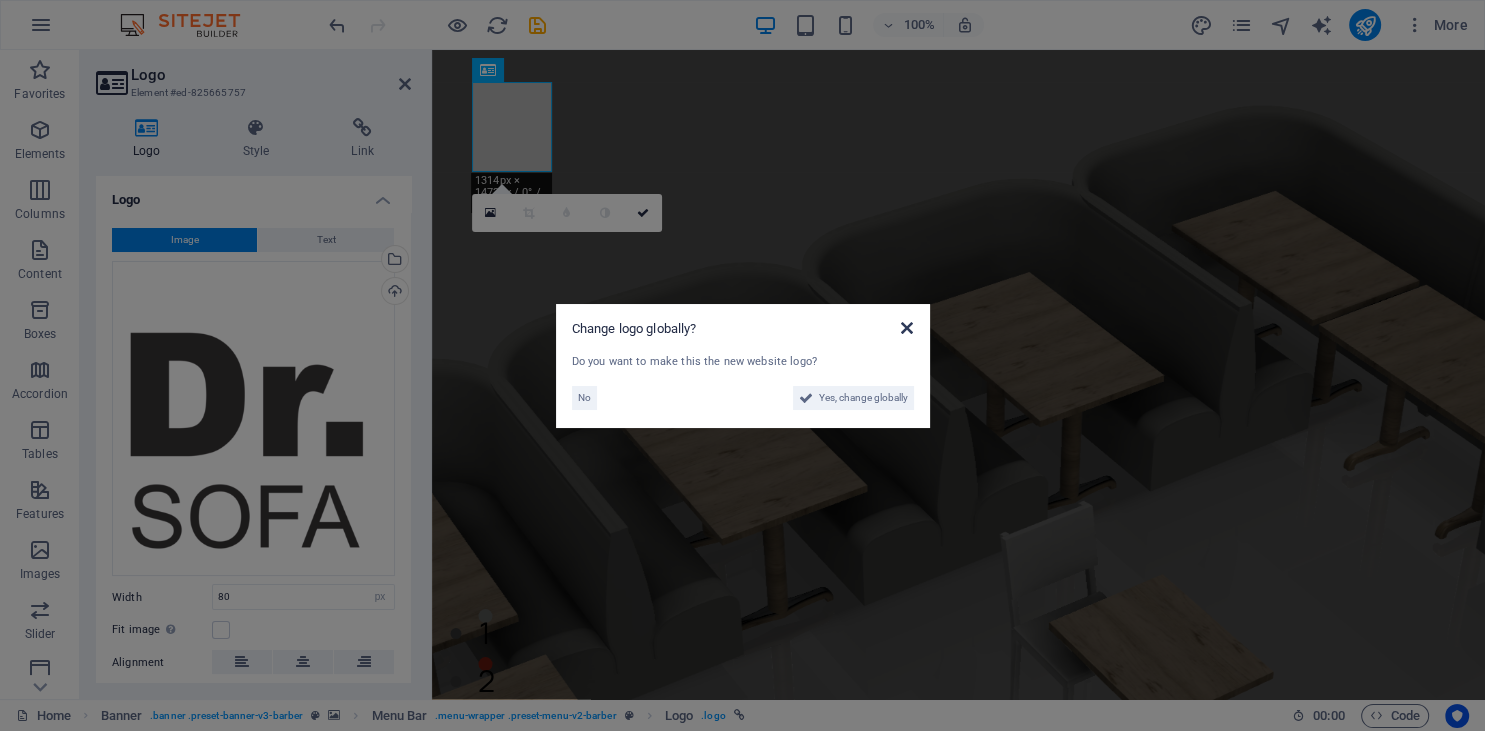 click at bounding box center [907, 328] 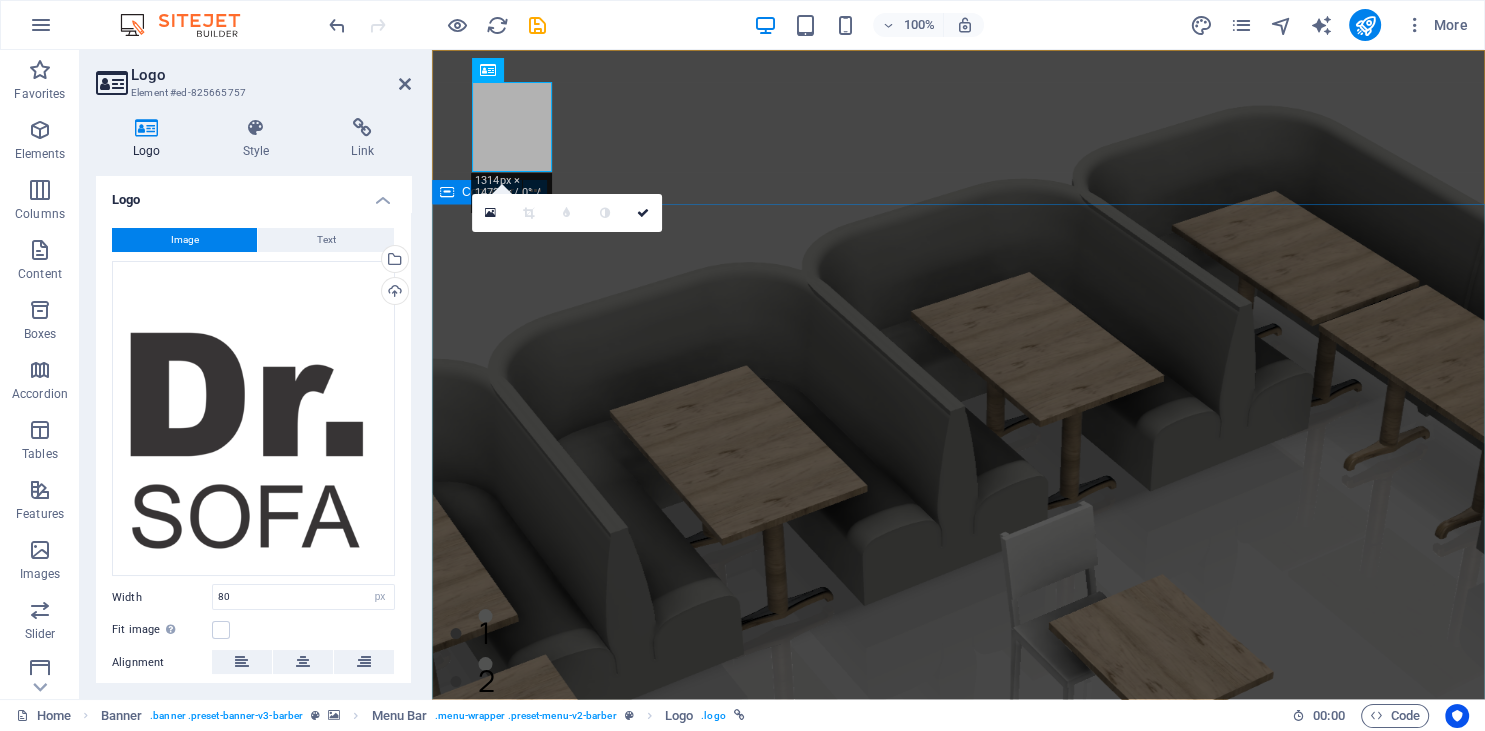 click on "Residential  &  Commercial Repair All, Onsite! Book Now" at bounding box center [958, 1456] 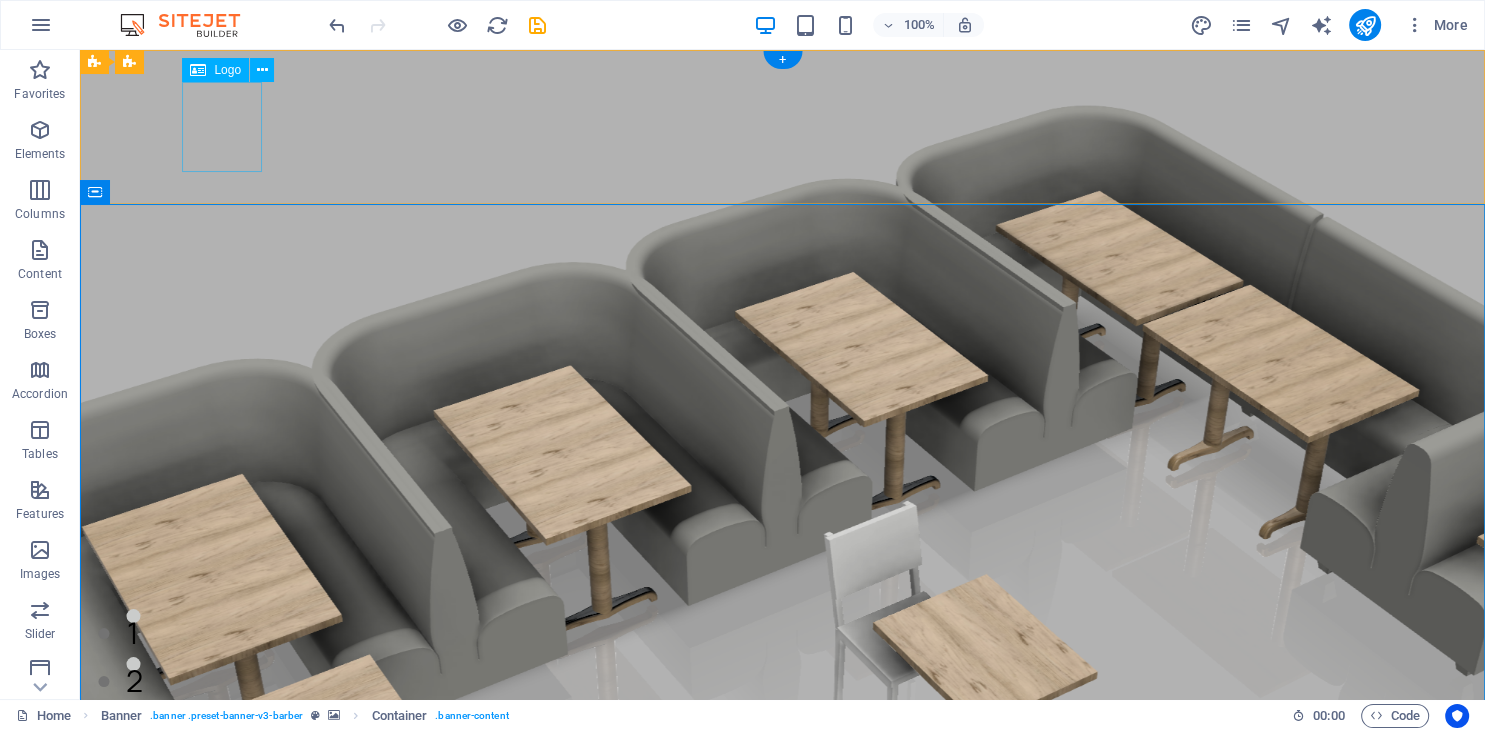 click at bounding box center (763, 927) 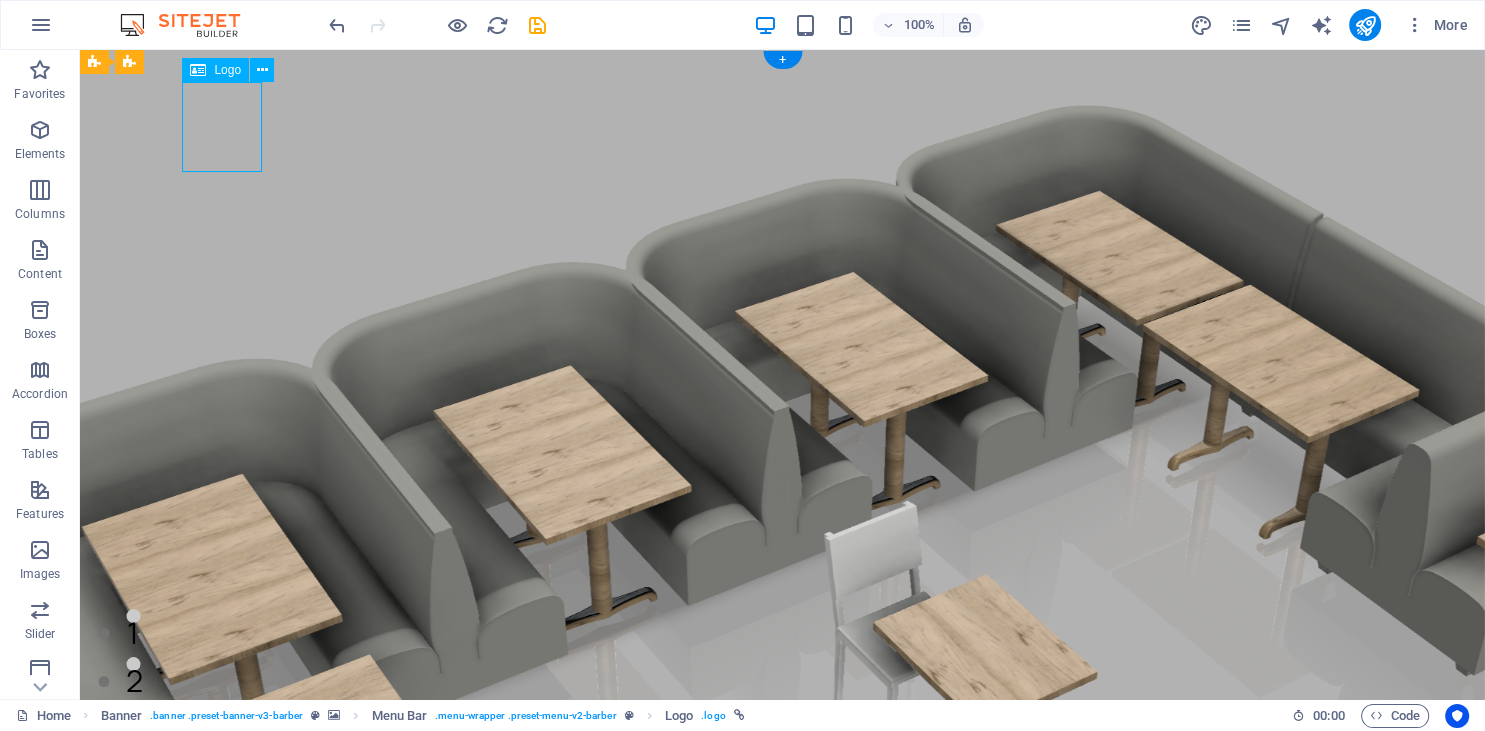 click at bounding box center [763, 927] 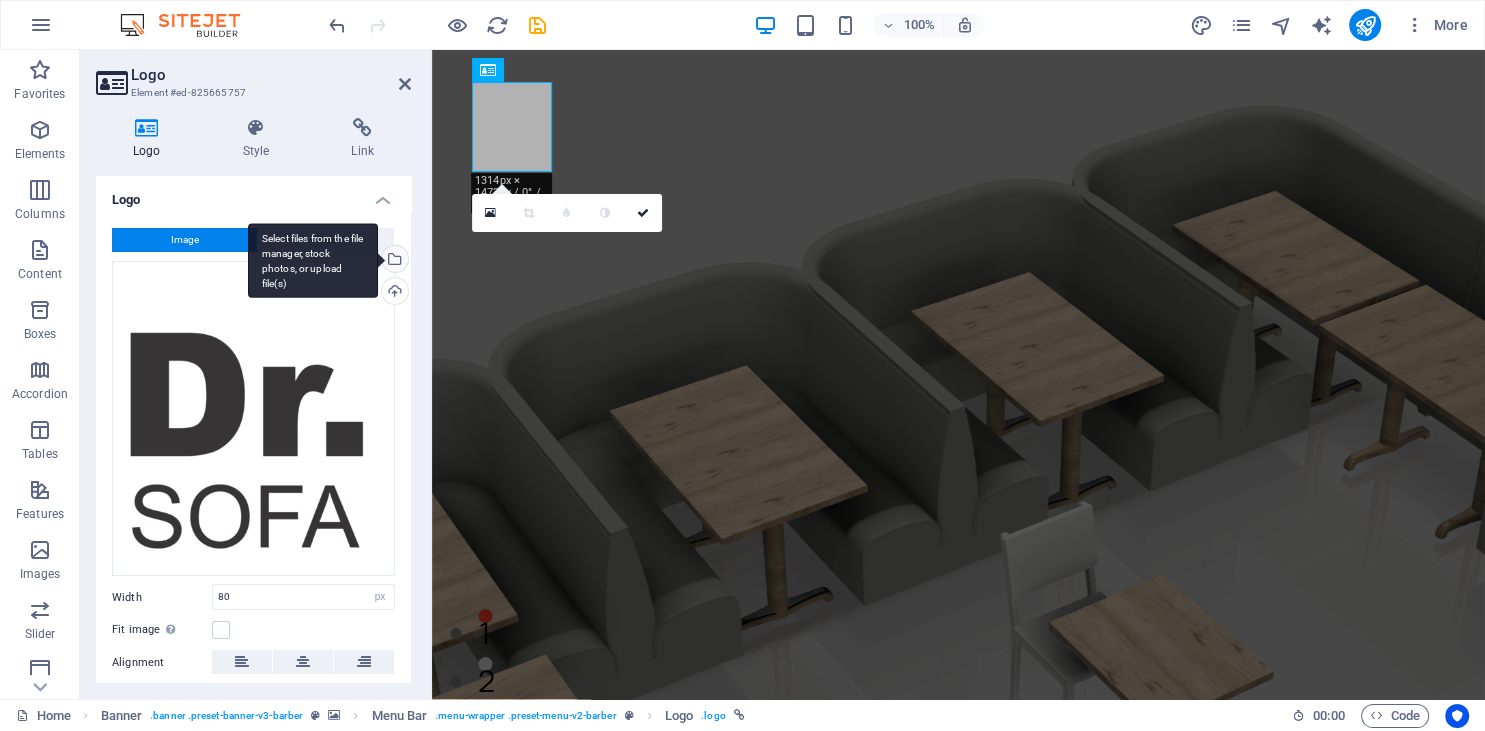 click on "Select files from the file manager, stock photos, or upload file(s)" at bounding box center (393, 261) 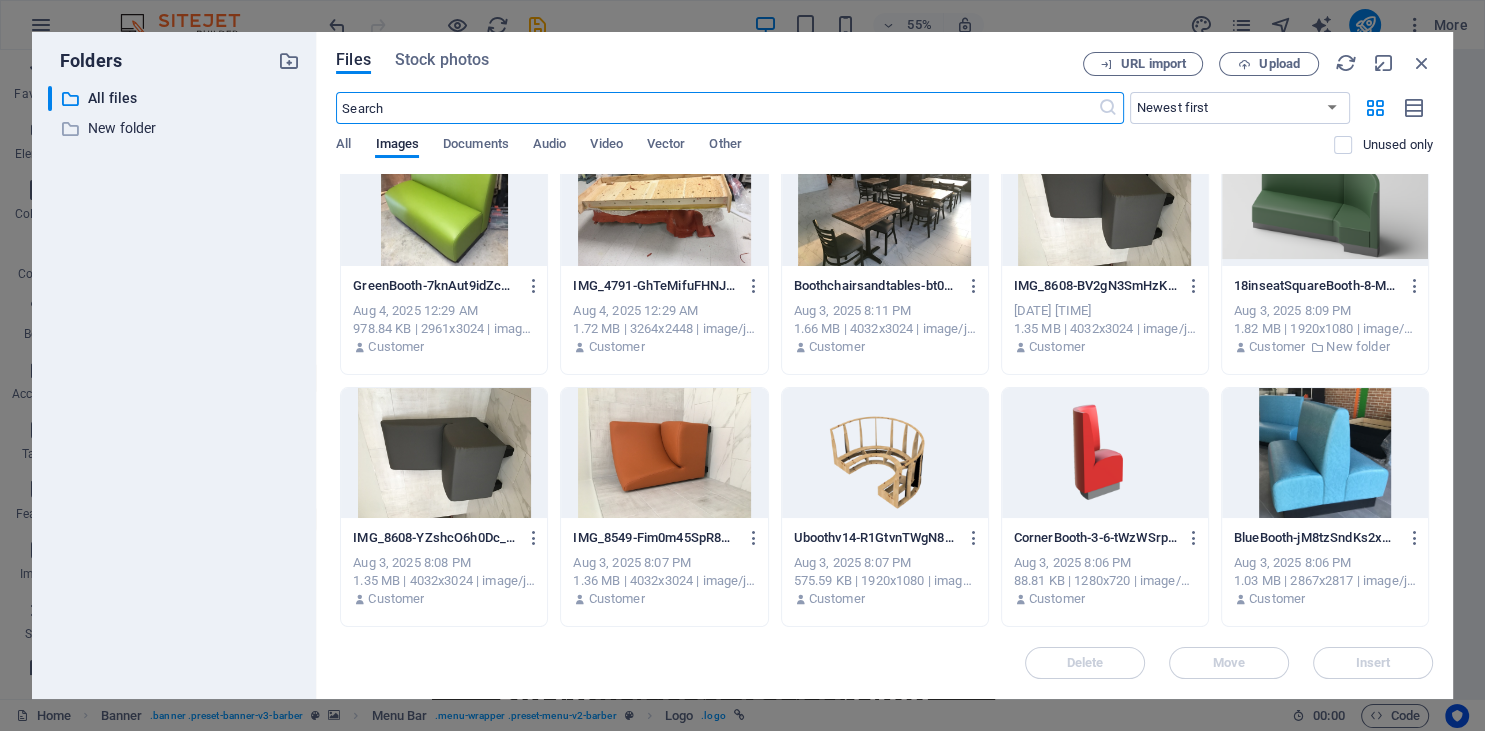 scroll, scrollTop: 1503, scrollLeft: 0, axis: vertical 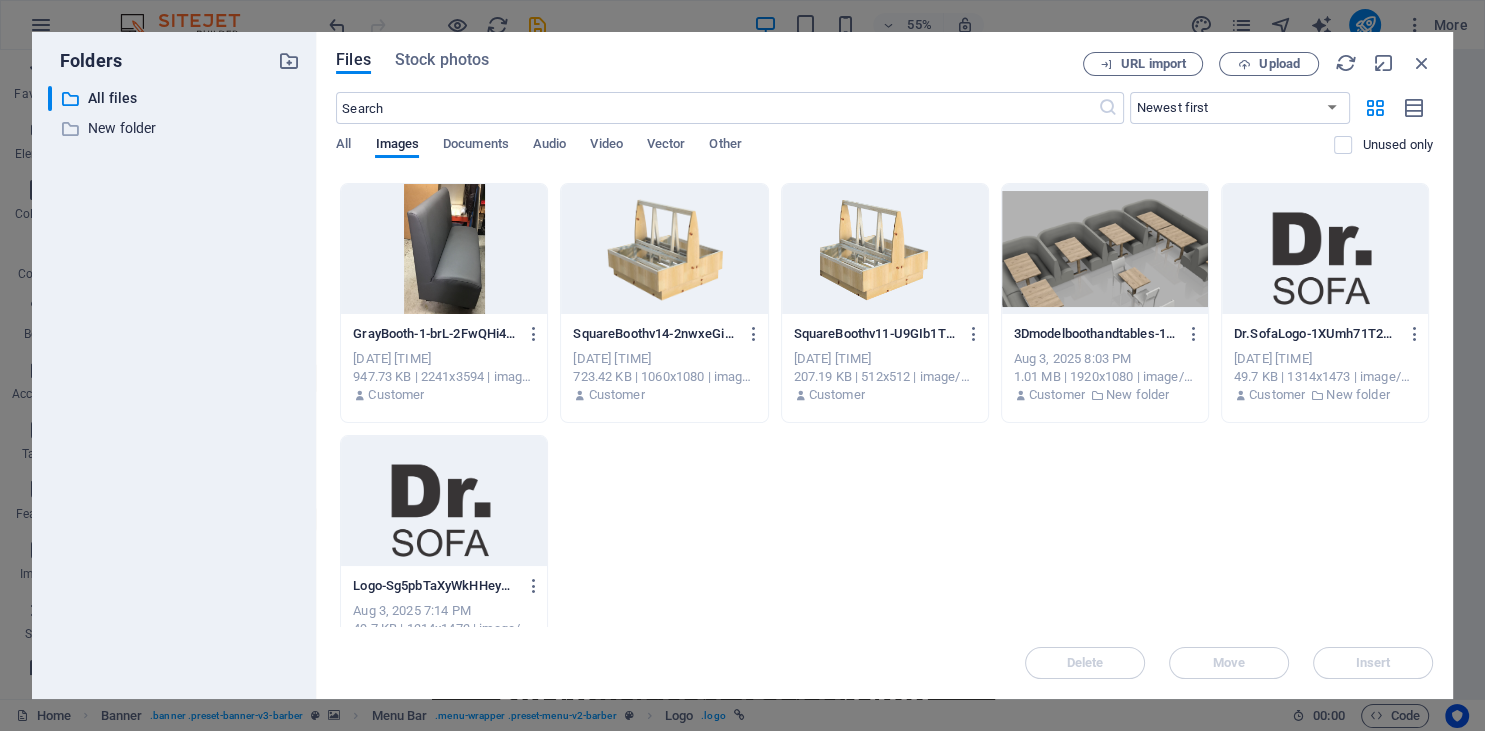 click on "Dr.SofaLogo-1XUmh71T2Am5pa221zgwCQ.png" at bounding box center [1316, 334] 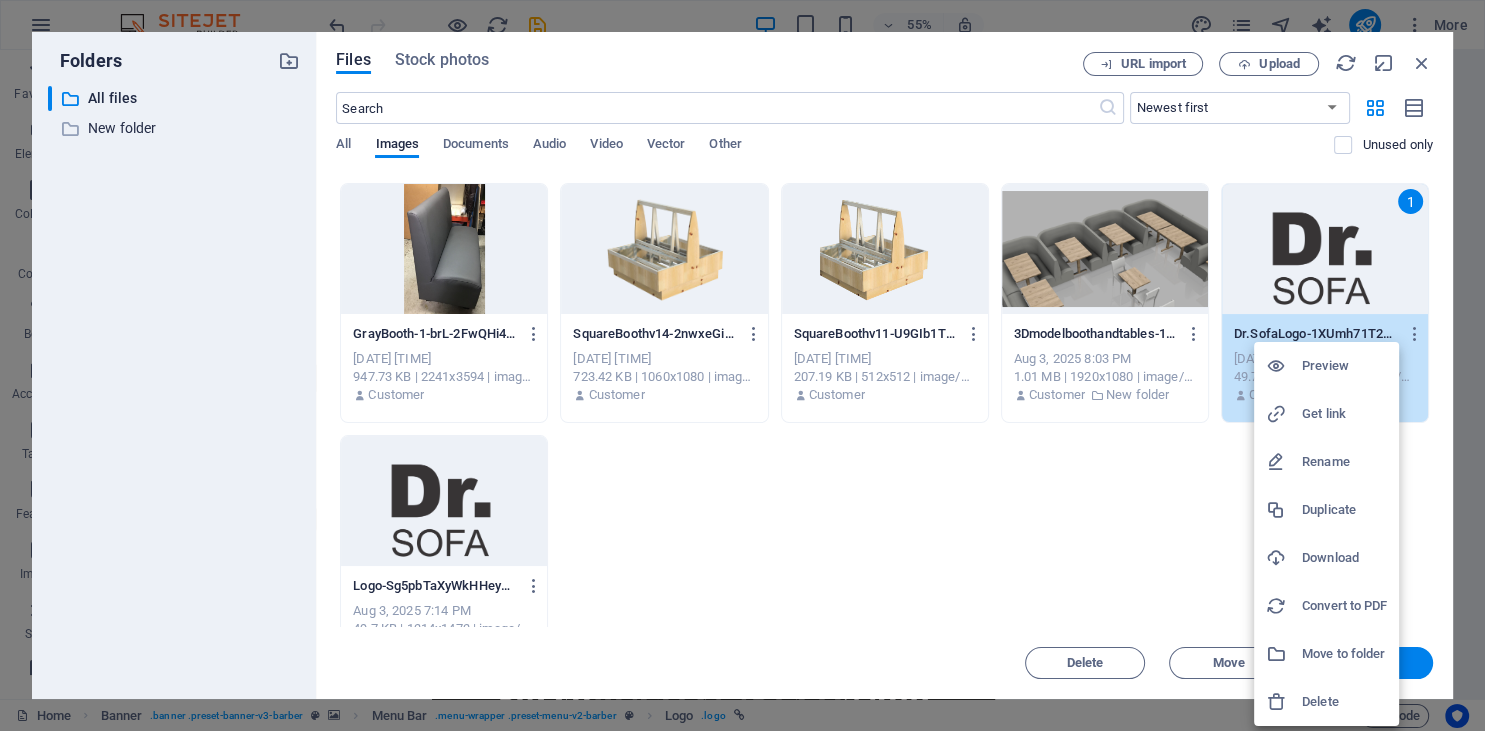 click on "Rename" at bounding box center (1344, 462) 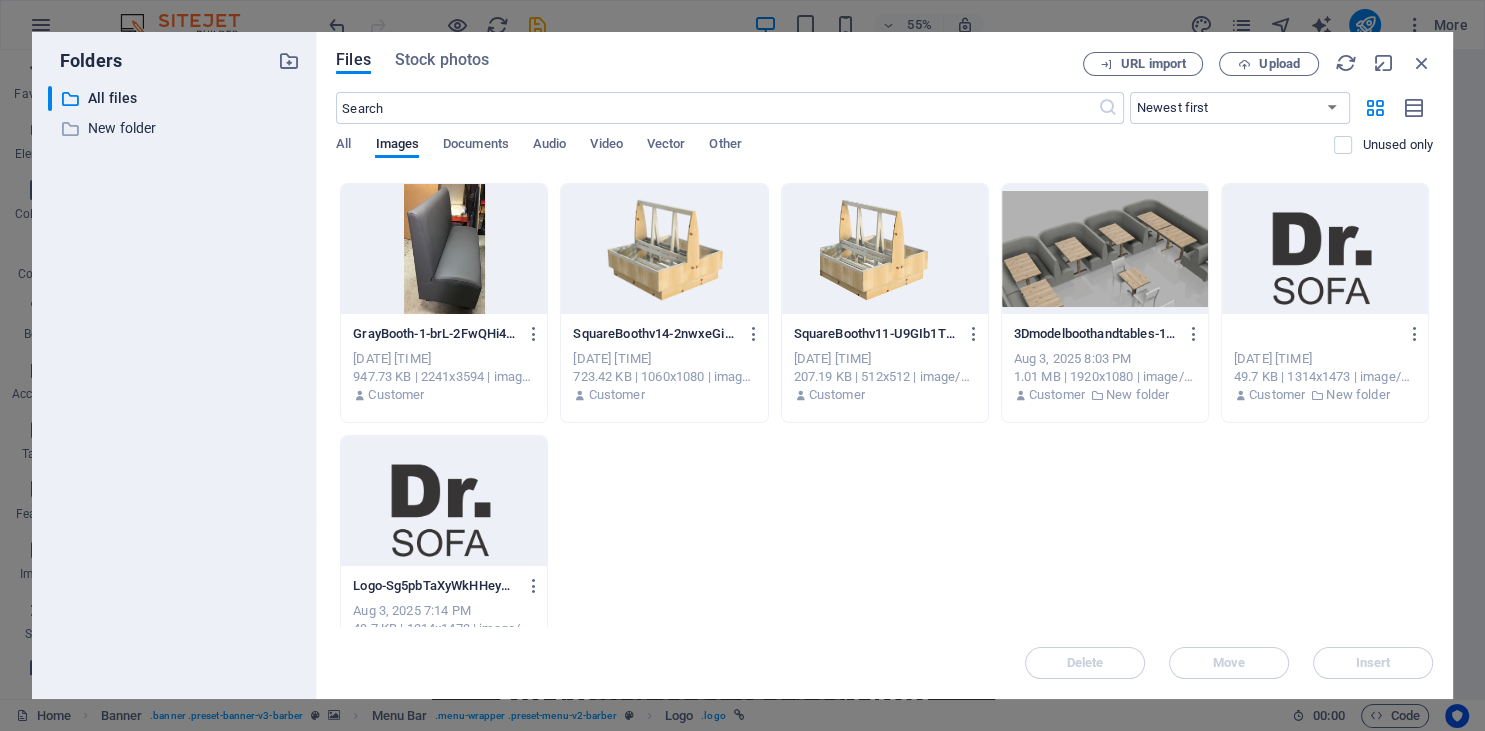 scroll, scrollTop: 0, scrollLeft: 95, axis: horizontal 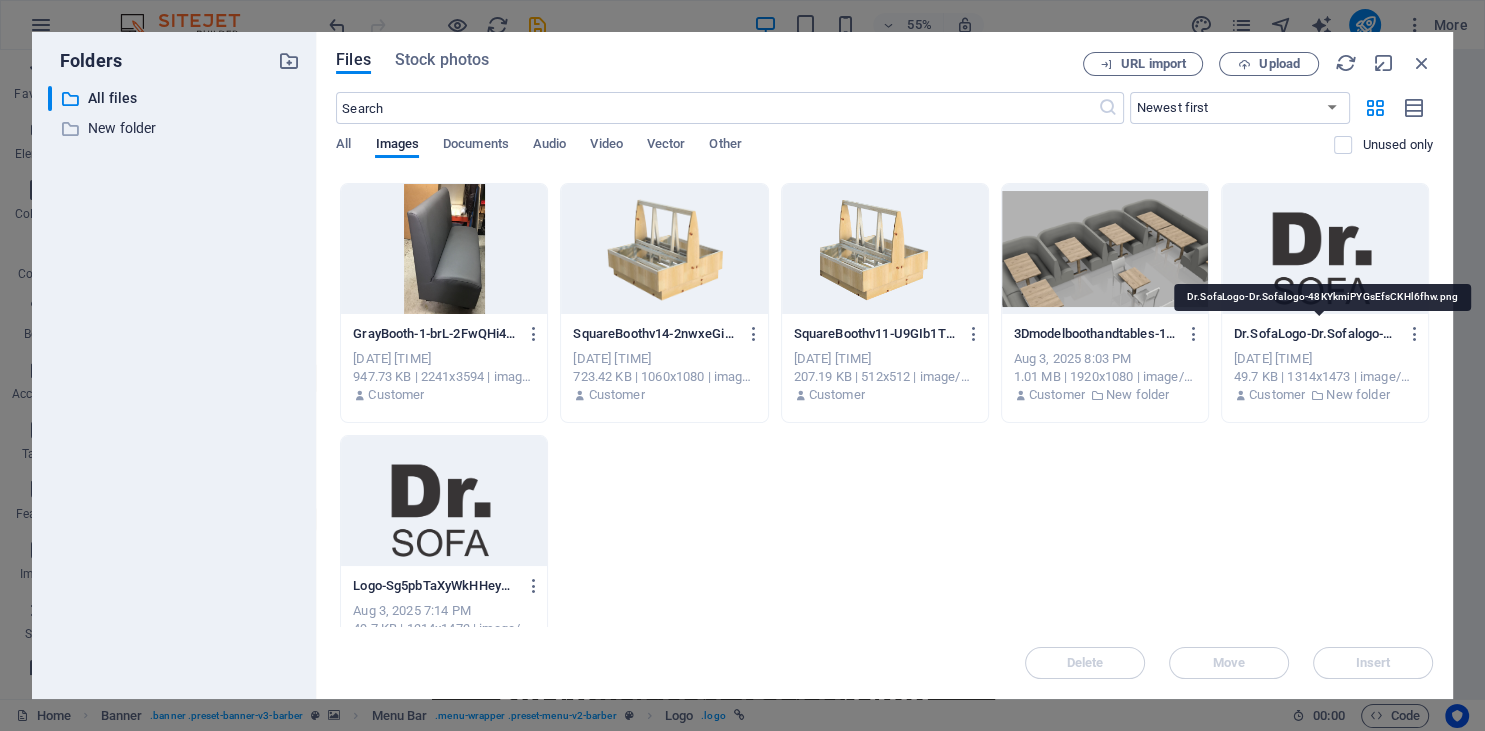 click on "Dr.SofaLogo-Dr.Sofalogo-48KYkmiPYGsEfsCKHl6fhw.png" at bounding box center (1316, 334) 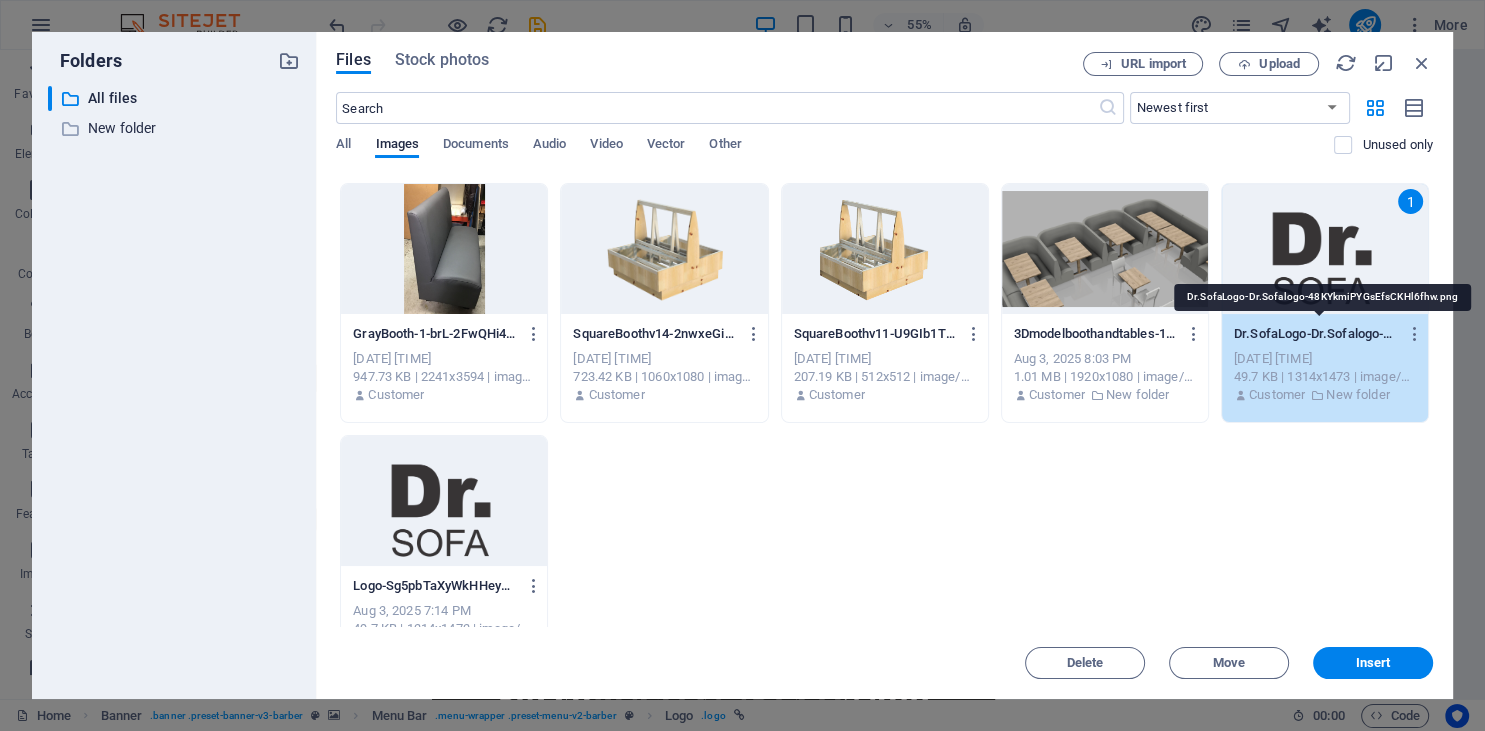 click on "Dr.SofaLogo-Dr.Sofalogo-48KYkmiPYGsEfsCKHl6fhw.png" at bounding box center (1316, 334) 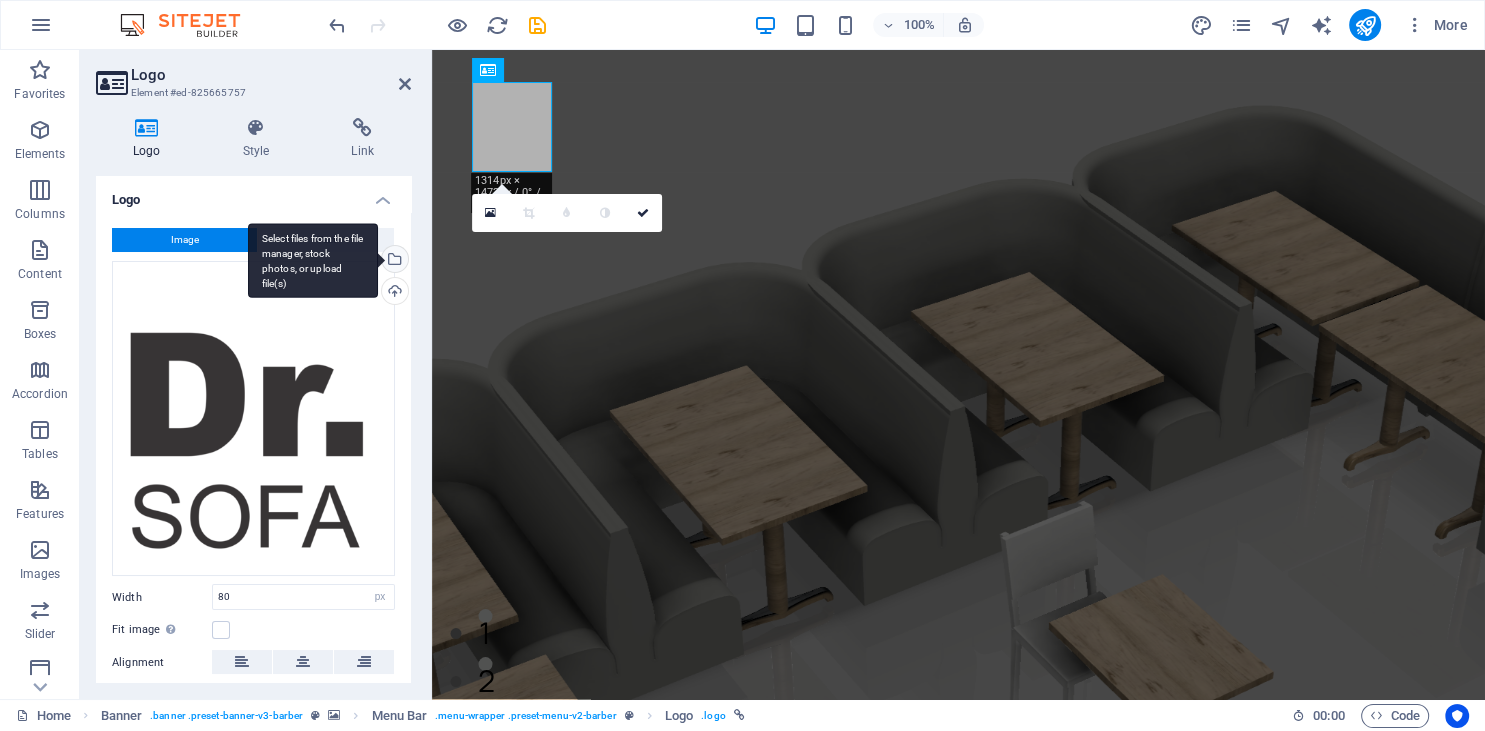 click on "Select files from the file manager, stock photos, or upload file(s)" at bounding box center (393, 261) 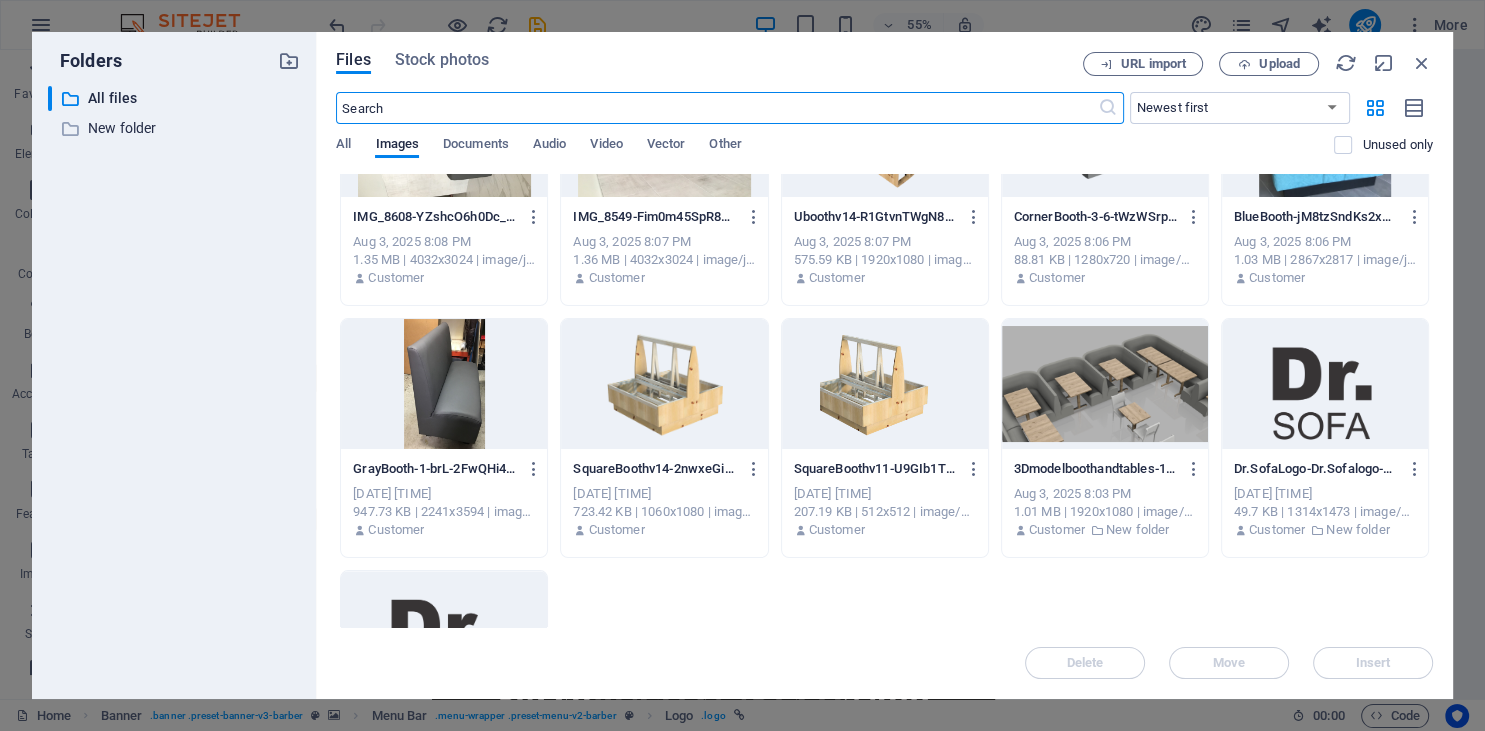 scroll, scrollTop: 1551, scrollLeft: 0, axis: vertical 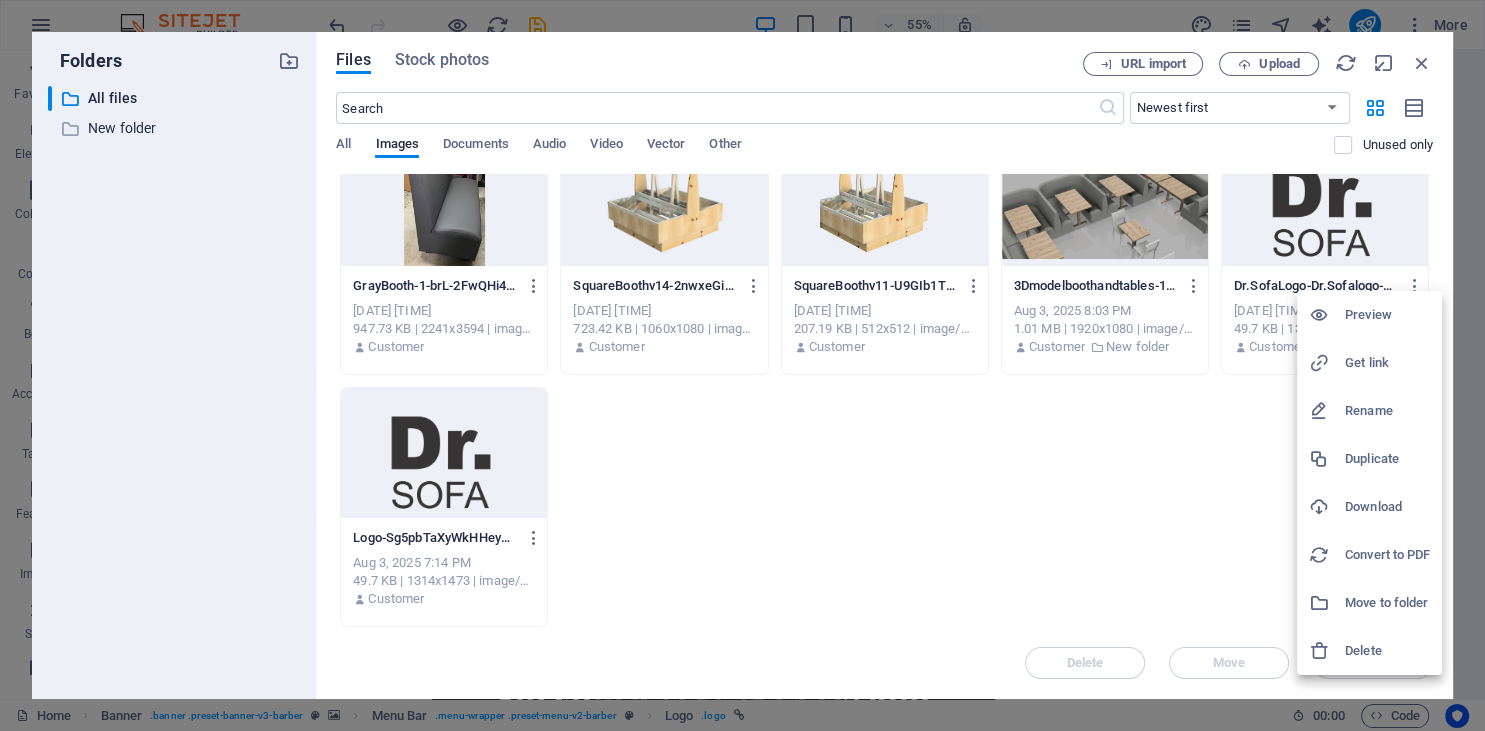 click on "Rename" at bounding box center (1387, 411) 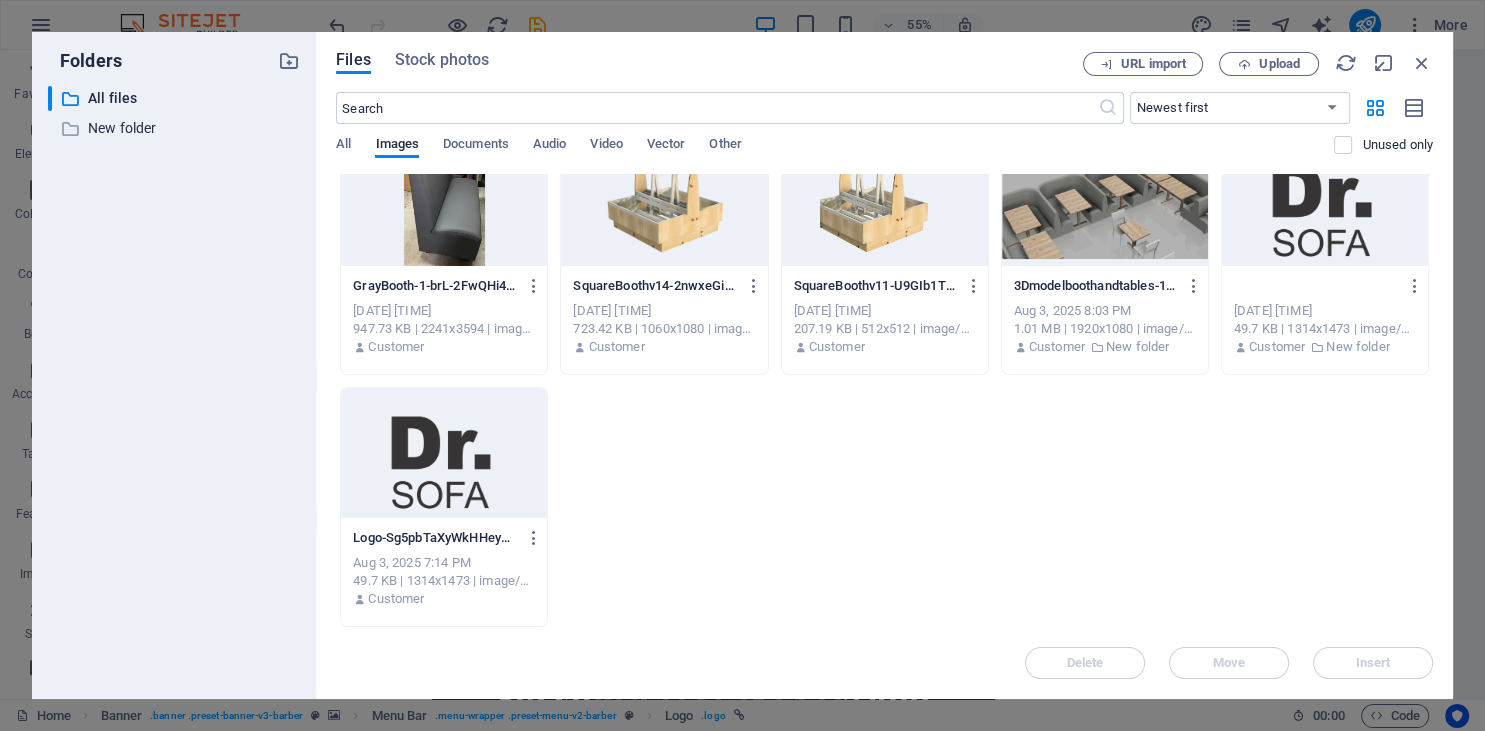 type on ".png" 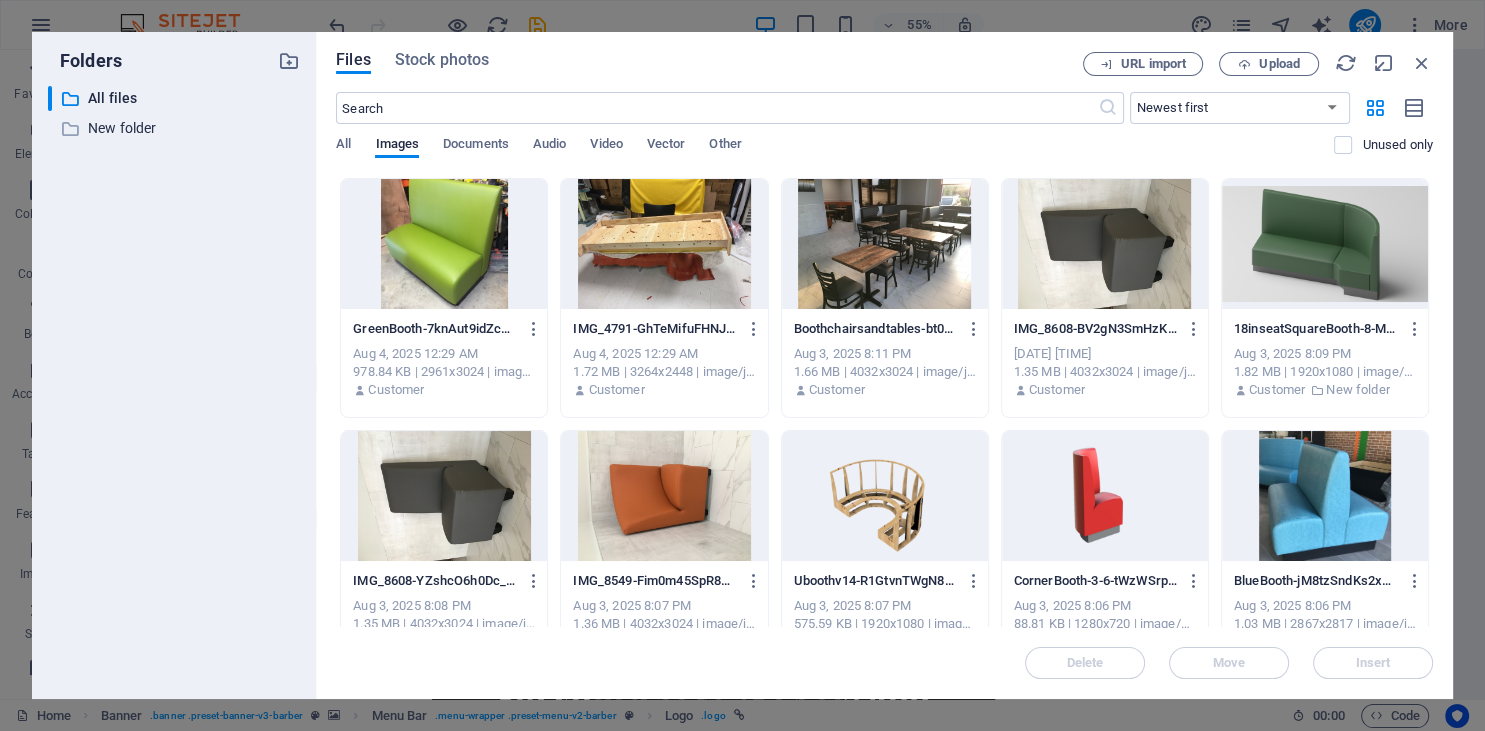 scroll, scrollTop: 1551, scrollLeft: 0, axis: vertical 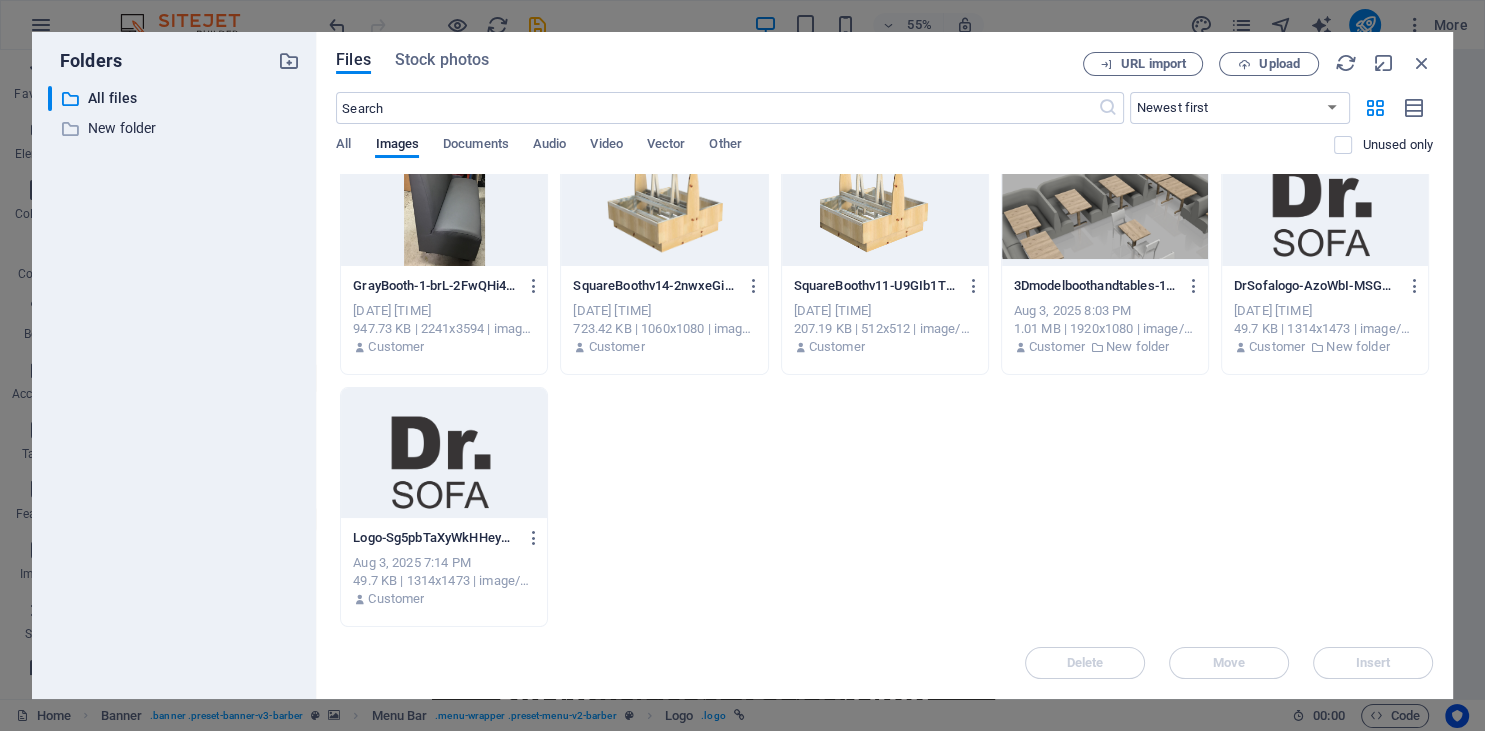 click at bounding box center [1325, 201] 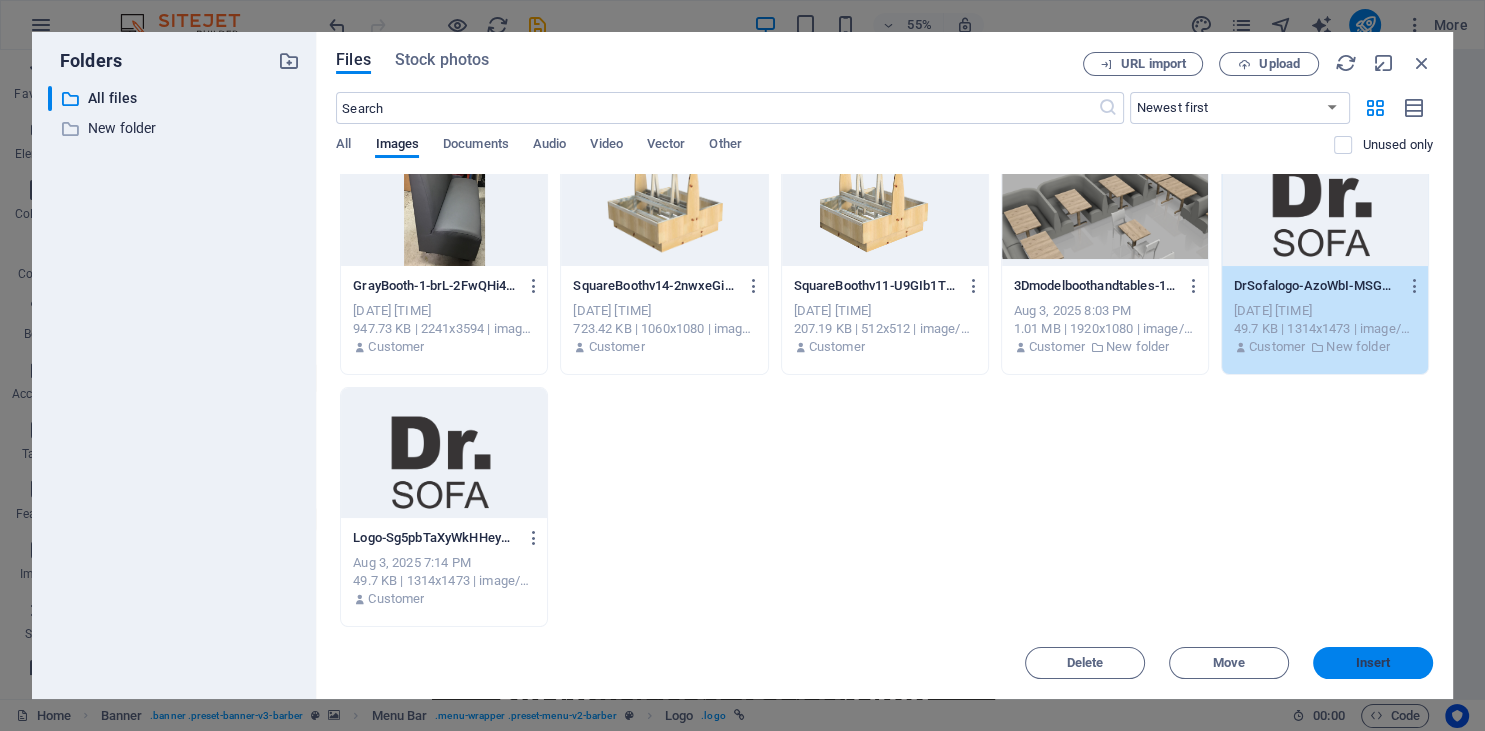 click on "Insert" at bounding box center [1373, 663] 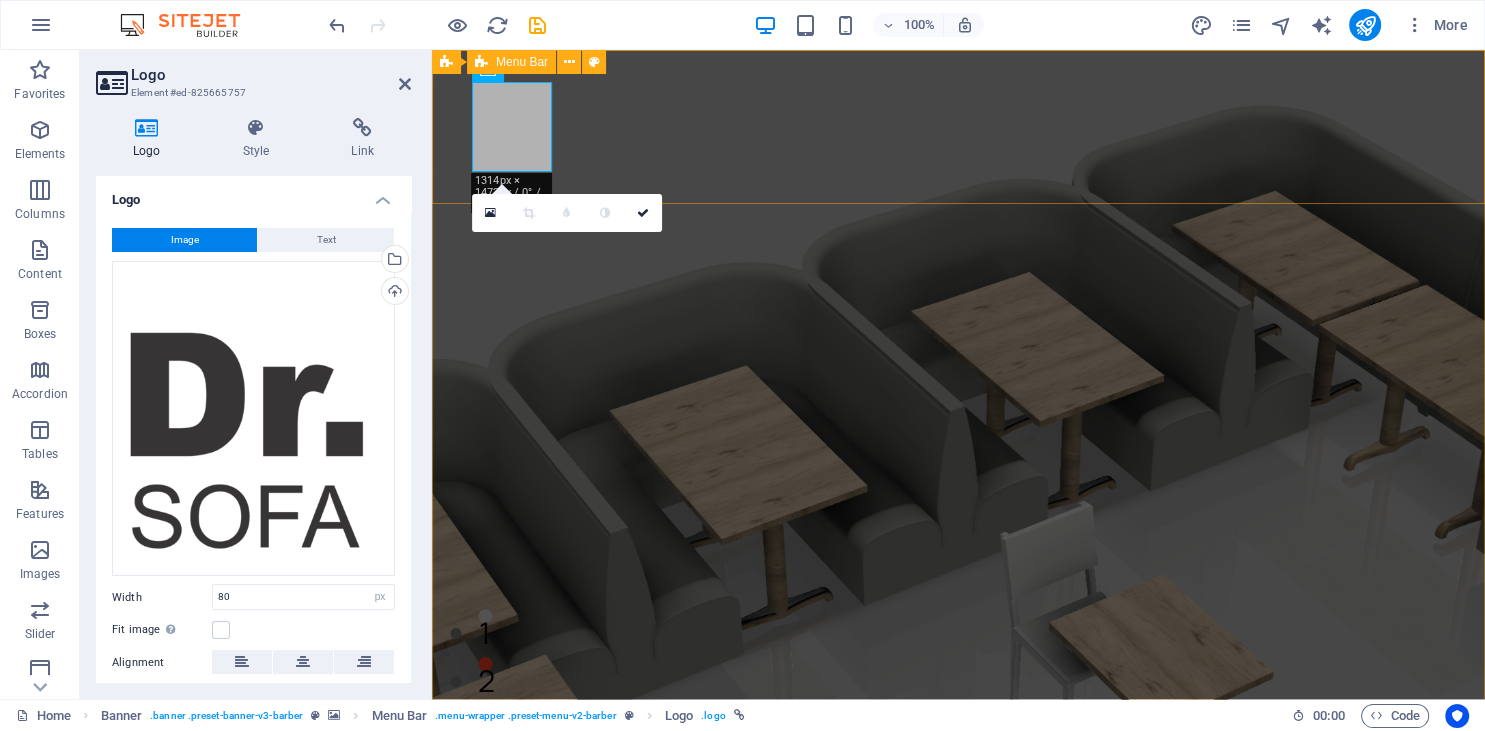 click on "Home About Us Services Gallery Testimonials Contact Us" at bounding box center [958, 951] 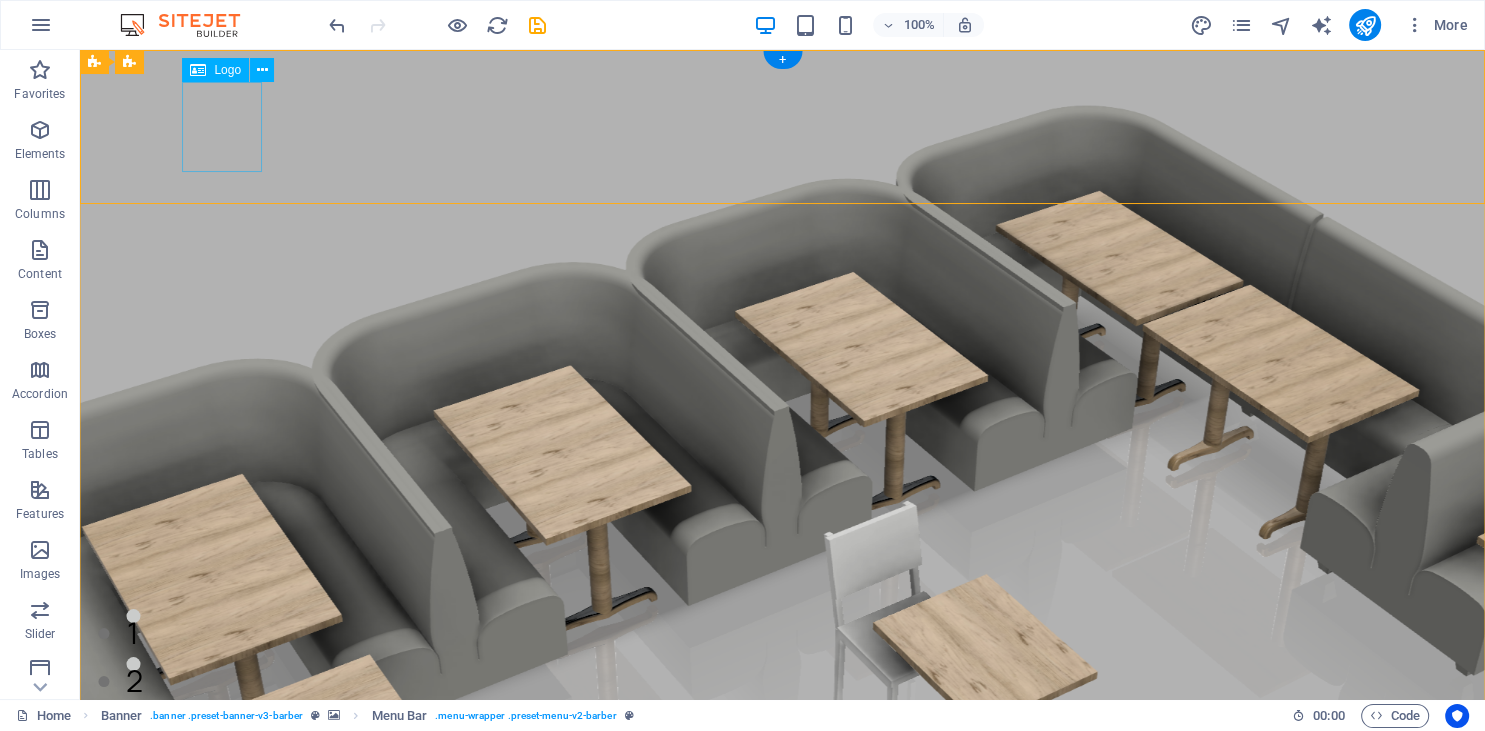 click at bounding box center (763, 927) 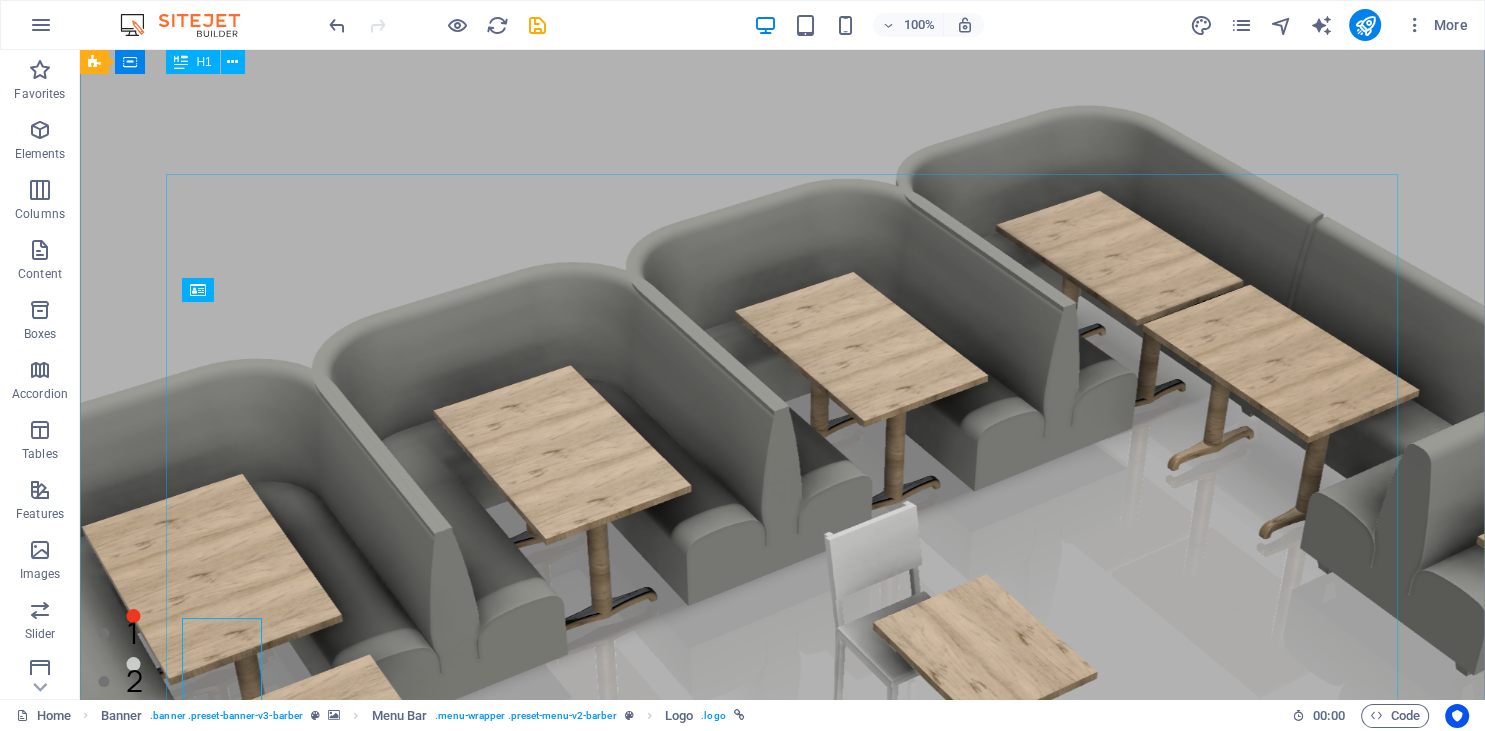 scroll, scrollTop: 0, scrollLeft: 0, axis: both 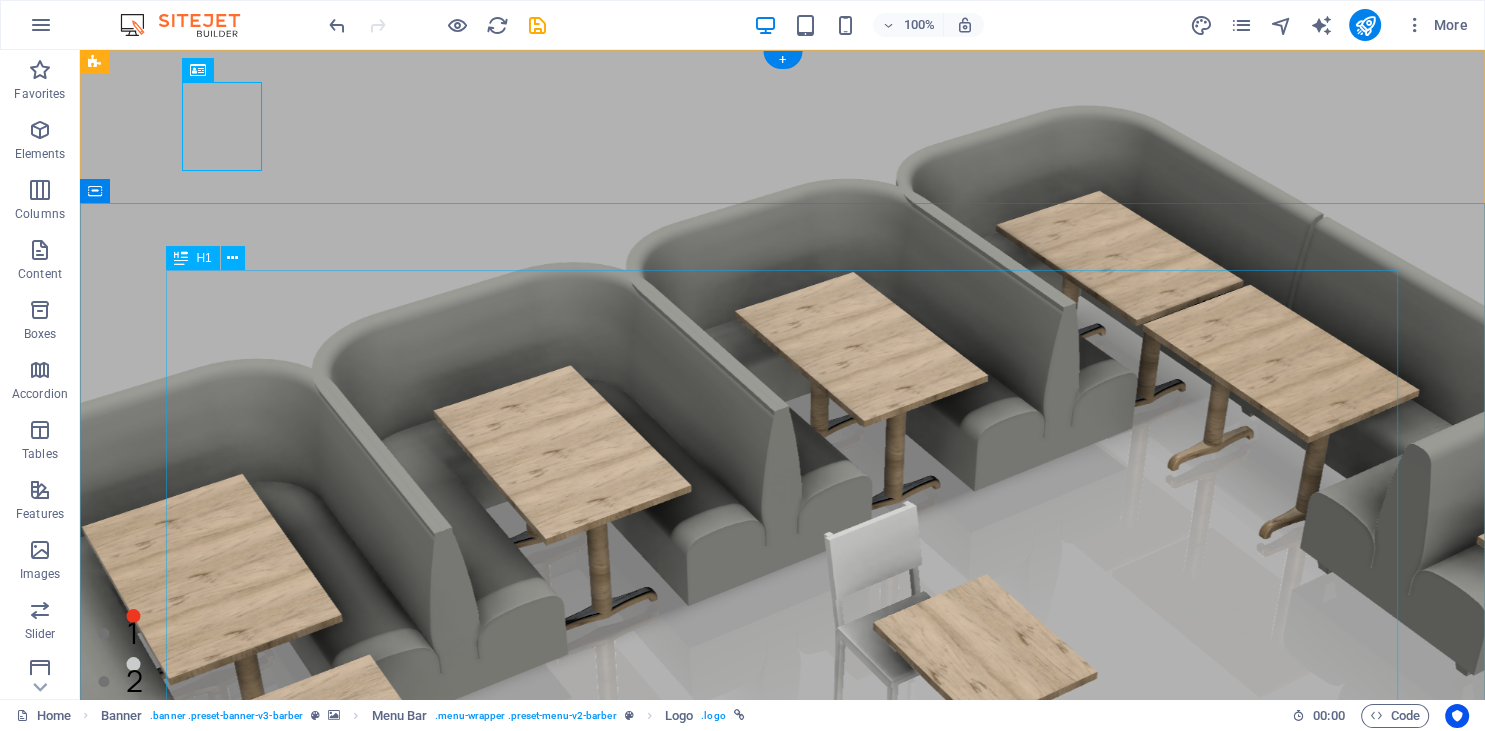 click on "Residential  &  Commercial Repair All, Onsite!" at bounding box center (783, 1419) 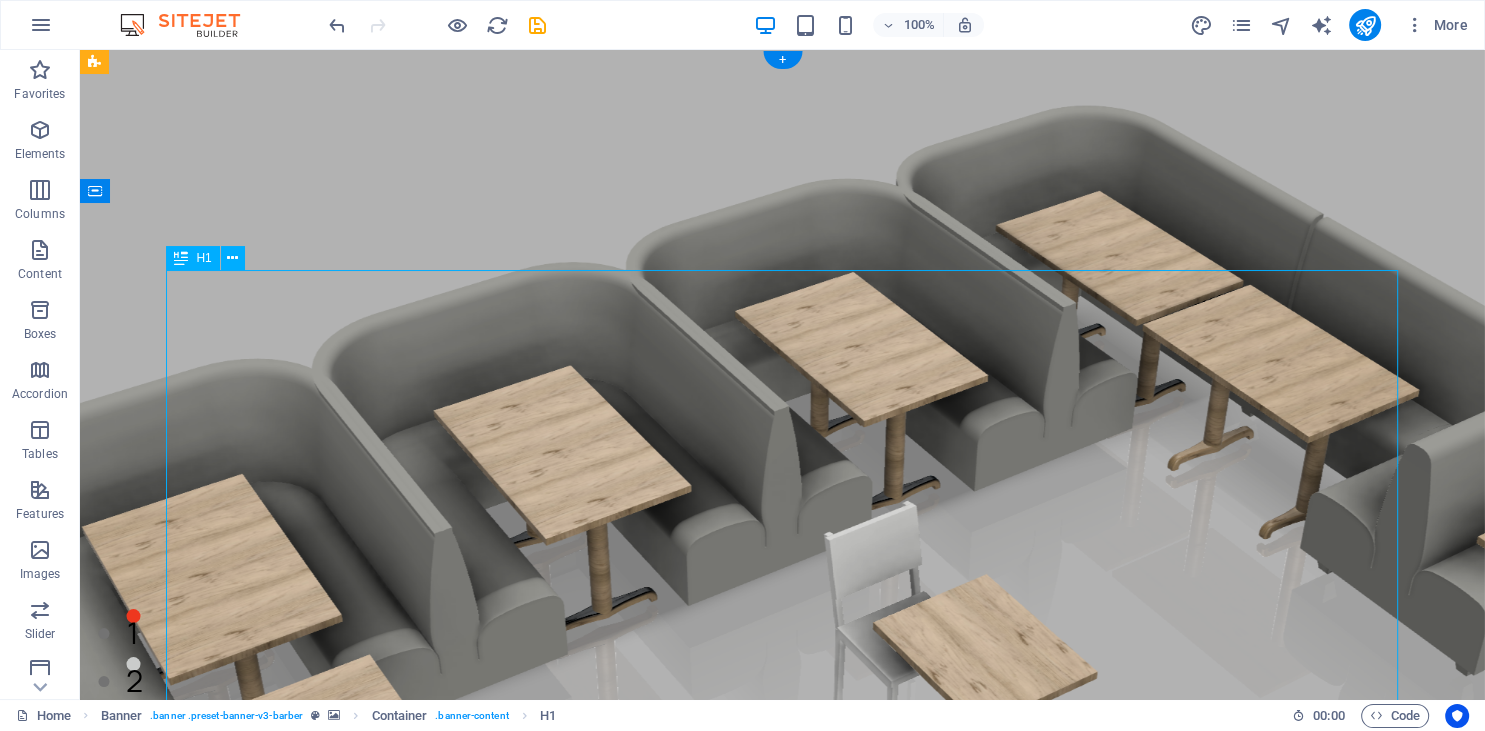 click on "Residential  &  Commercial Repair All, Onsite!" at bounding box center (783, 1419) 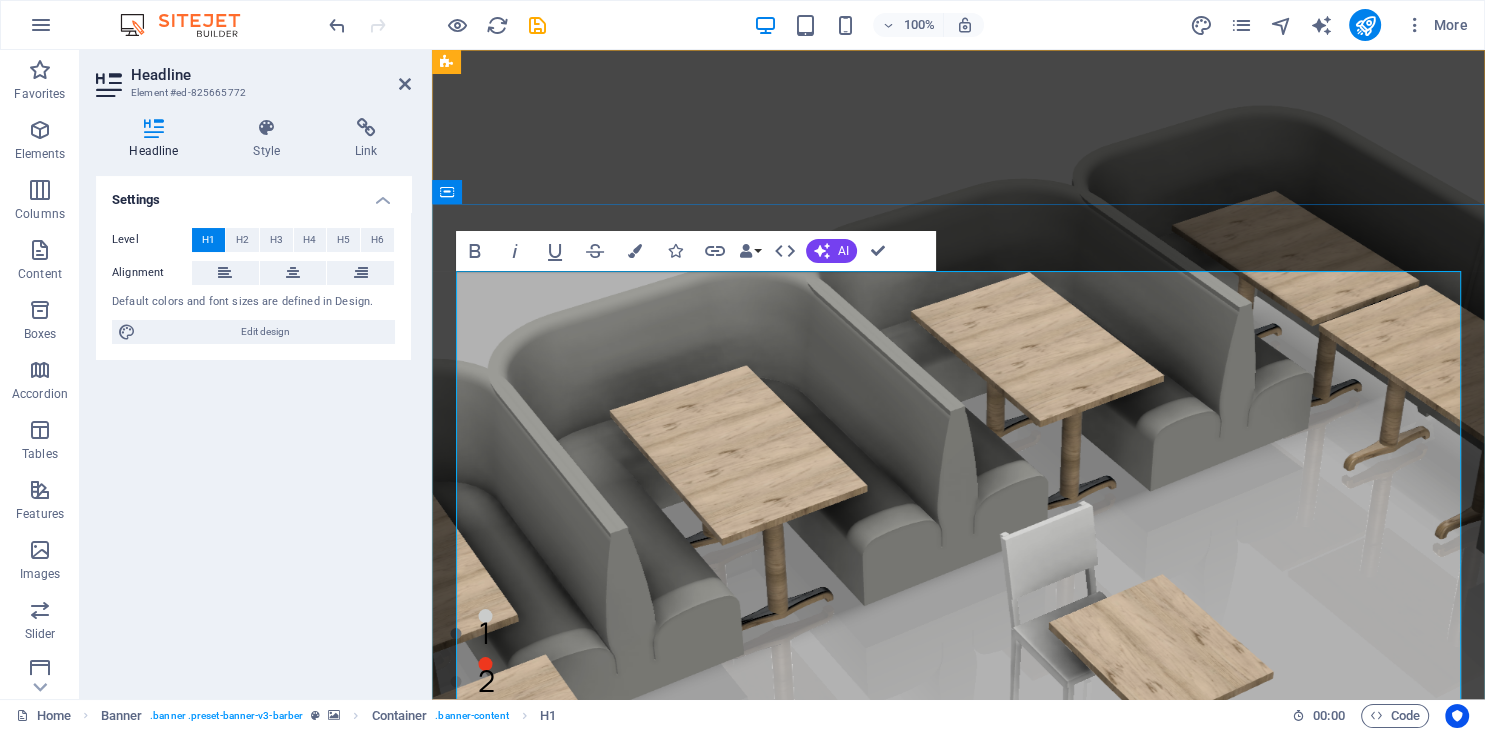 click on "On-Site Furniture Repair for Homes, Offices & Restaurants" at bounding box center [958, 1359] 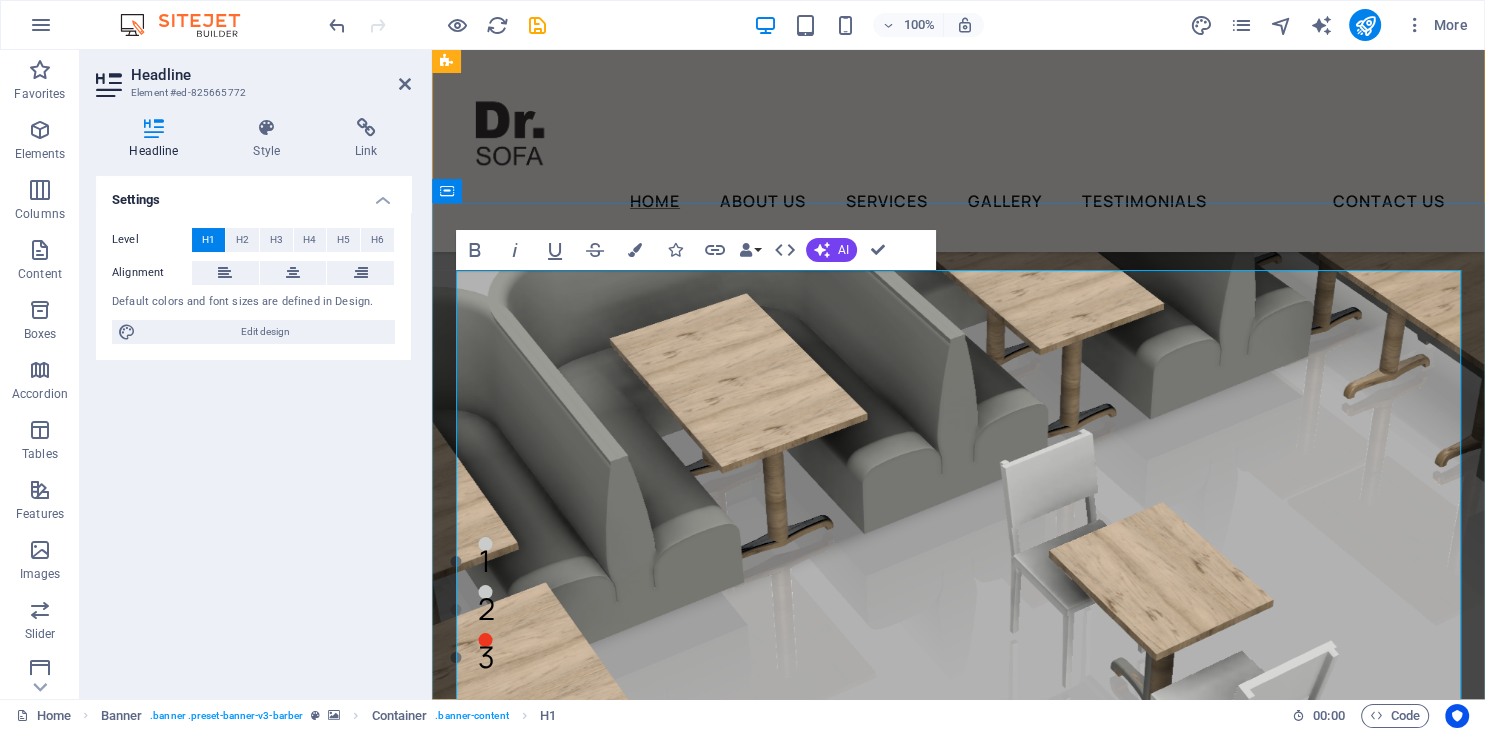 scroll, scrollTop: 422, scrollLeft: 0, axis: vertical 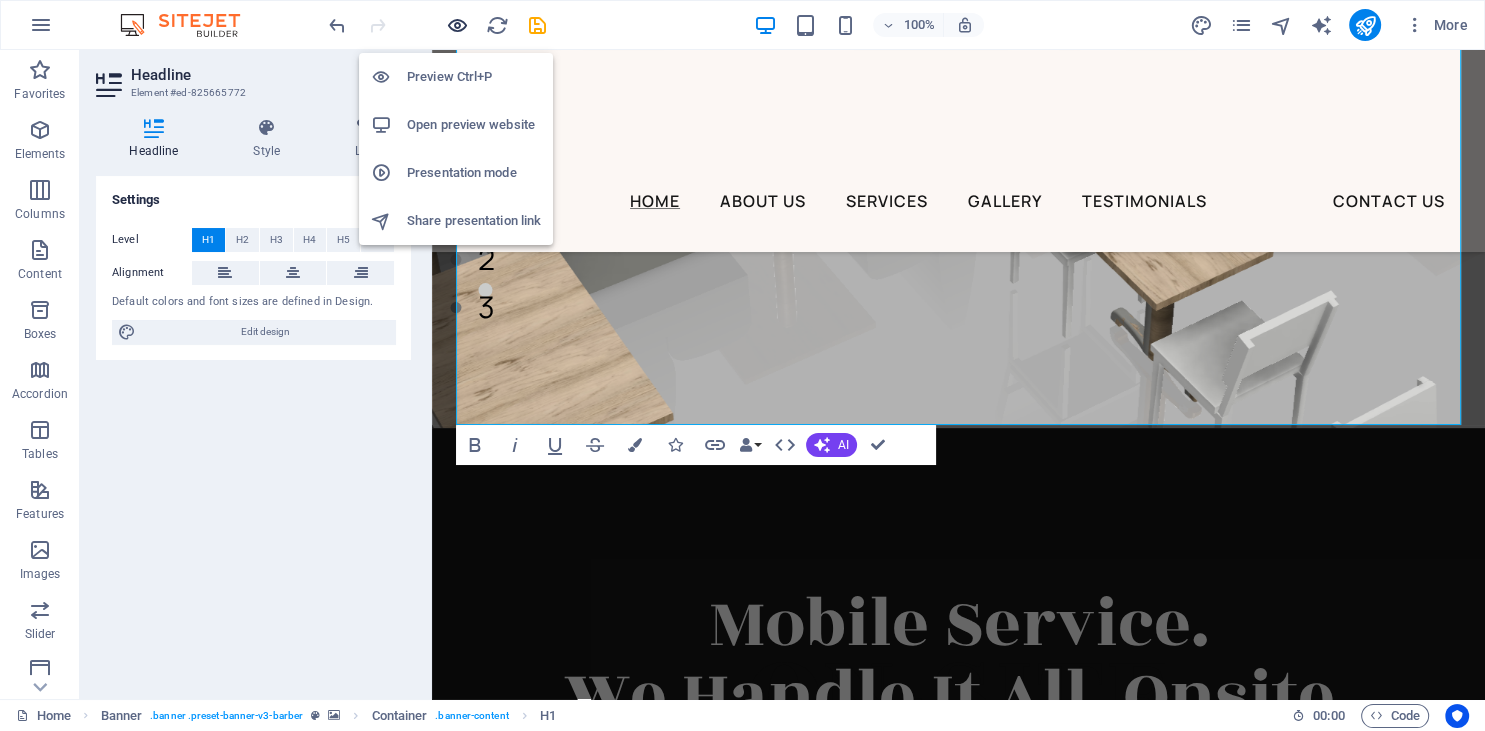 click at bounding box center (457, 25) 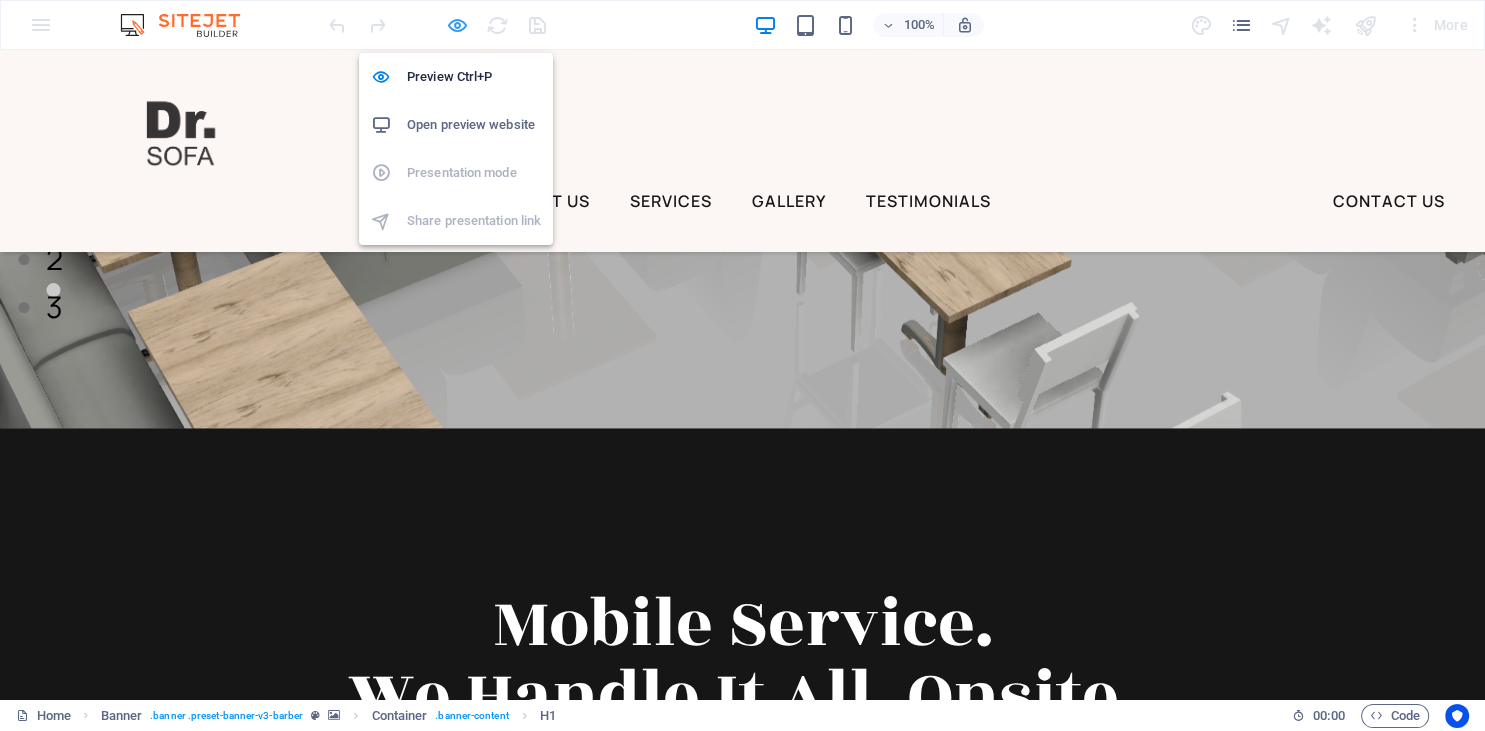 click at bounding box center [457, 25] 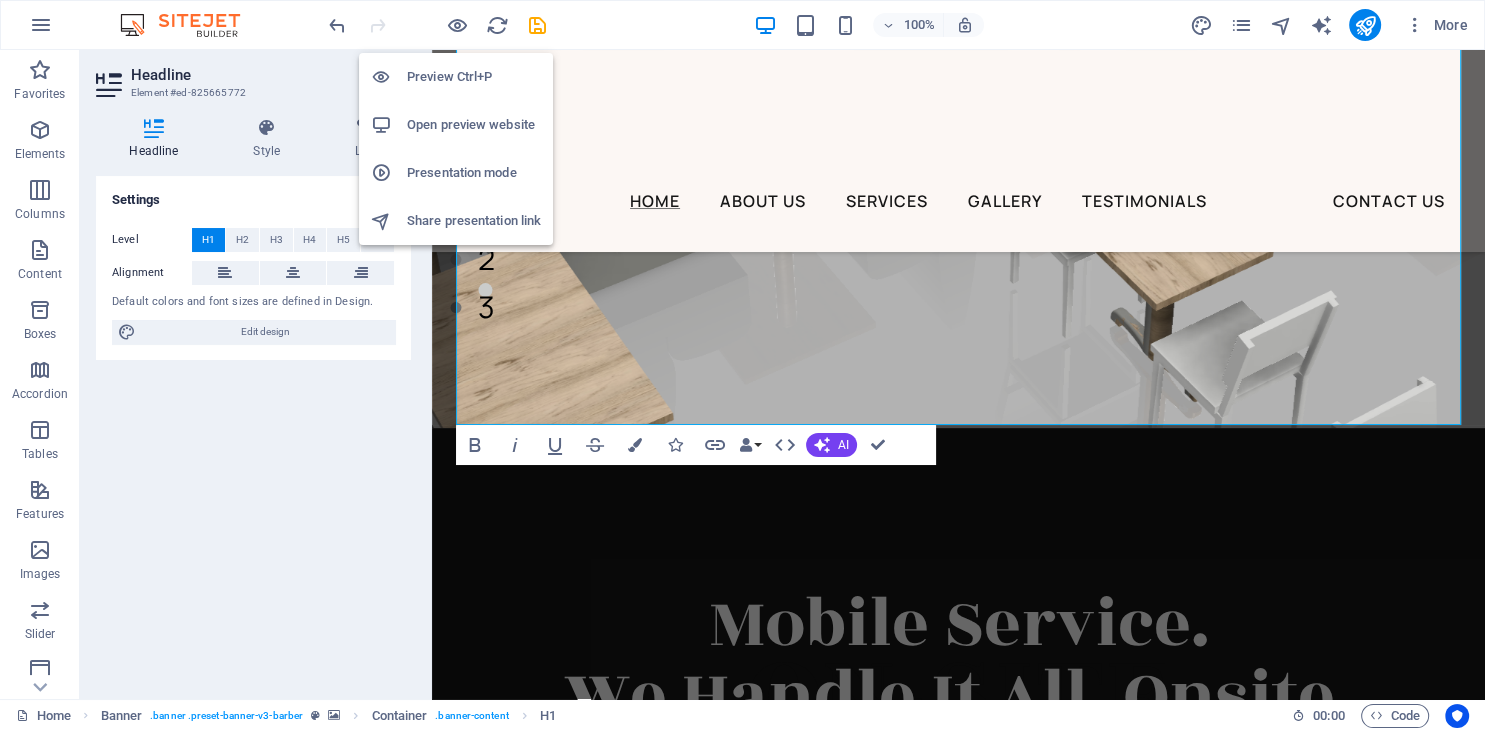 click on "Open preview website" at bounding box center (474, 125) 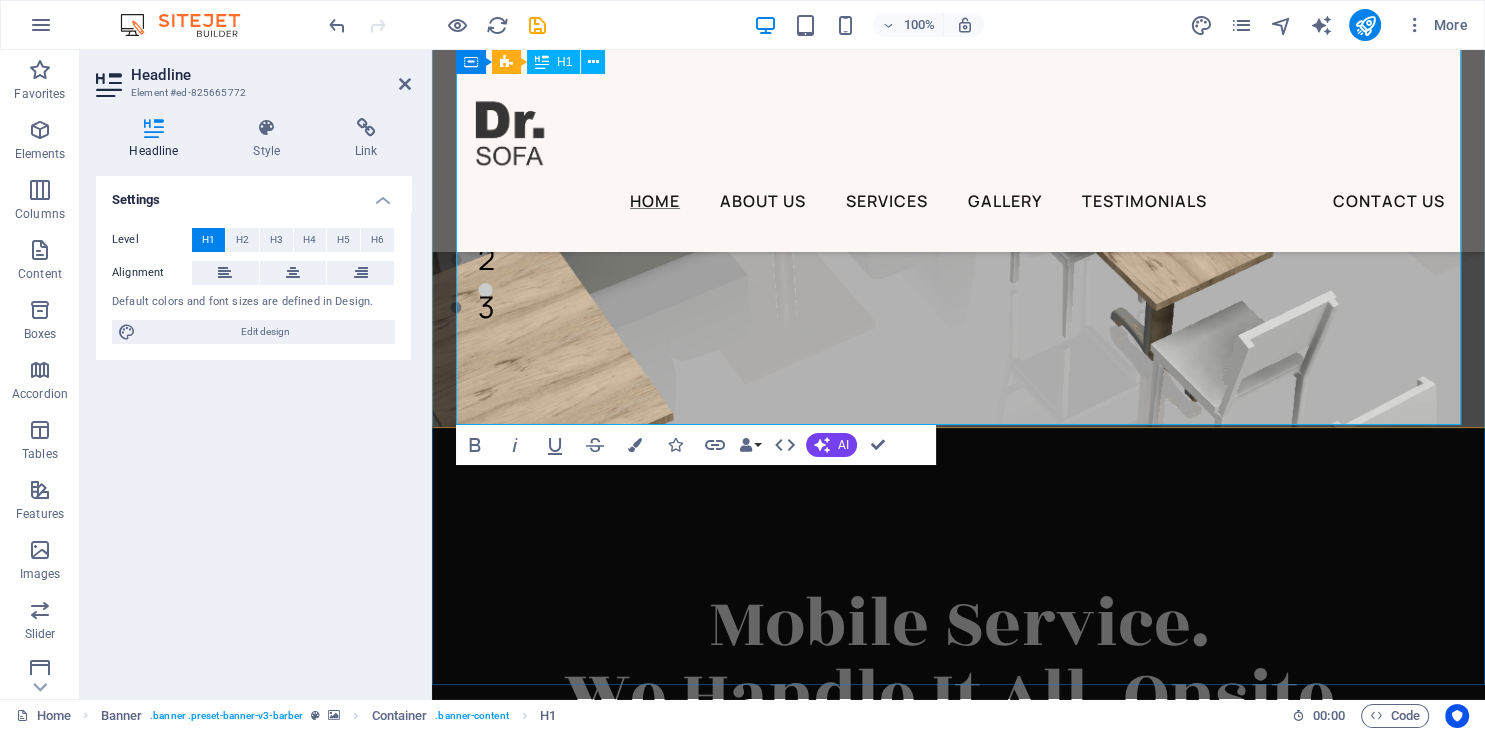 click on "On-Site Furniture Repair for Homes, Offices & Restaurants" at bounding box center (958, 937) 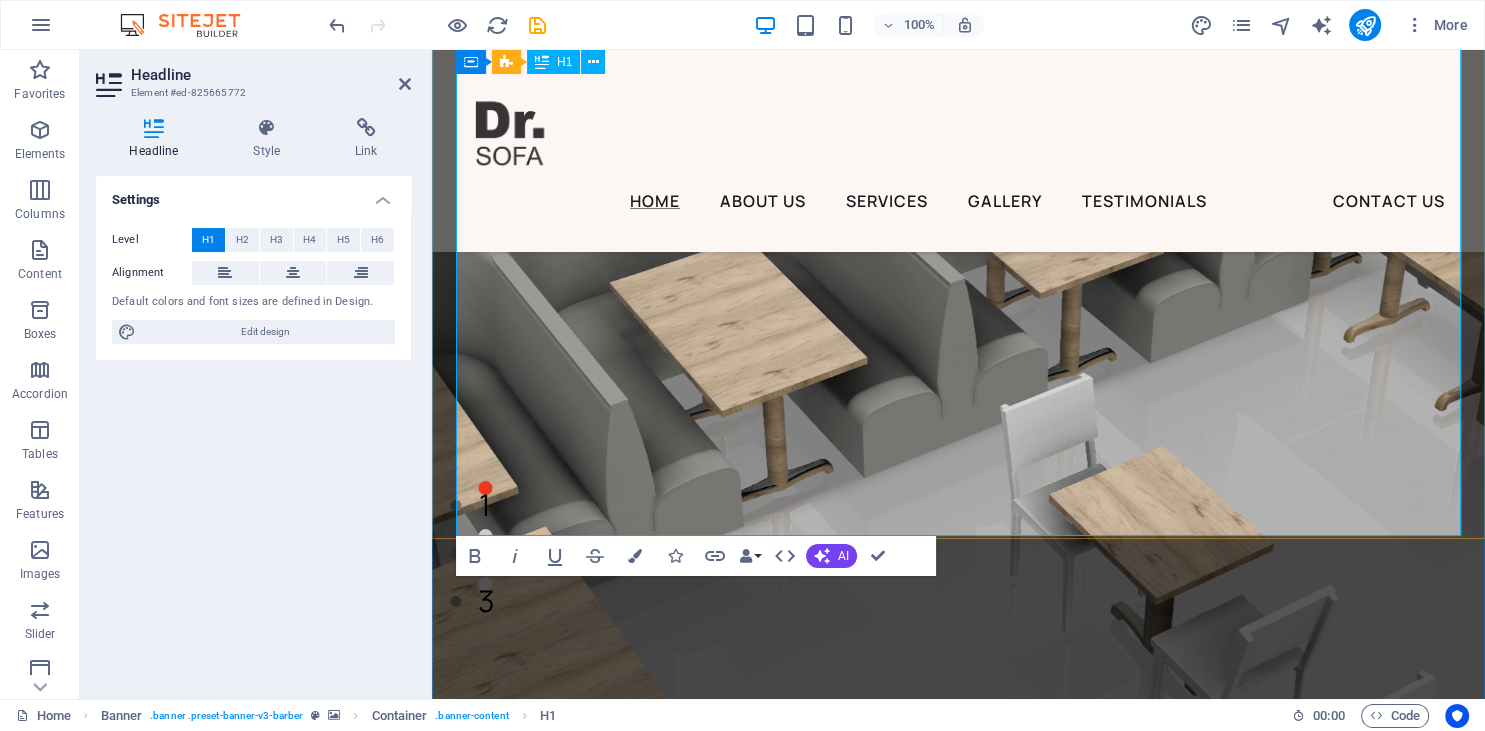 scroll, scrollTop: 105, scrollLeft: 0, axis: vertical 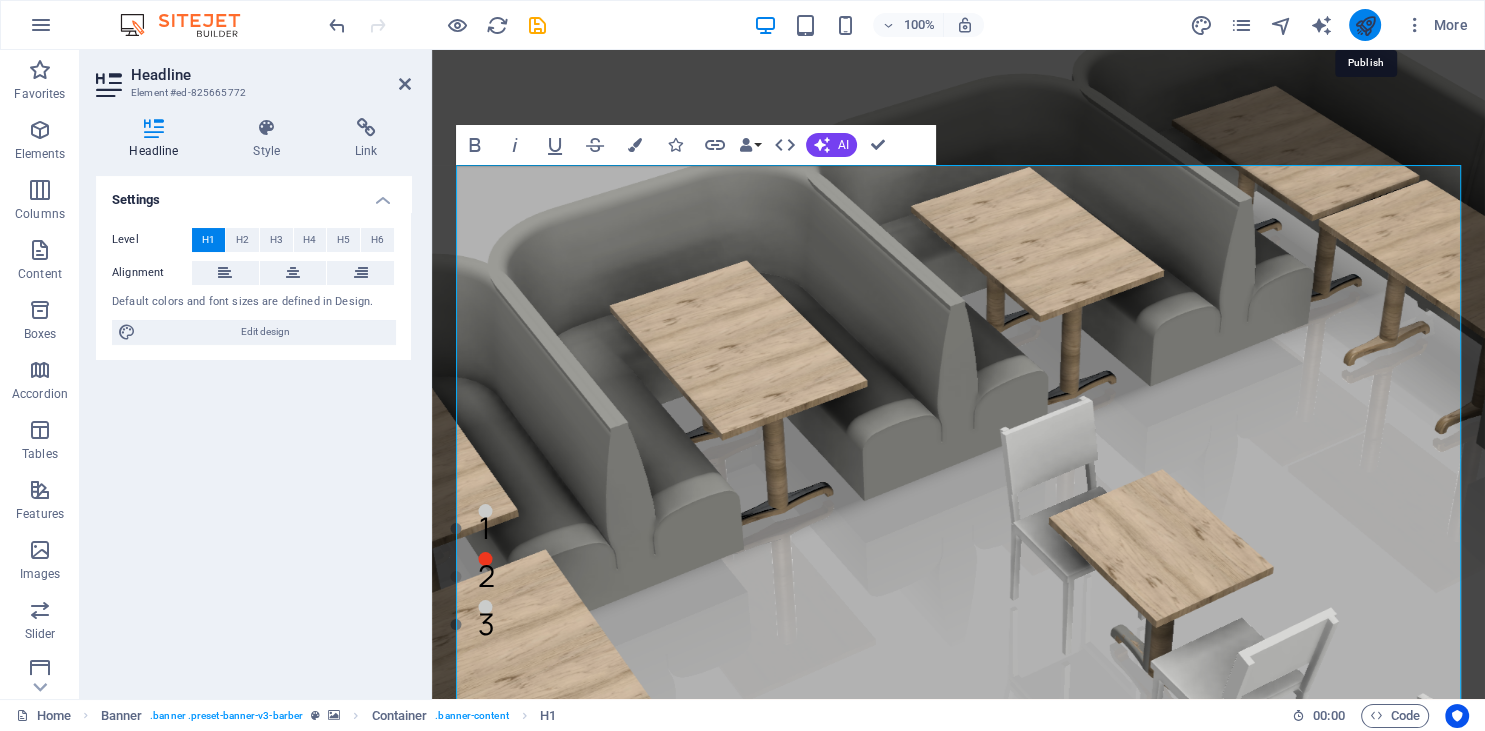 click at bounding box center [1364, 25] 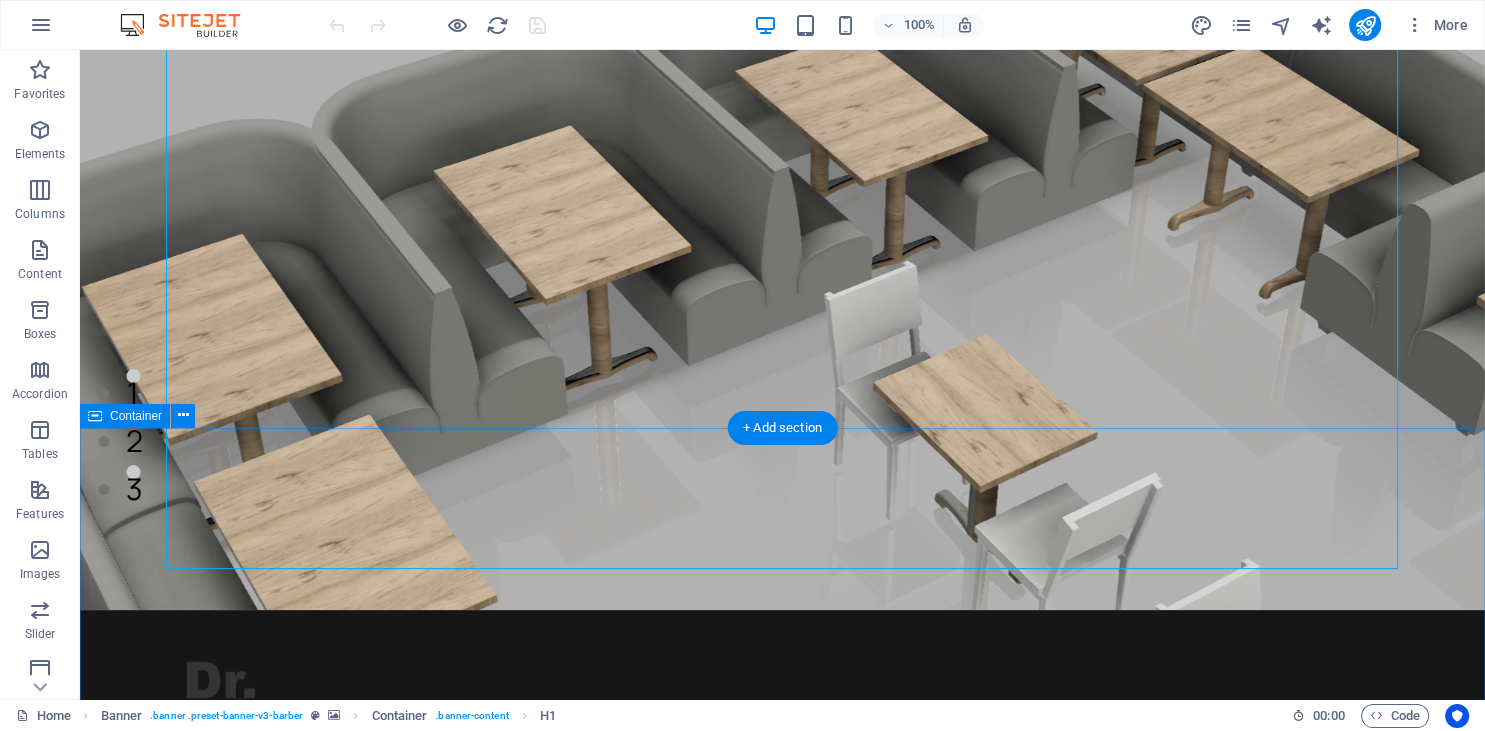 scroll, scrollTop: 105, scrollLeft: 0, axis: vertical 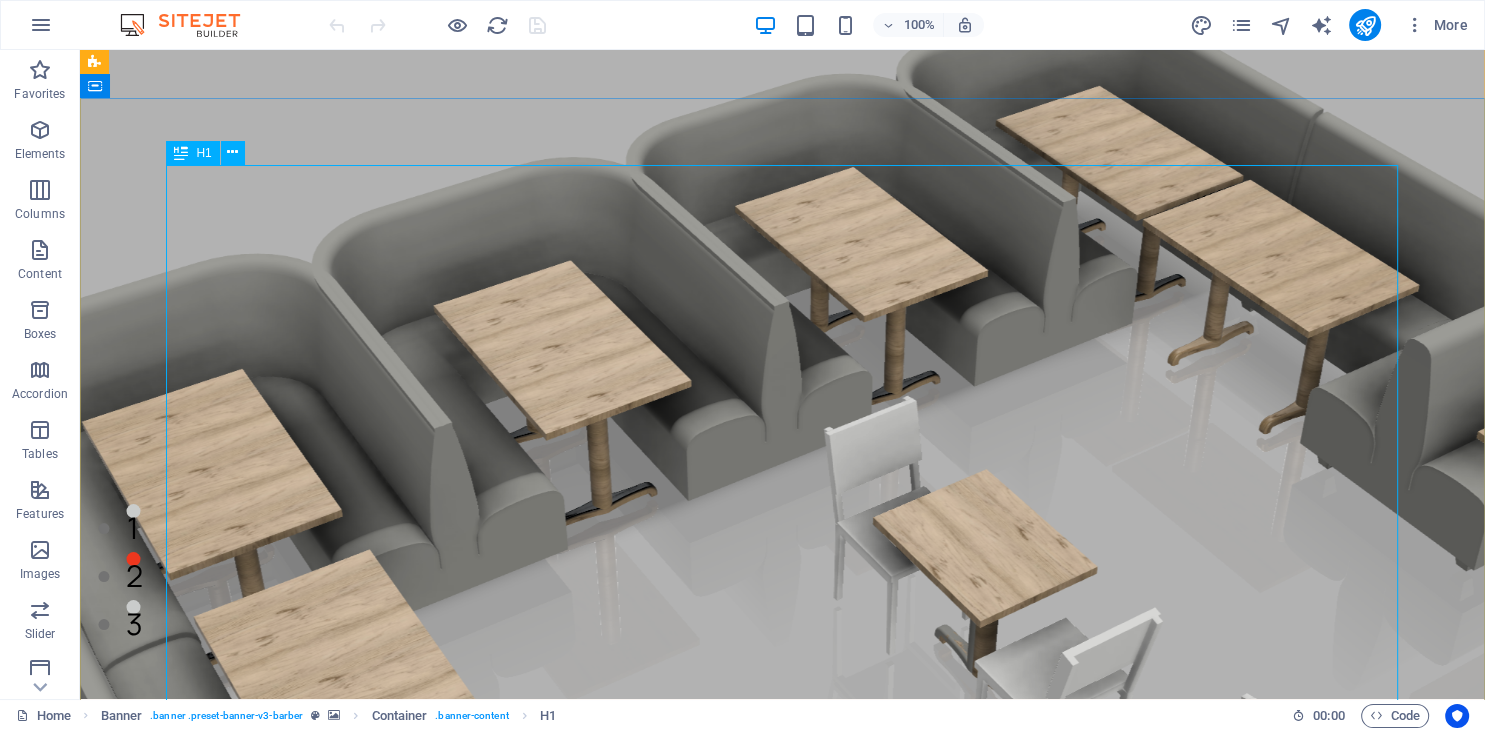 click on "On-Site Furniture Repair for Homes, Offices & Restaurants" at bounding box center (783, 1374) 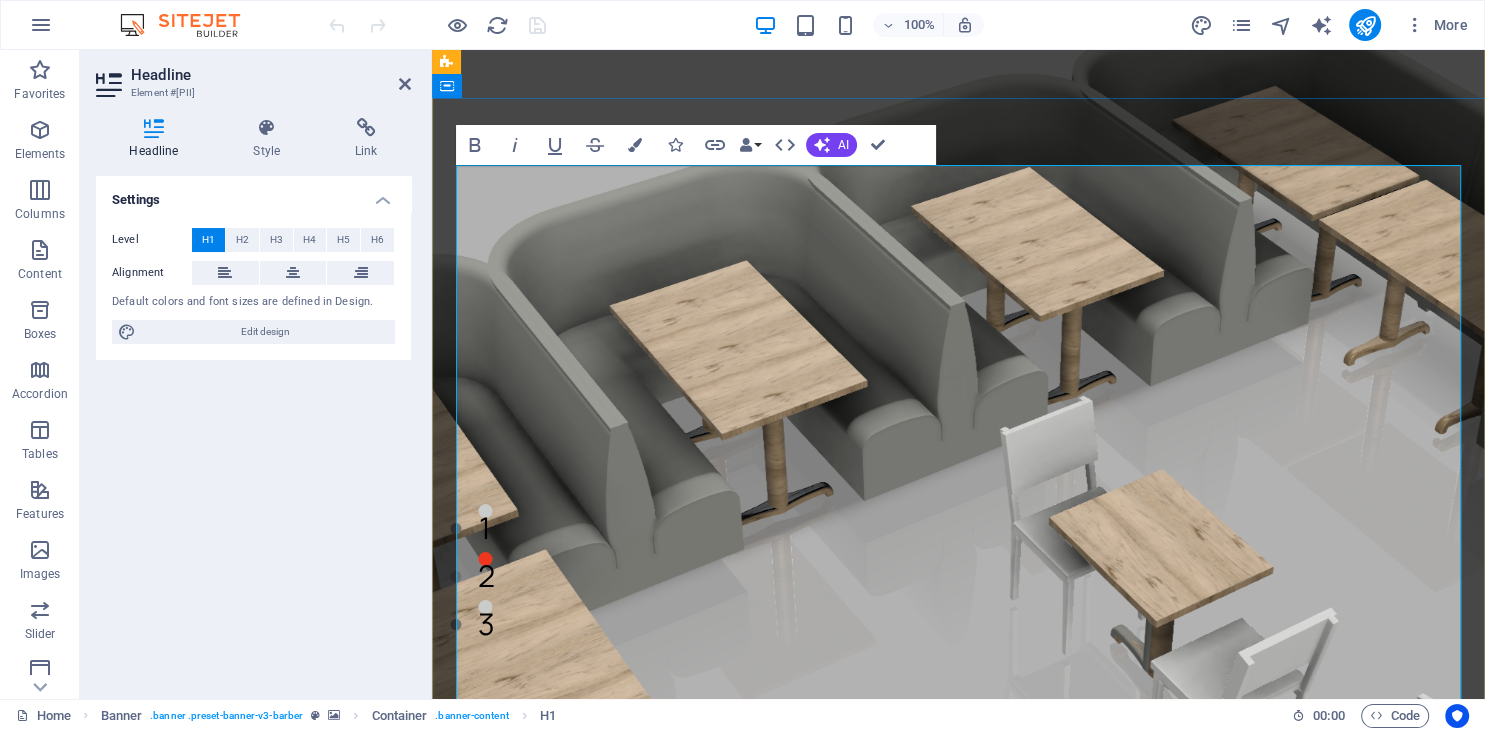 click on "On-Site Furniture Repair for Homes, Offices & Restaurants" at bounding box center [958, 1302] 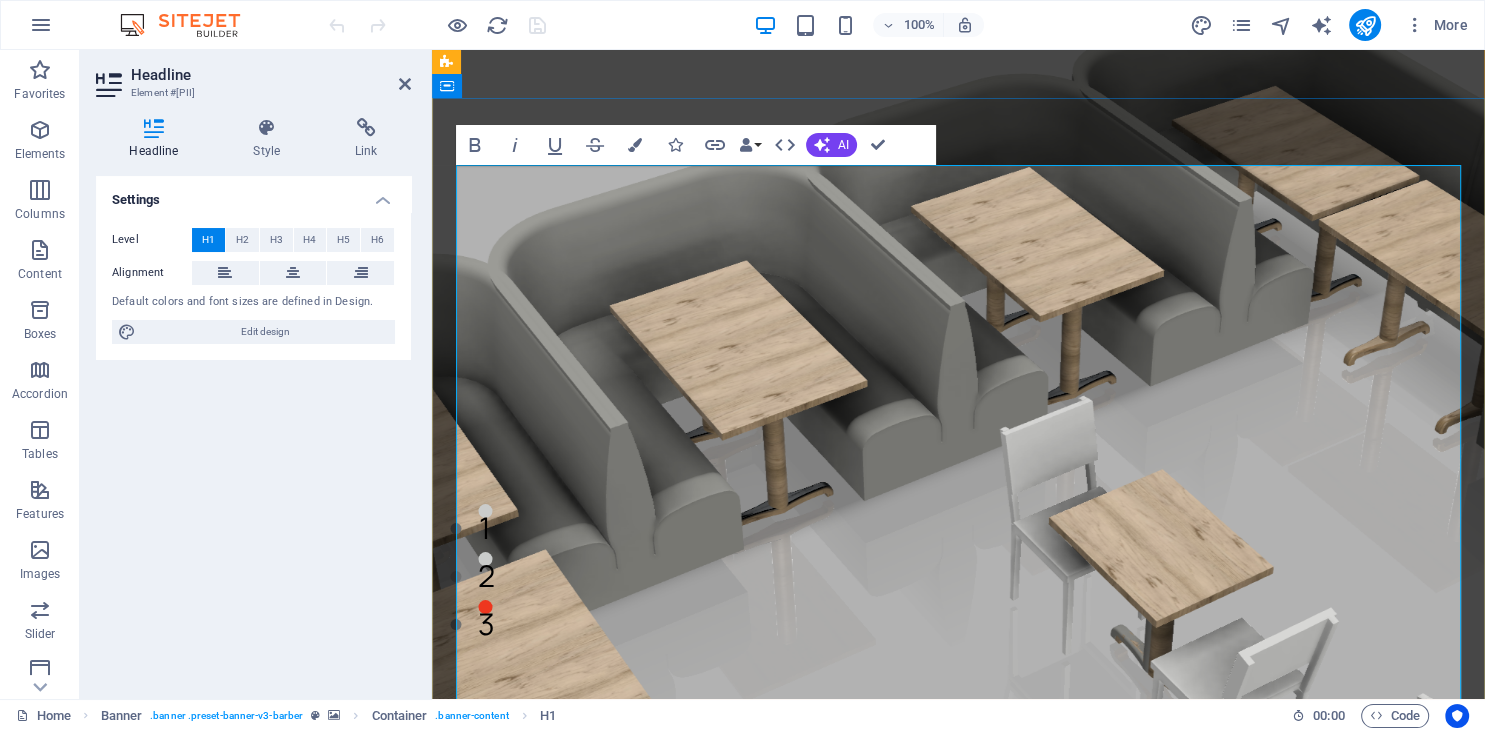 type 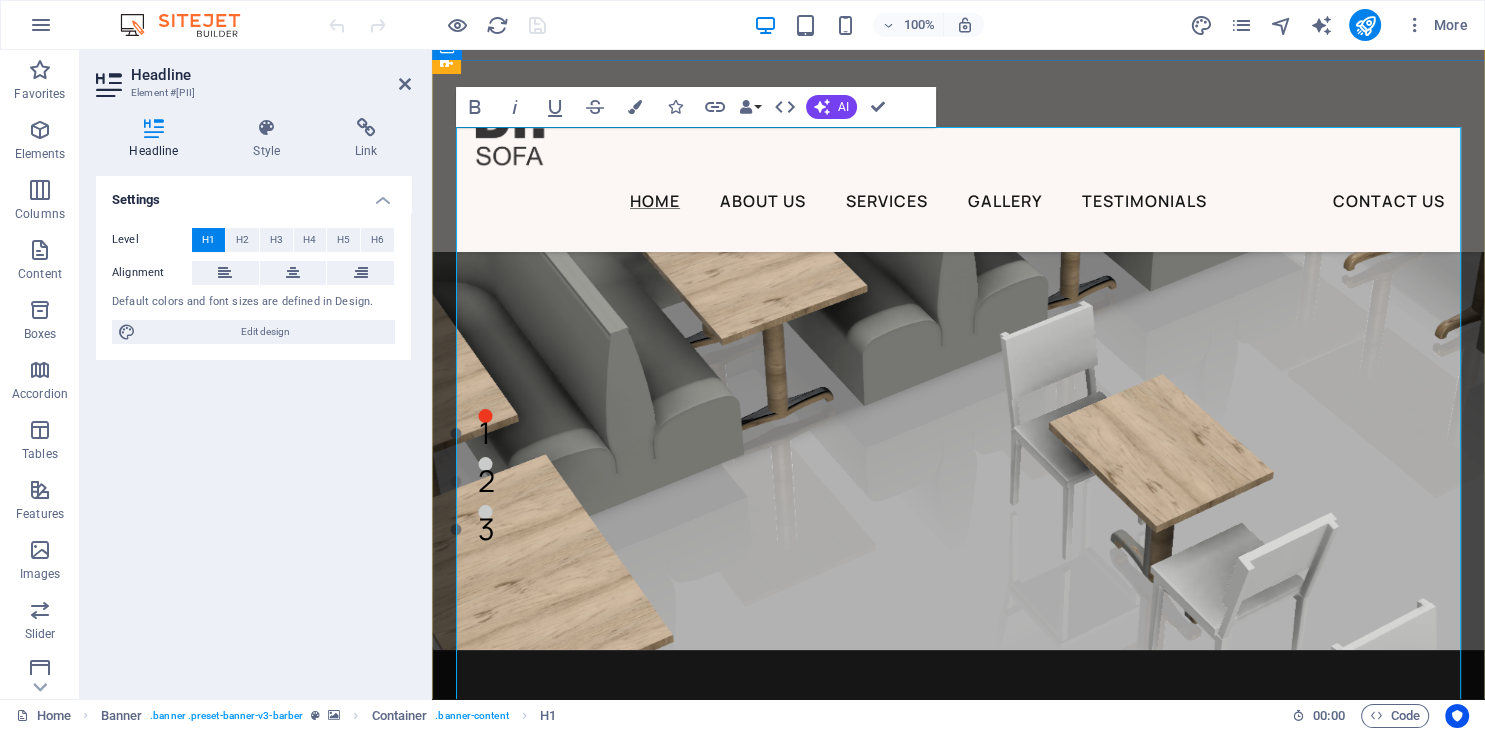 scroll, scrollTop: 211, scrollLeft: 0, axis: vertical 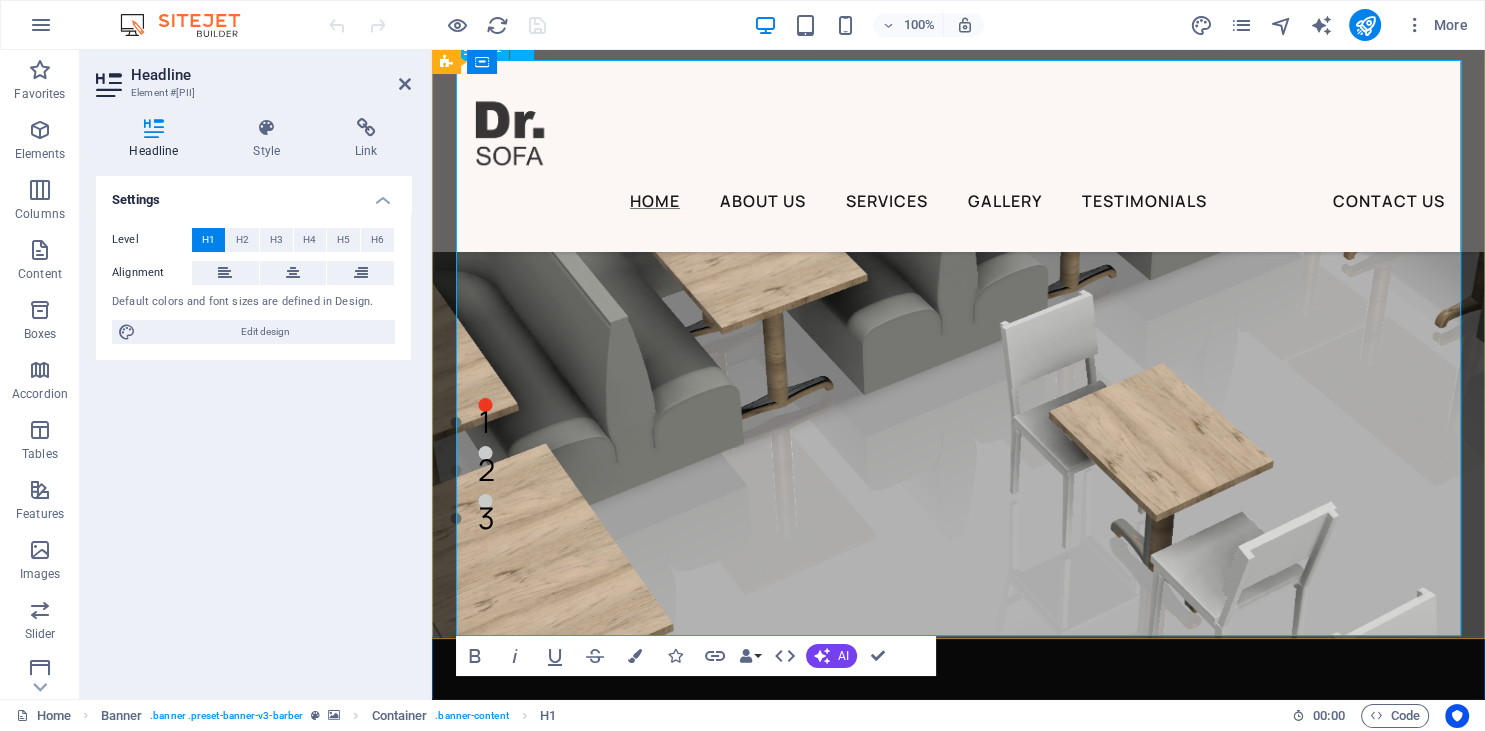 drag, startPoint x: 885, startPoint y: 402, endPoint x: 541, endPoint y: 418, distance: 344.3719 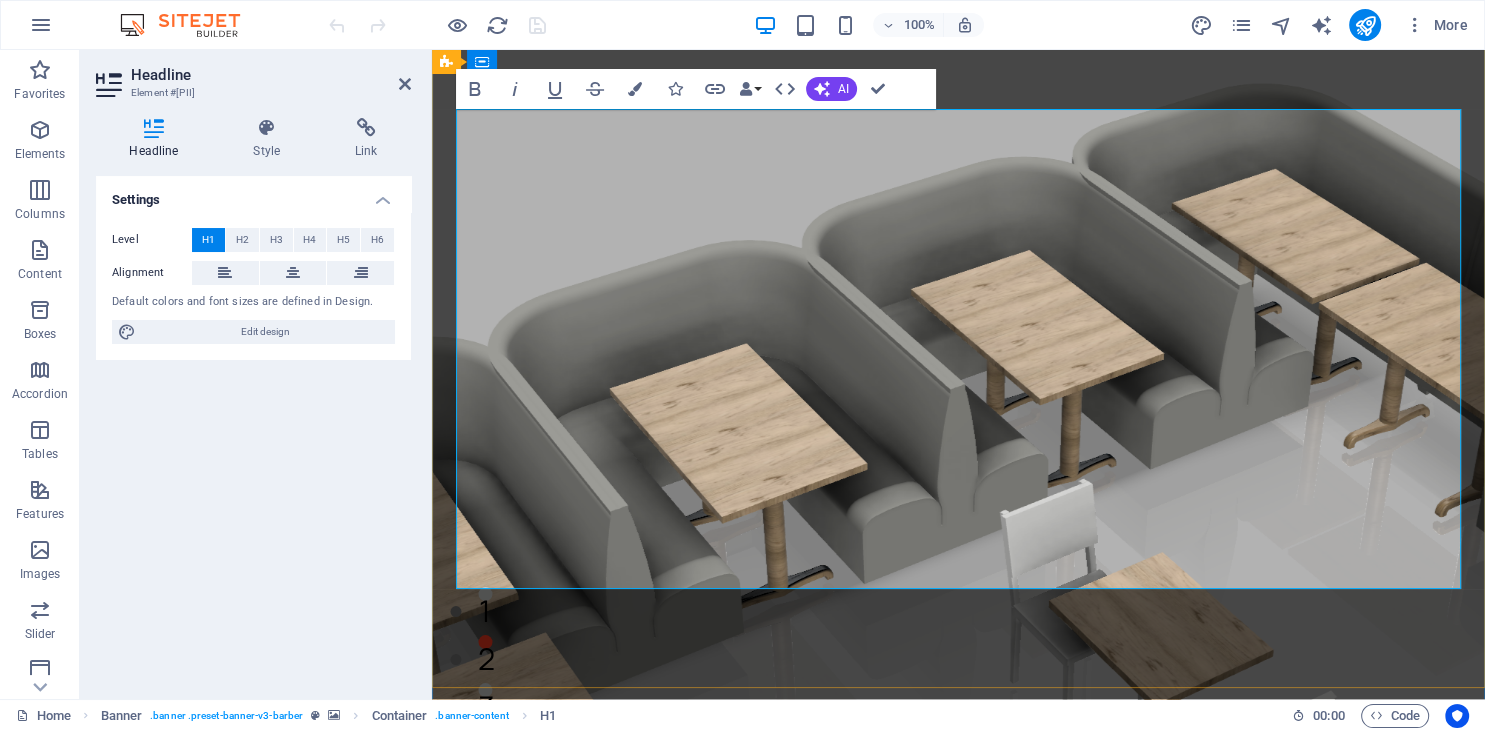 scroll, scrollTop: 0, scrollLeft: 0, axis: both 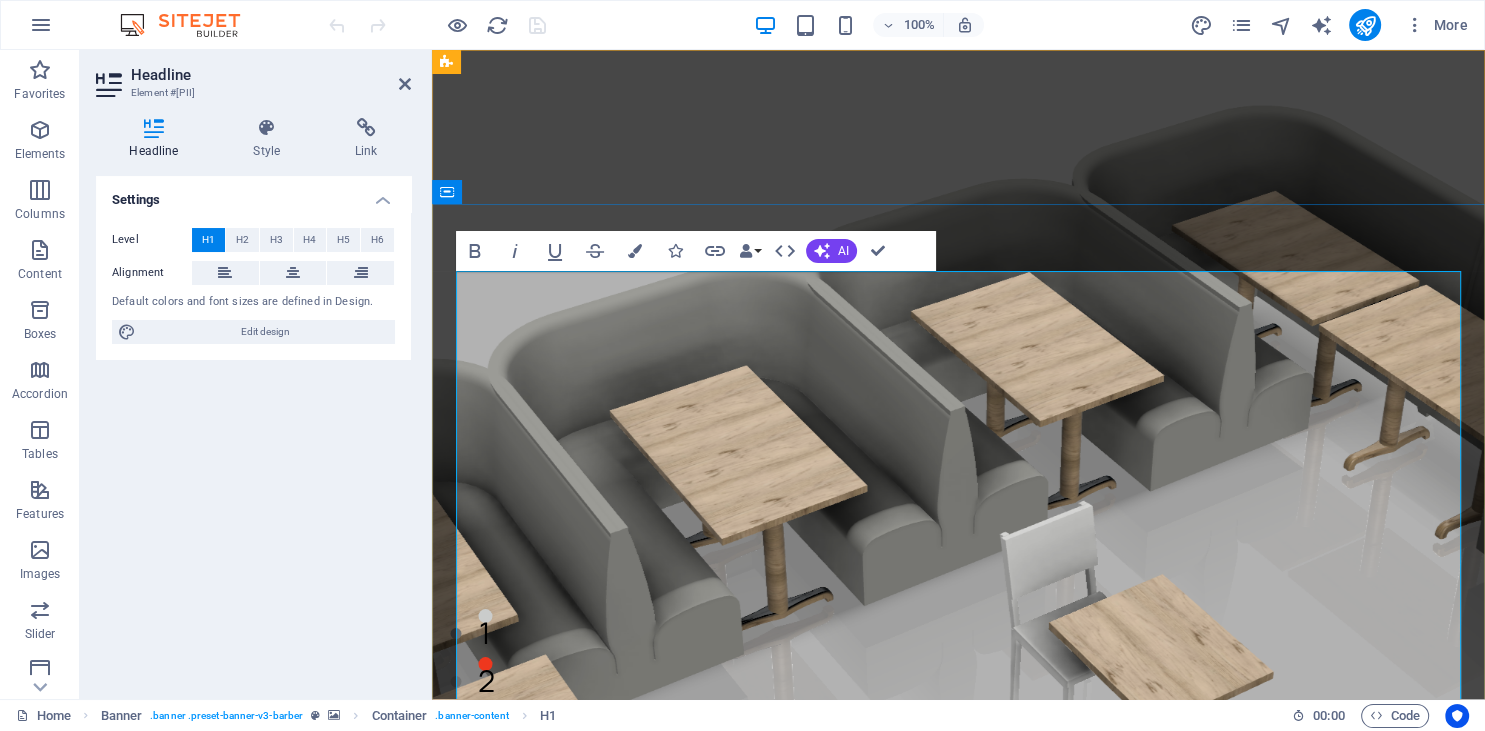 drag, startPoint x: 1153, startPoint y: 323, endPoint x: 763, endPoint y: 303, distance: 390.51248 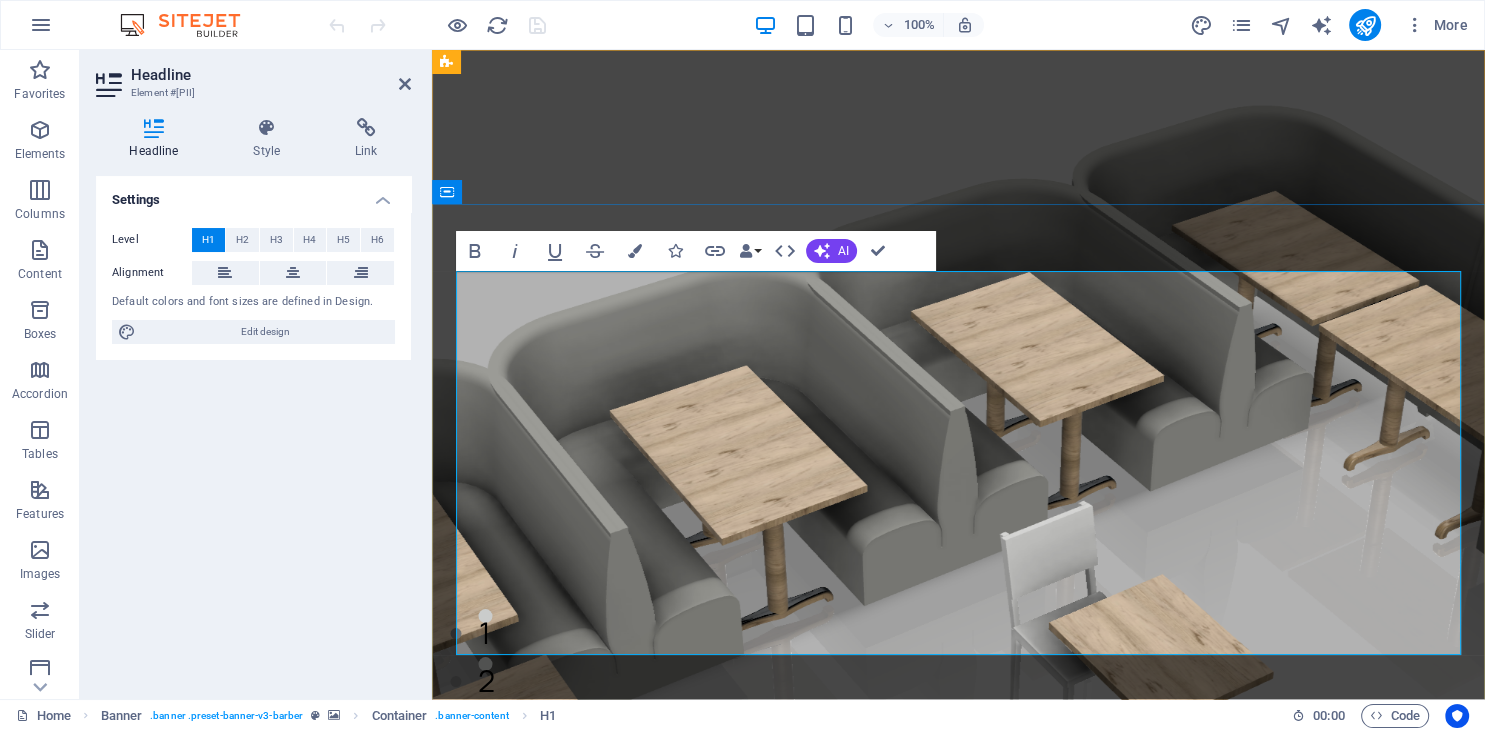 click on "Furniture Repair Homes, Offices & Restaurants" at bounding box center [958, 1311] 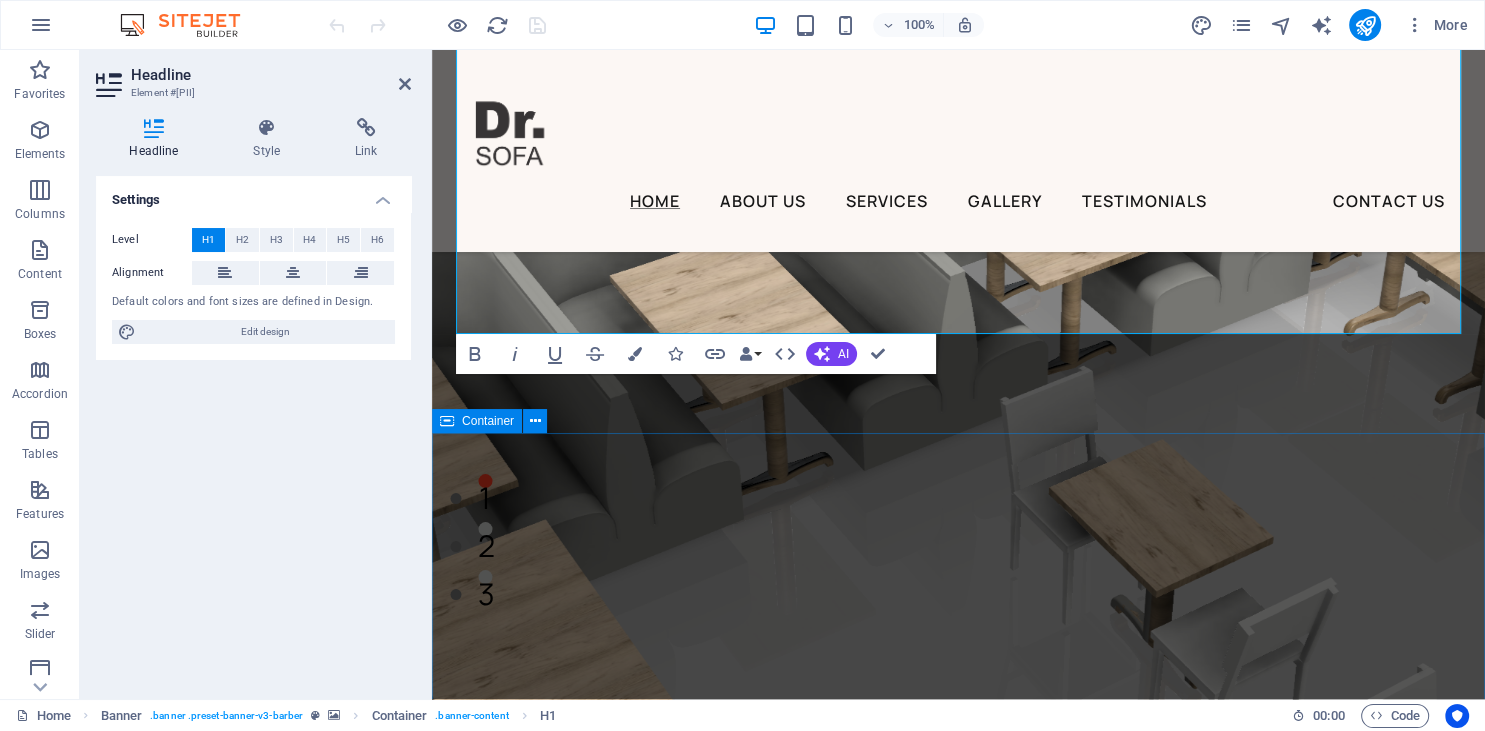scroll, scrollTop: 0, scrollLeft: 0, axis: both 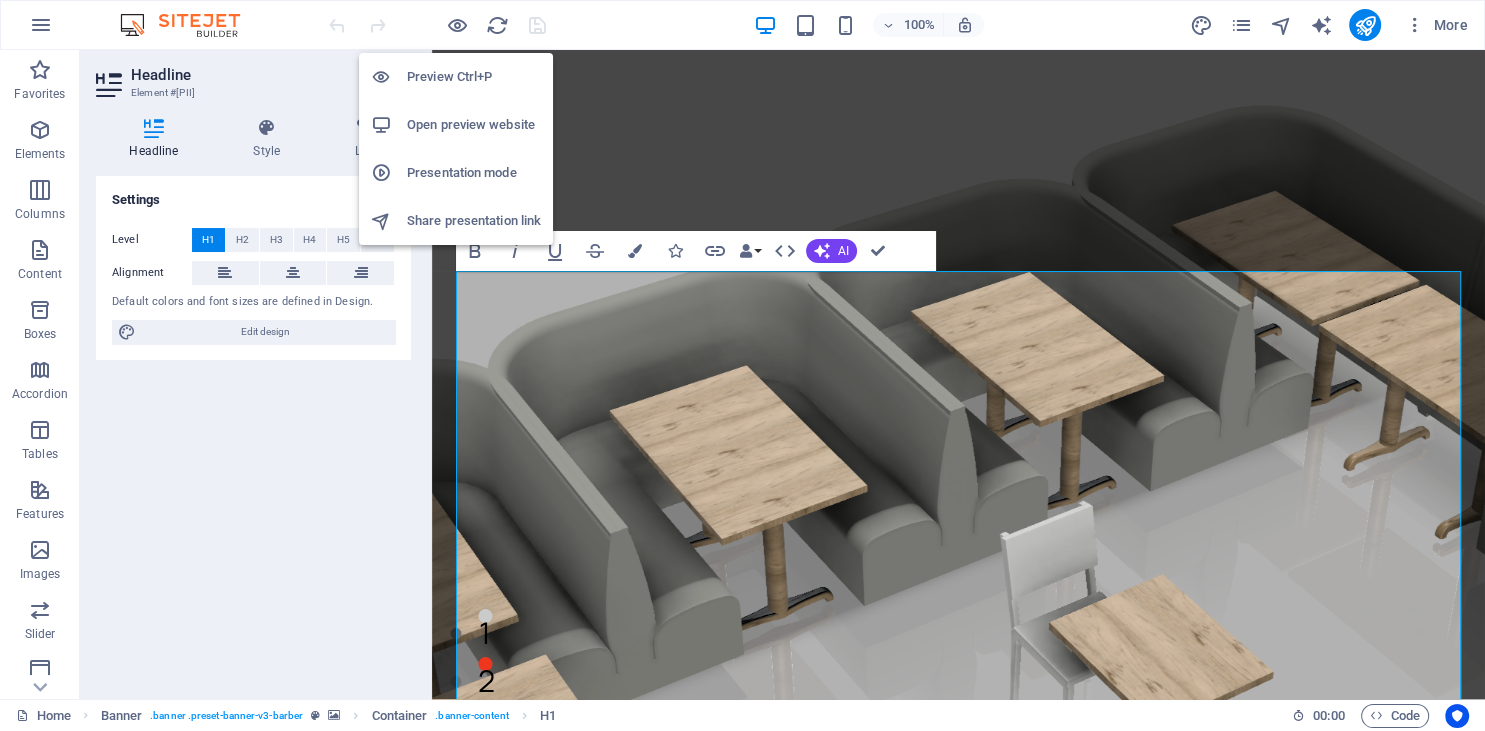 click on "Open preview website" at bounding box center (474, 125) 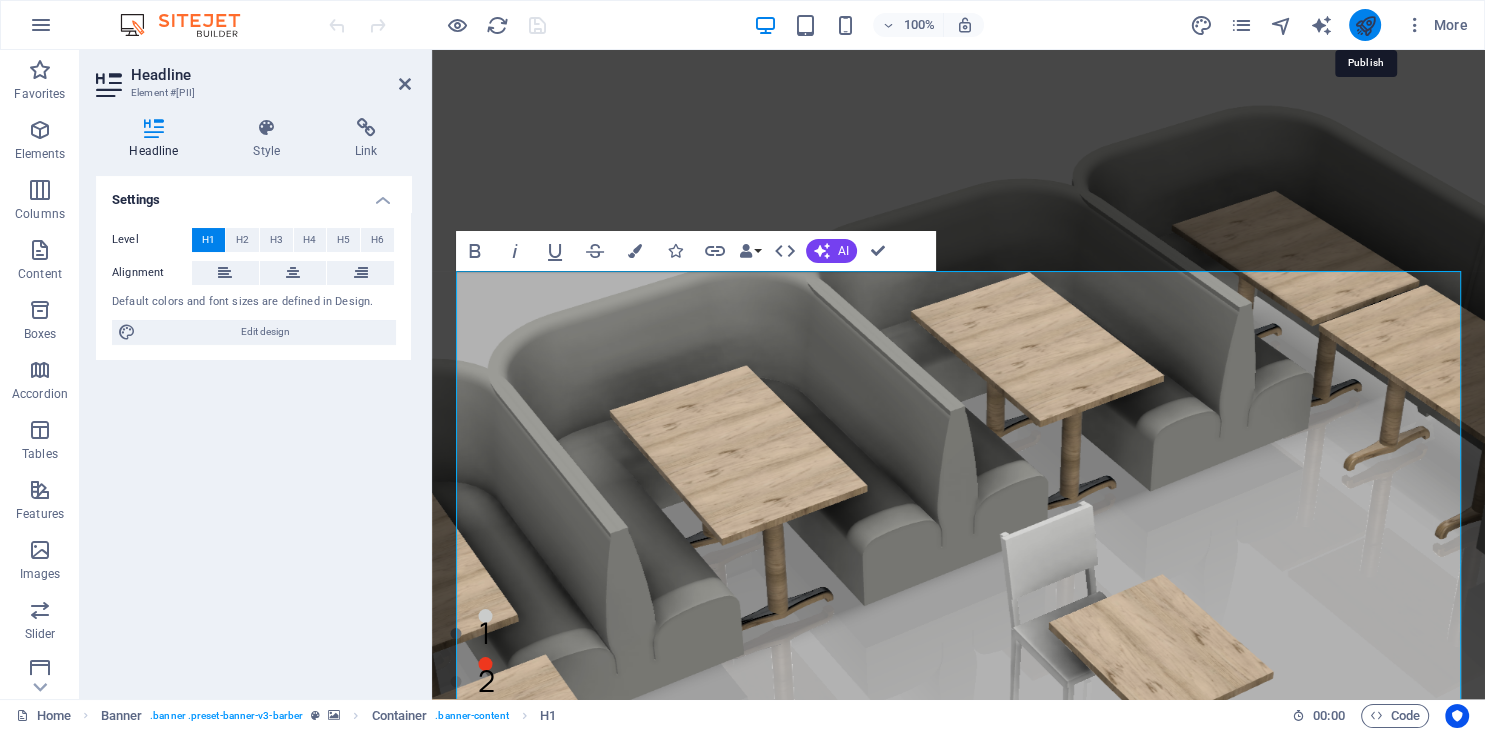 click at bounding box center [1364, 25] 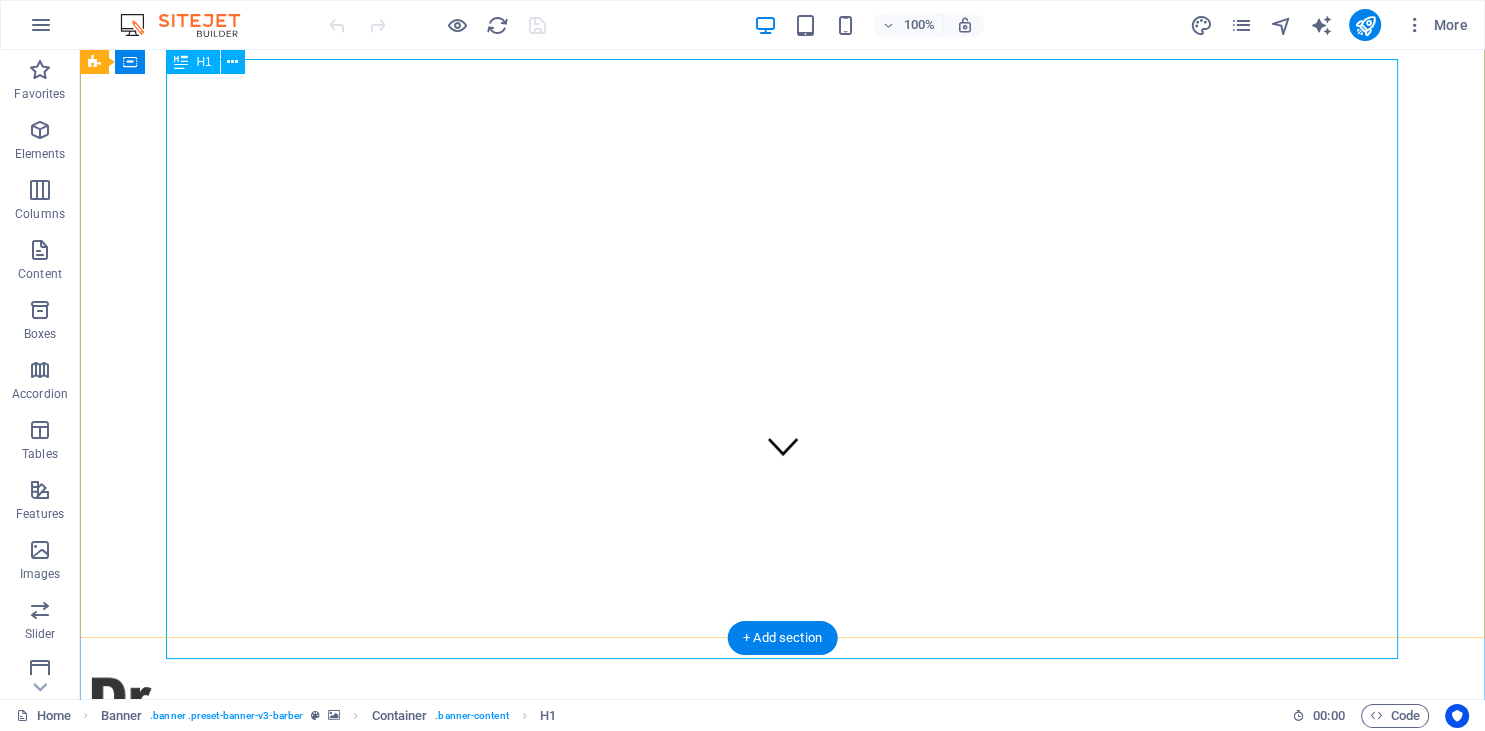 scroll, scrollTop: 211, scrollLeft: 0, axis: vertical 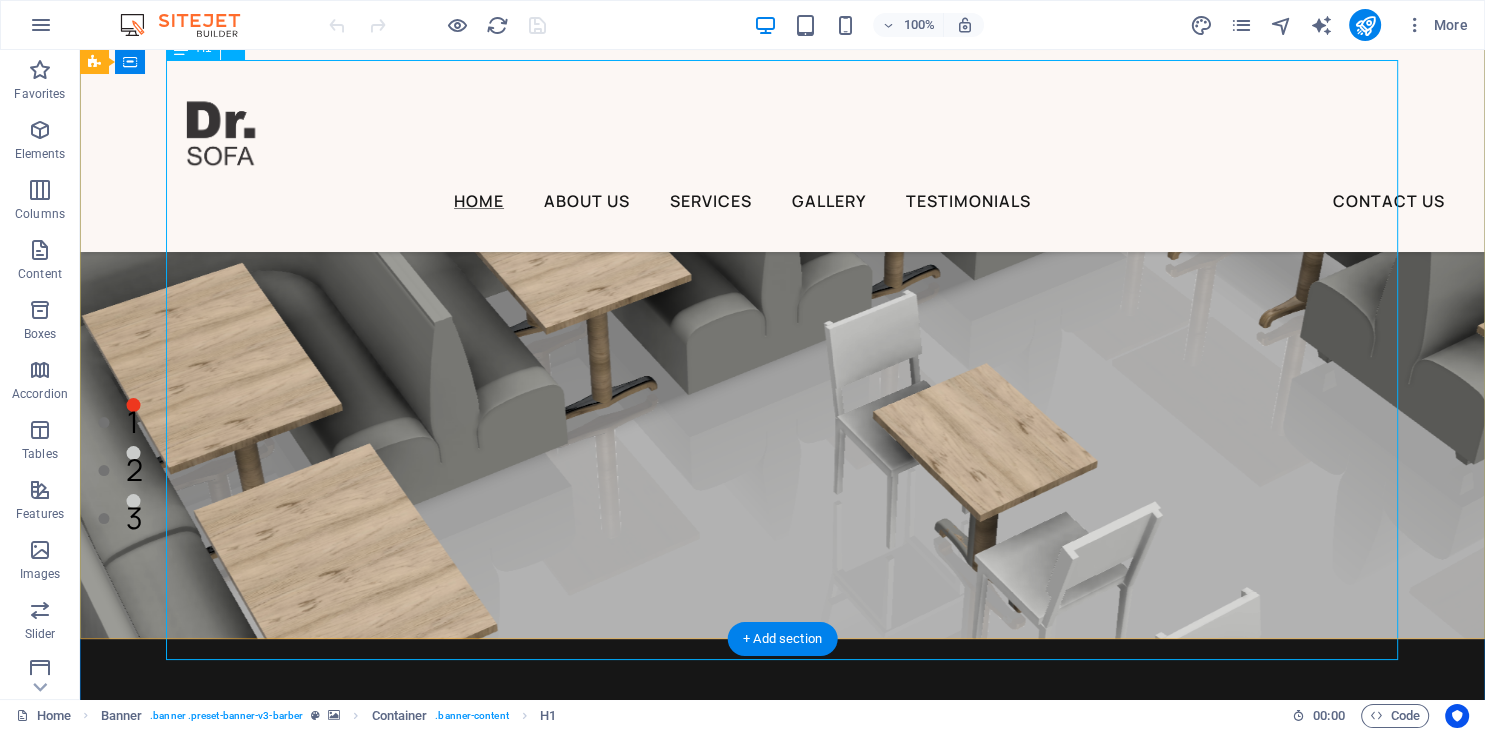 click on "Furniture Repair Homes, Offices &  Restaurants" at bounding box center [783, 1160] 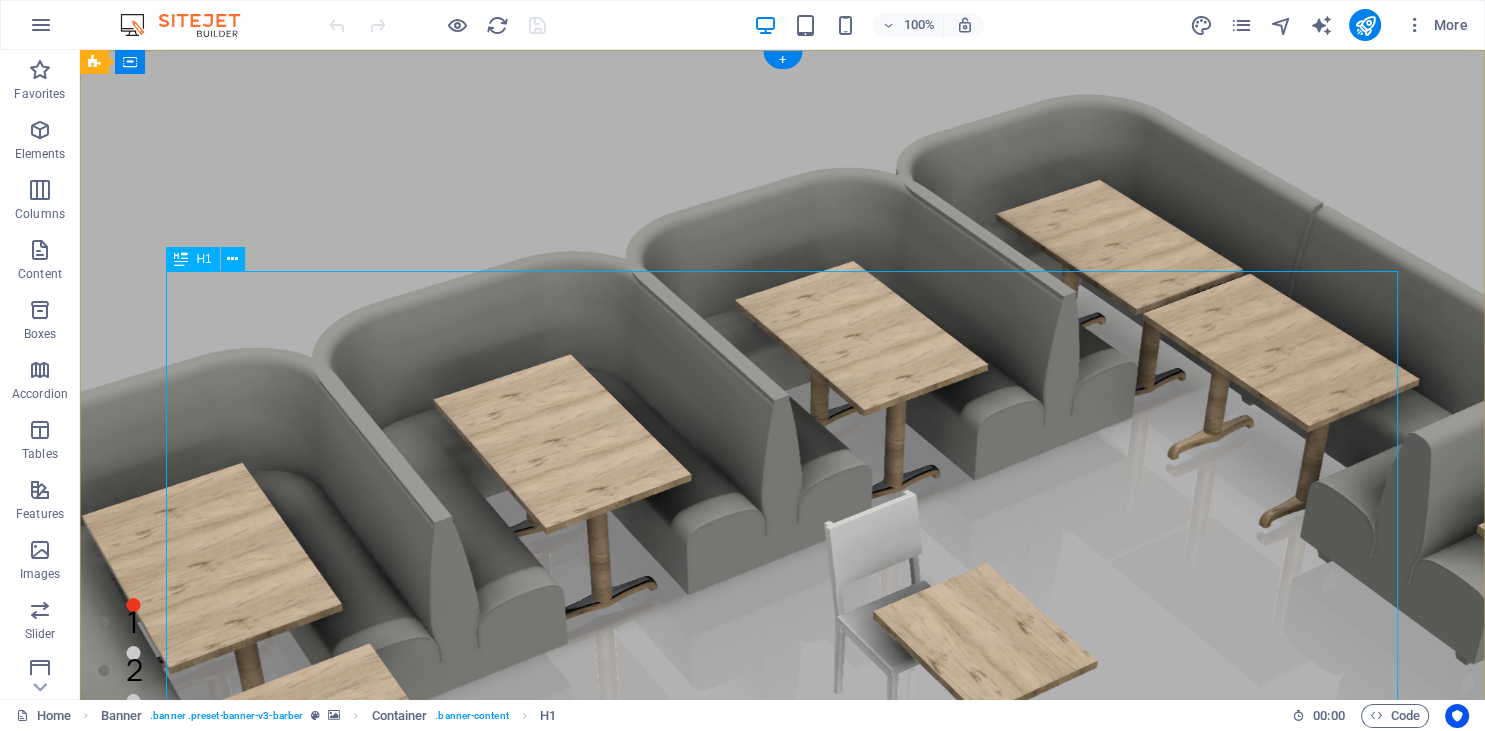 scroll, scrollTop: 0, scrollLeft: 0, axis: both 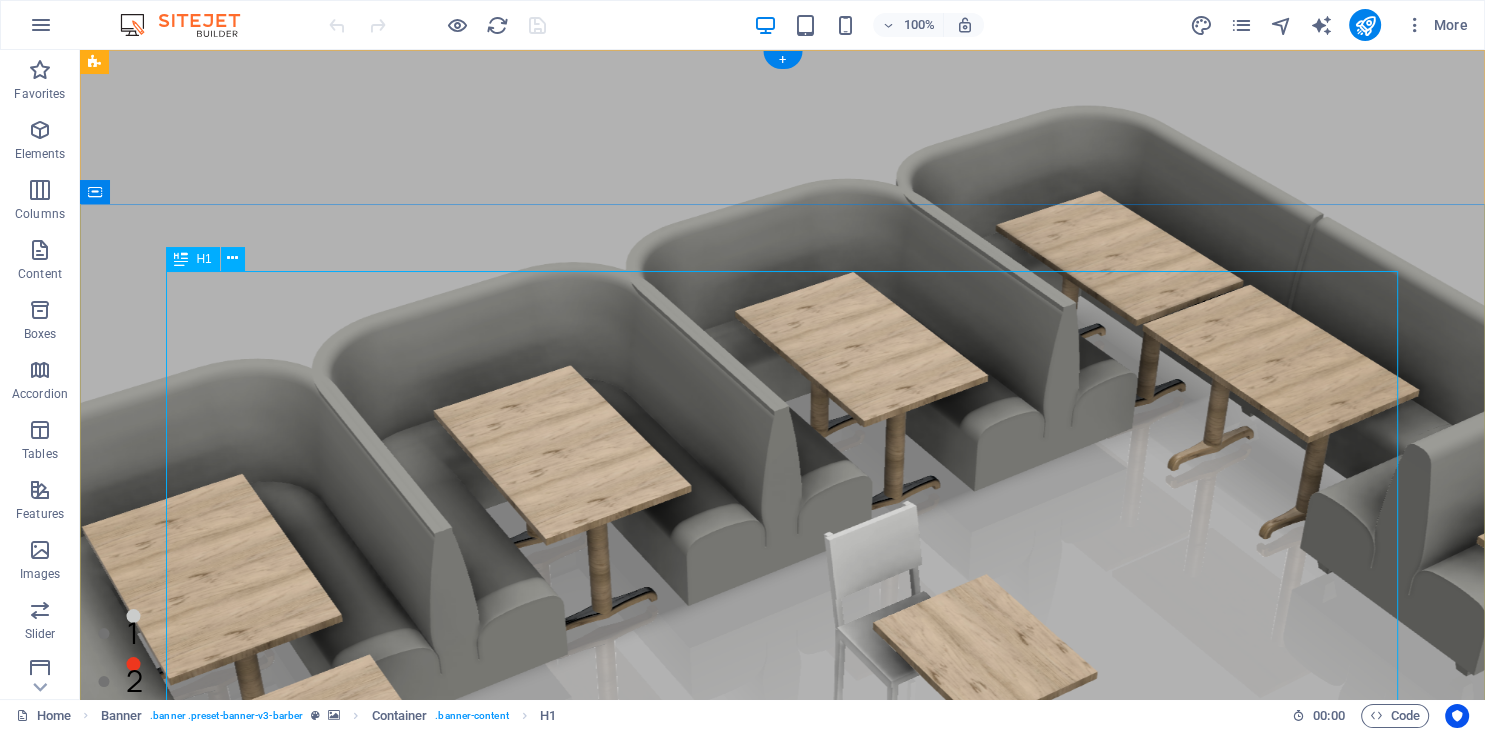 click on "Furniture Repair Homes, Offices &  Restaurants" at bounding box center [783, 1419] 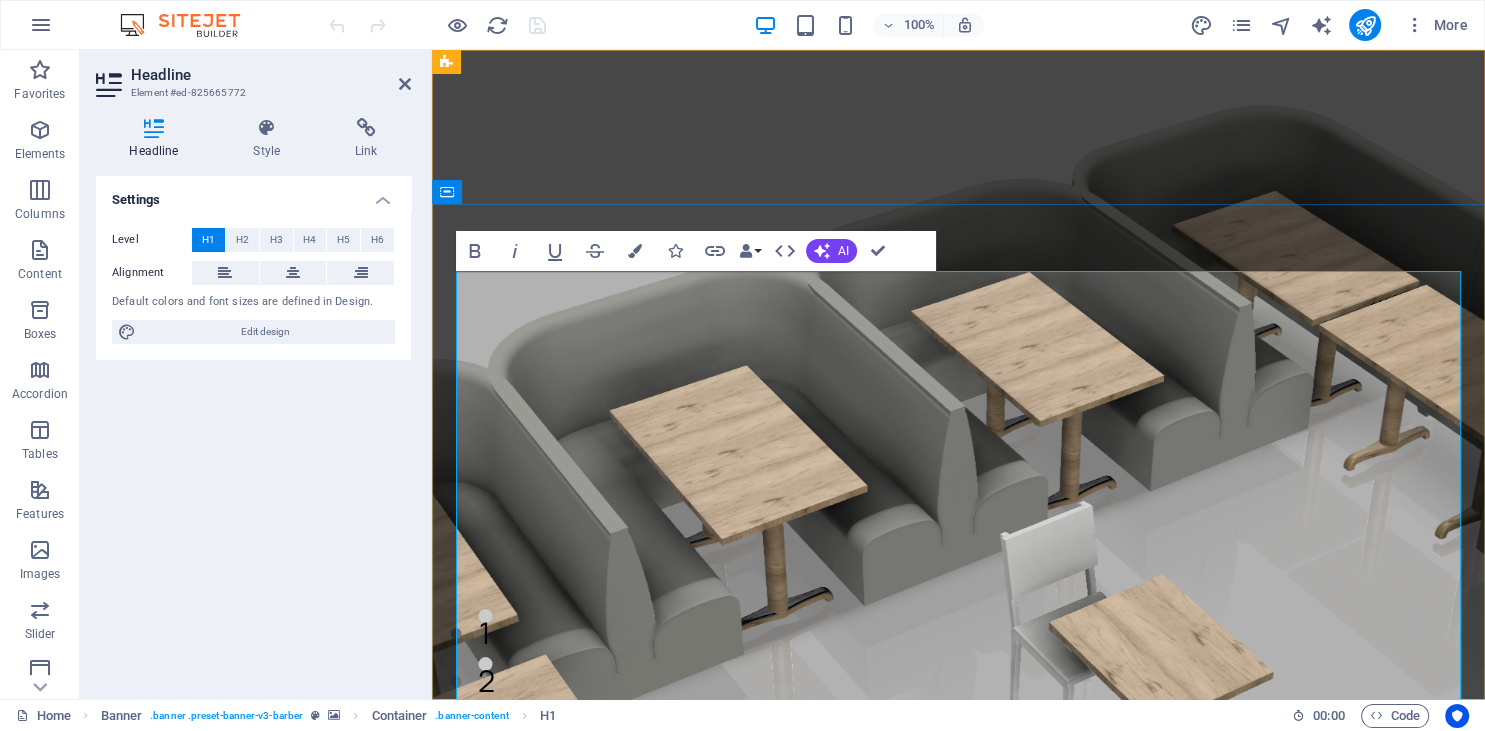 click on "Furniture Repair Homes, Offices & Restaurants" at bounding box center [958, 1359] 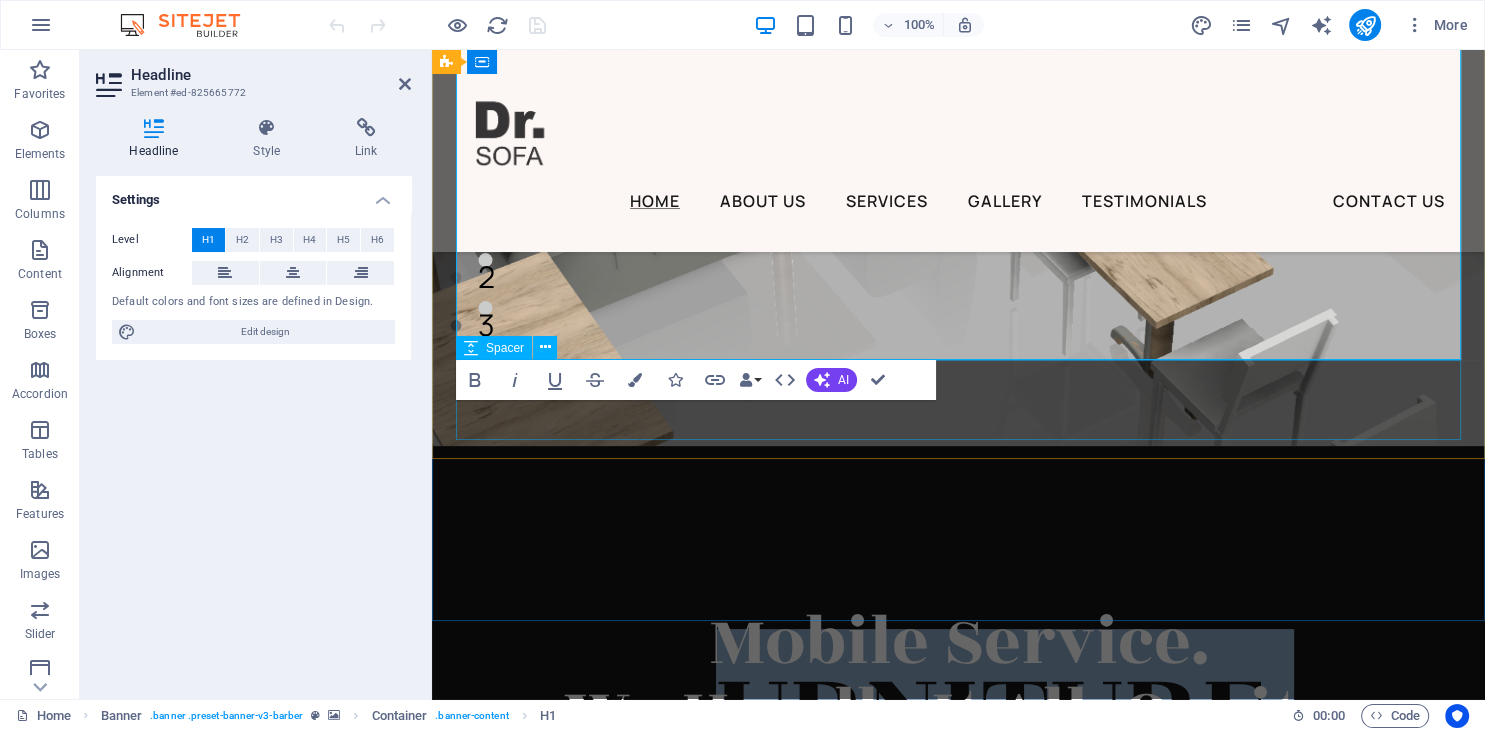 scroll, scrollTop: 445, scrollLeft: 0, axis: vertical 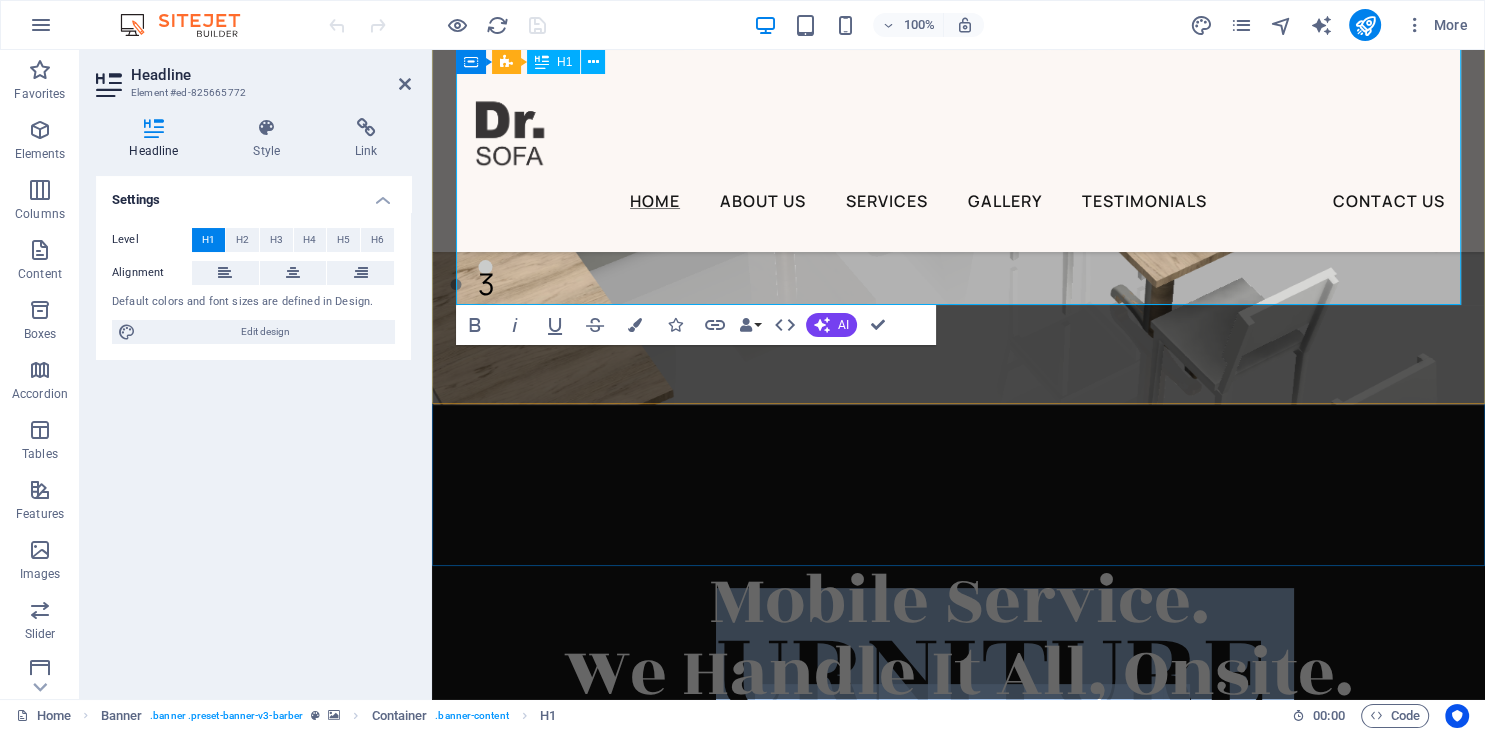 drag, startPoint x: 679, startPoint y: 343, endPoint x: 1340, endPoint y: 218, distance: 672.7154 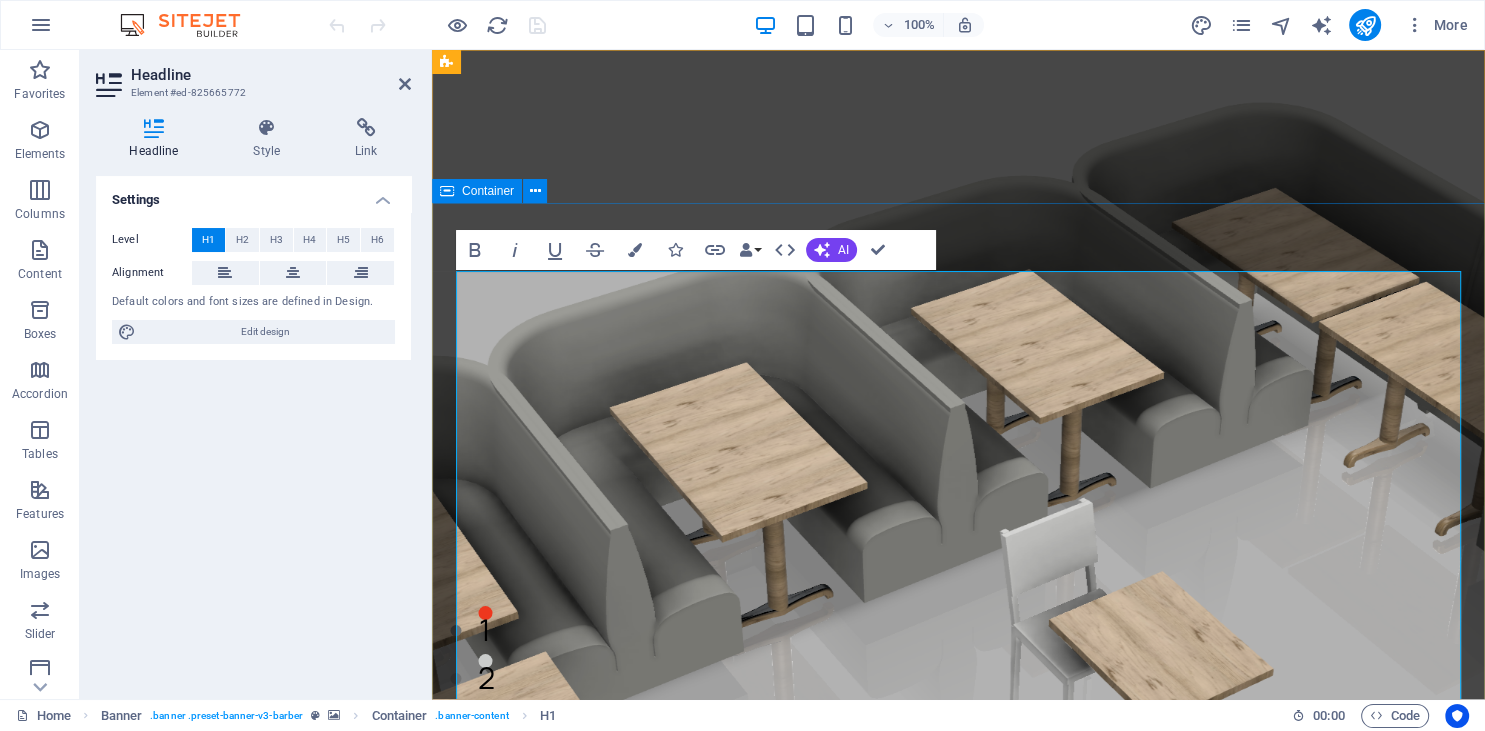scroll, scrollTop: 0, scrollLeft: 0, axis: both 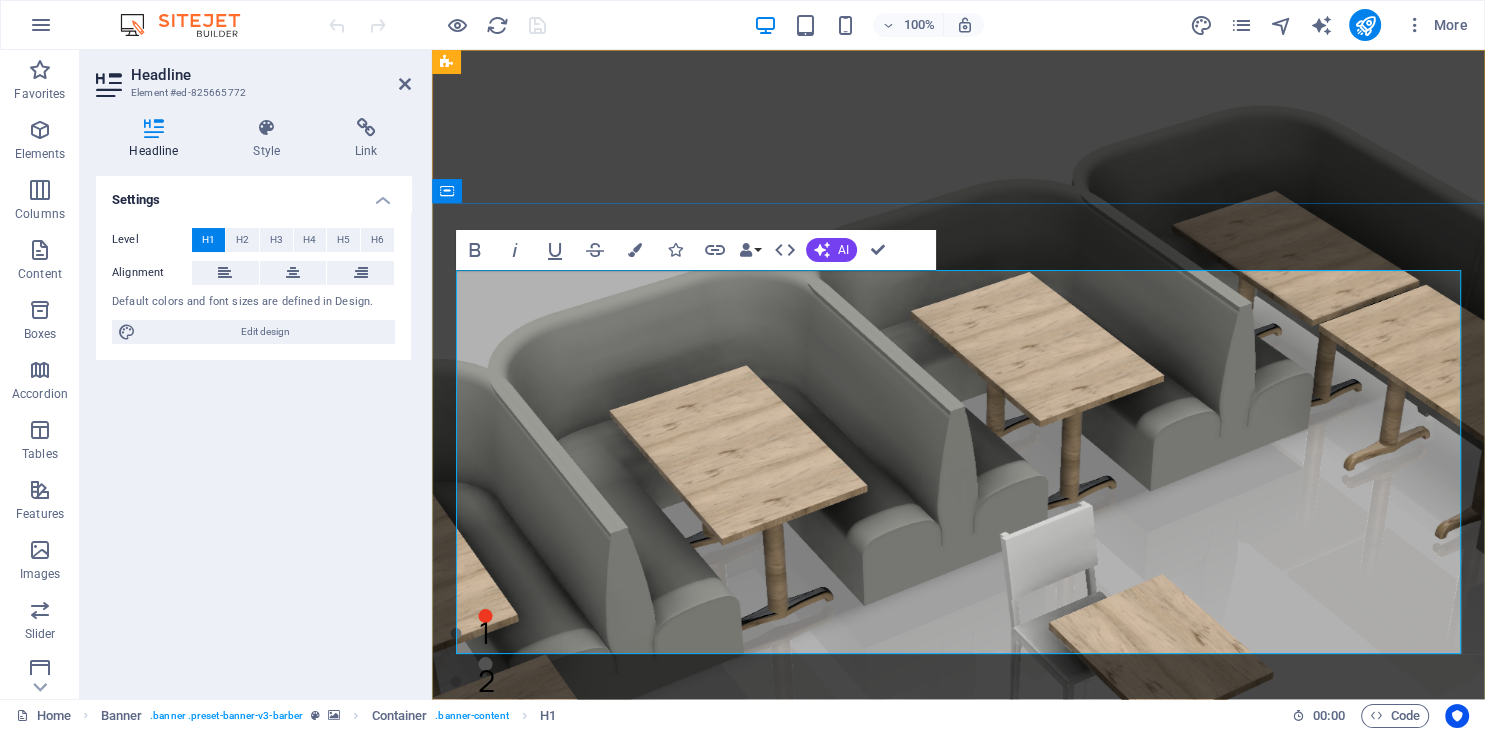 drag, startPoint x: 1215, startPoint y: 575, endPoint x: 553, endPoint y: 325, distance: 707.6327 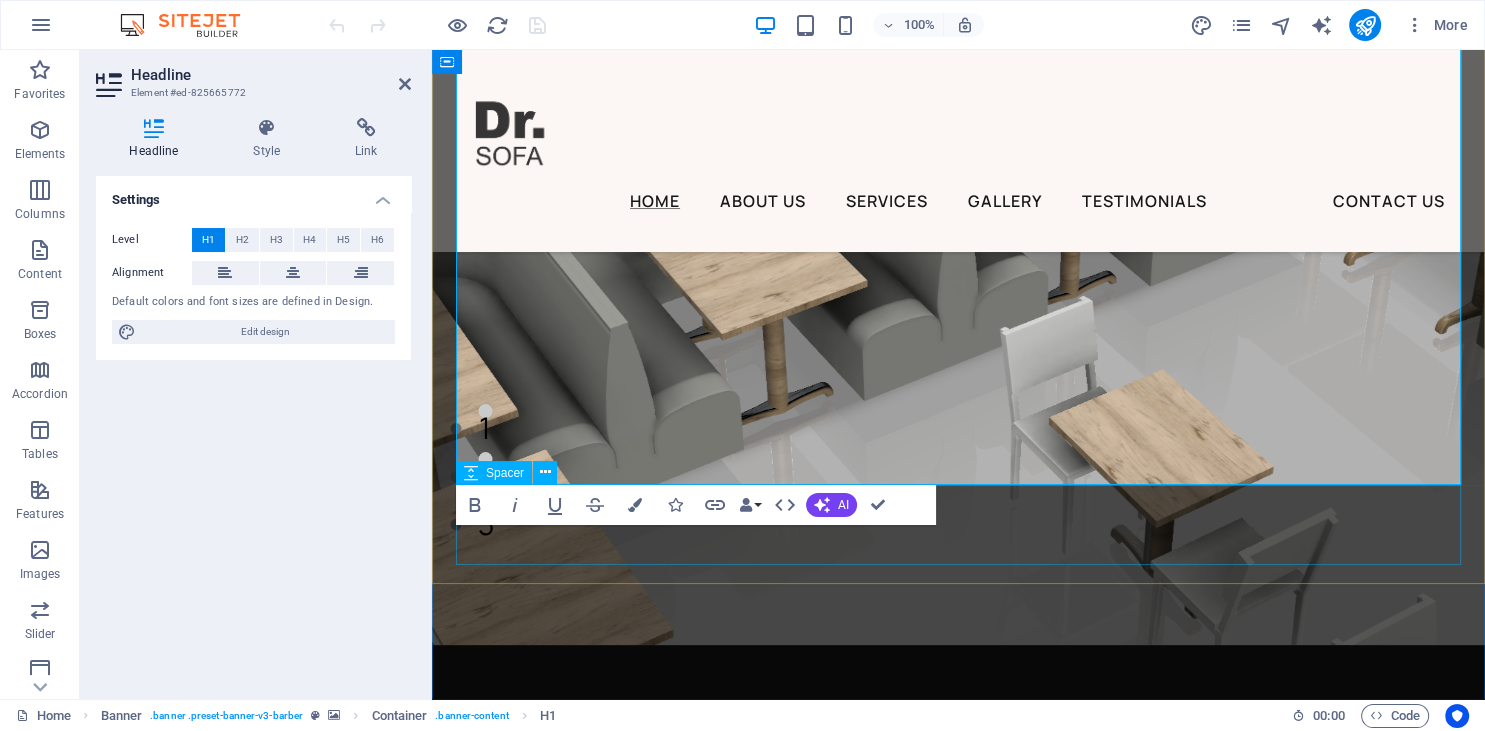 scroll, scrollTop: 105, scrollLeft: 0, axis: vertical 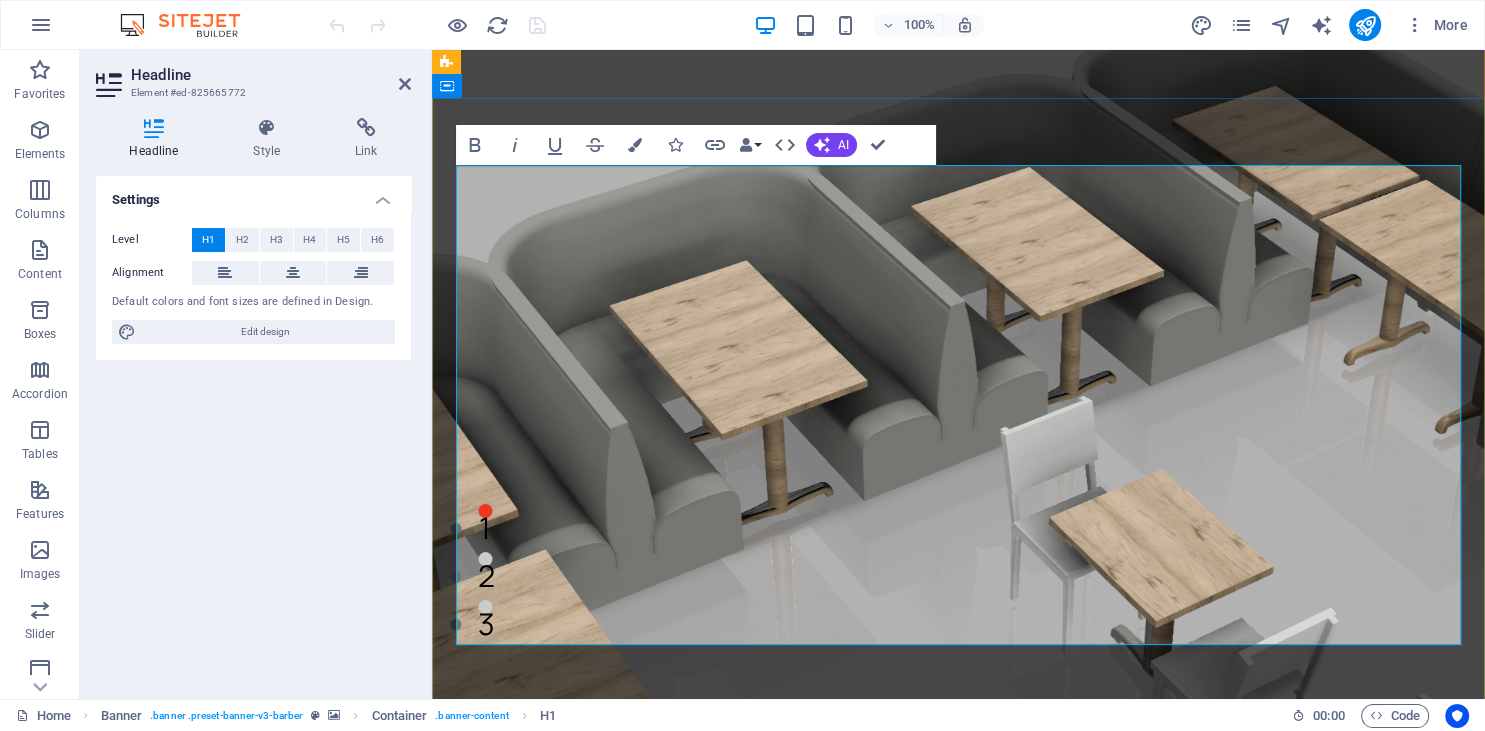 click on "Restaurant & Residential Furniture Repair – All On-Site!" at bounding box center [958, 1254] 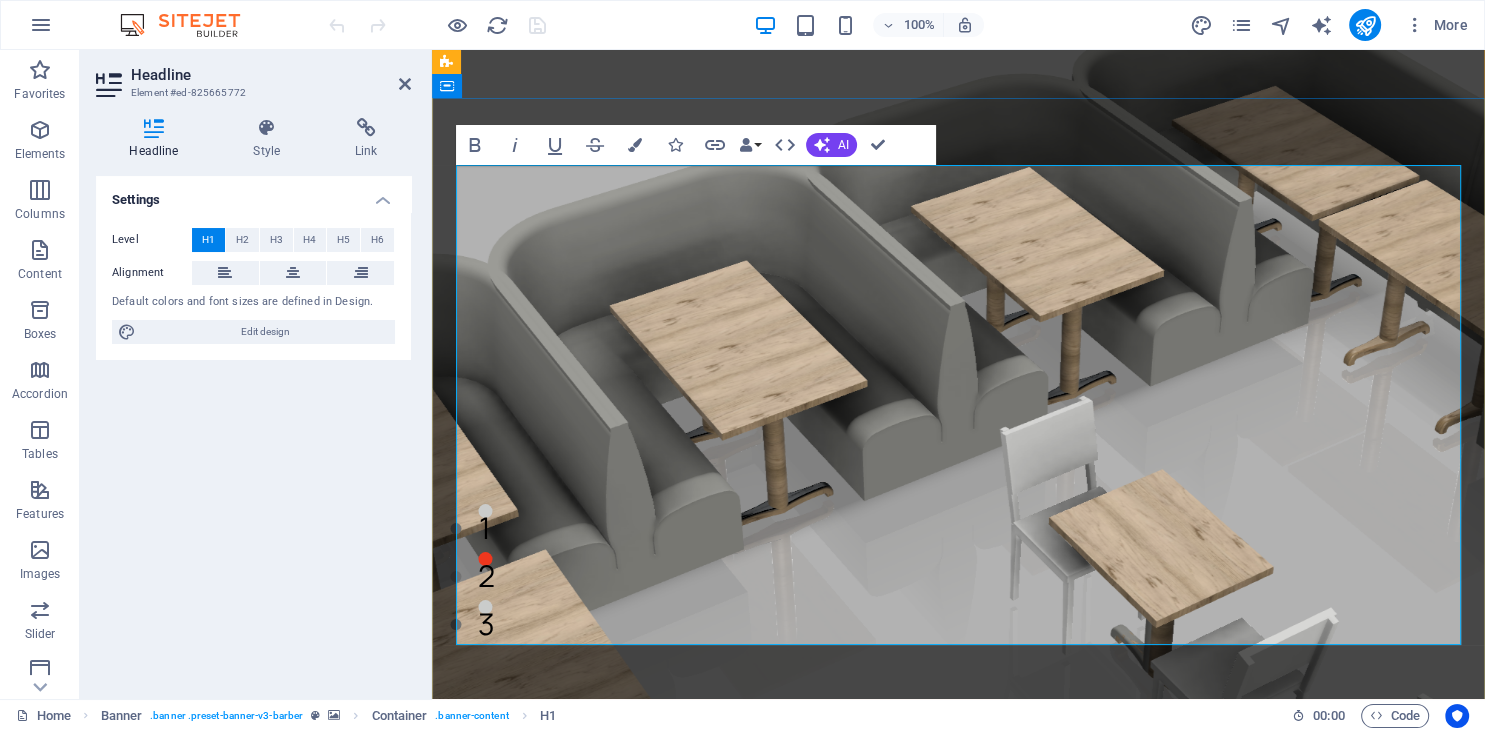 click on "Restaurant & Residential Furniture Repair – All  ‌On-Site!" at bounding box center (958, 1254) 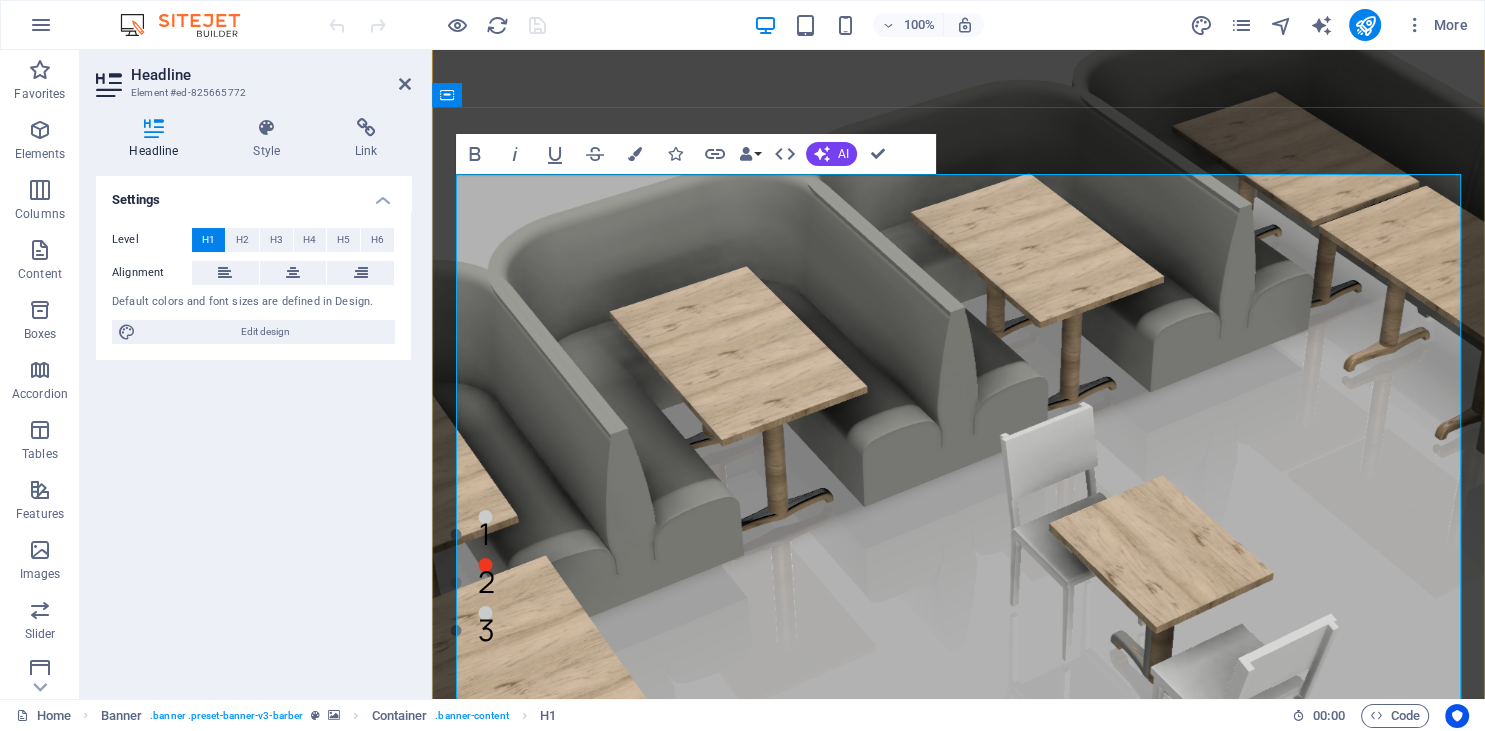 scroll, scrollTop: 105, scrollLeft: 0, axis: vertical 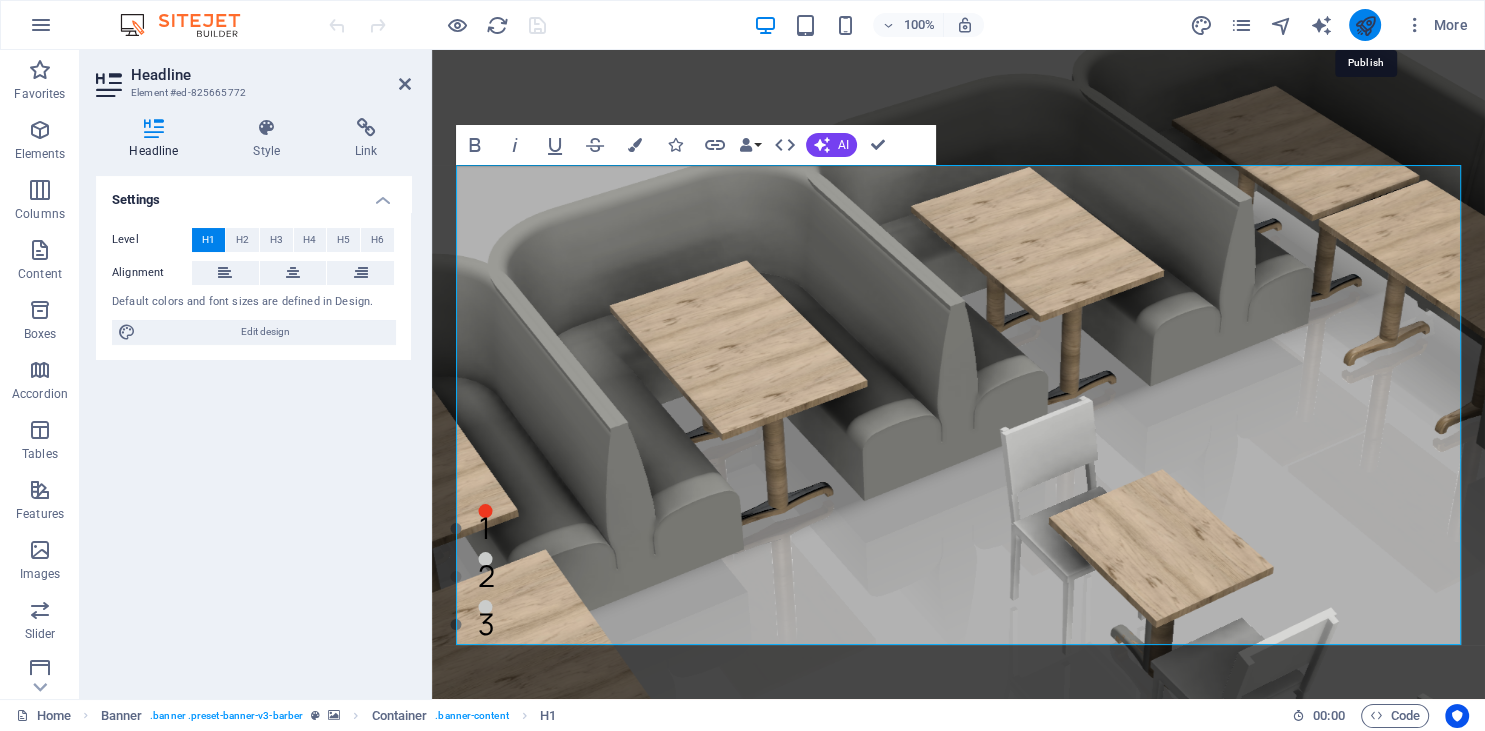 click at bounding box center (1364, 25) 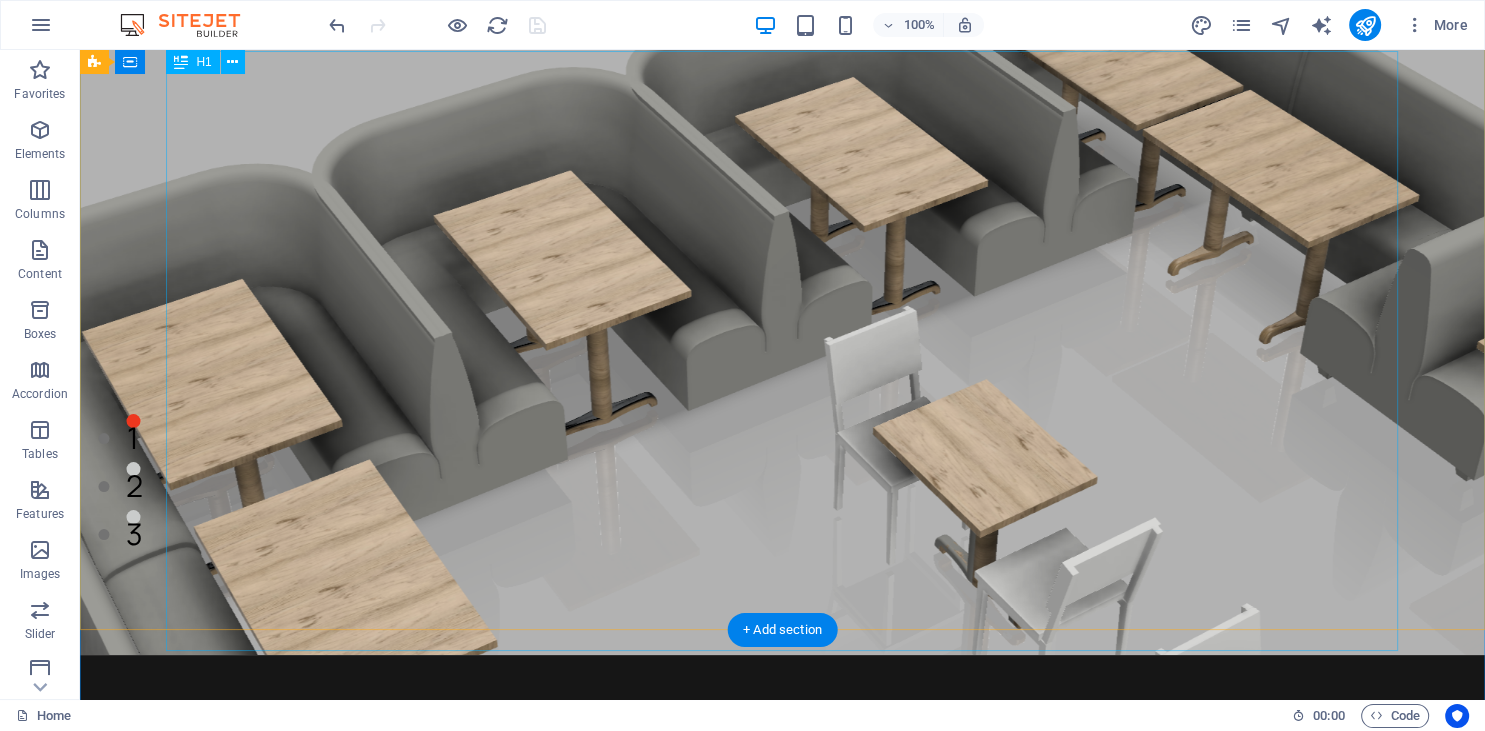 scroll, scrollTop: 105, scrollLeft: 0, axis: vertical 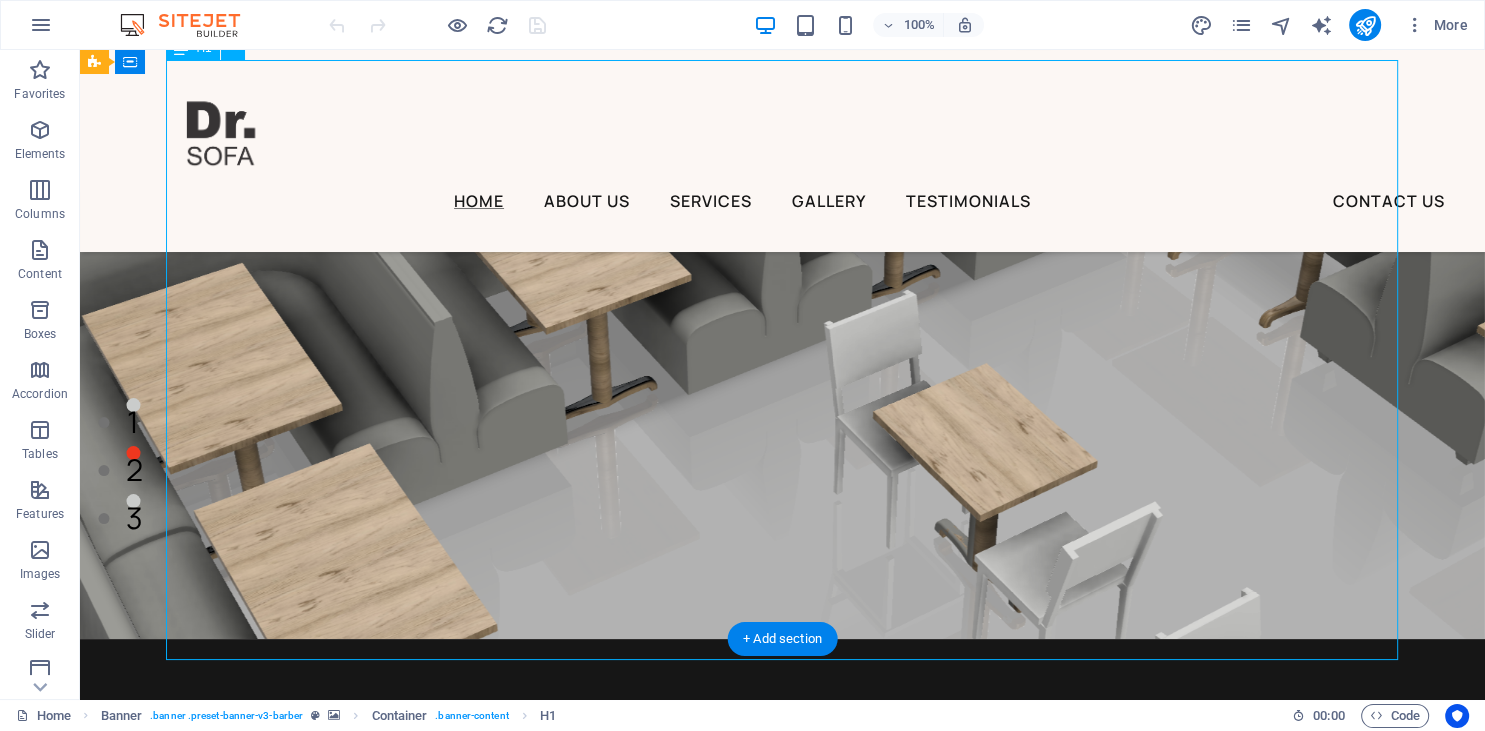 drag, startPoint x: 1082, startPoint y: 591, endPoint x: 845, endPoint y: 551, distance: 240.35182 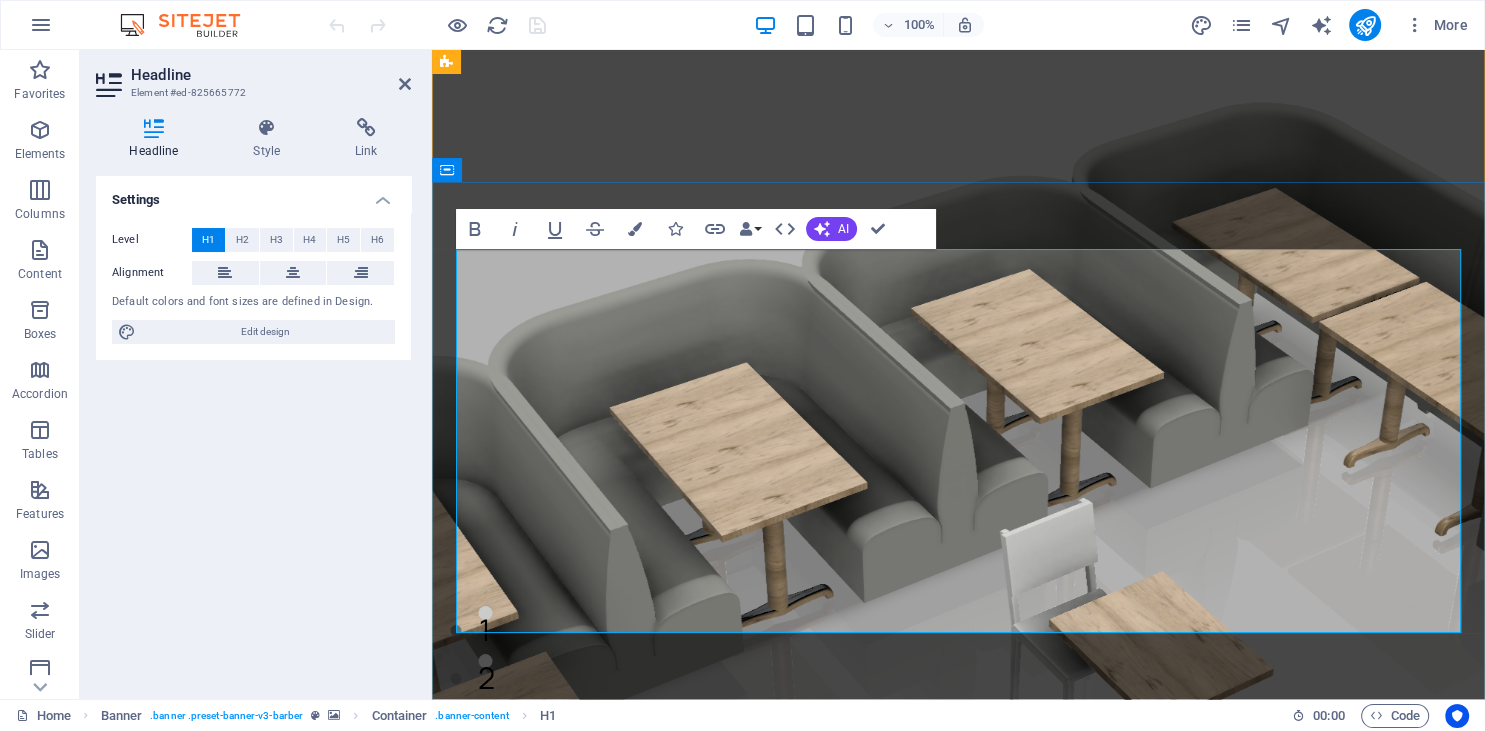 scroll, scrollTop: 0, scrollLeft: 0, axis: both 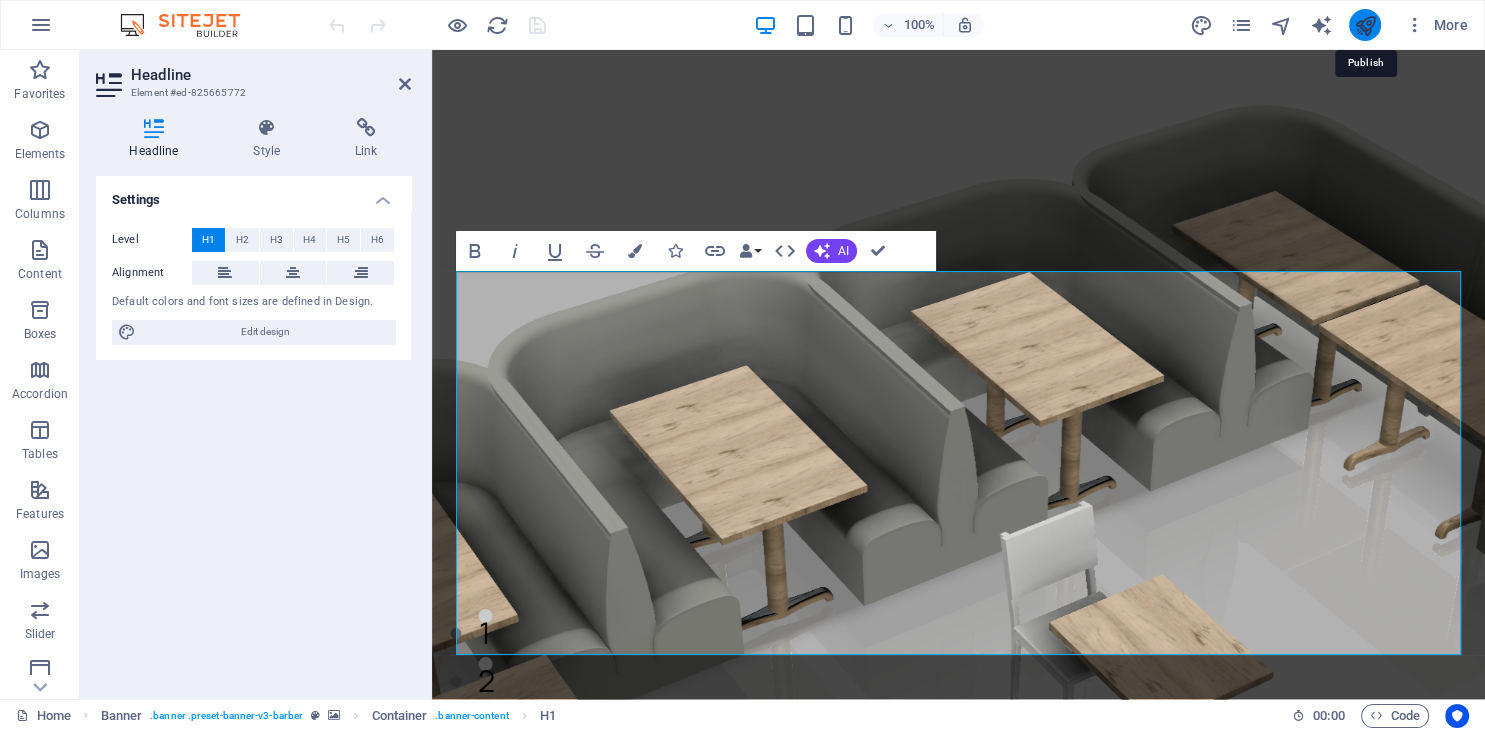 click at bounding box center (1364, 25) 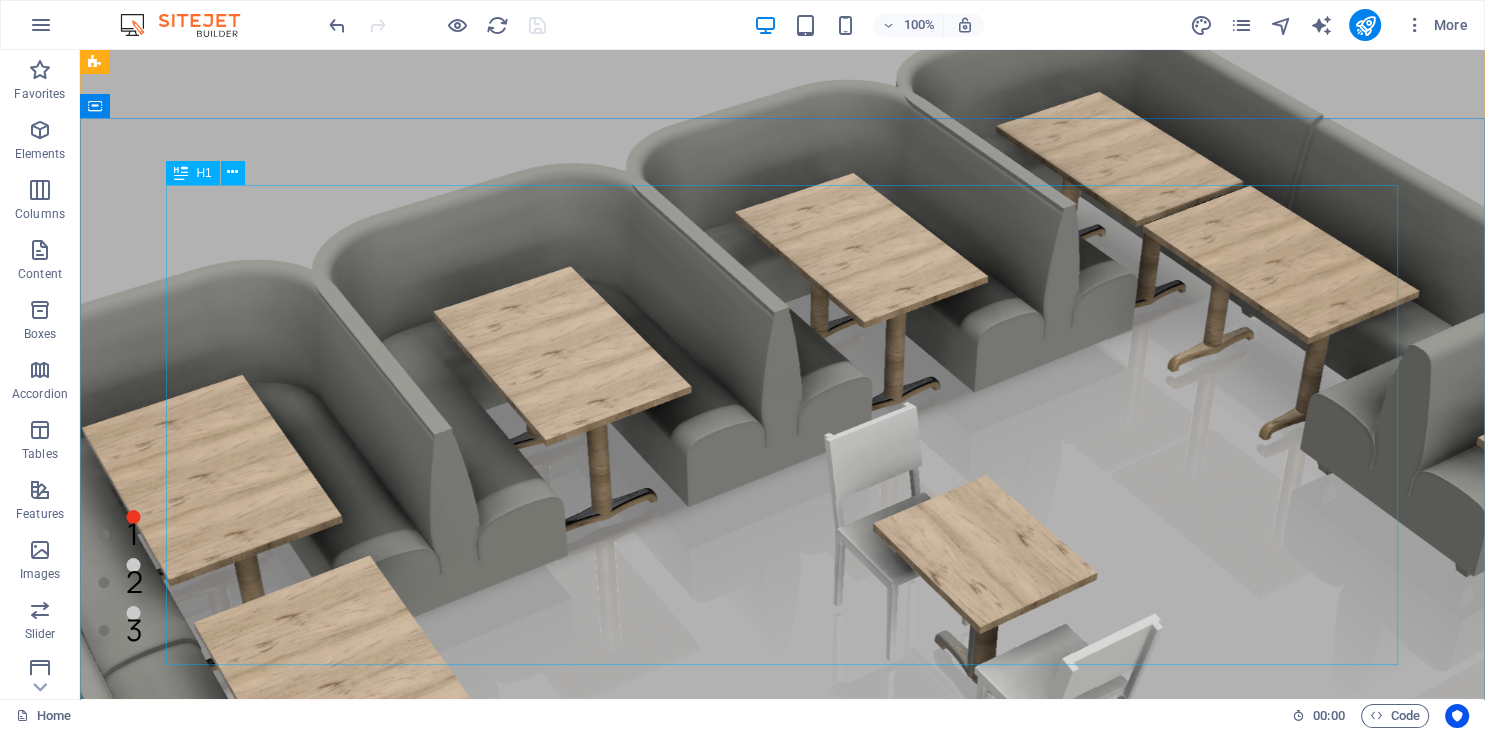 scroll, scrollTop: 105, scrollLeft: 0, axis: vertical 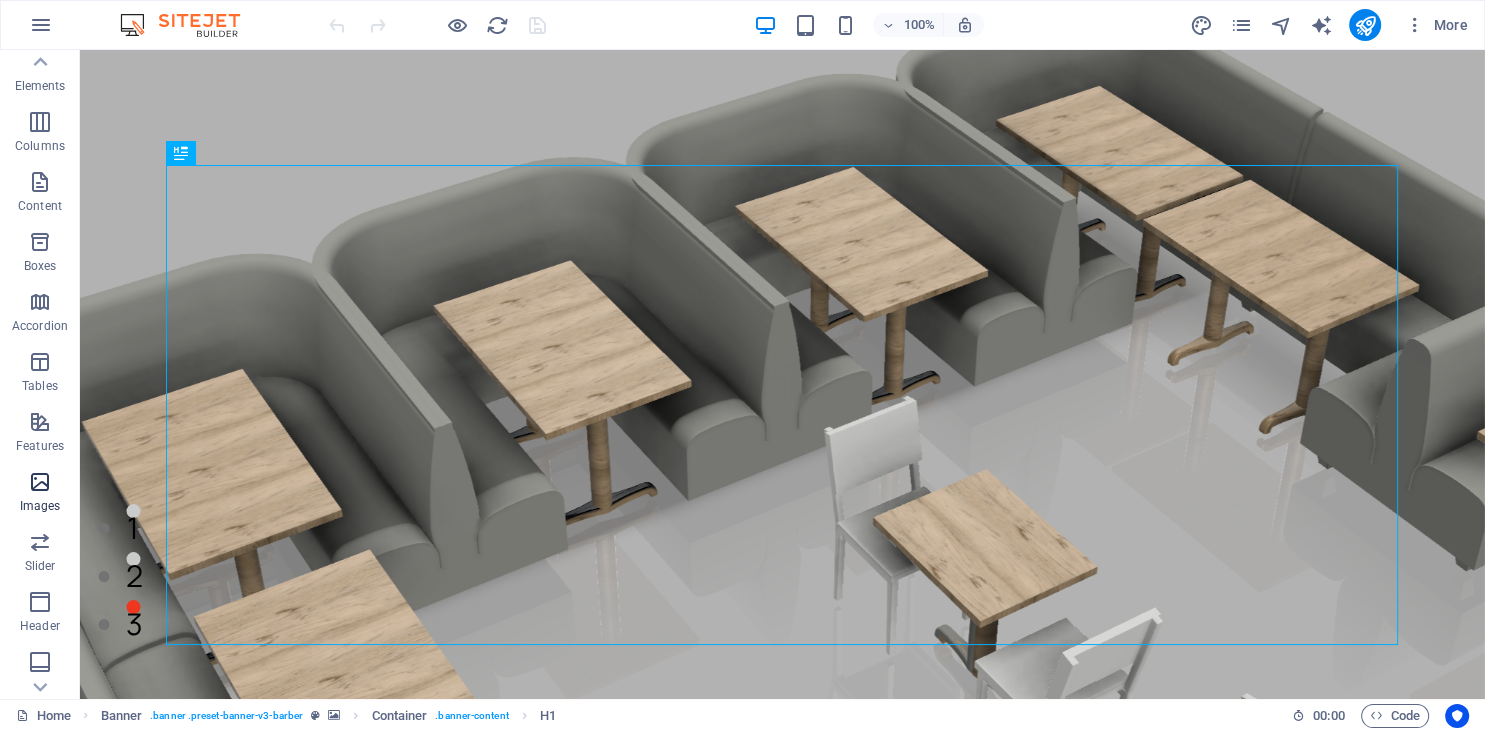 click at bounding box center [40, 482] 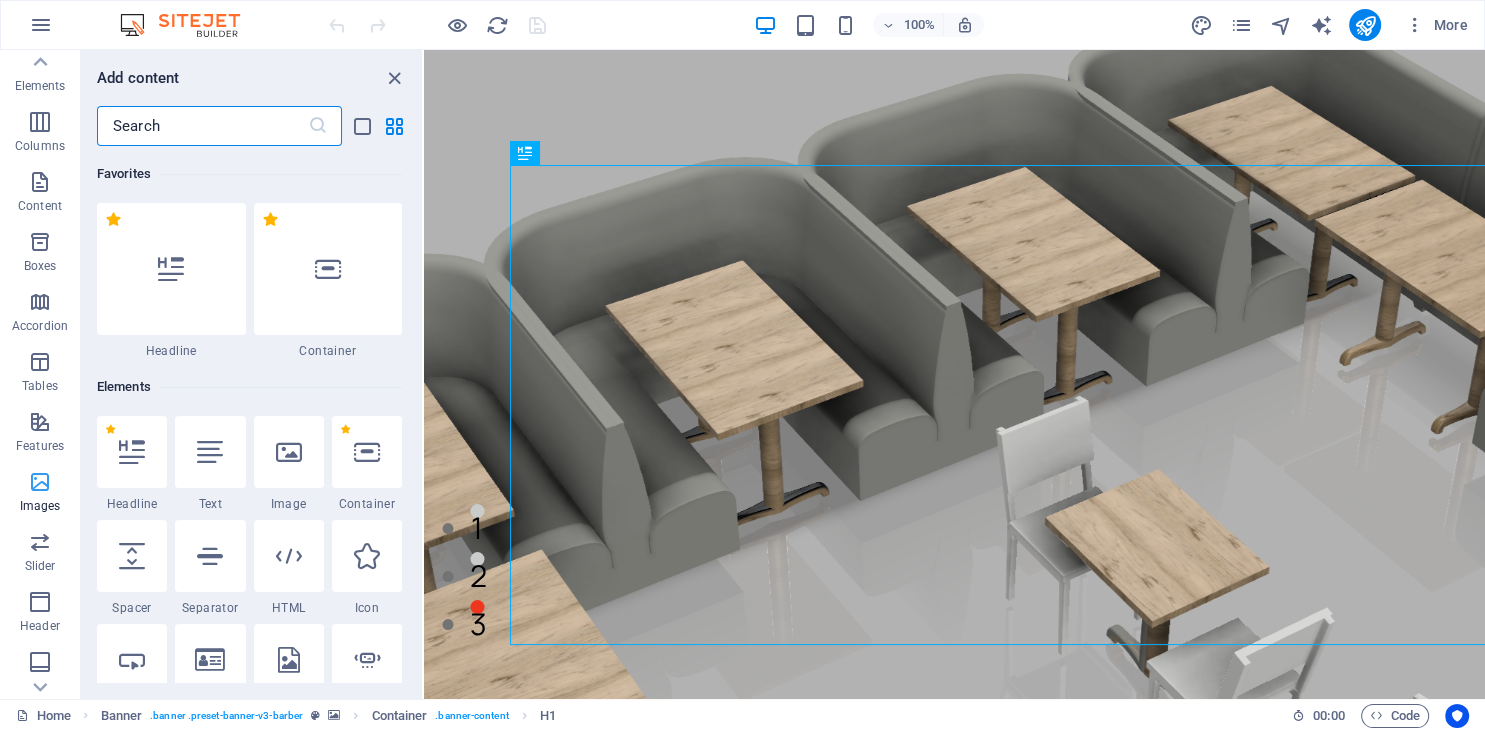 scroll, scrollTop: 68, scrollLeft: 0, axis: vertical 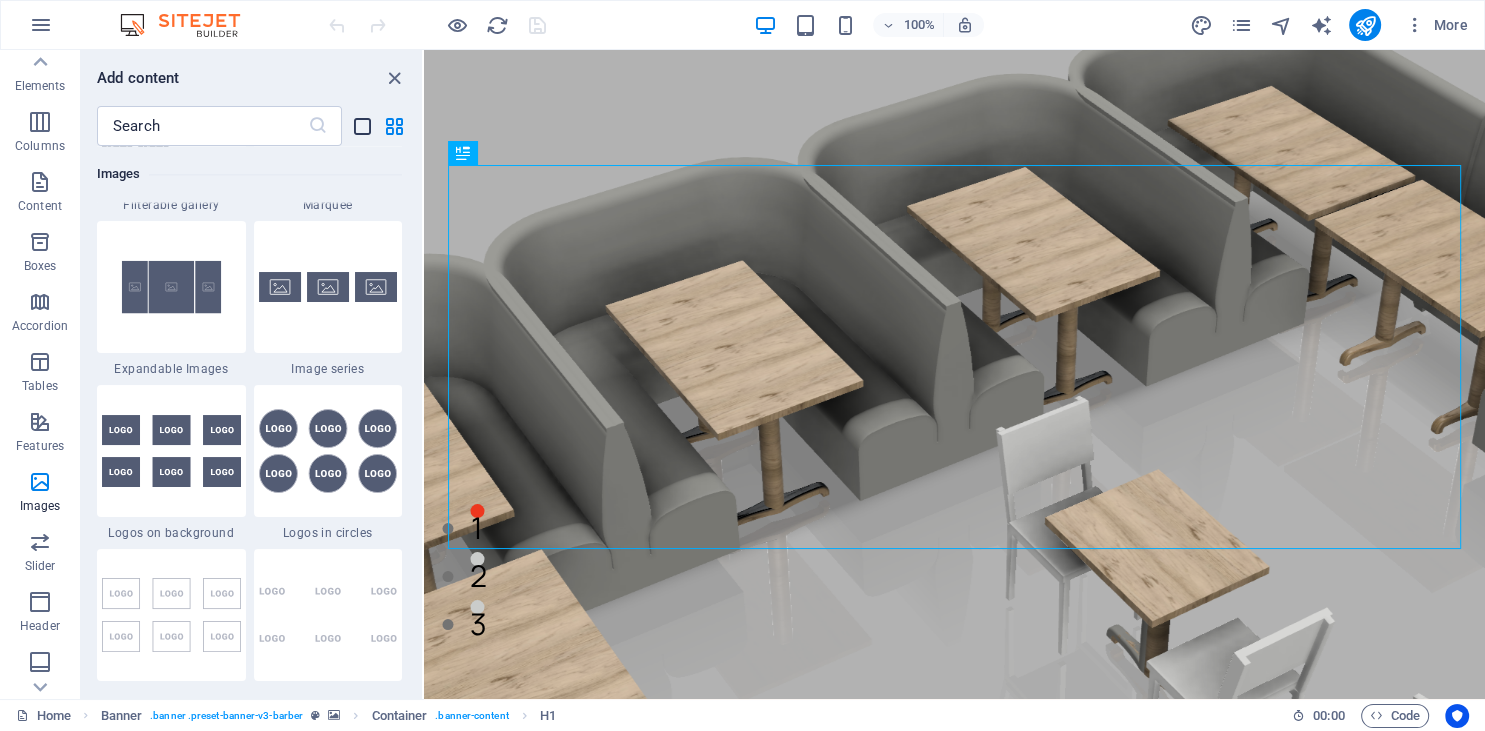 click at bounding box center (362, 126) 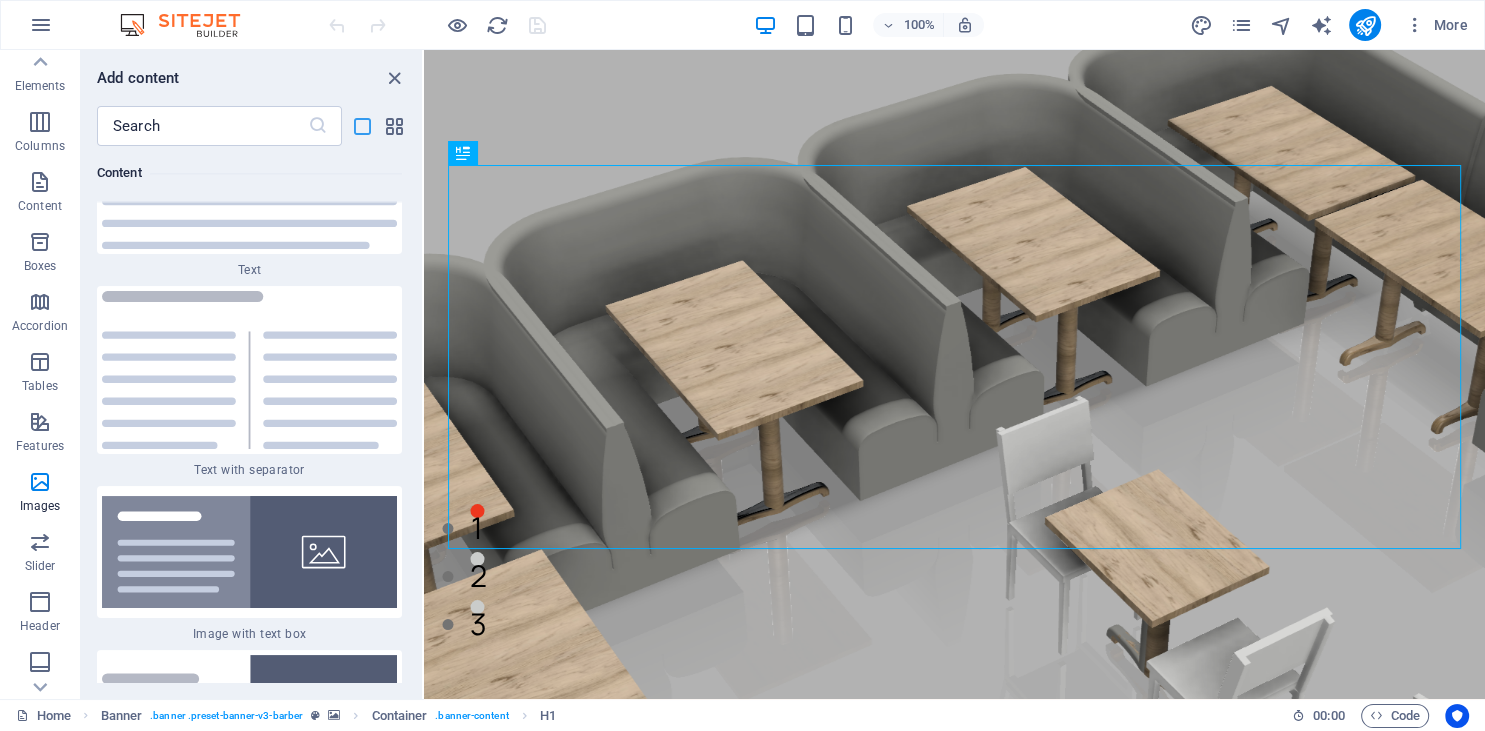 scroll, scrollTop: 25406, scrollLeft: 0, axis: vertical 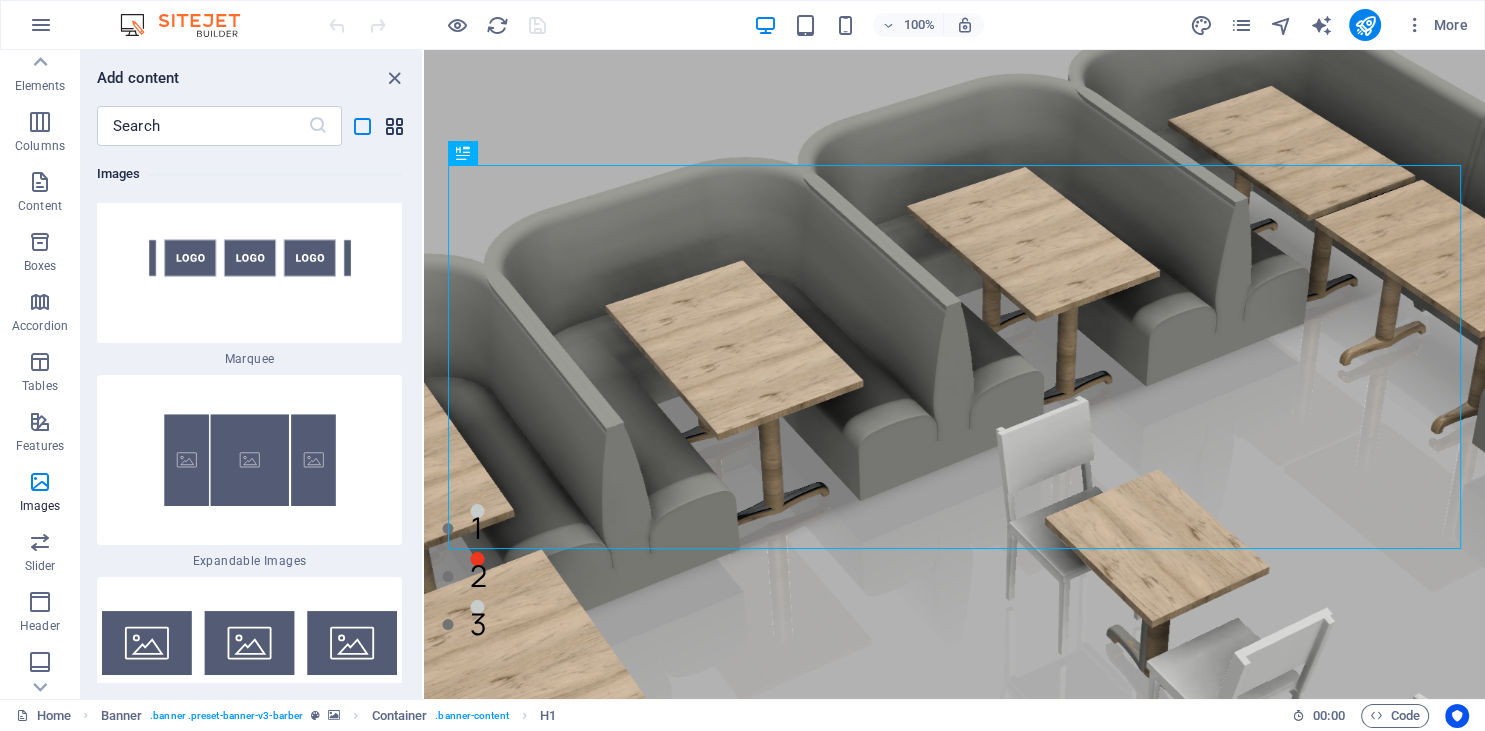click at bounding box center [394, 126] 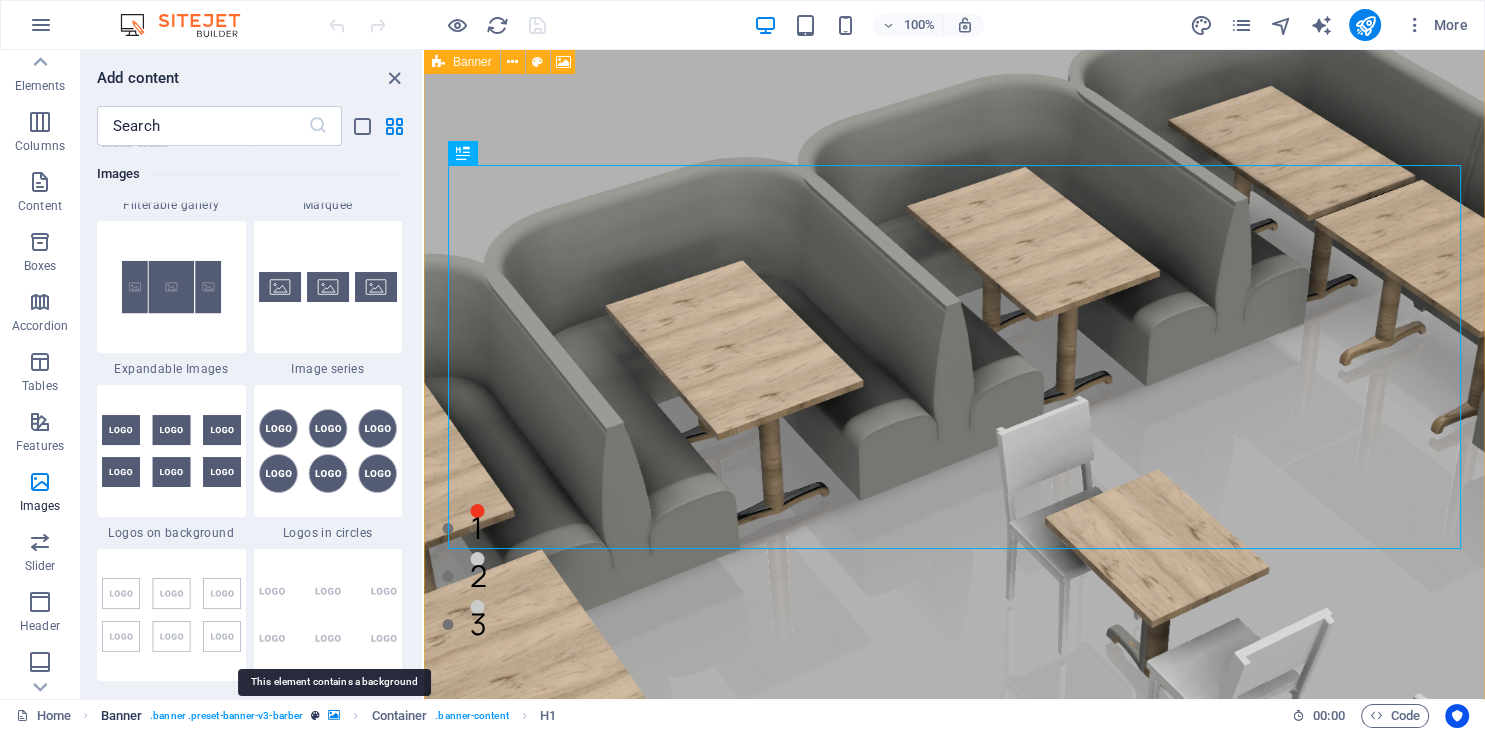 click at bounding box center [334, 715] 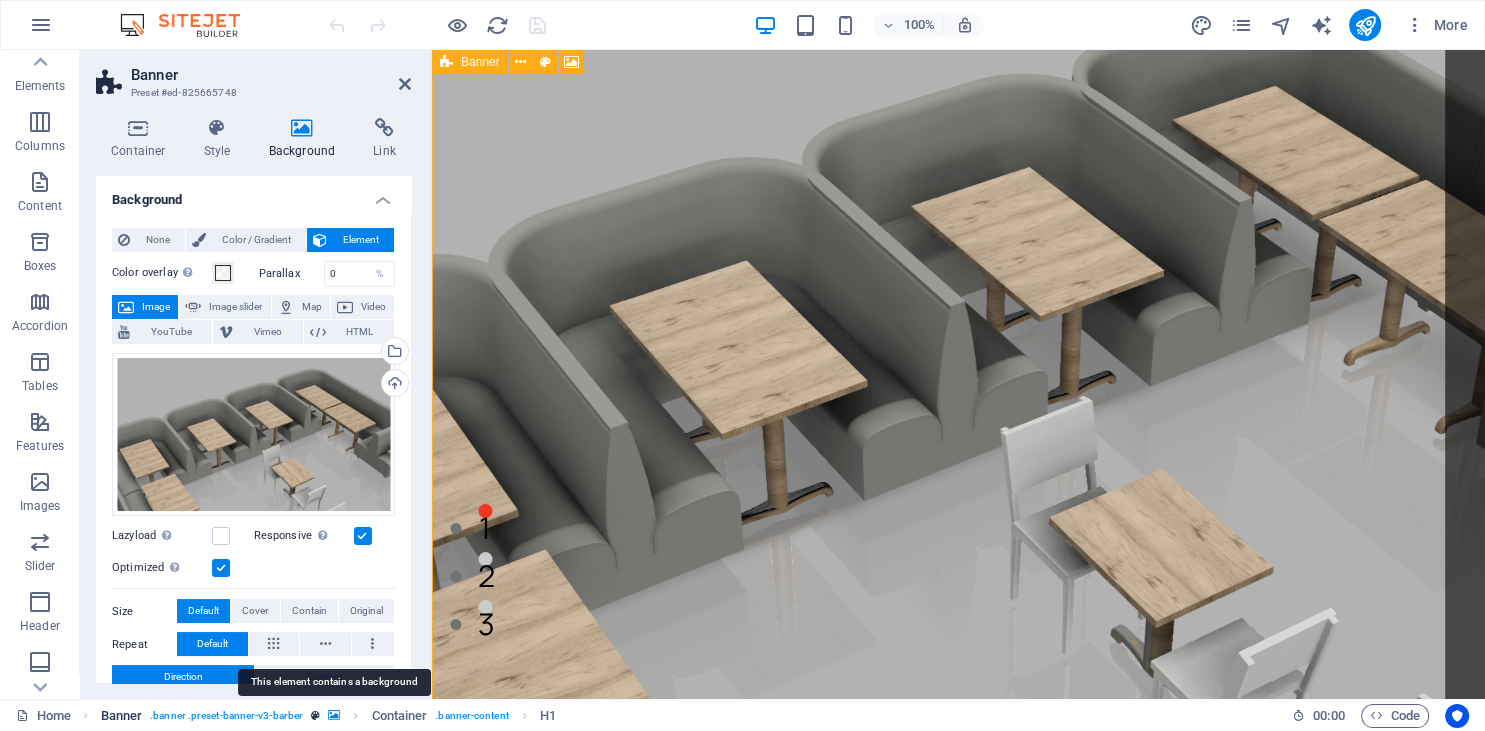 scroll, scrollTop: 68, scrollLeft: 0, axis: vertical 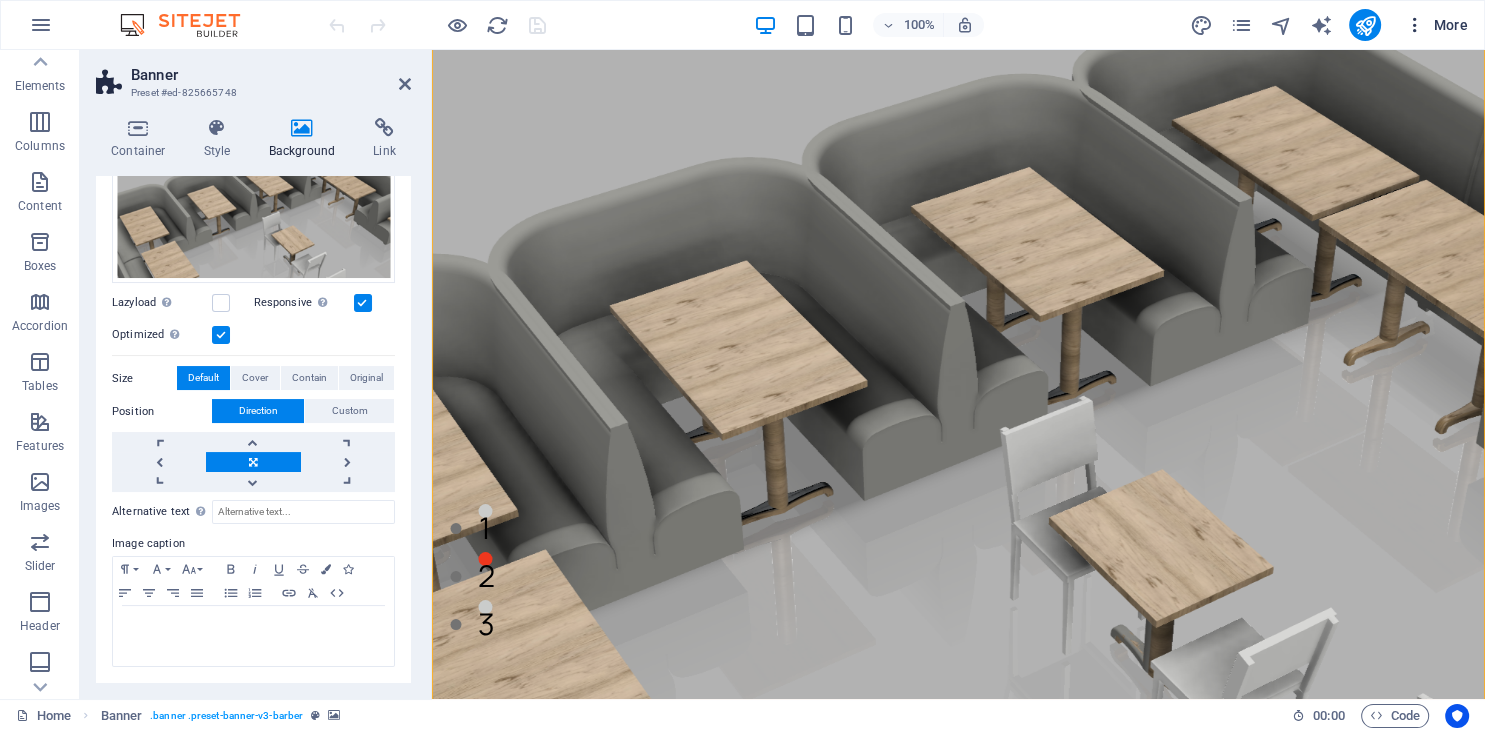 click at bounding box center [1415, 25] 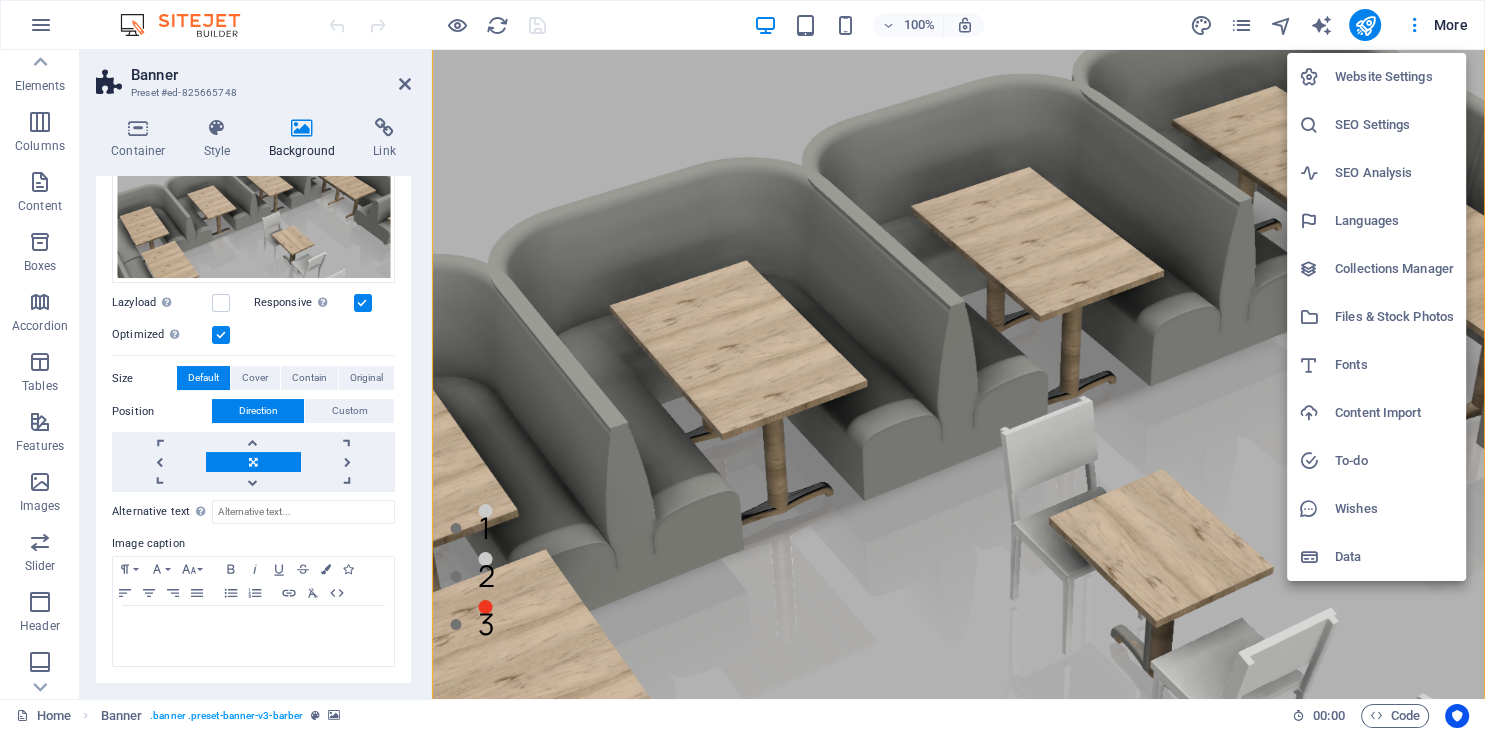 click on "Website Settings" at bounding box center [1394, 77] 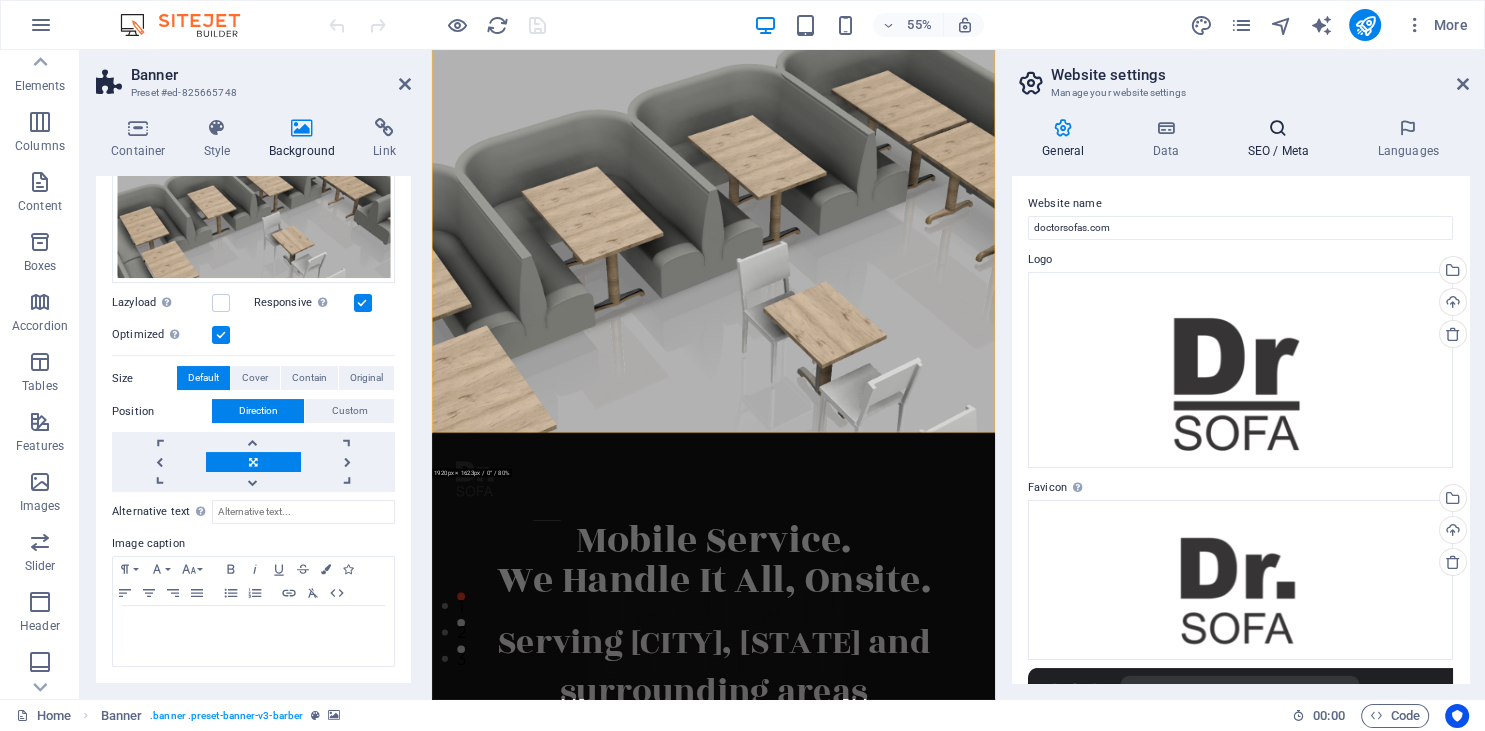 click at bounding box center [1278, 128] 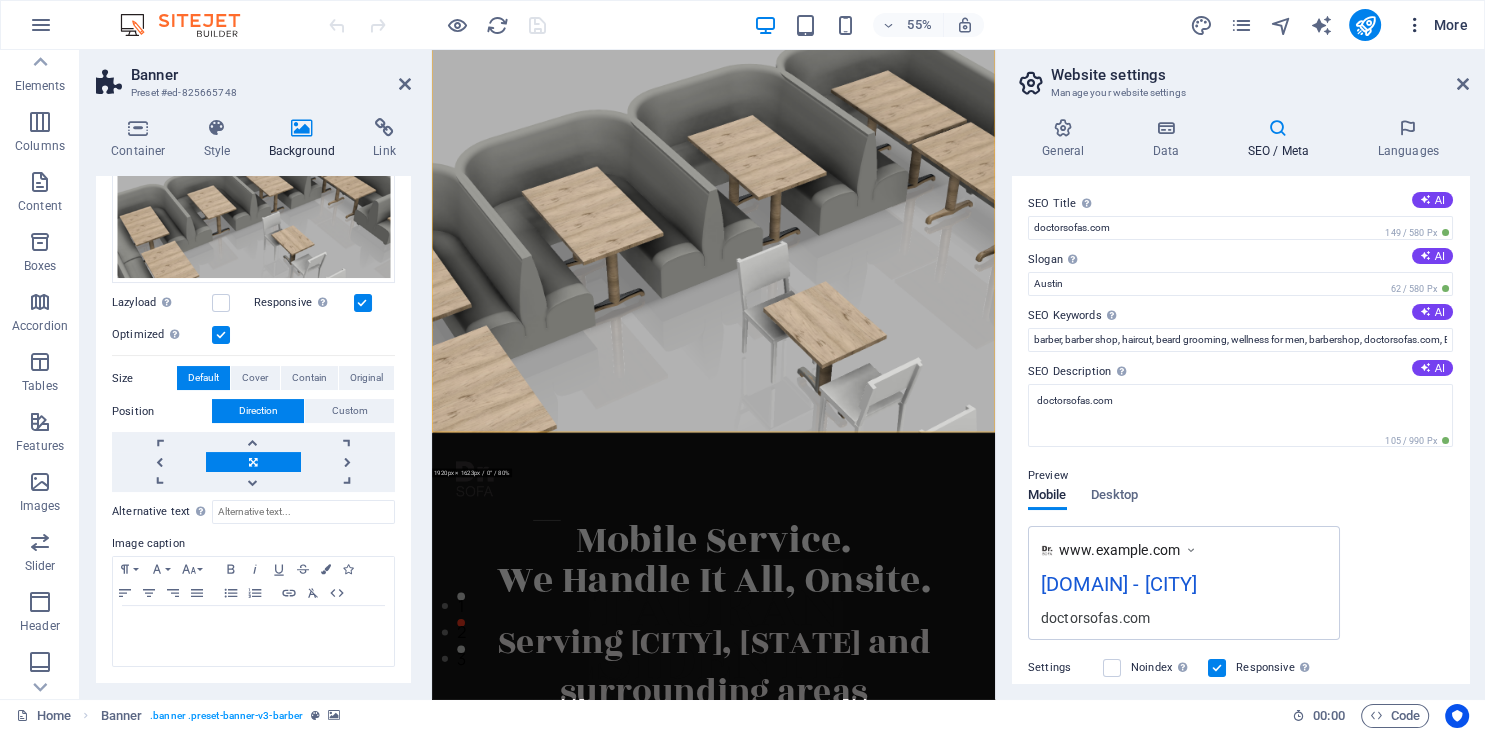 click on "More" at bounding box center (1436, 25) 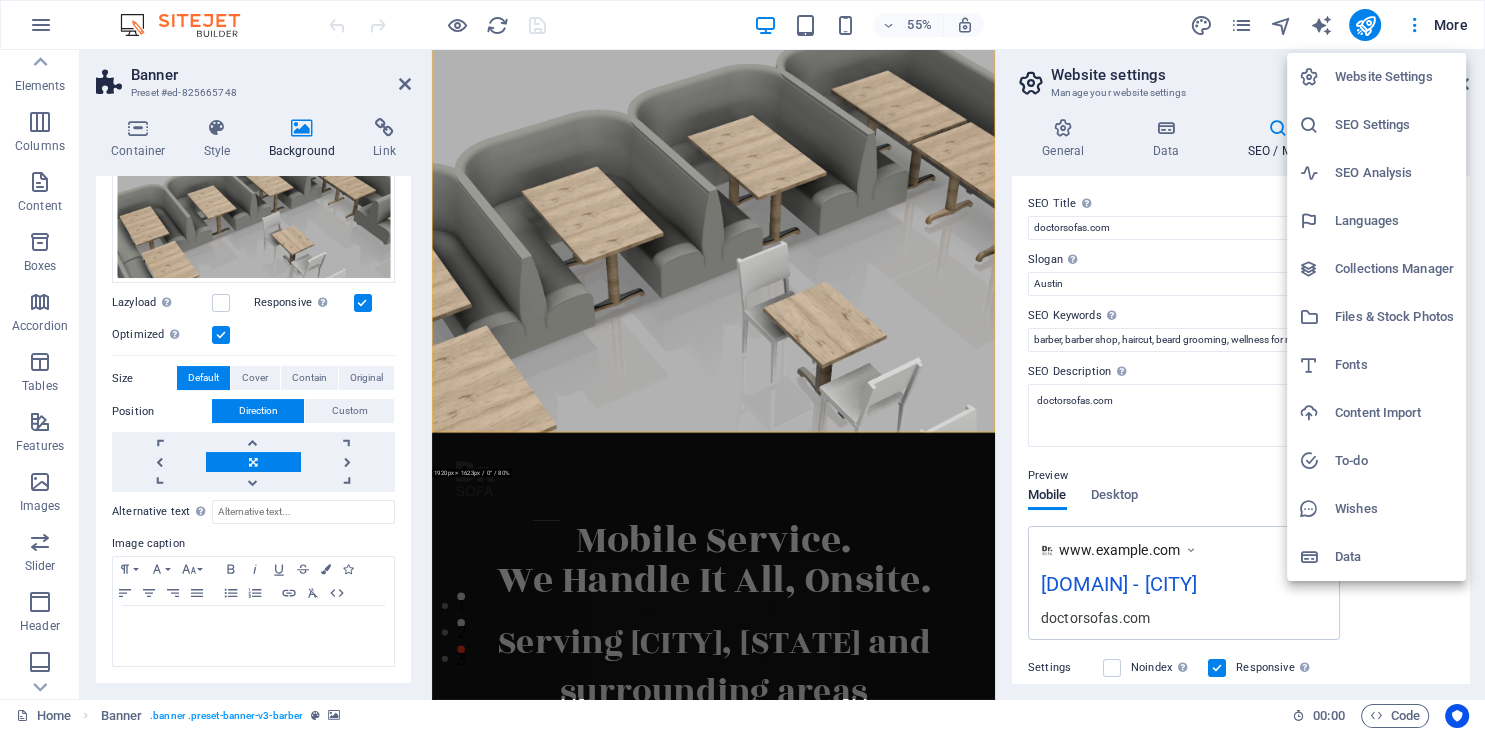 click on "Files & Stock Photos" at bounding box center [1394, 317] 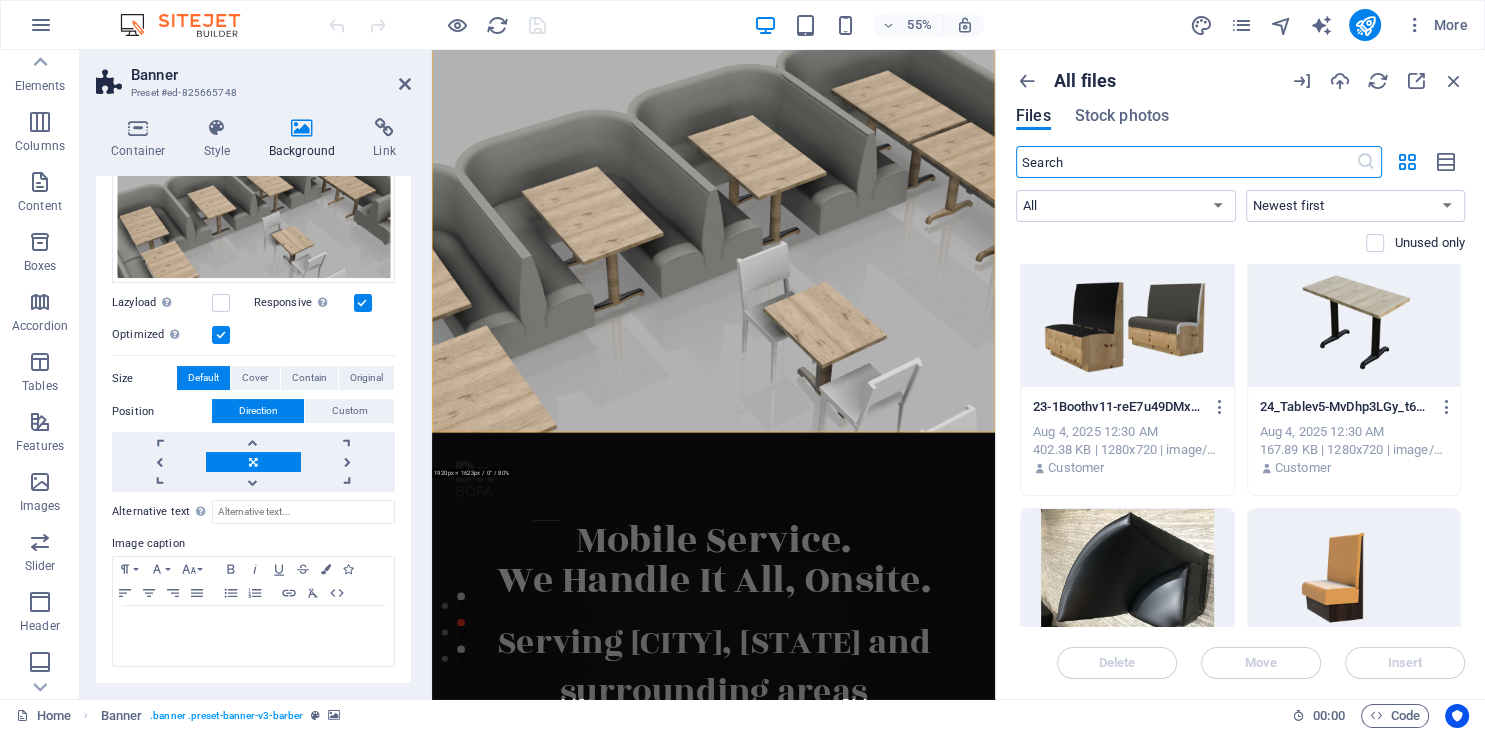 scroll, scrollTop: 126, scrollLeft: 0, axis: vertical 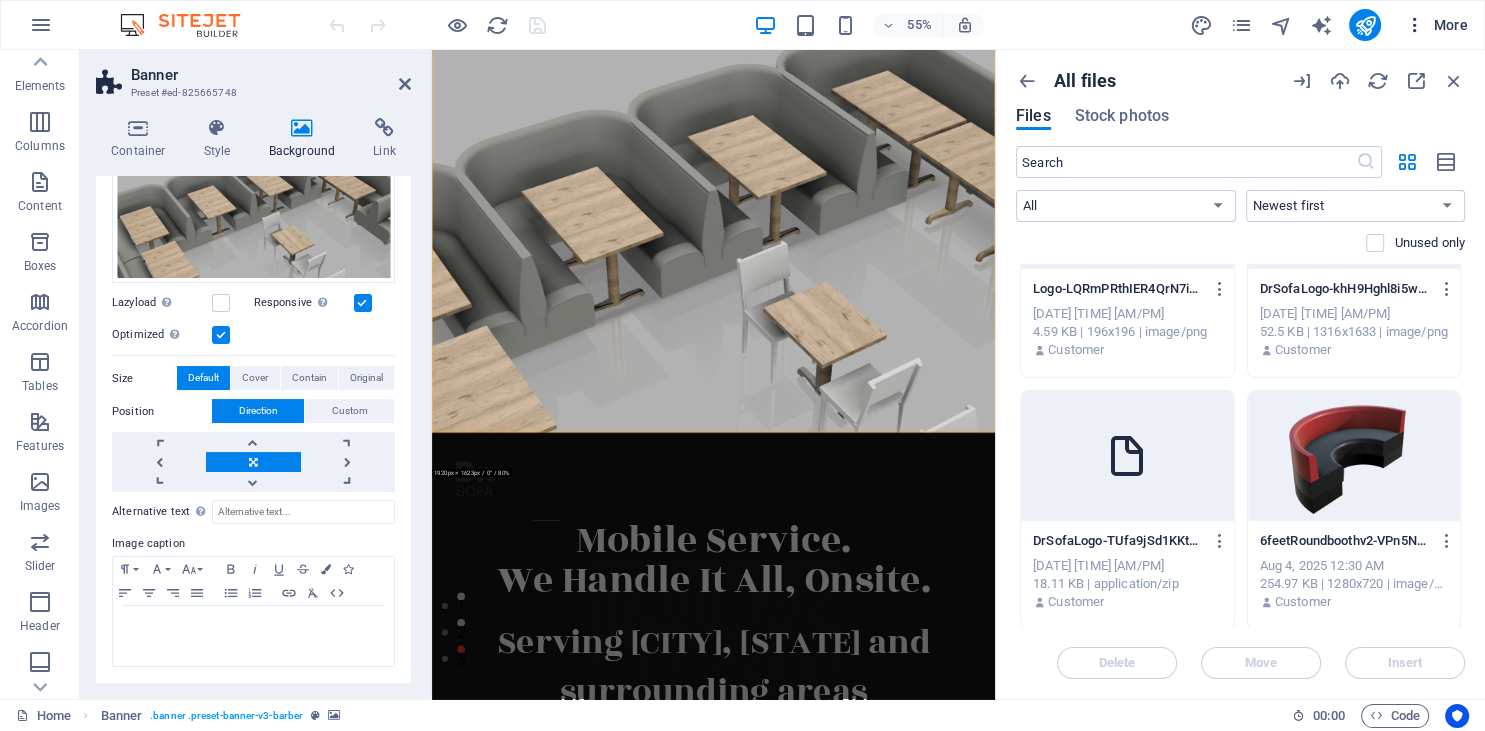 click on "More" at bounding box center (1436, 25) 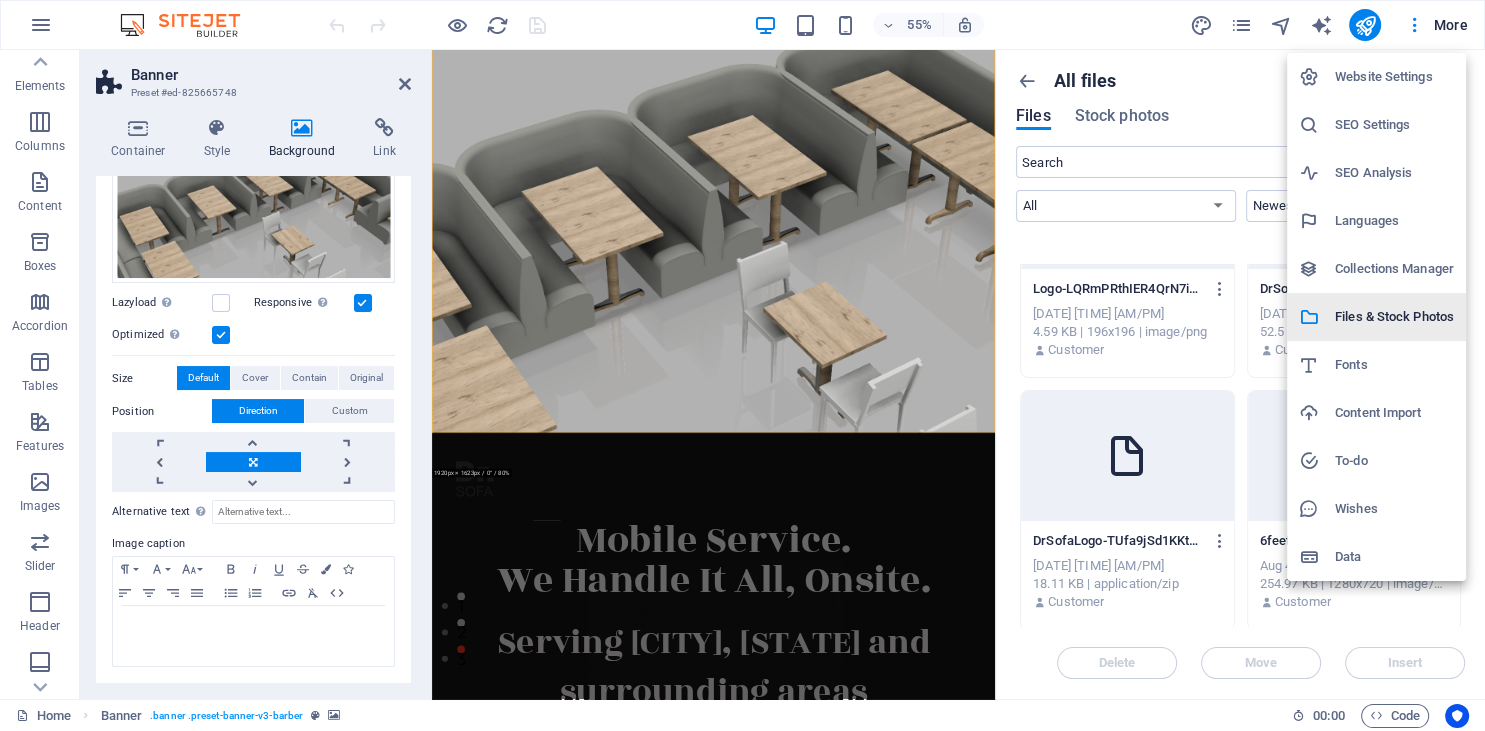 click at bounding box center (1317, 317) 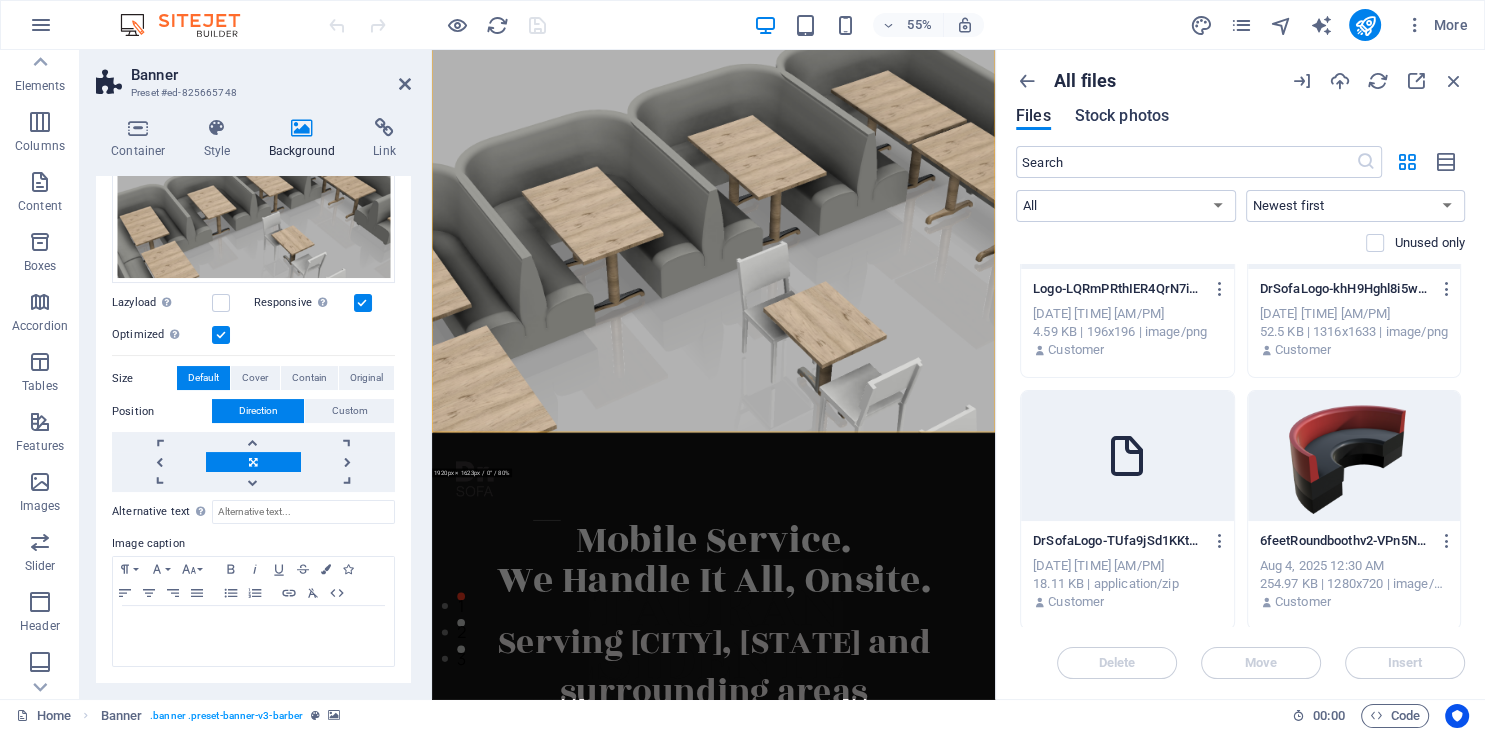 click on "Stock photos" at bounding box center (1122, 116) 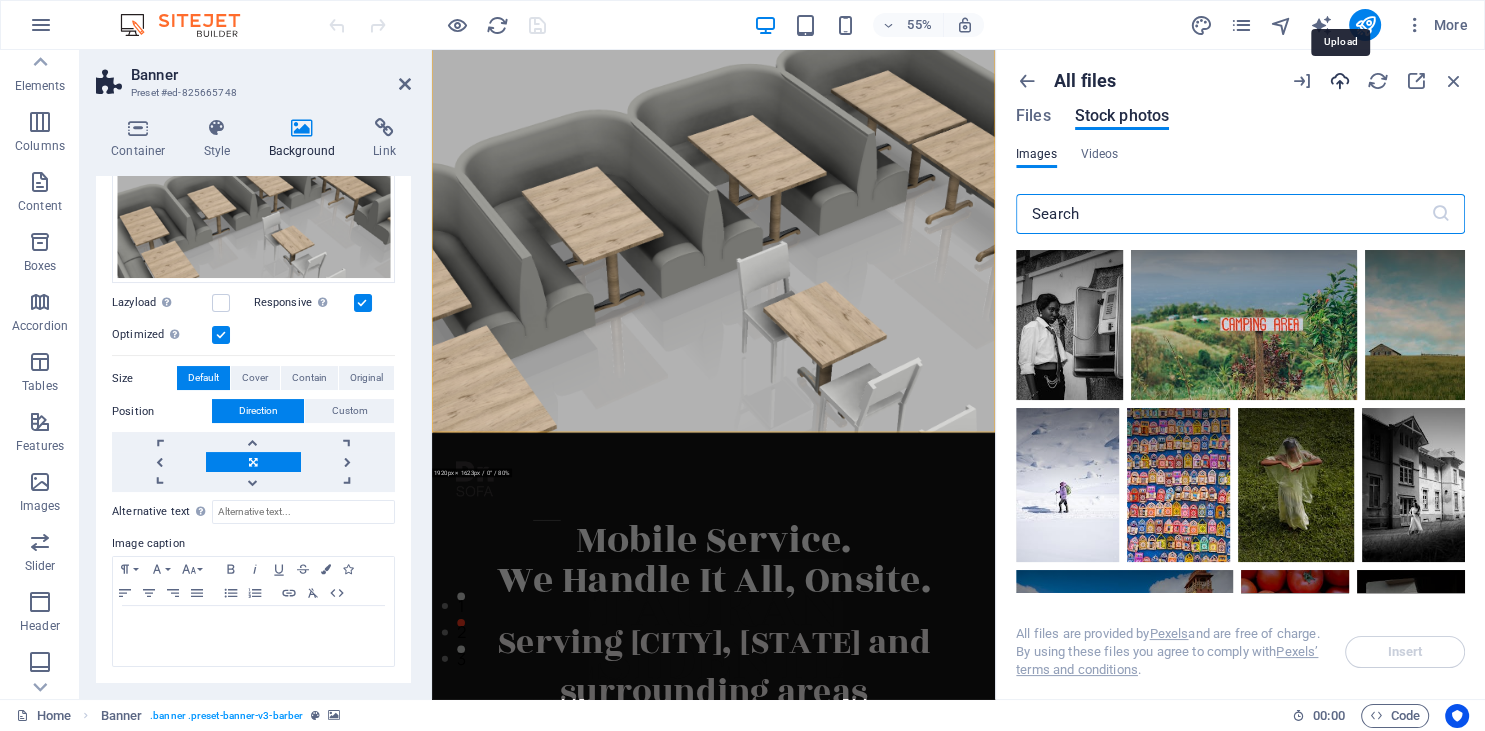 click at bounding box center (1340, 81) 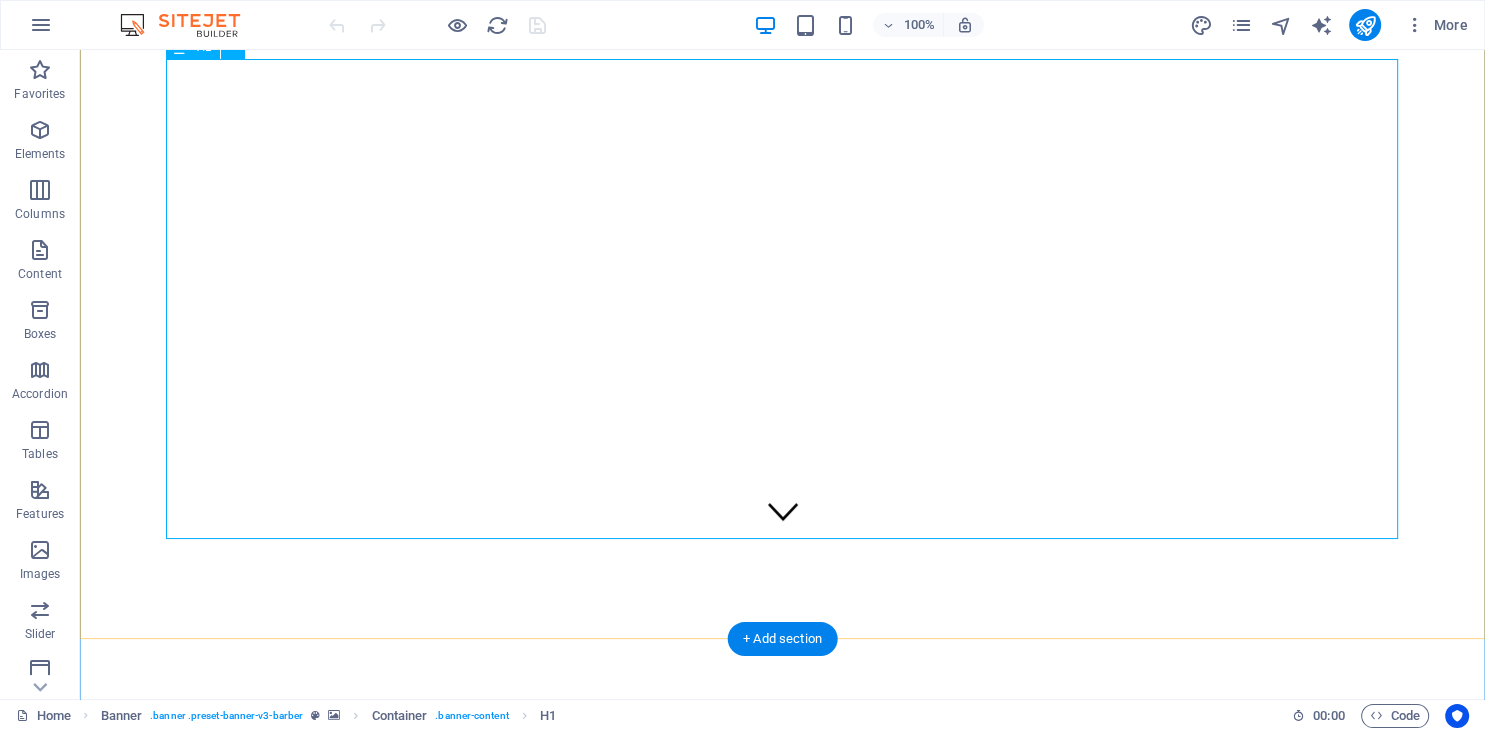 scroll, scrollTop: 211, scrollLeft: 0, axis: vertical 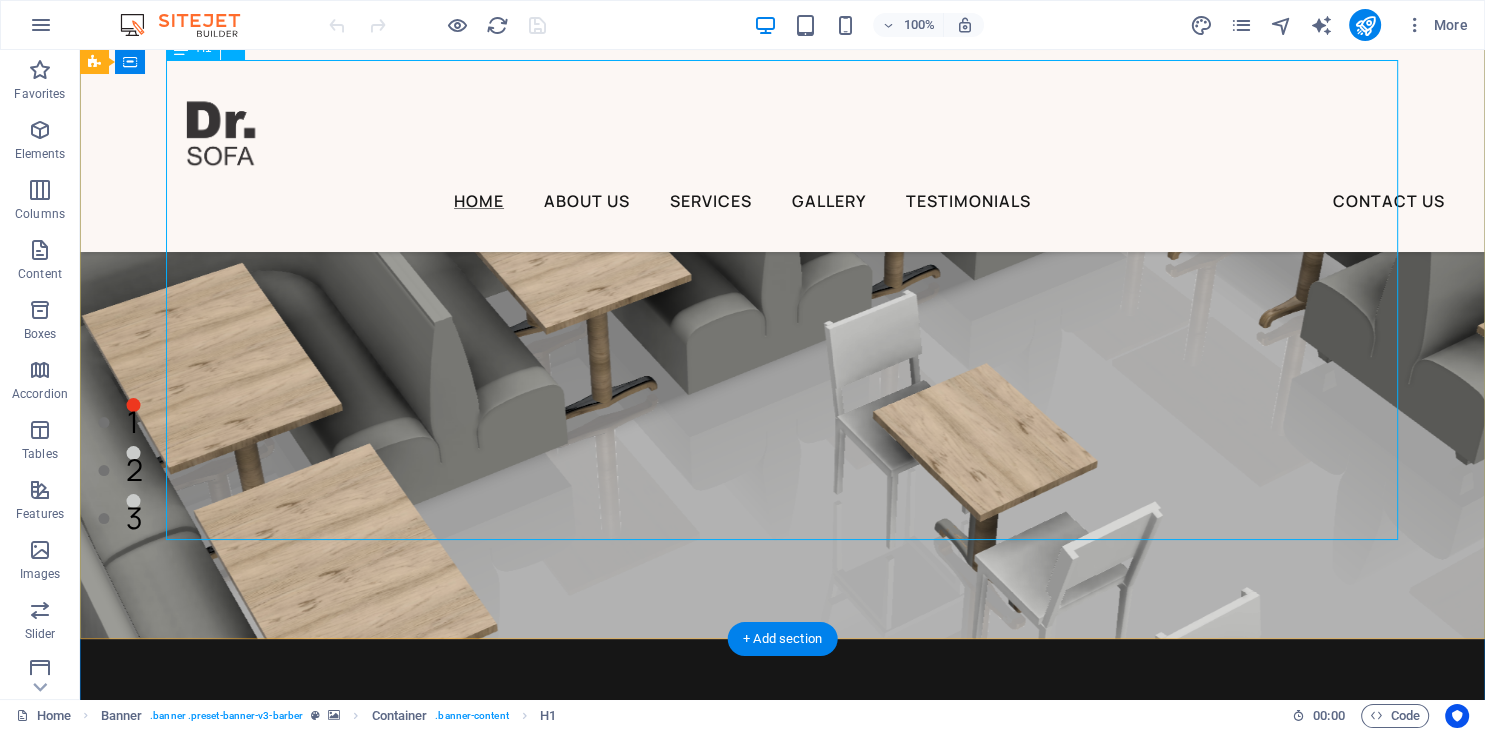 click on "Restaurant & Residential Repair All, Onsite!" at bounding box center (783, 1100) 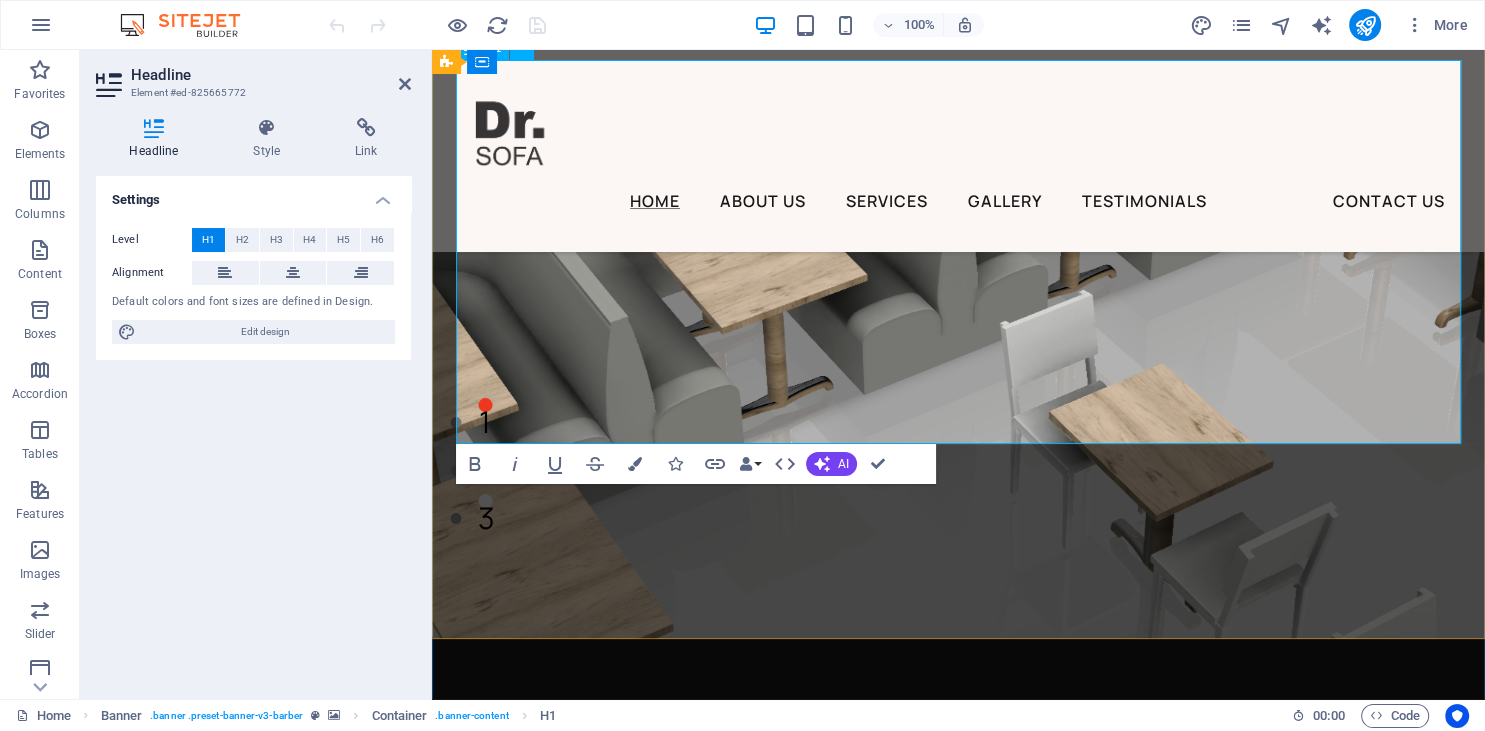 click on "Restaurant & Residential Repair All, Onsite!" at bounding box center (958, 1052) 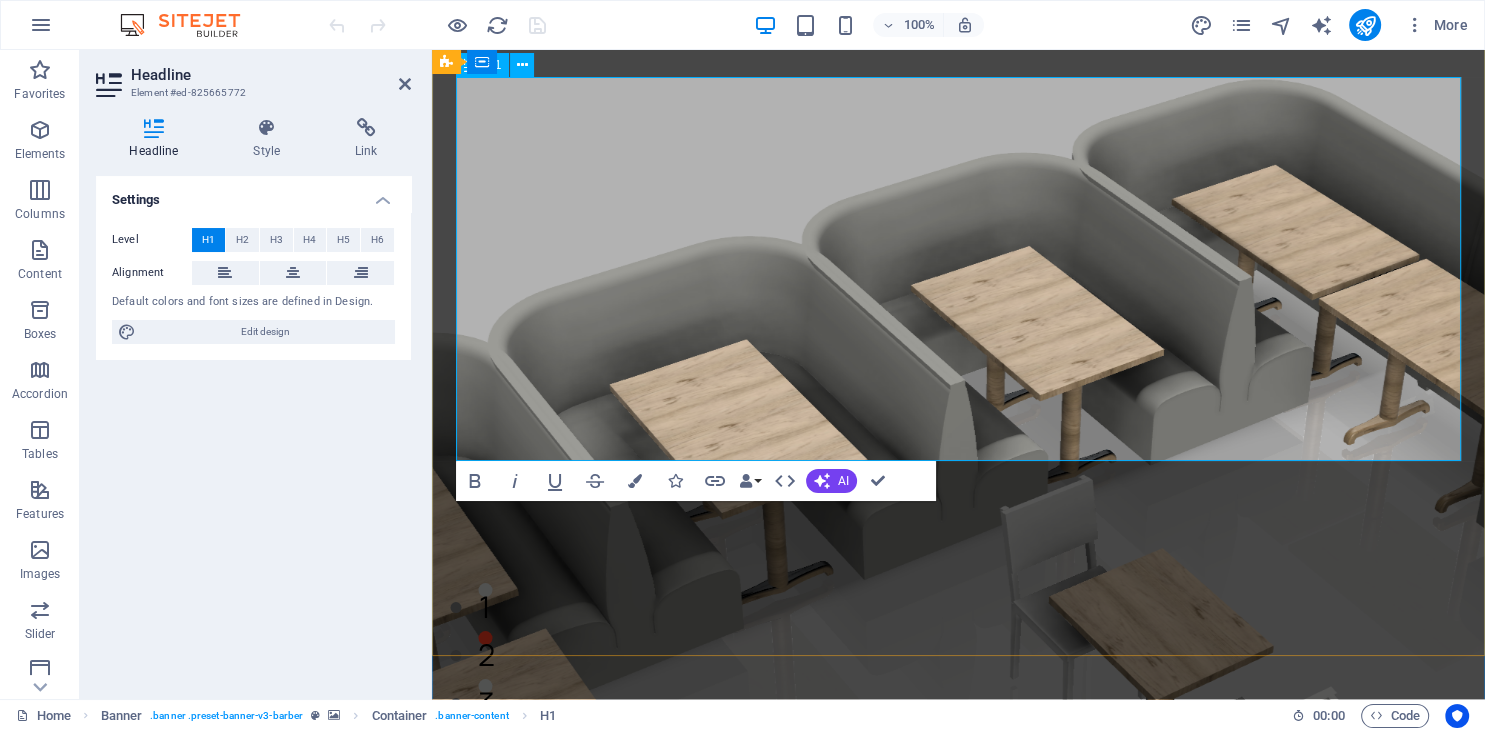 scroll, scrollTop: 0, scrollLeft: 0, axis: both 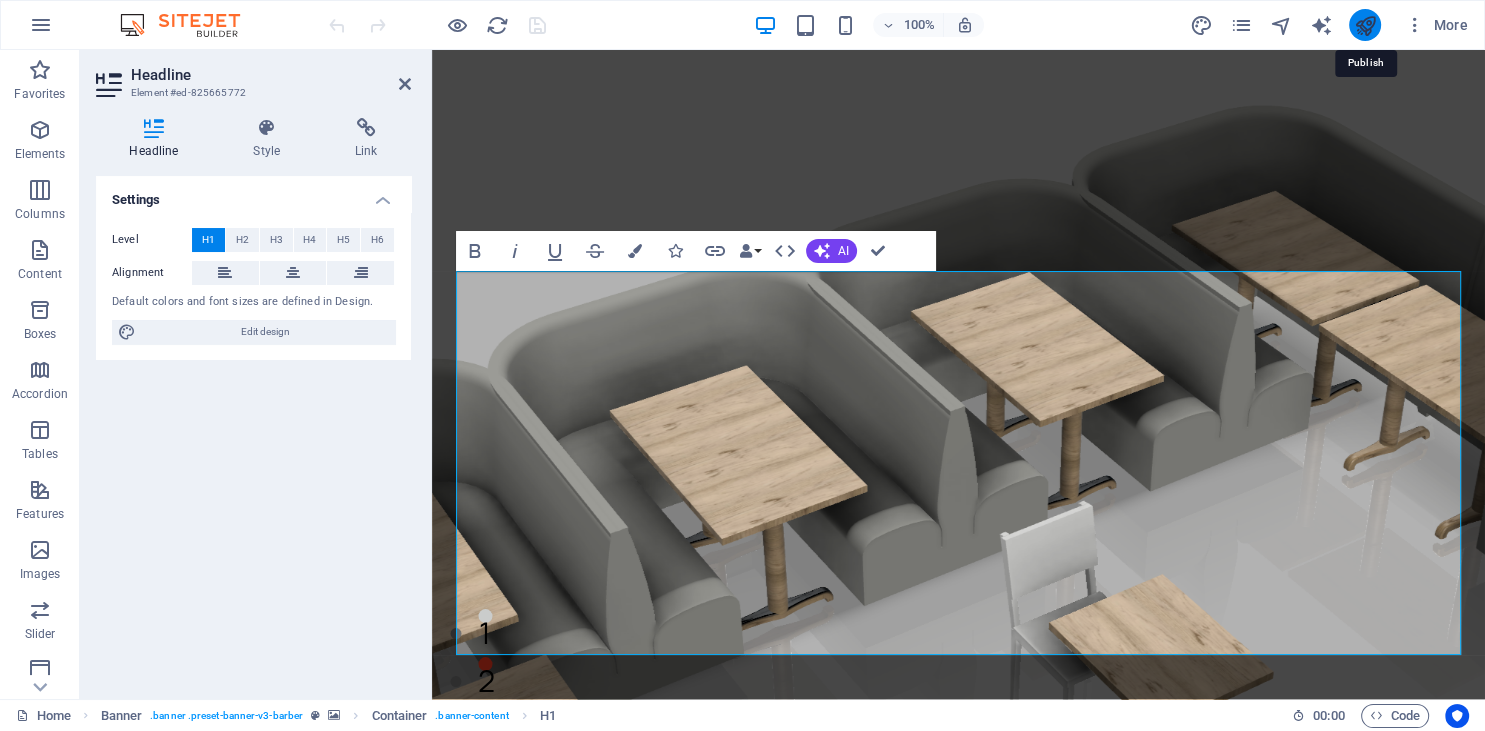 click at bounding box center [1364, 25] 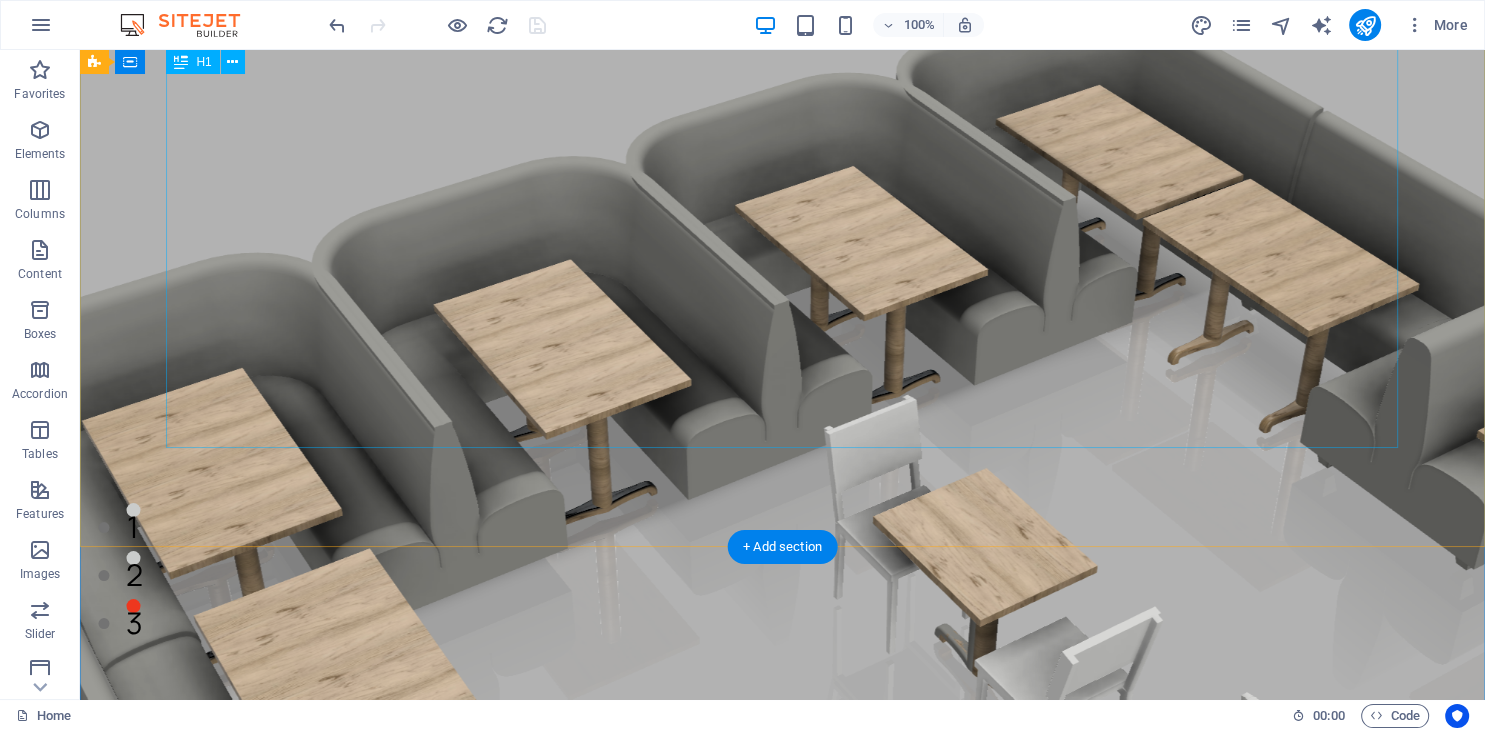 scroll, scrollTop: 105, scrollLeft: 0, axis: vertical 